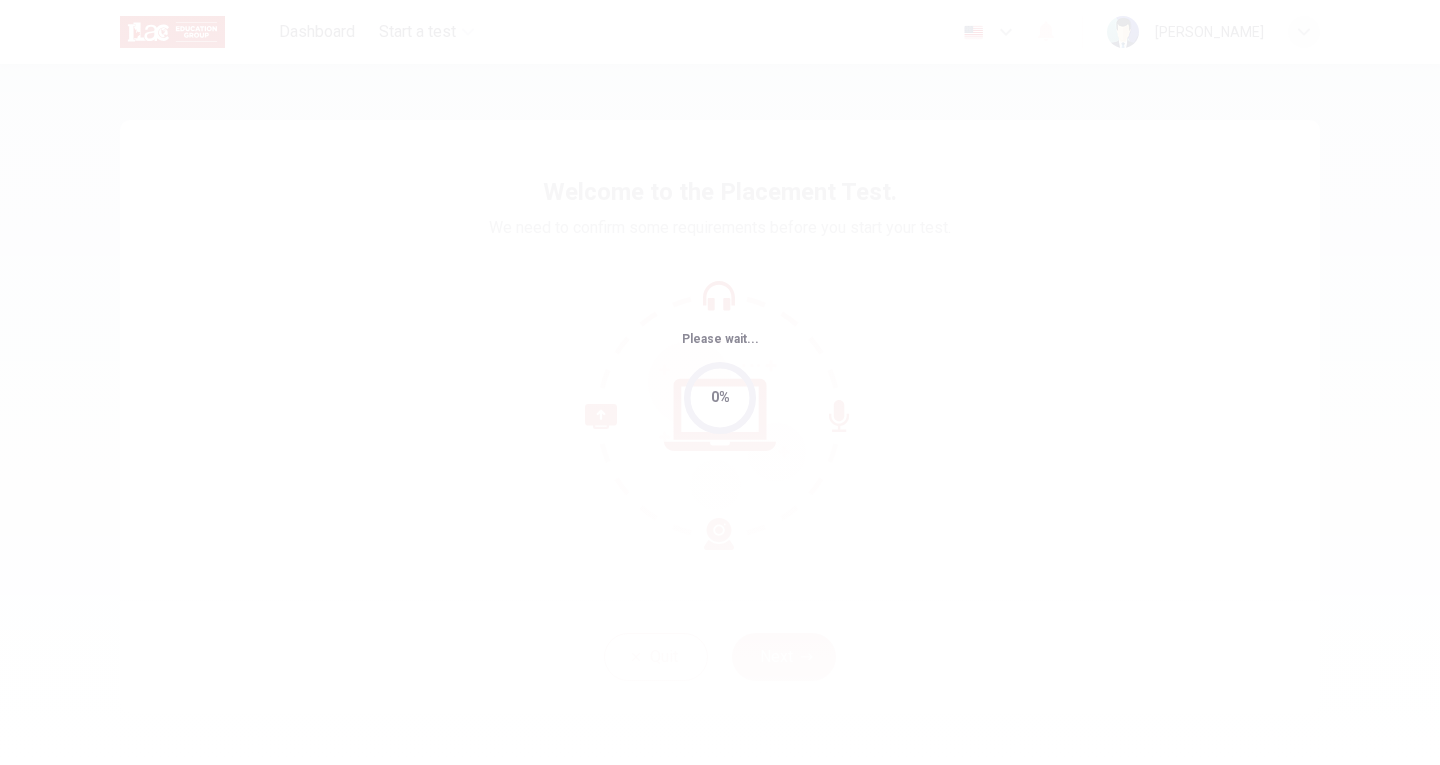 scroll, scrollTop: 0, scrollLeft: 0, axis: both 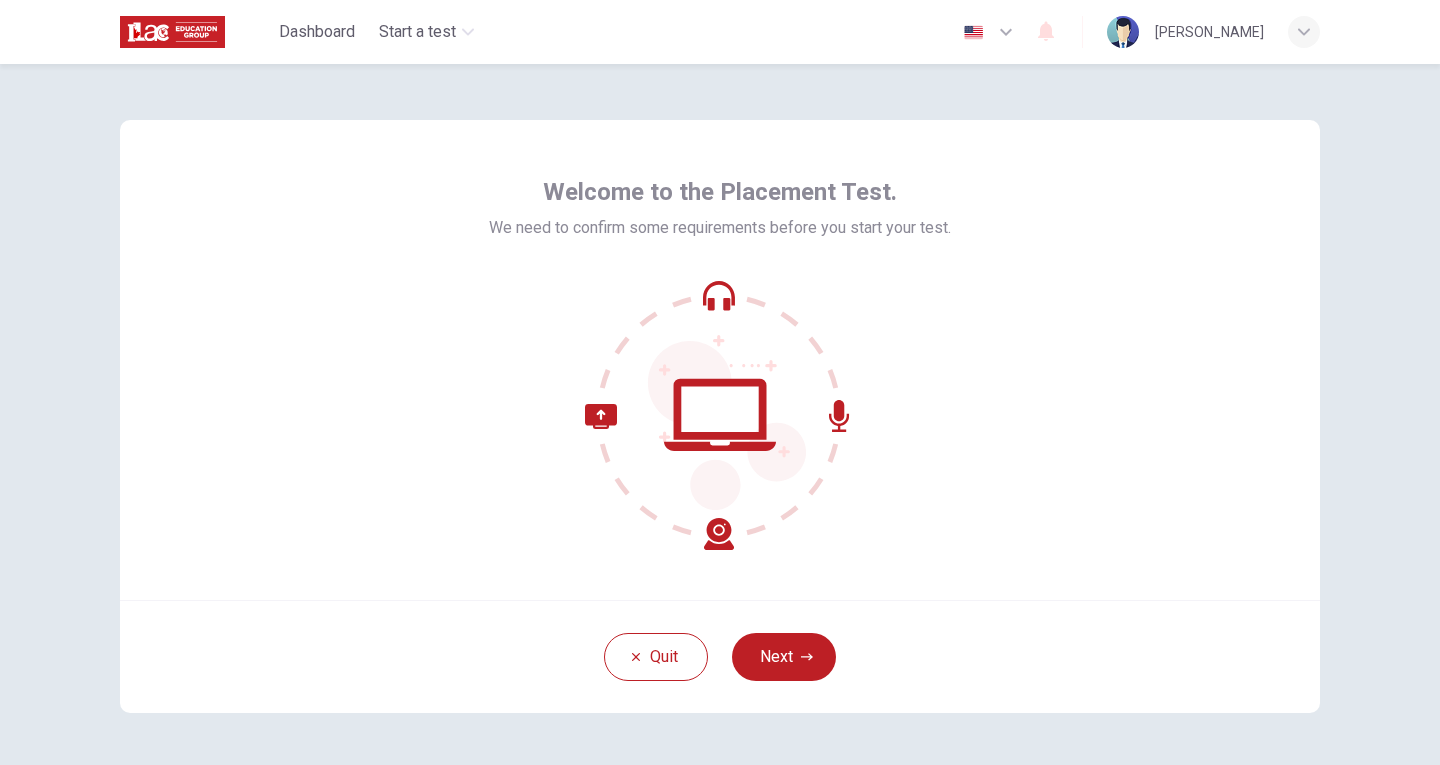 click on "Quit Next" at bounding box center (720, 656) 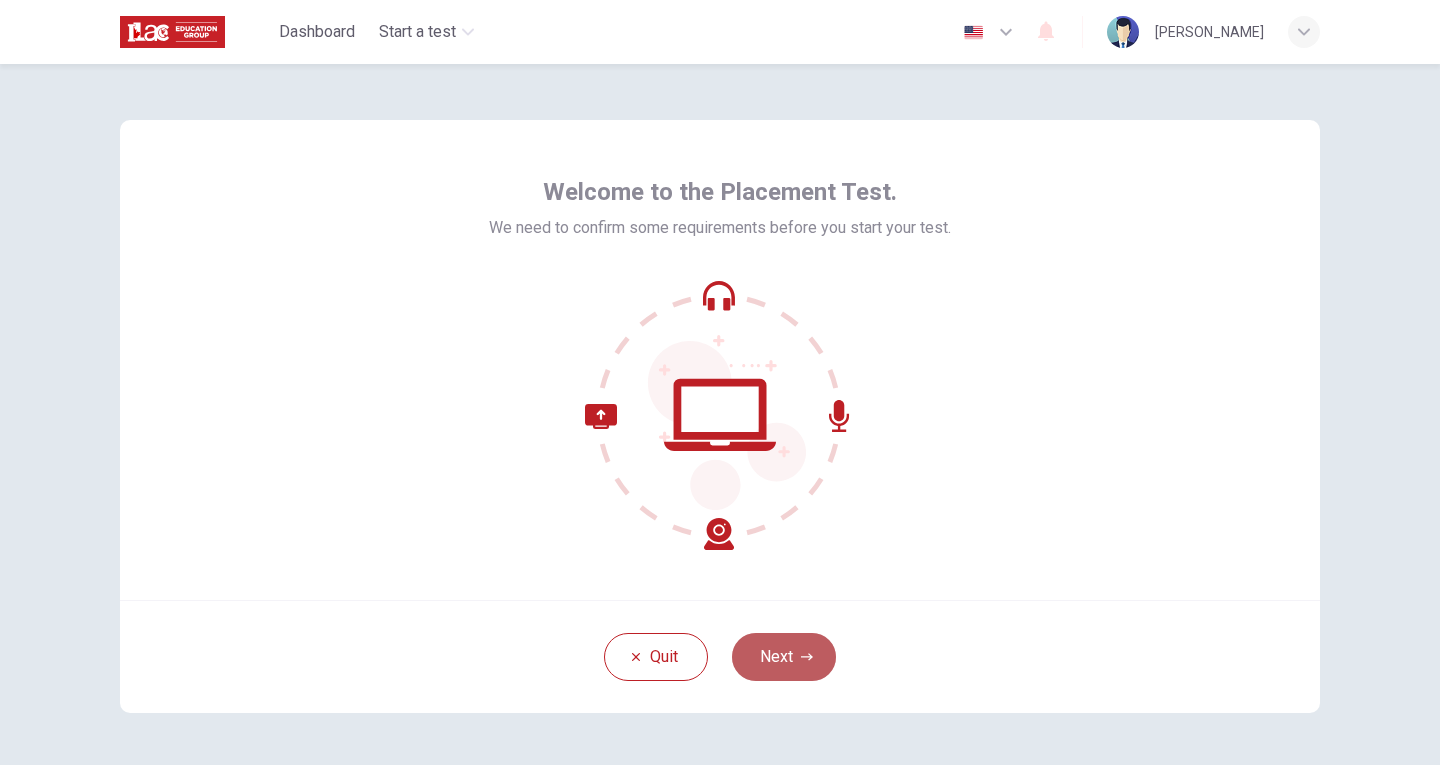 click on "Next" at bounding box center [784, 657] 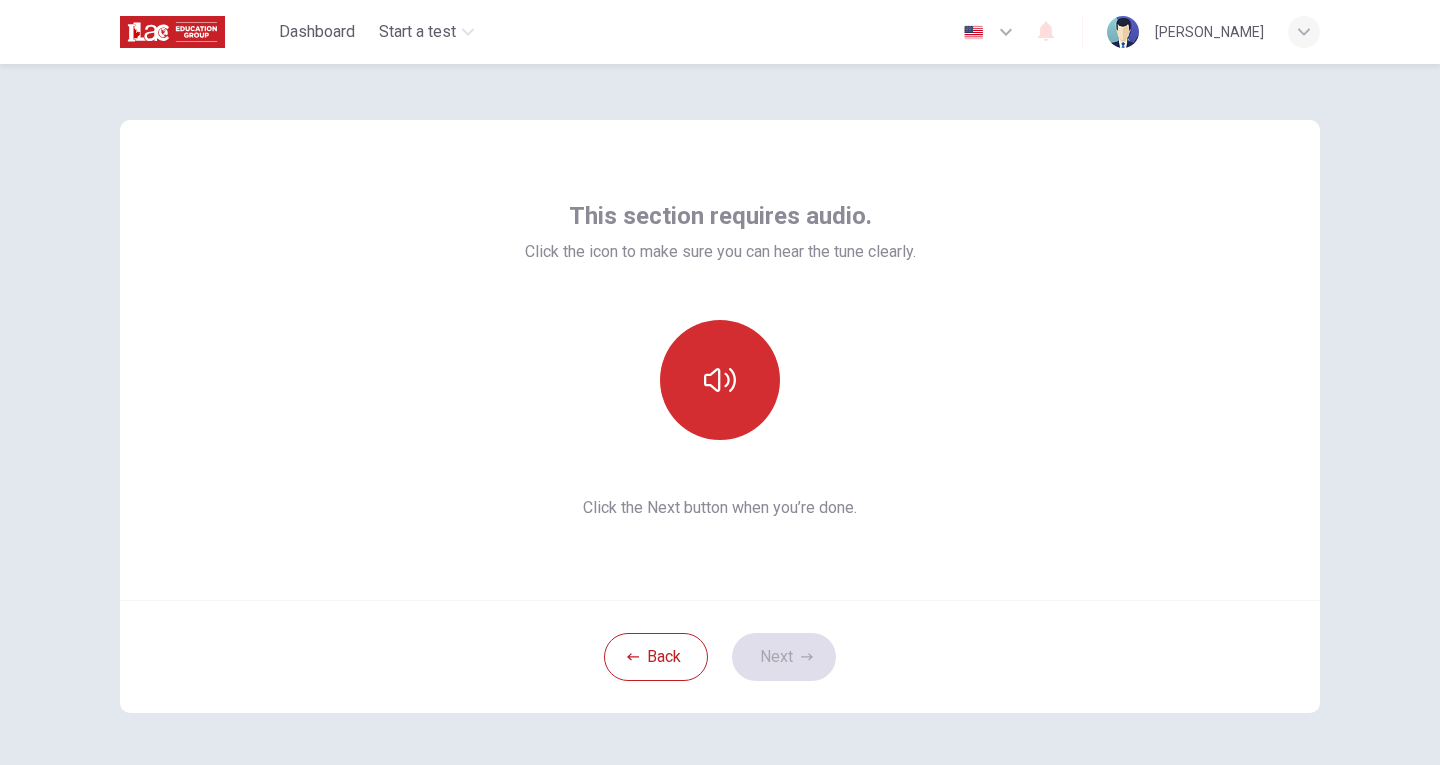 click 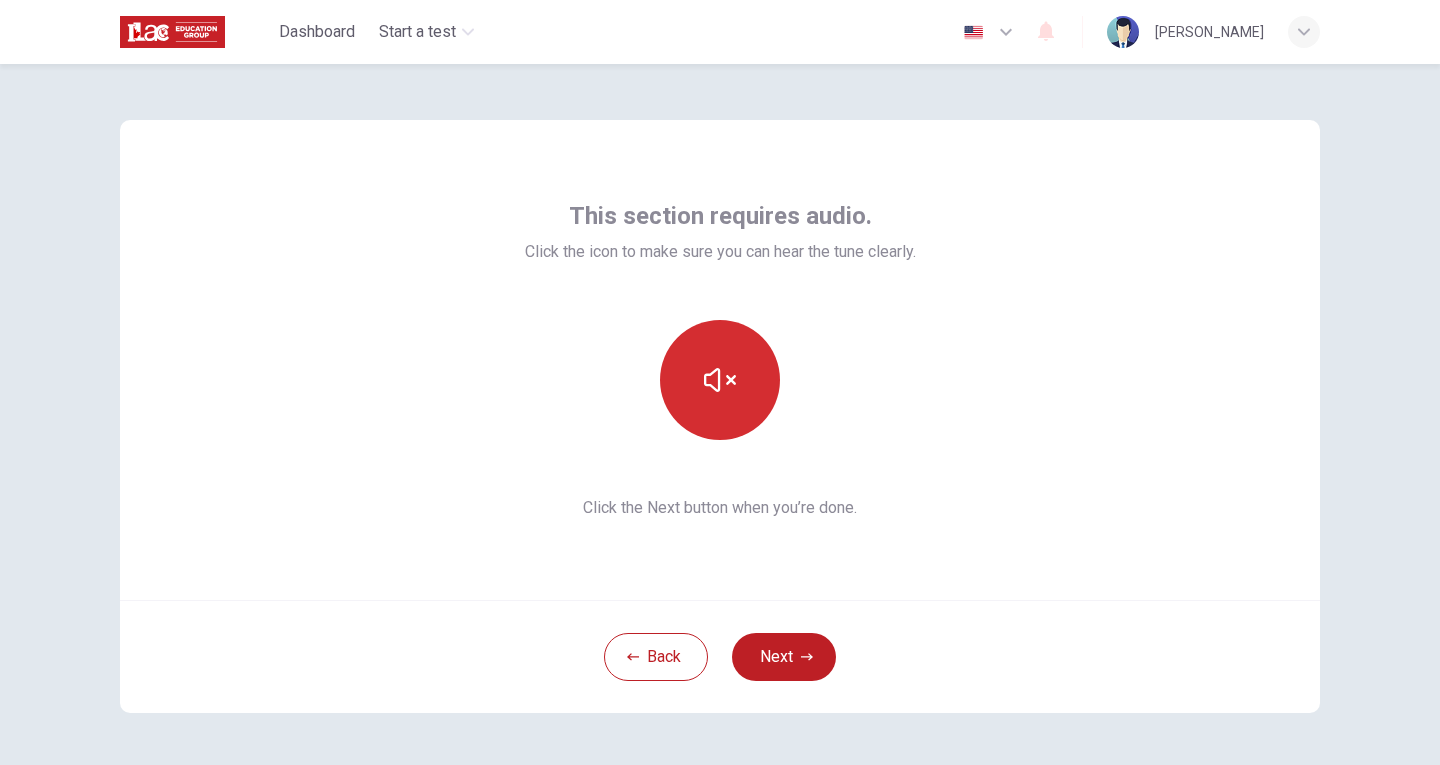 click 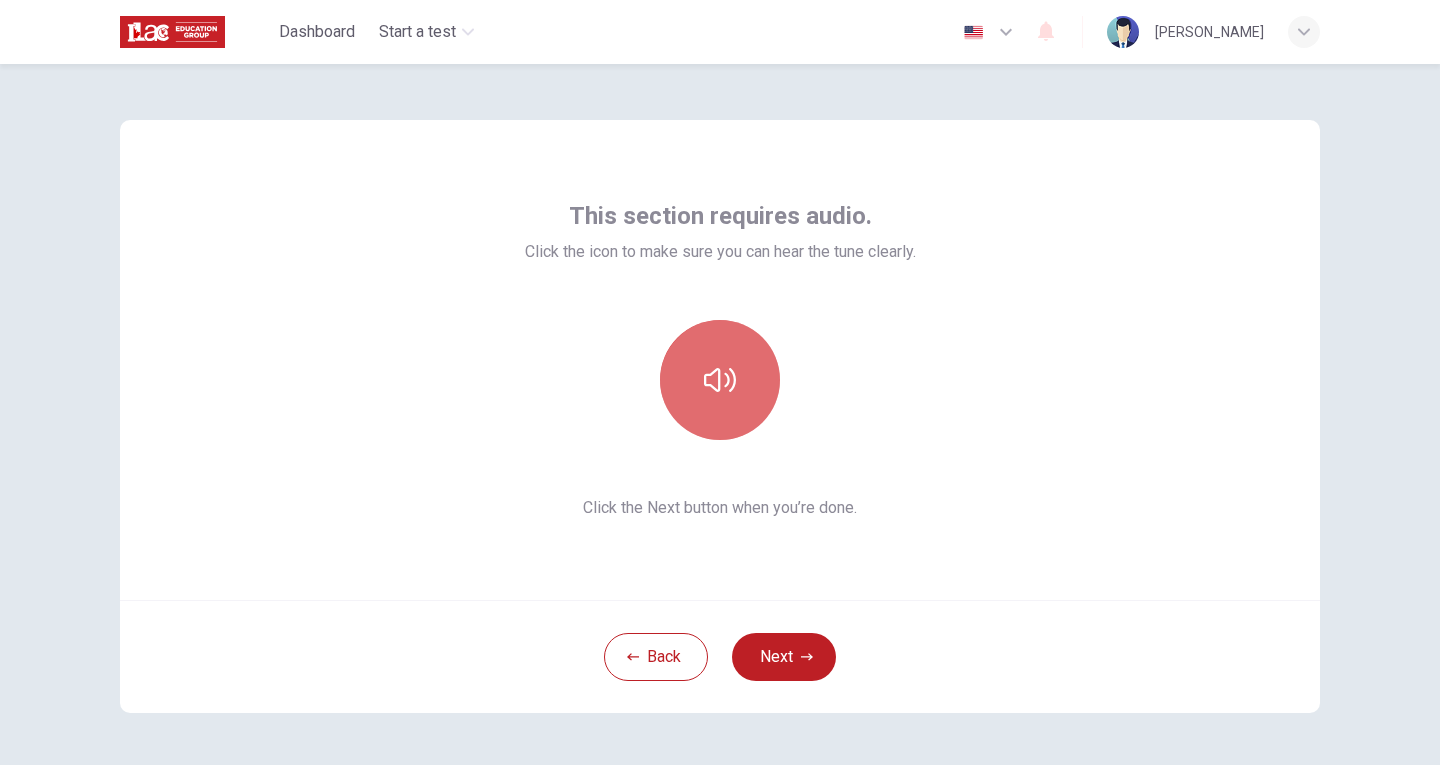 click 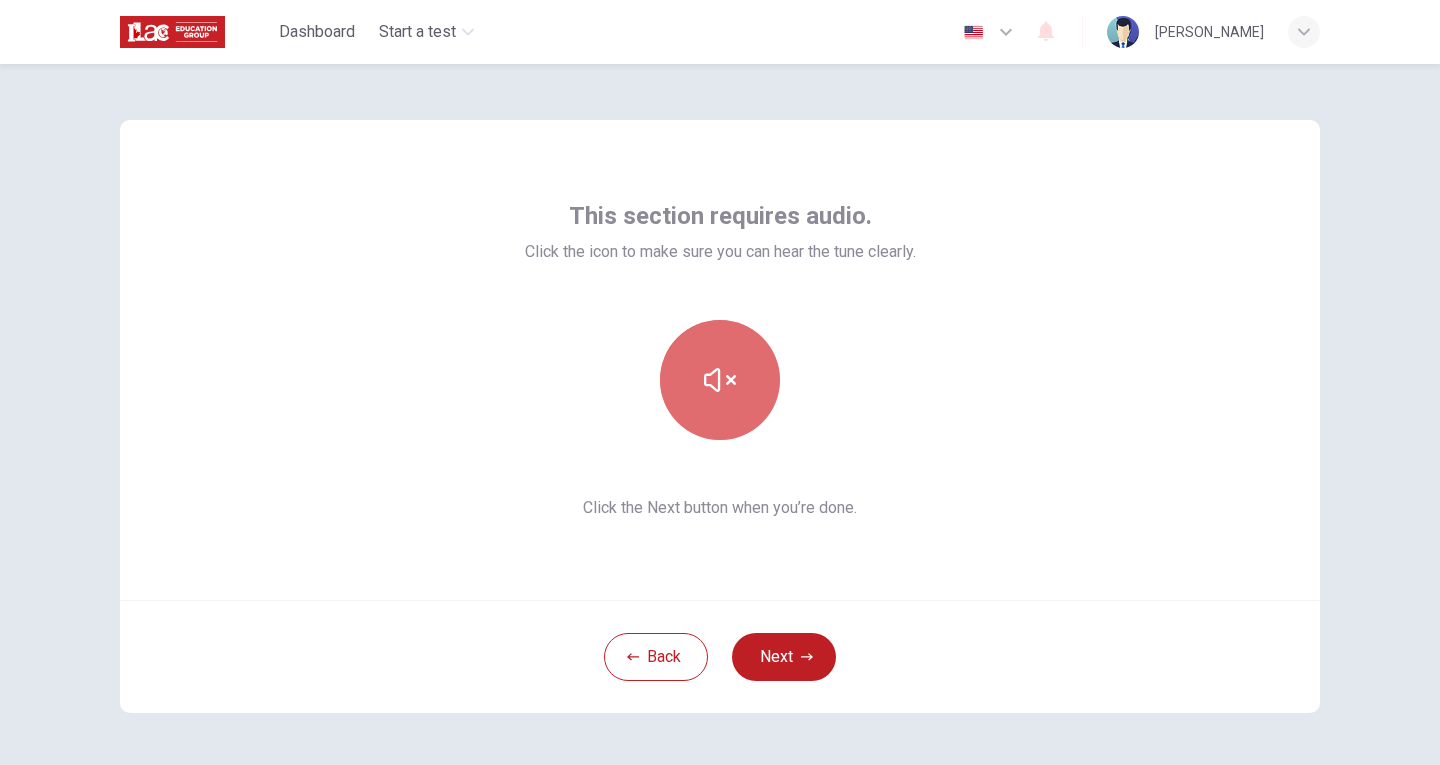 click 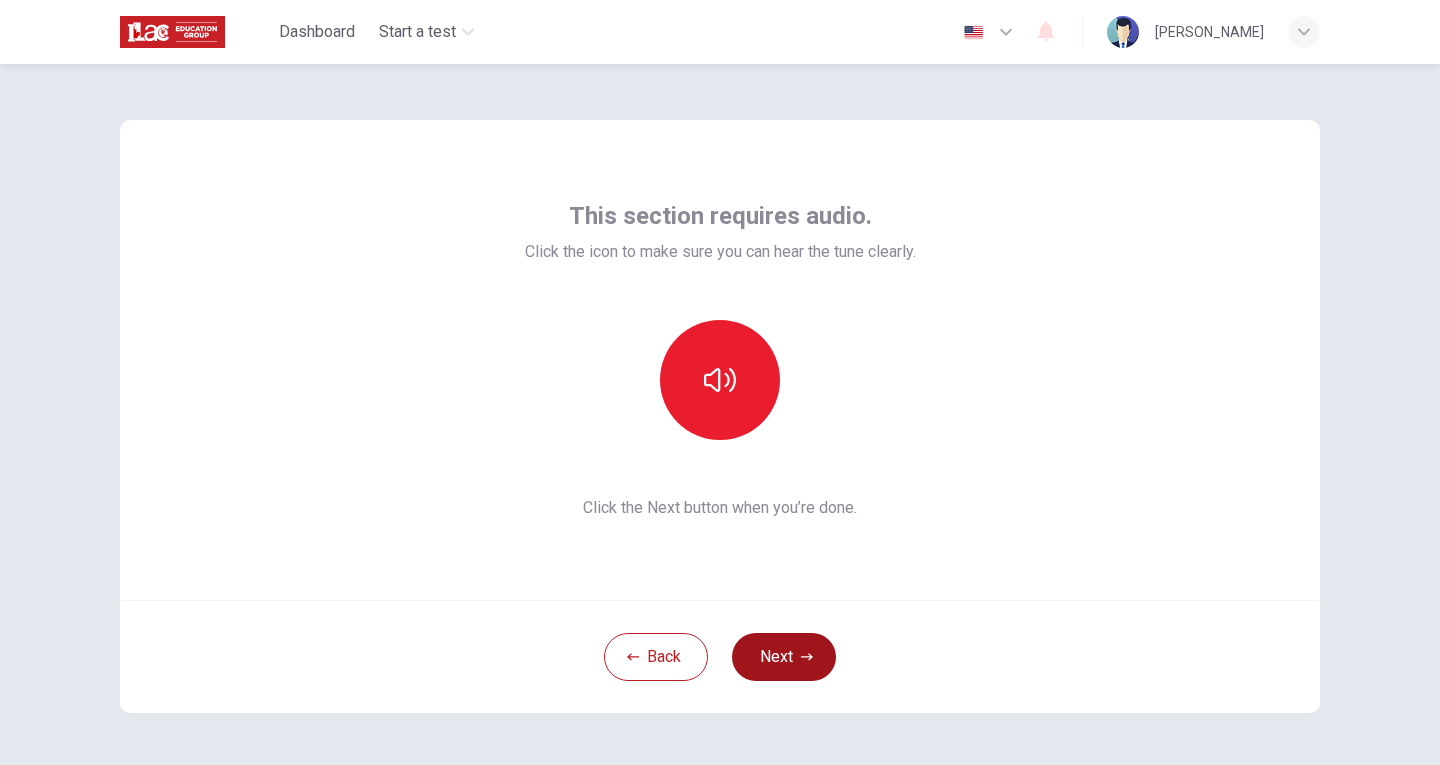 click on "Next" at bounding box center [784, 657] 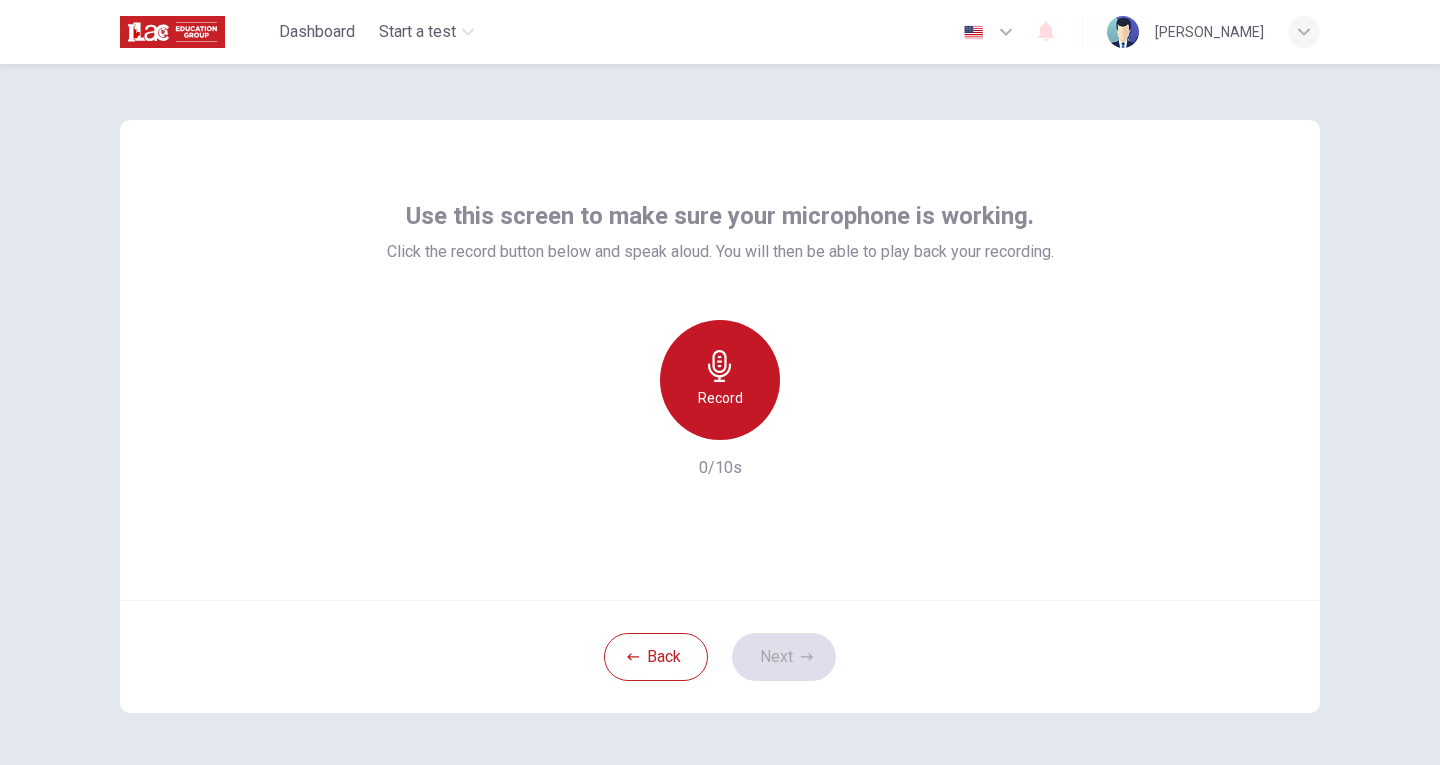 click 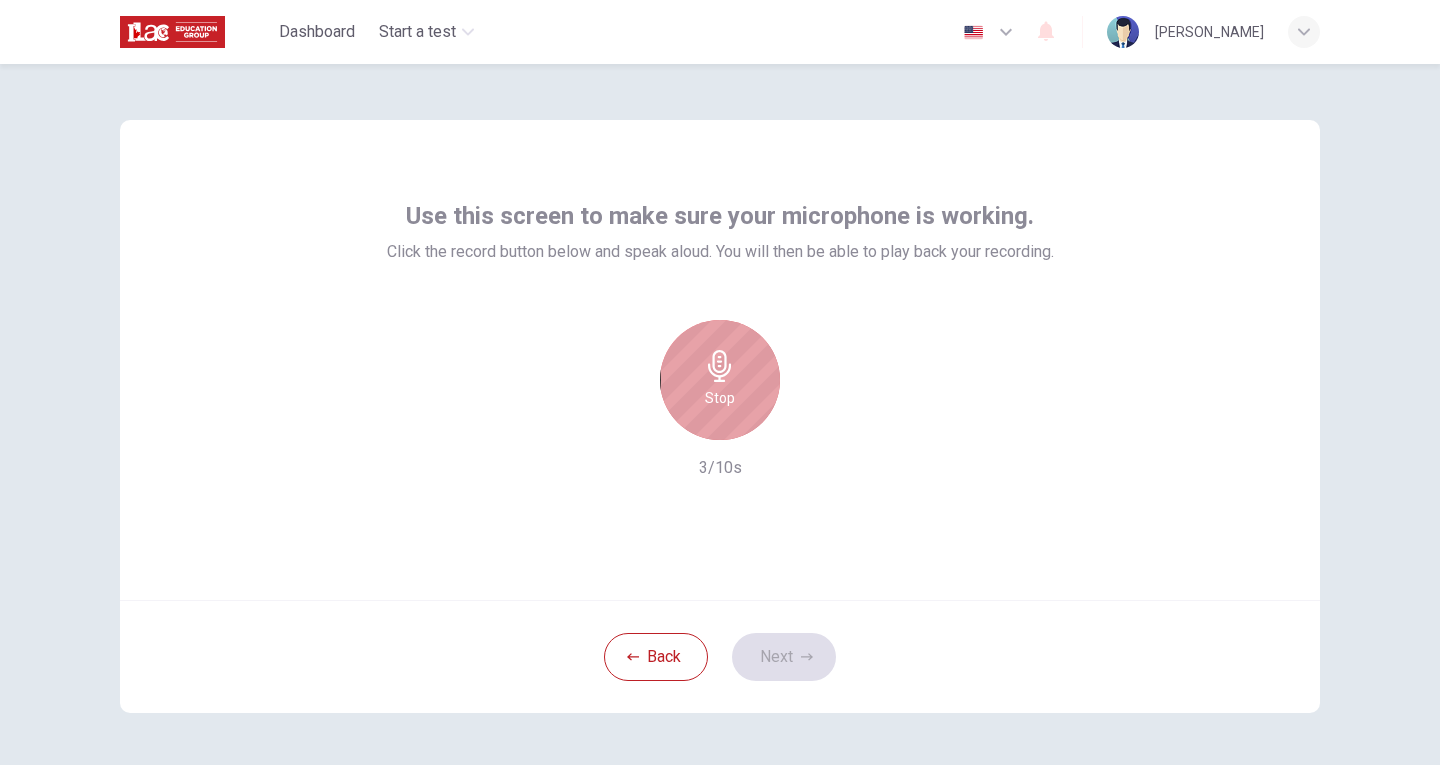 click 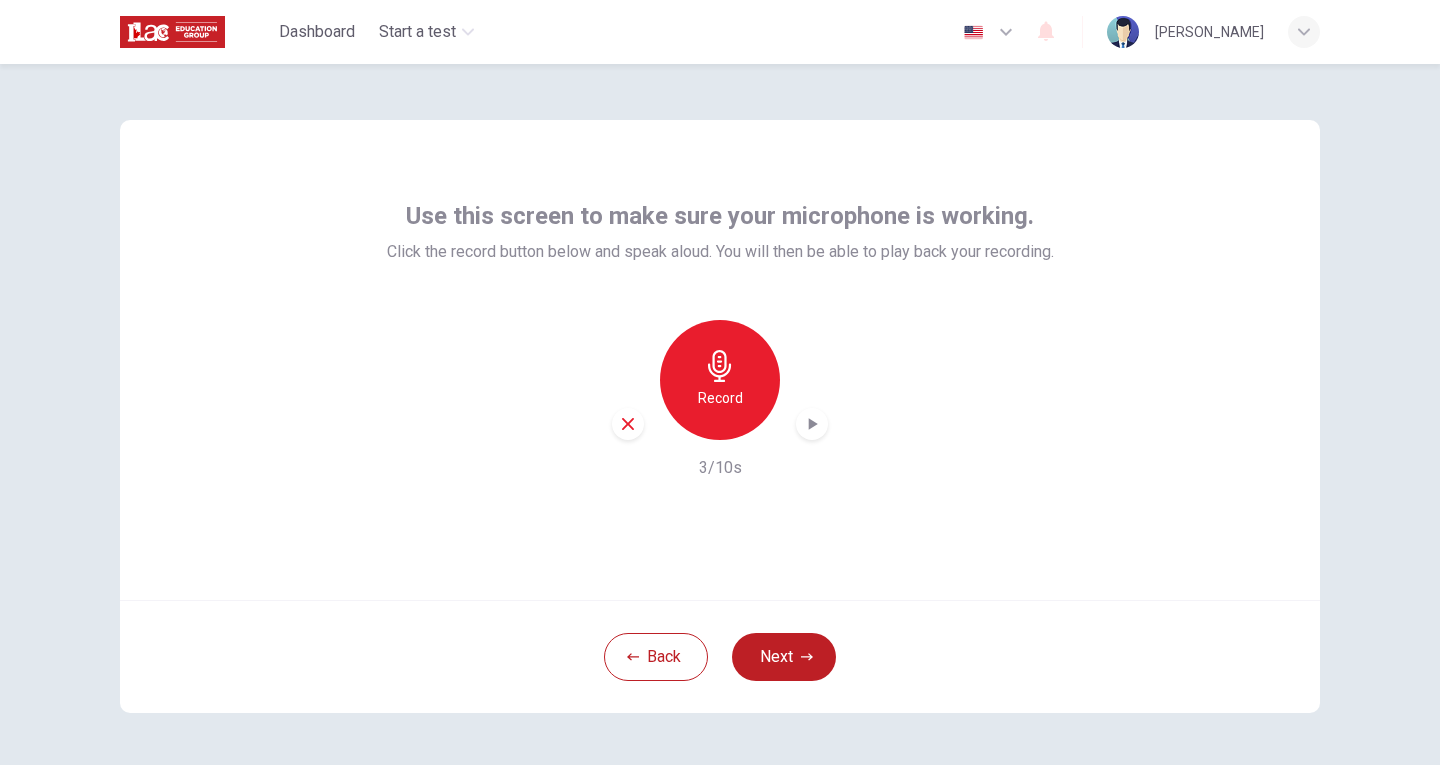 click at bounding box center [812, 424] 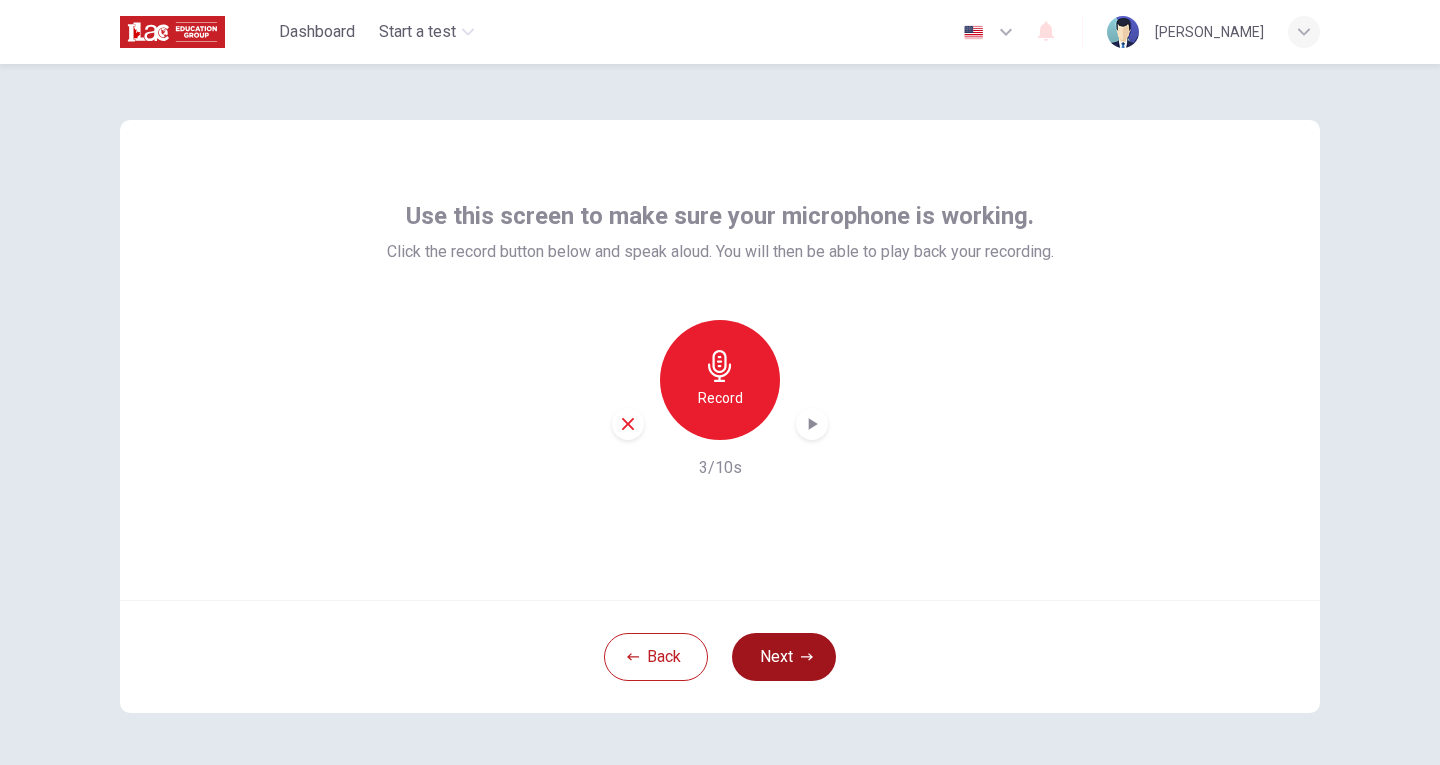 click on "Next" at bounding box center [784, 657] 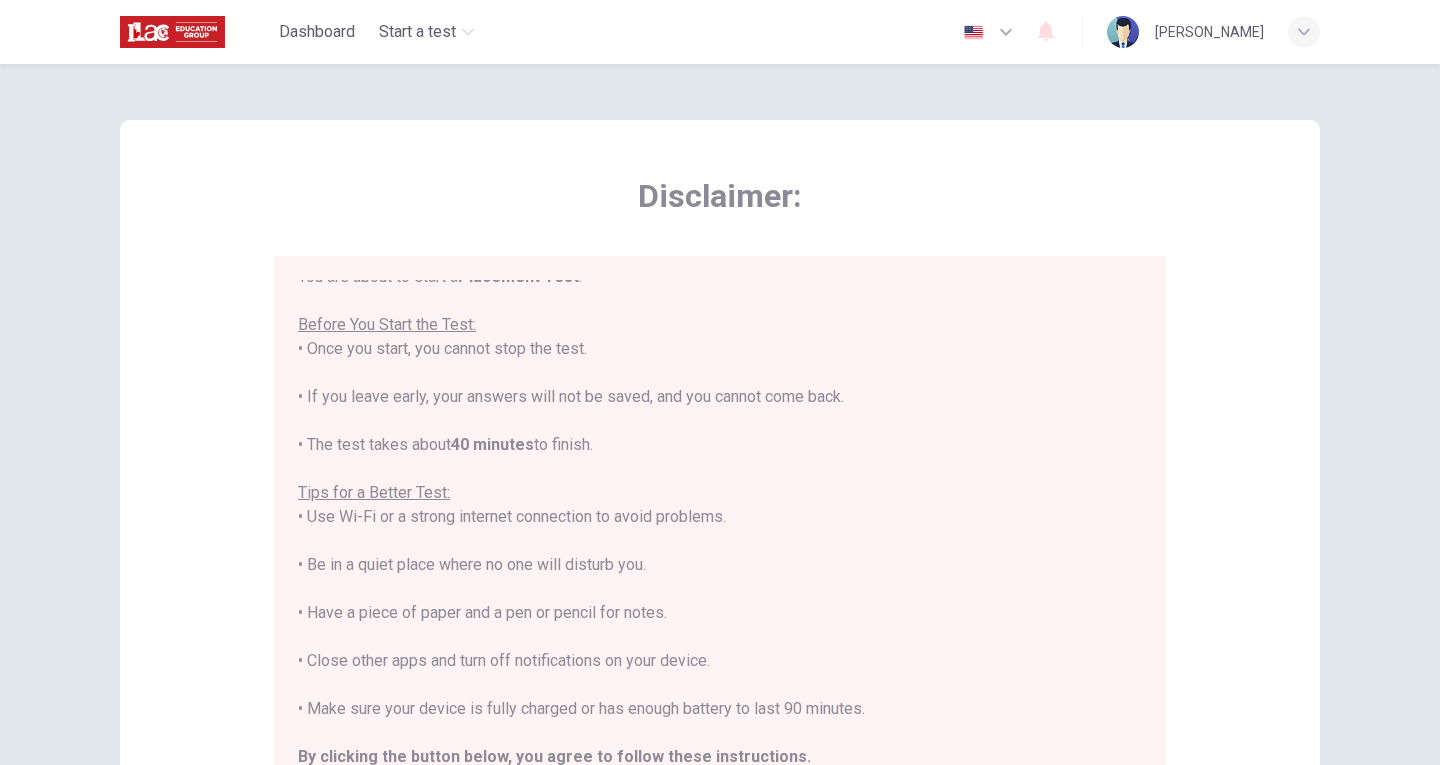 scroll, scrollTop: 23, scrollLeft: 0, axis: vertical 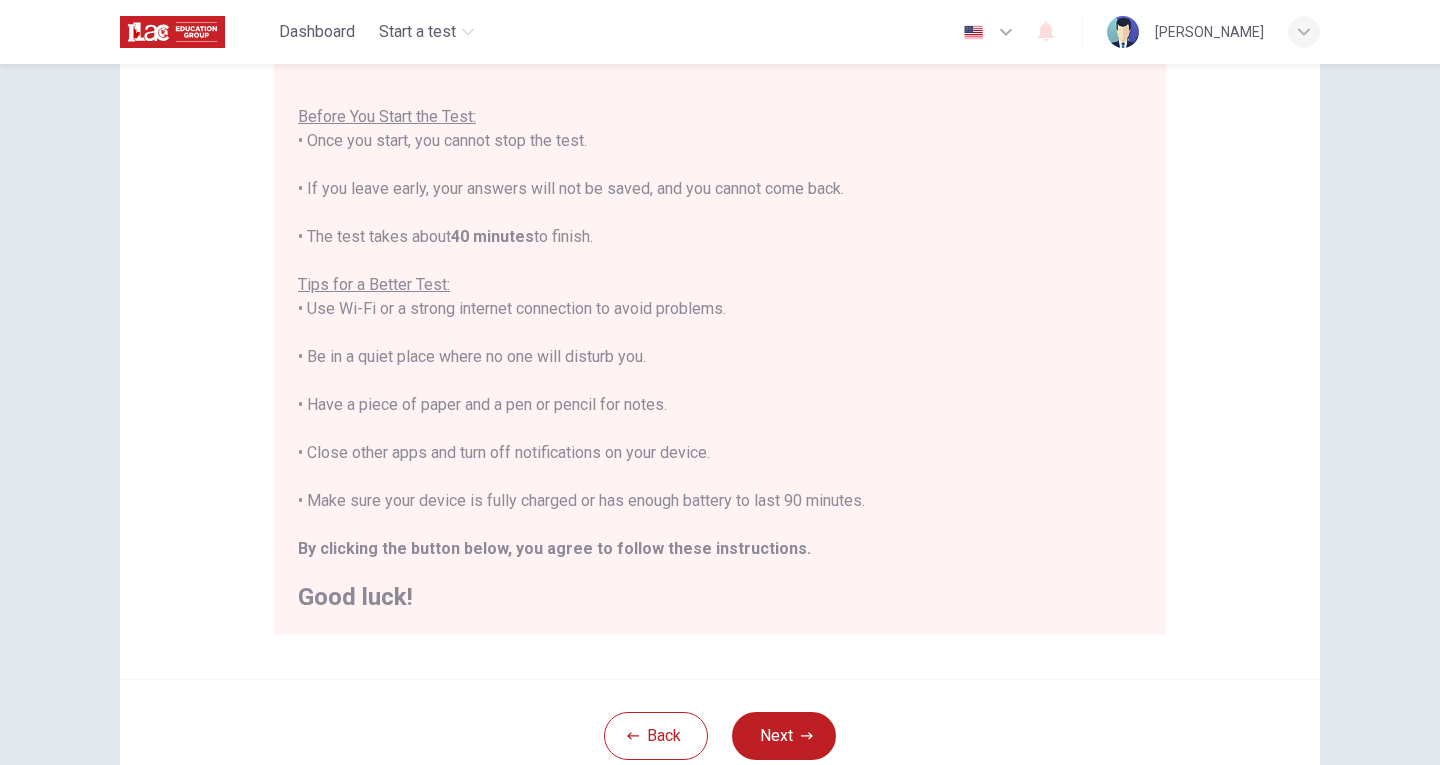 click on "Back Next" at bounding box center [720, 735] 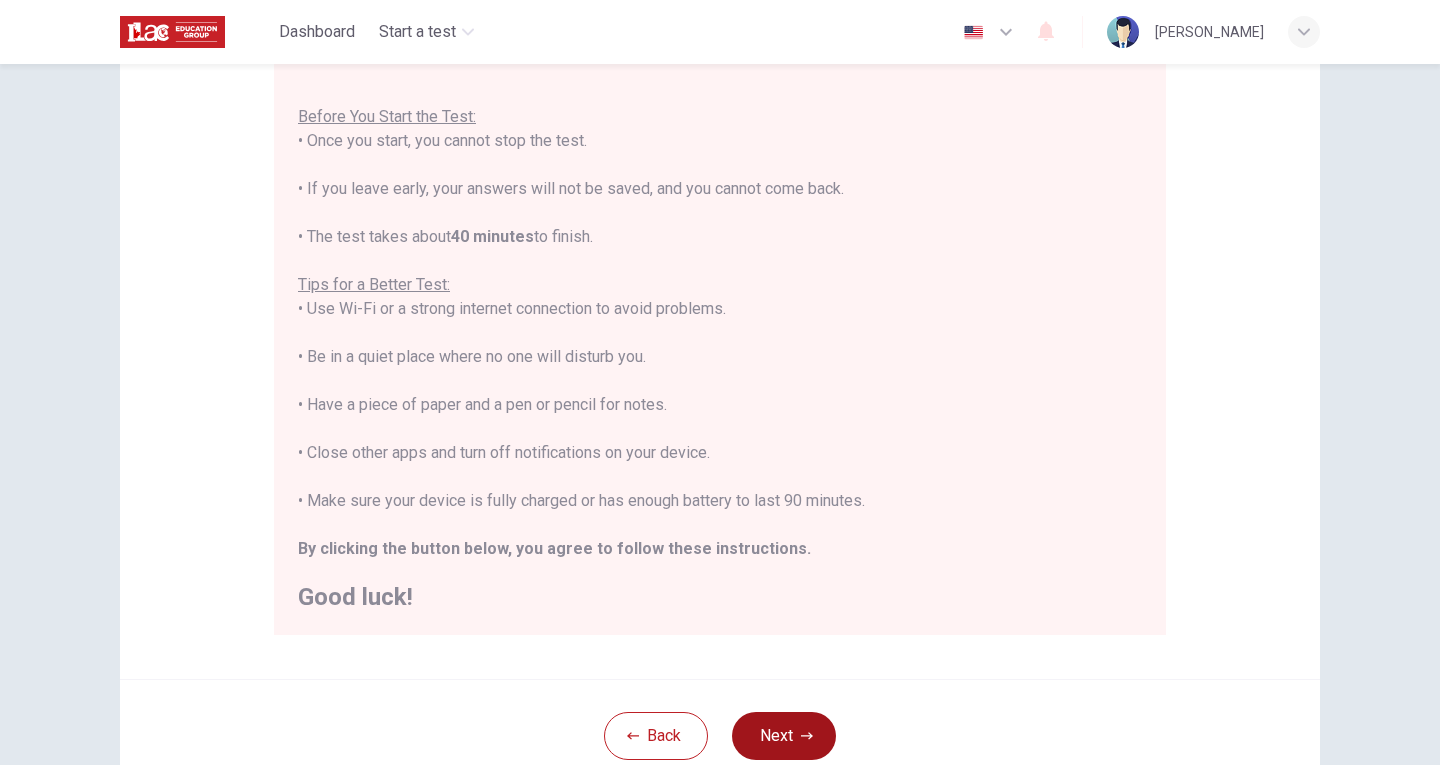 click on "Next" at bounding box center [784, 736] 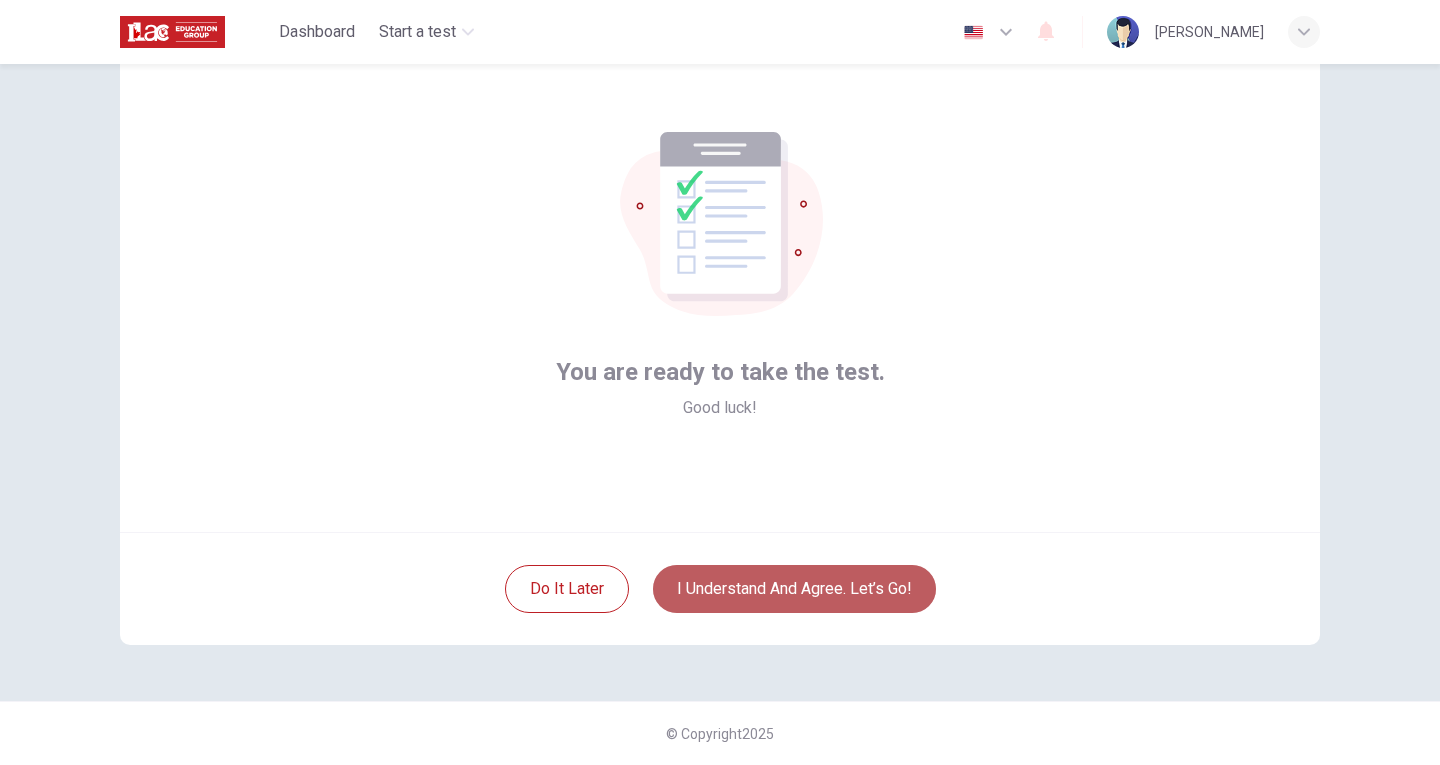 click on "I understand and agree. Let’s go!" at bounding box center [794, 589] 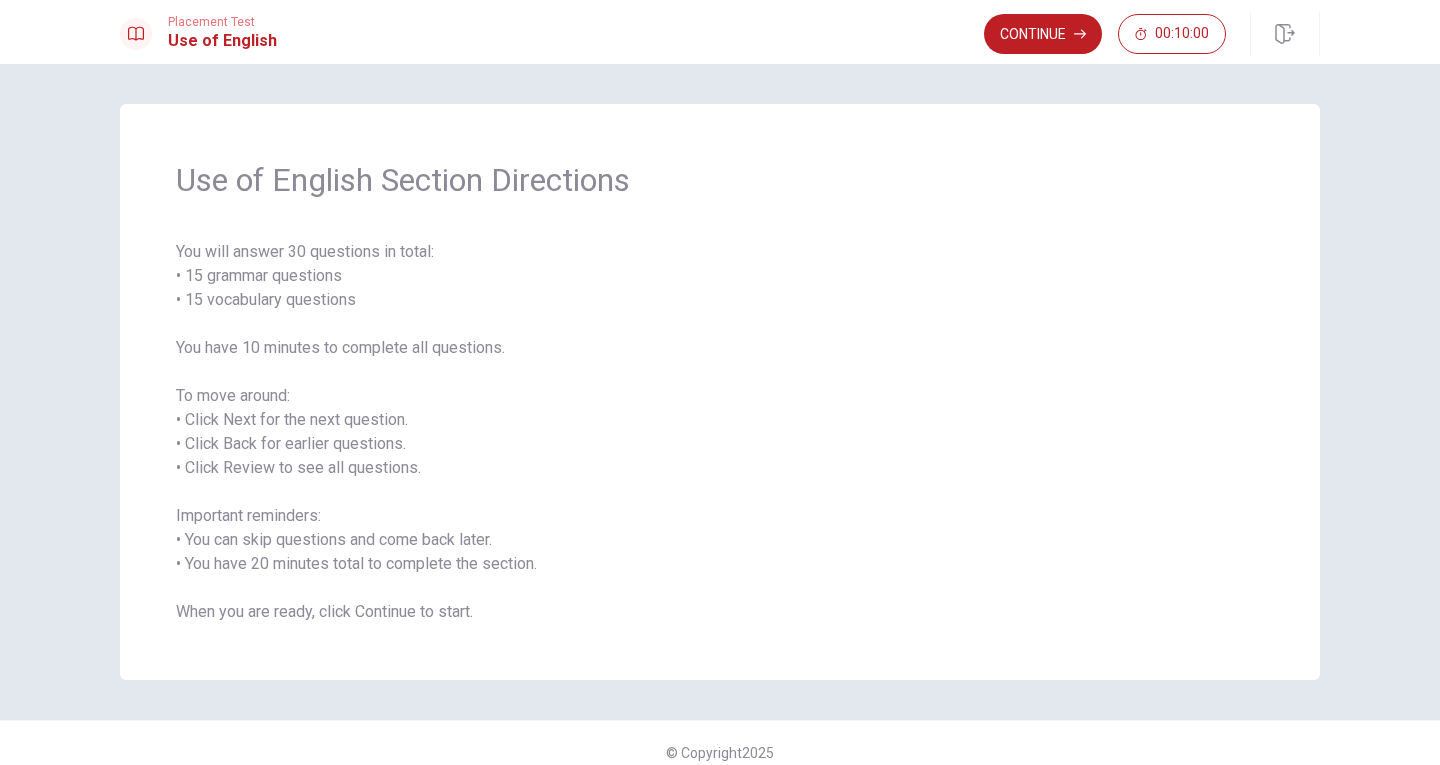 scroll, scrollTop: 19, scrollLeft: 0, axis: vertical 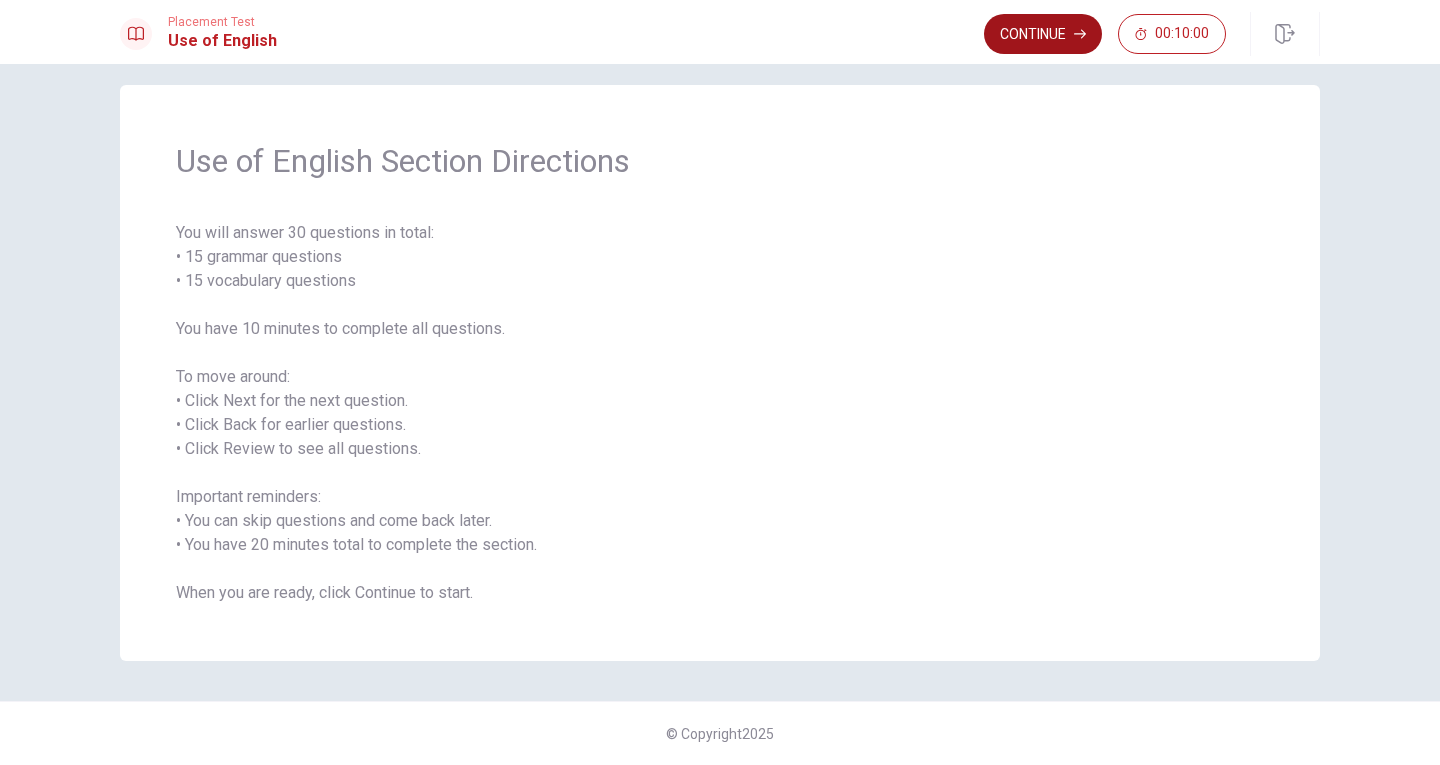 click on "Continue" at bounding box center [1043, 34] 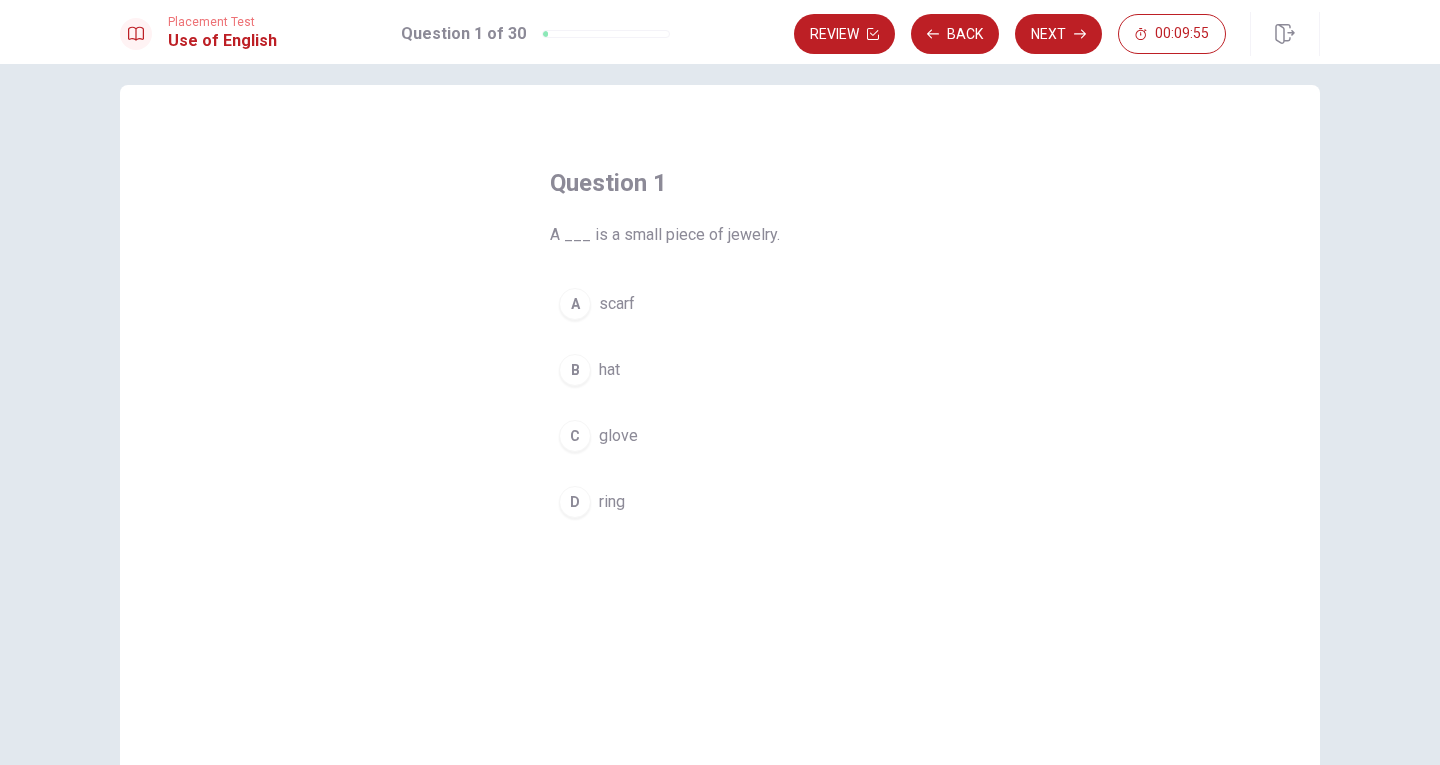 click on "D" at bounding box center [575, 502] 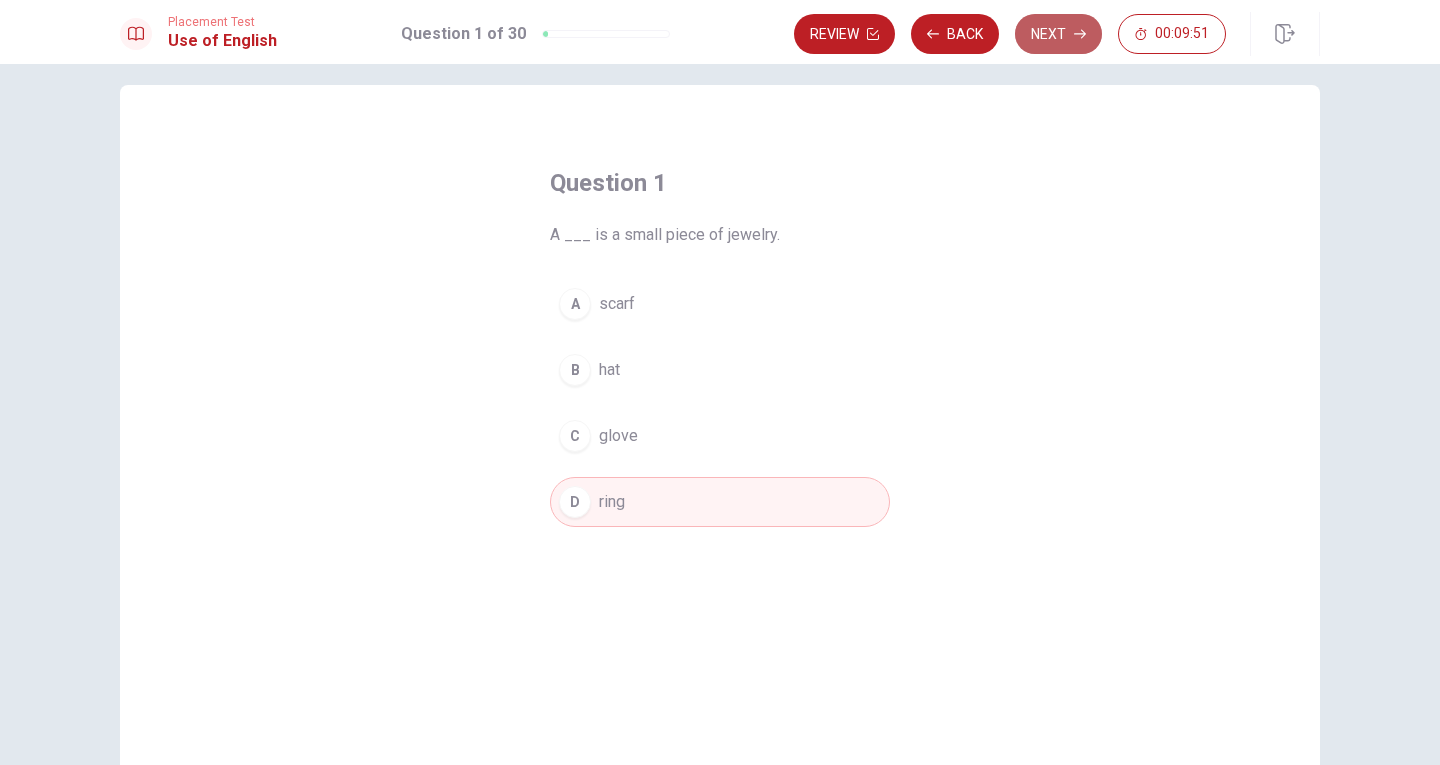 click on "Next" at bounding box center [1058, 34] 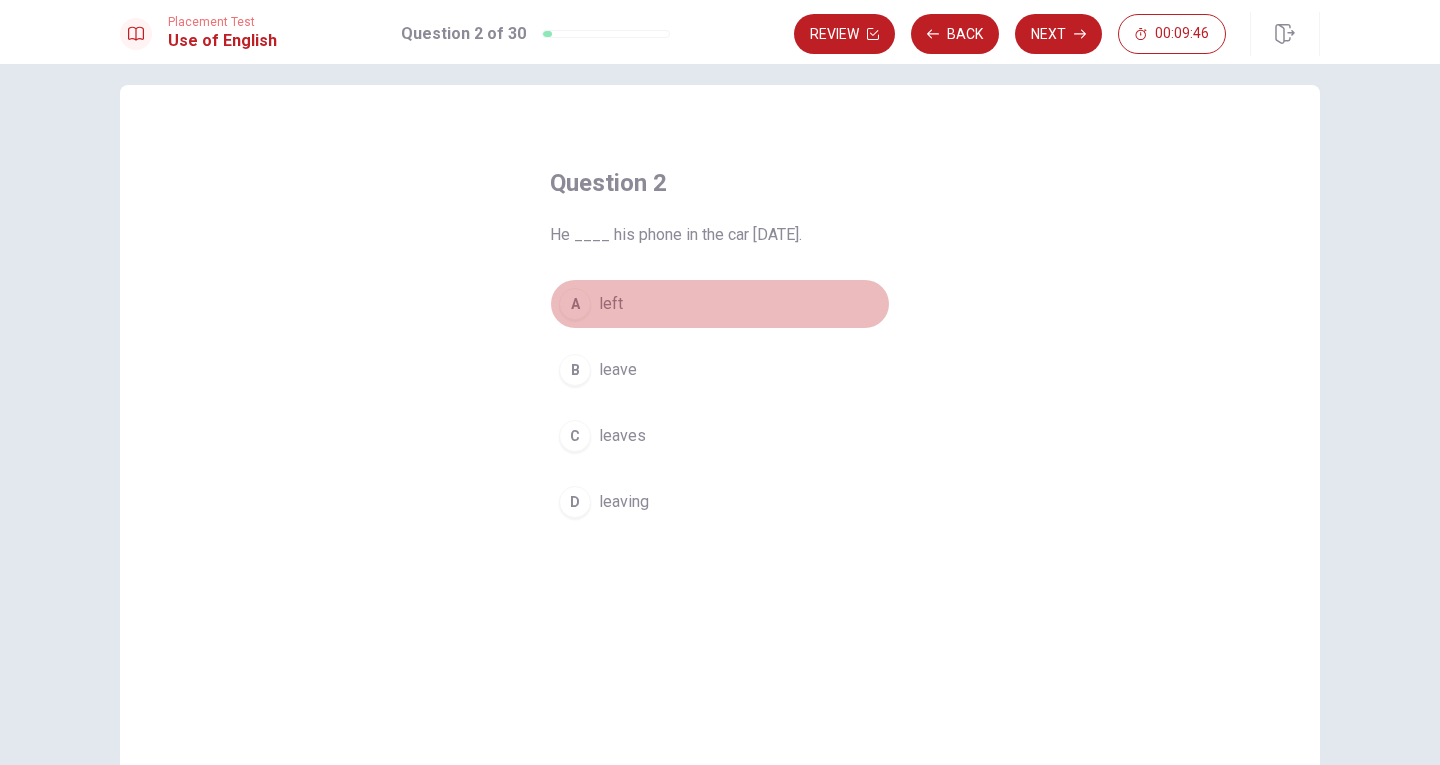 click on "left" at bounding box center (611, 304) 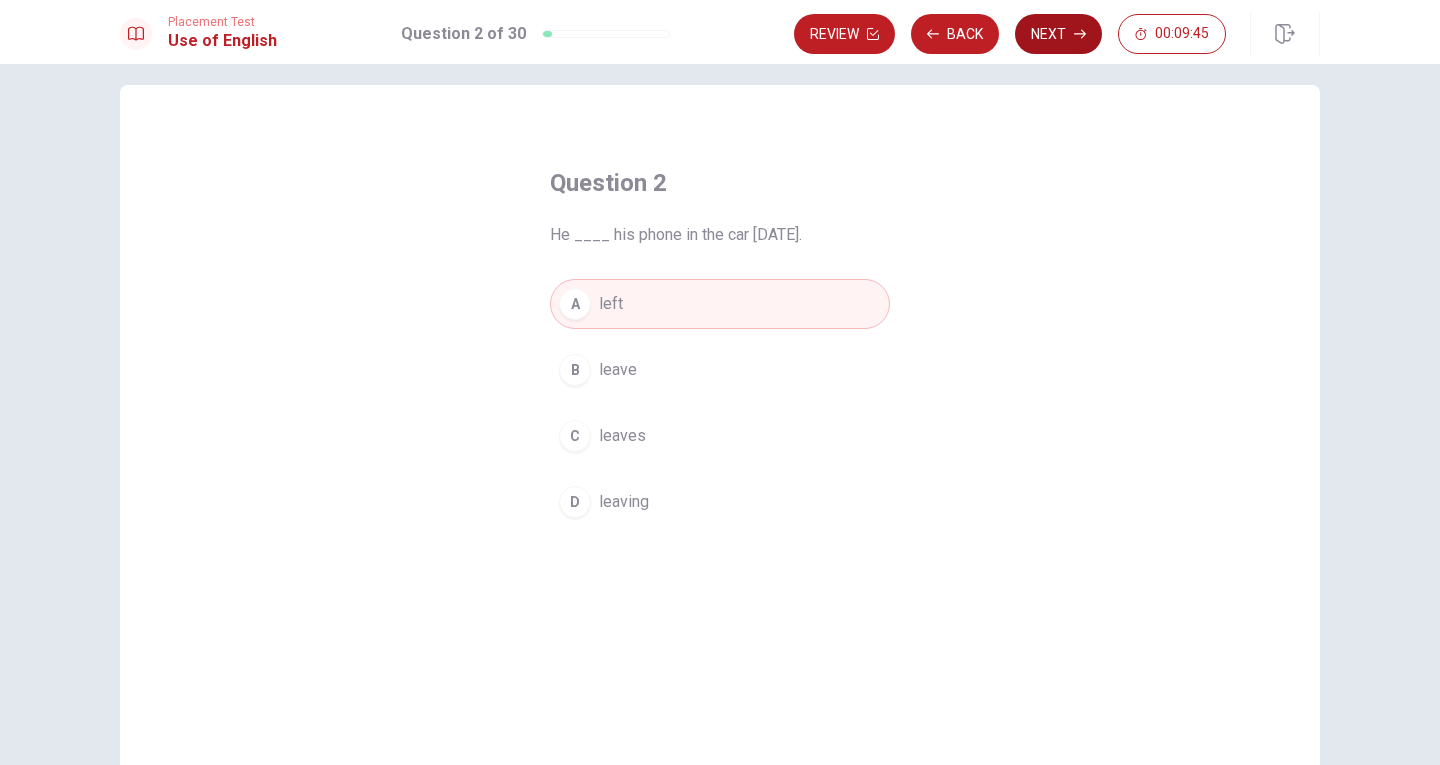 click on "Next" at bounding box center [1058, 34] 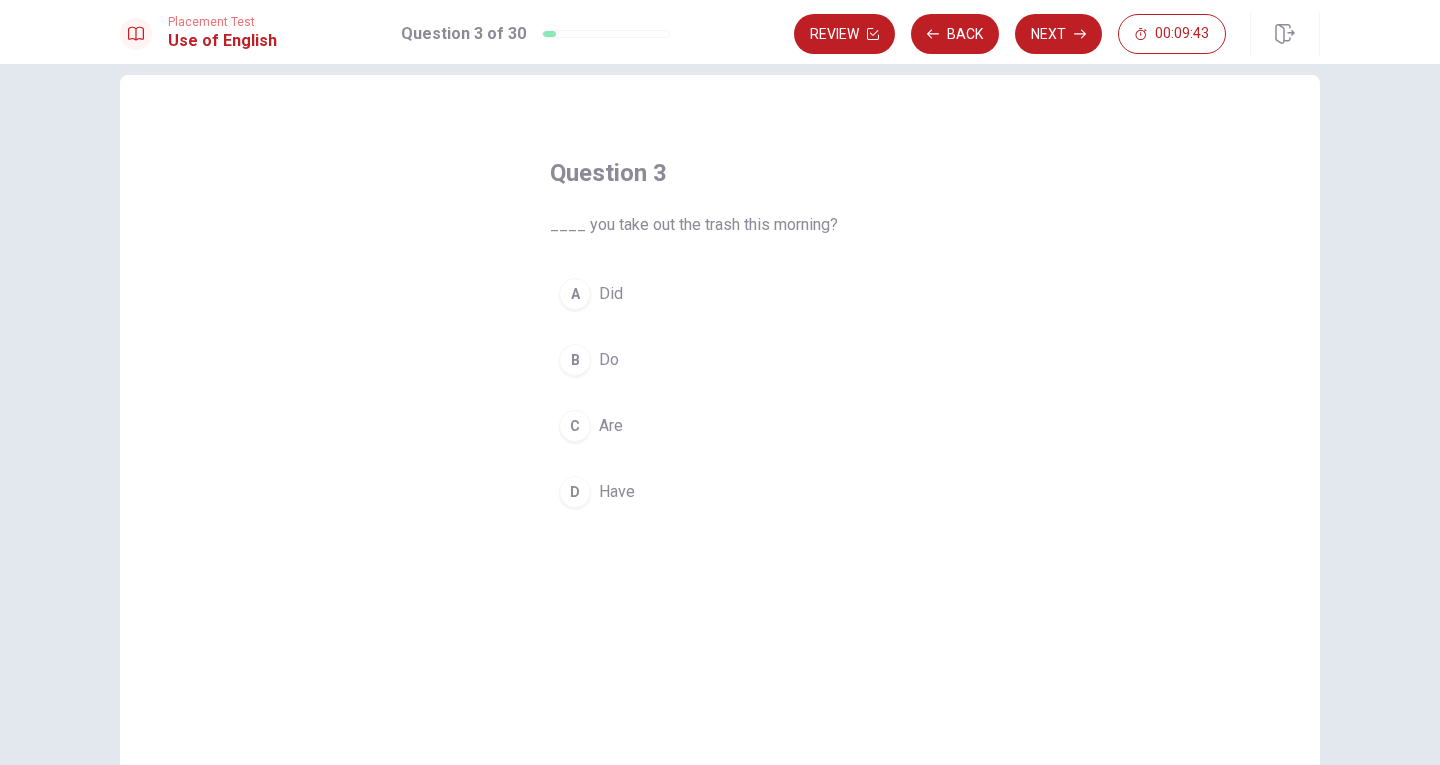 scroll, scrollTop: 19, scrollLeft: 0, axis: vertical 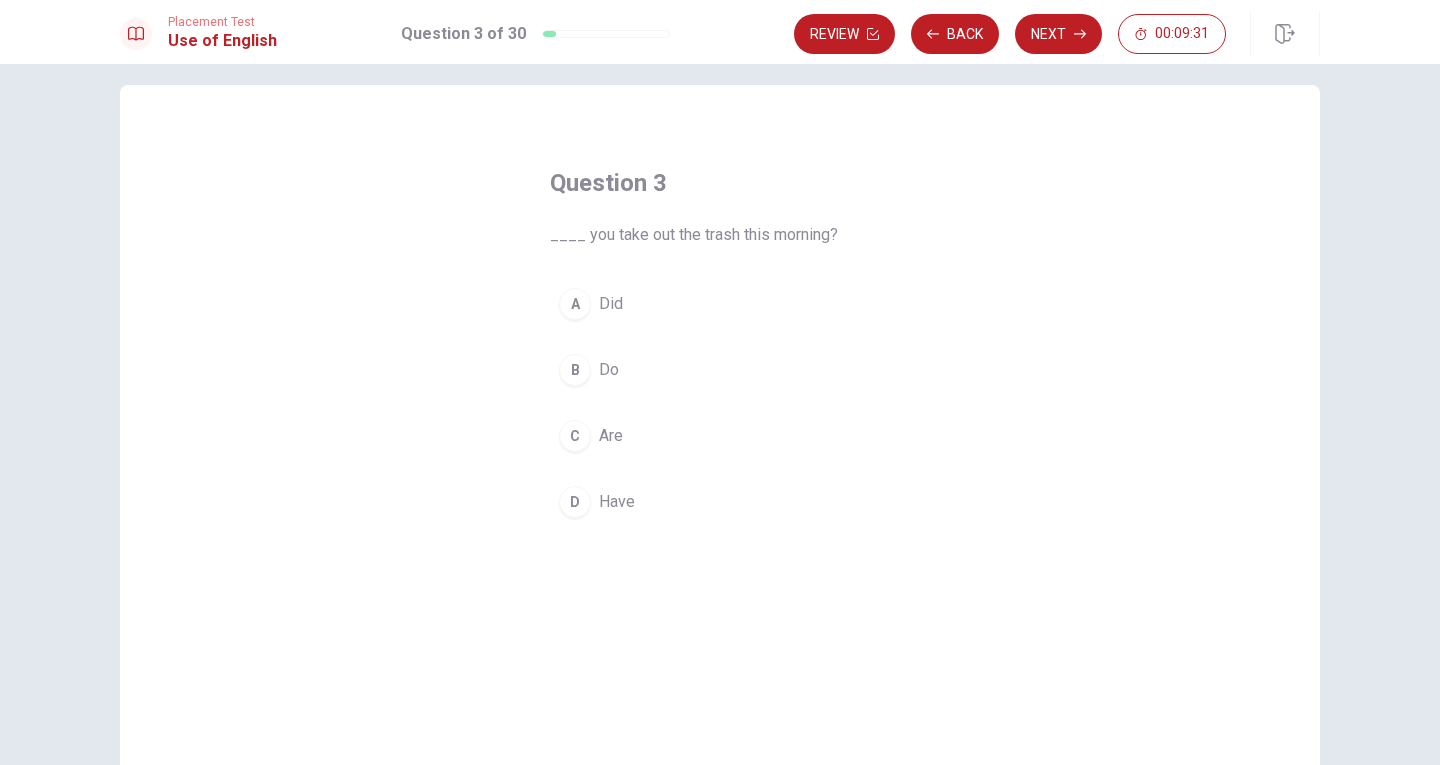 click on "A" at bounding box center (575, 304) 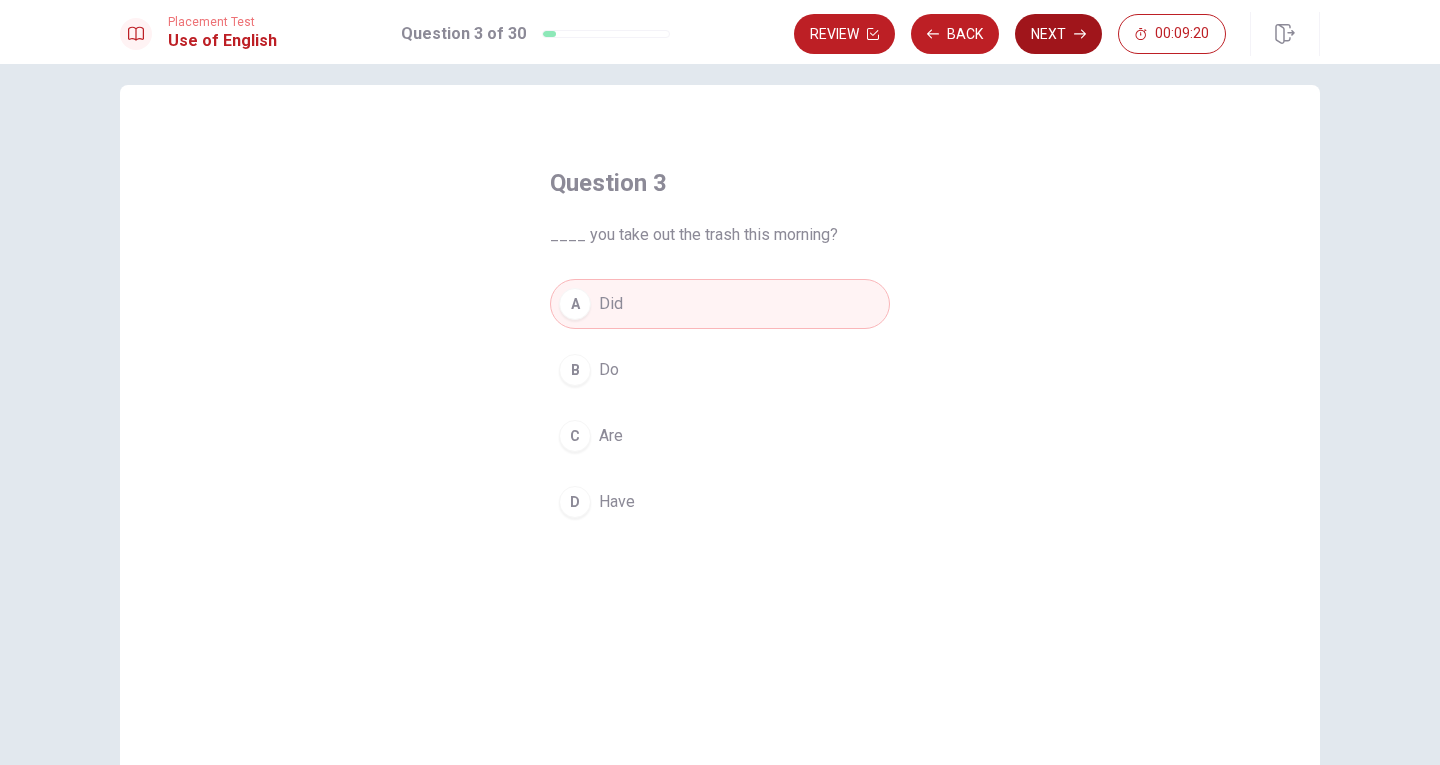 click on "Next" at bounding box center [1058, 34] 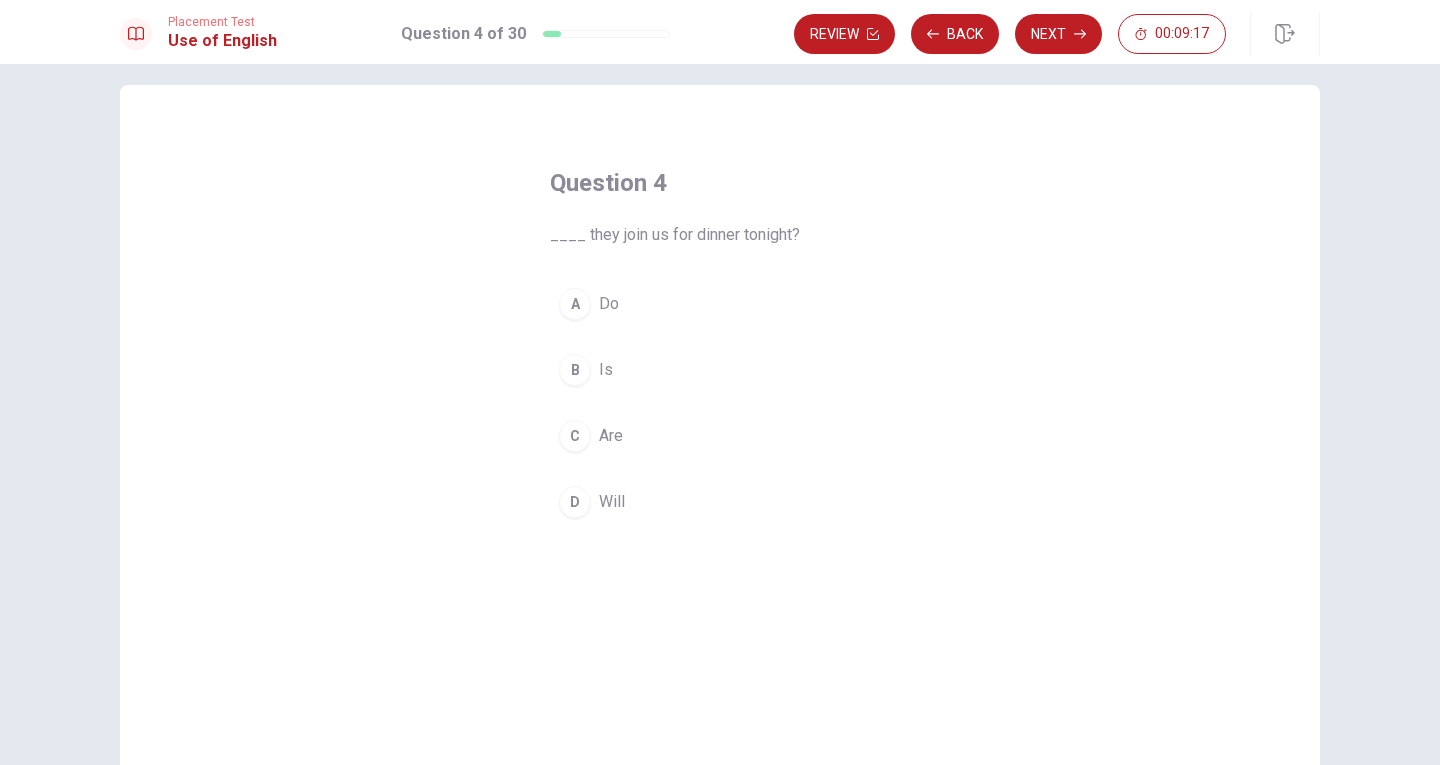 click on "Will" at bounding box center [612, 502] 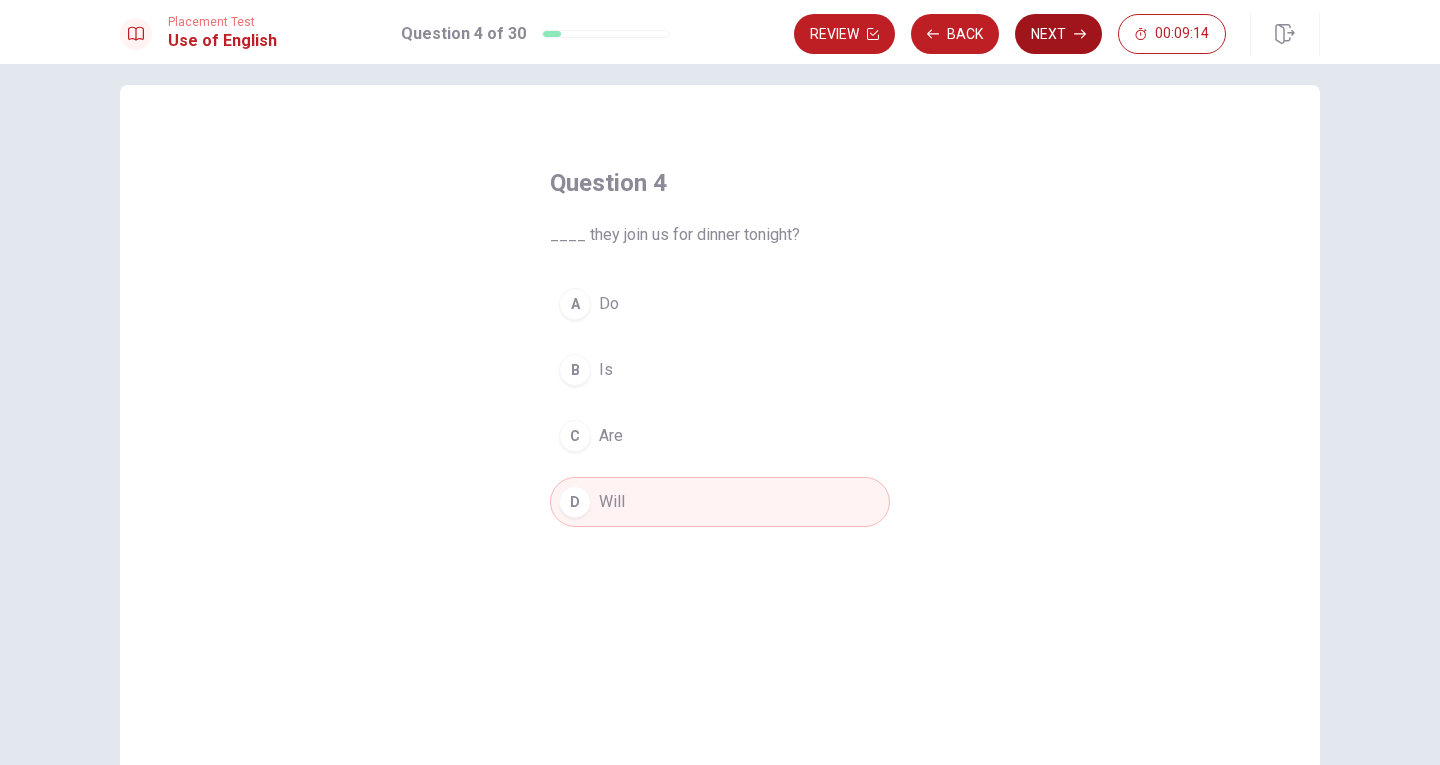 click on "Next" at bounding box center (1058, 34) 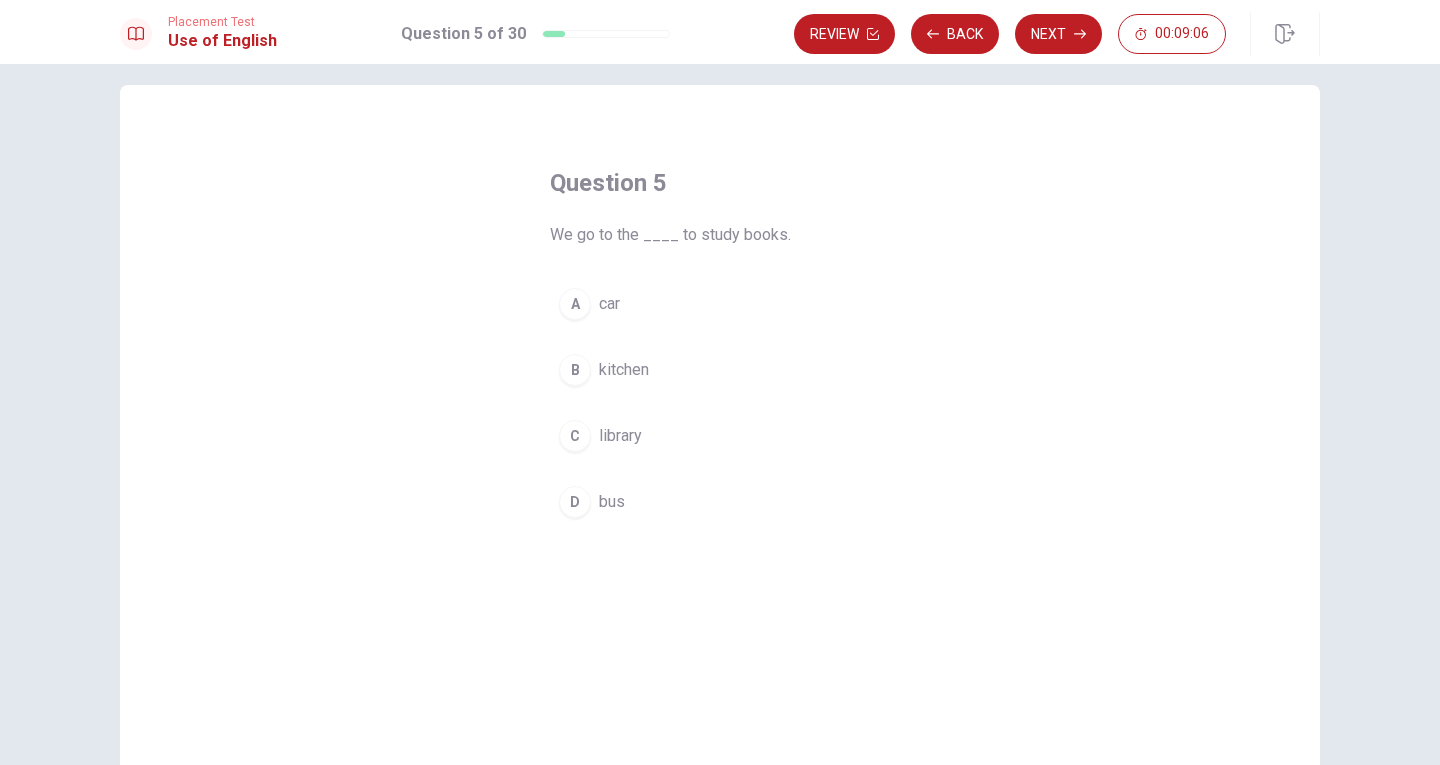 click on "library" at bounding box center [620, 436] 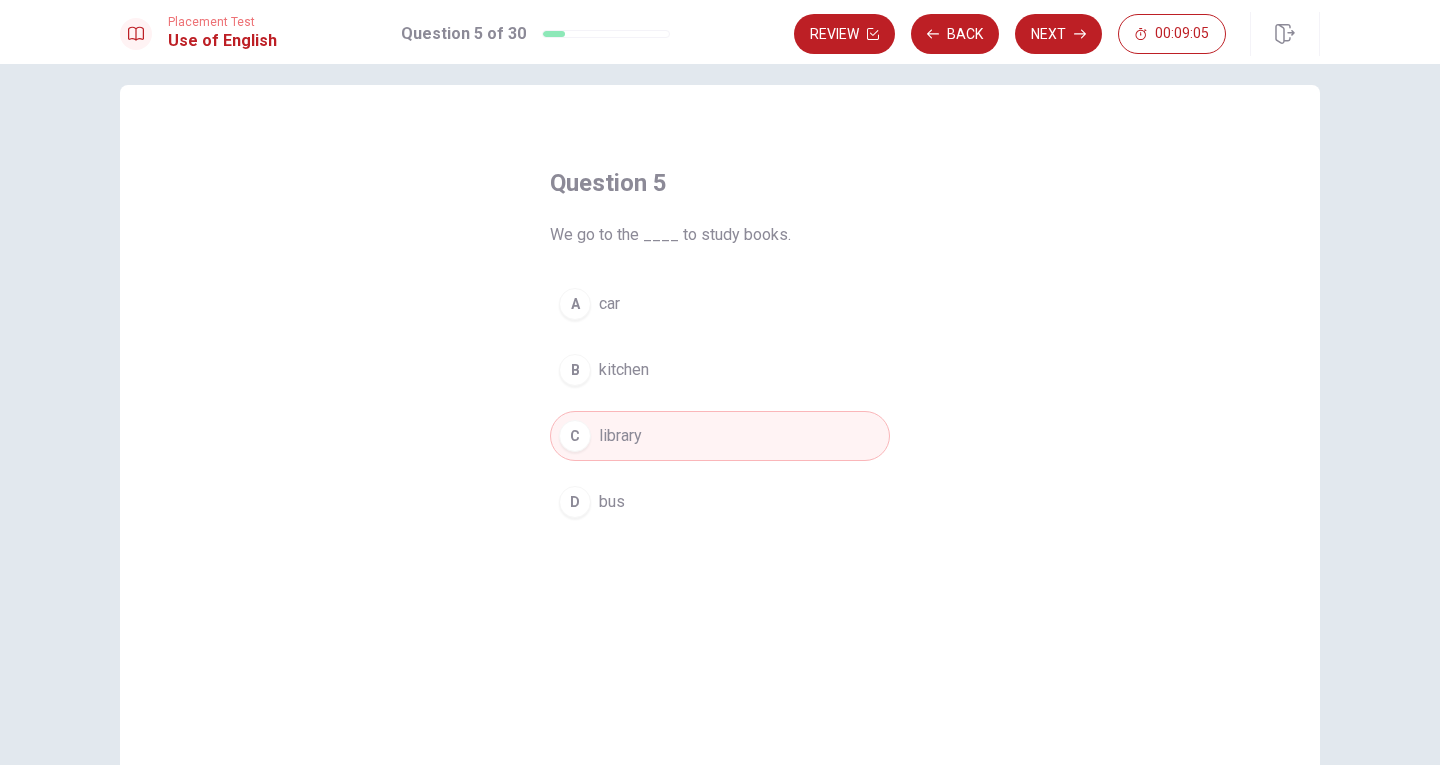 click on "Review Back Next 00:09:05" at bounding box center [1057, 34] 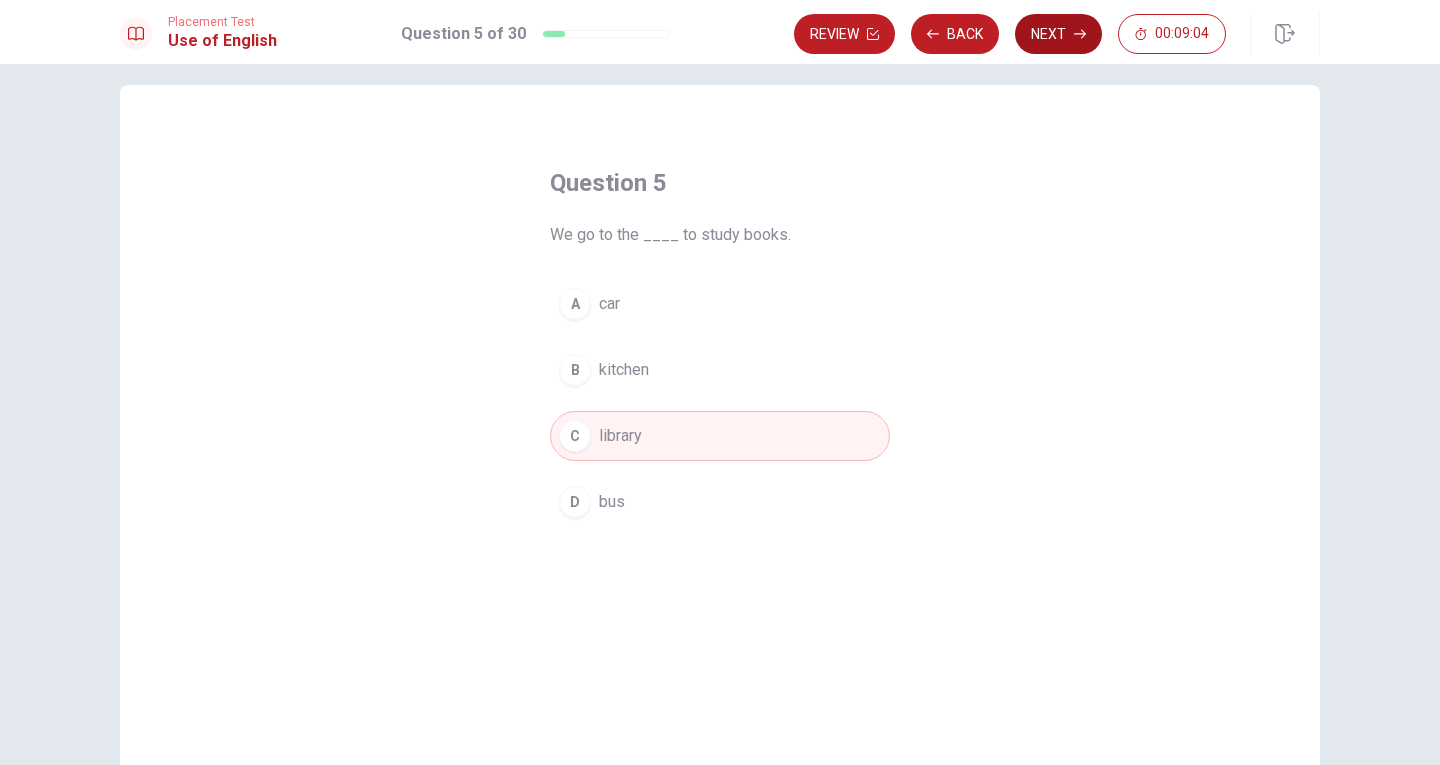 click on "Next" at bounding box center [1058, 34] 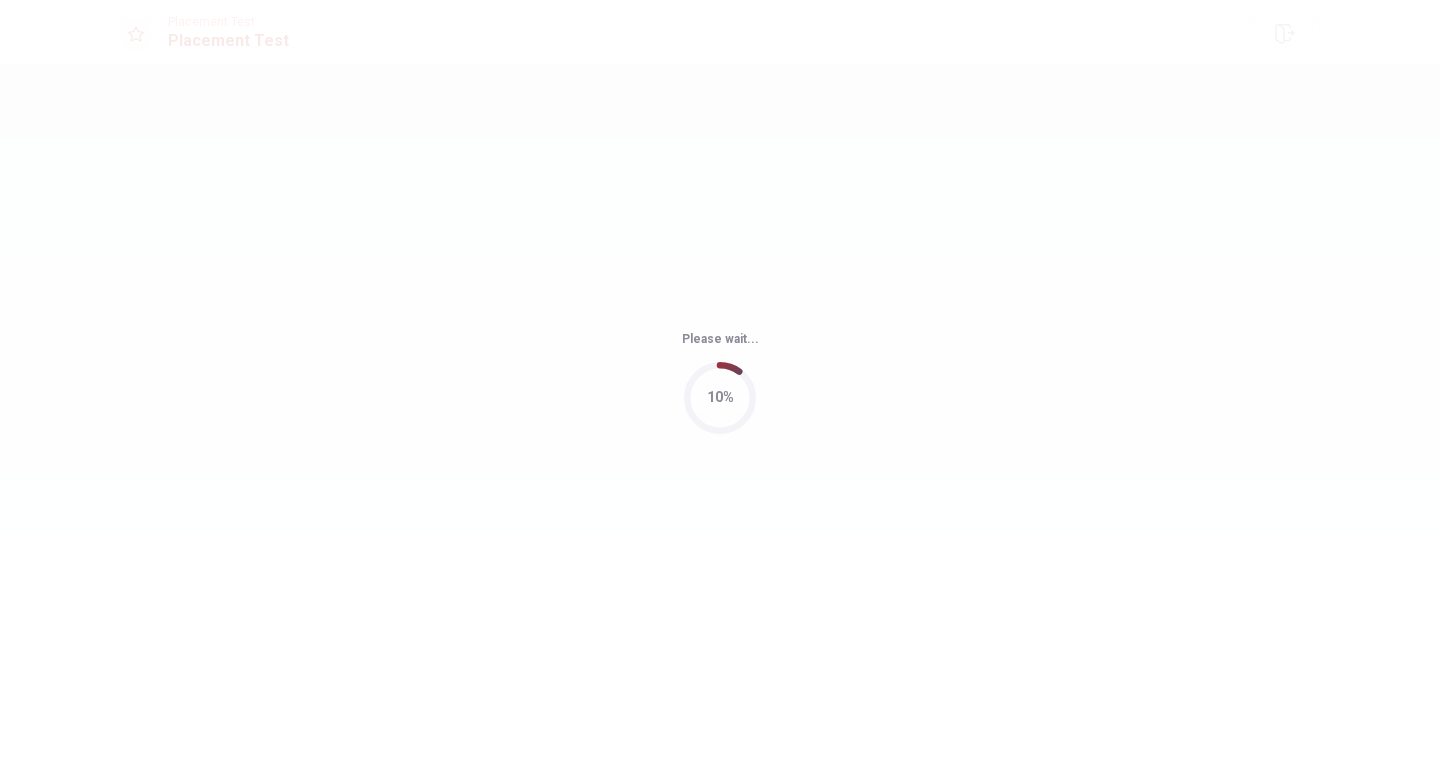 scroll, scrollTop: 0, scrollLeft: 0, axis: both 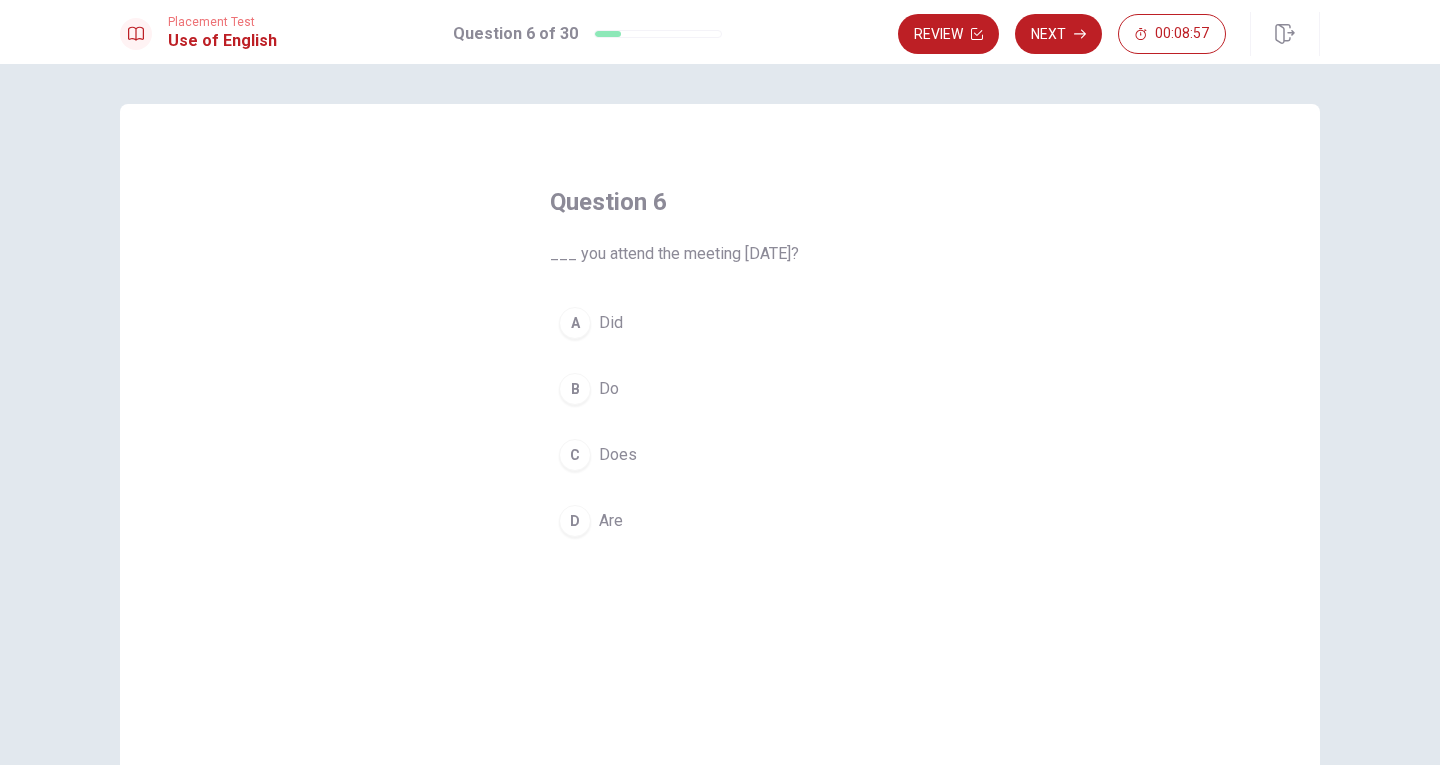 click on "A Did" at bounding box center [720, 323] 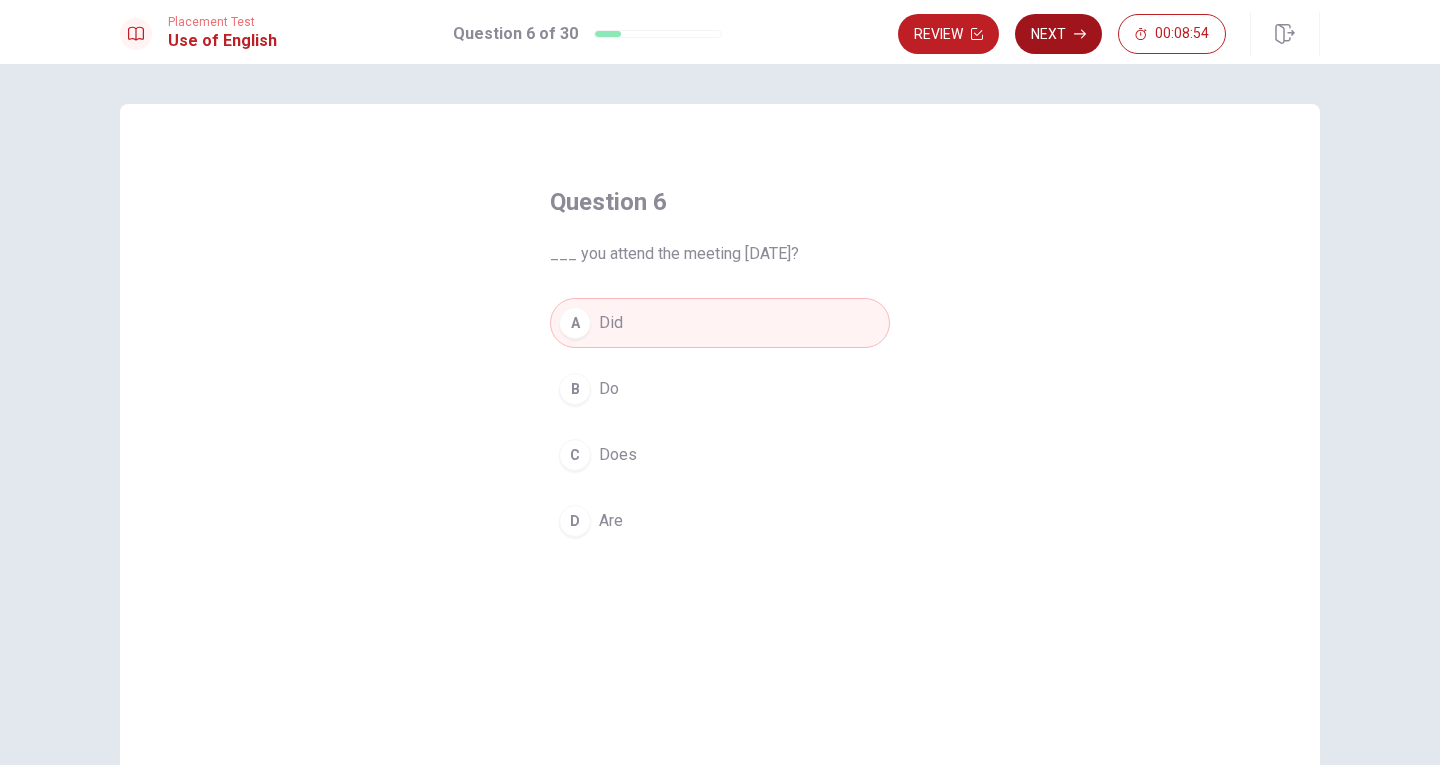 click on "Next" at bounding box center [1058, 34] 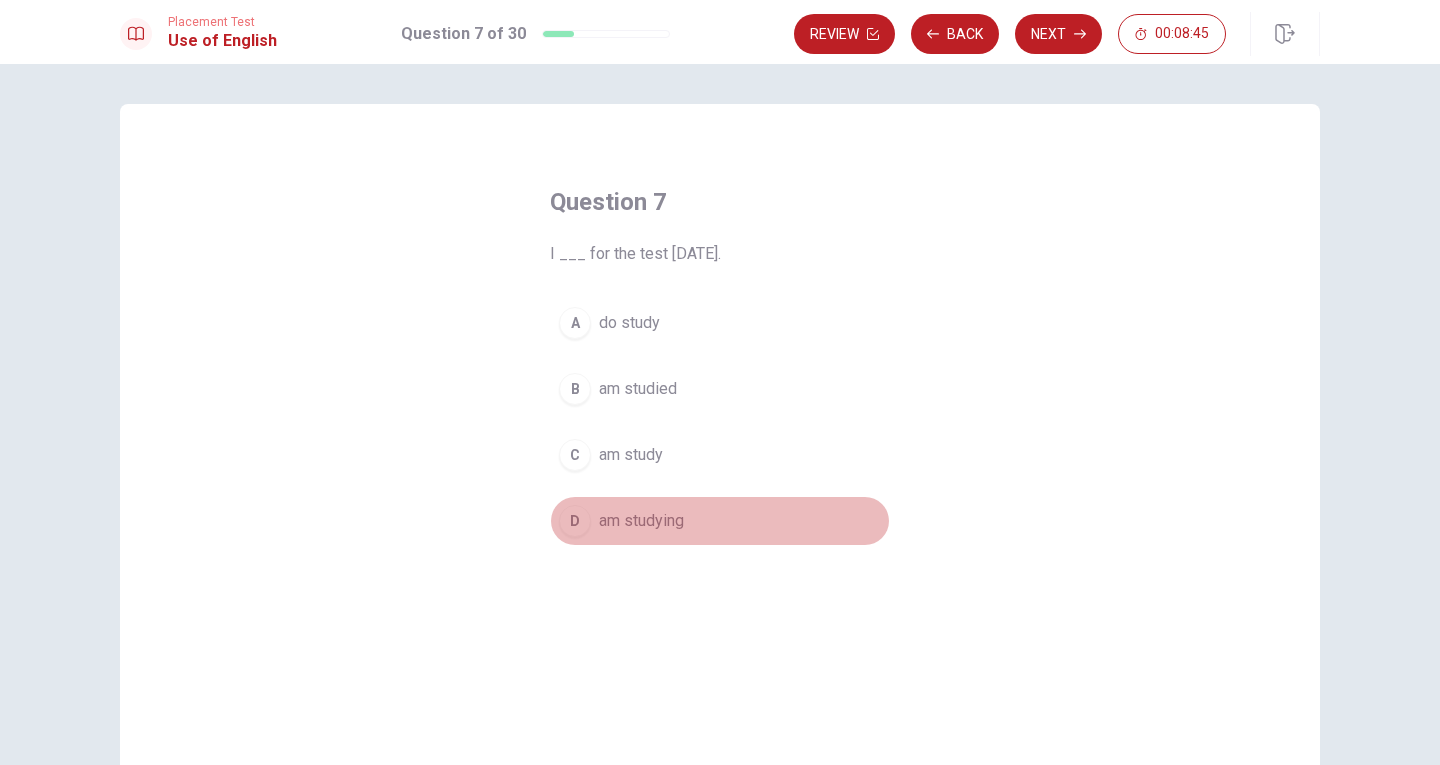 click on "am studying" at bounding box center [641, 521] 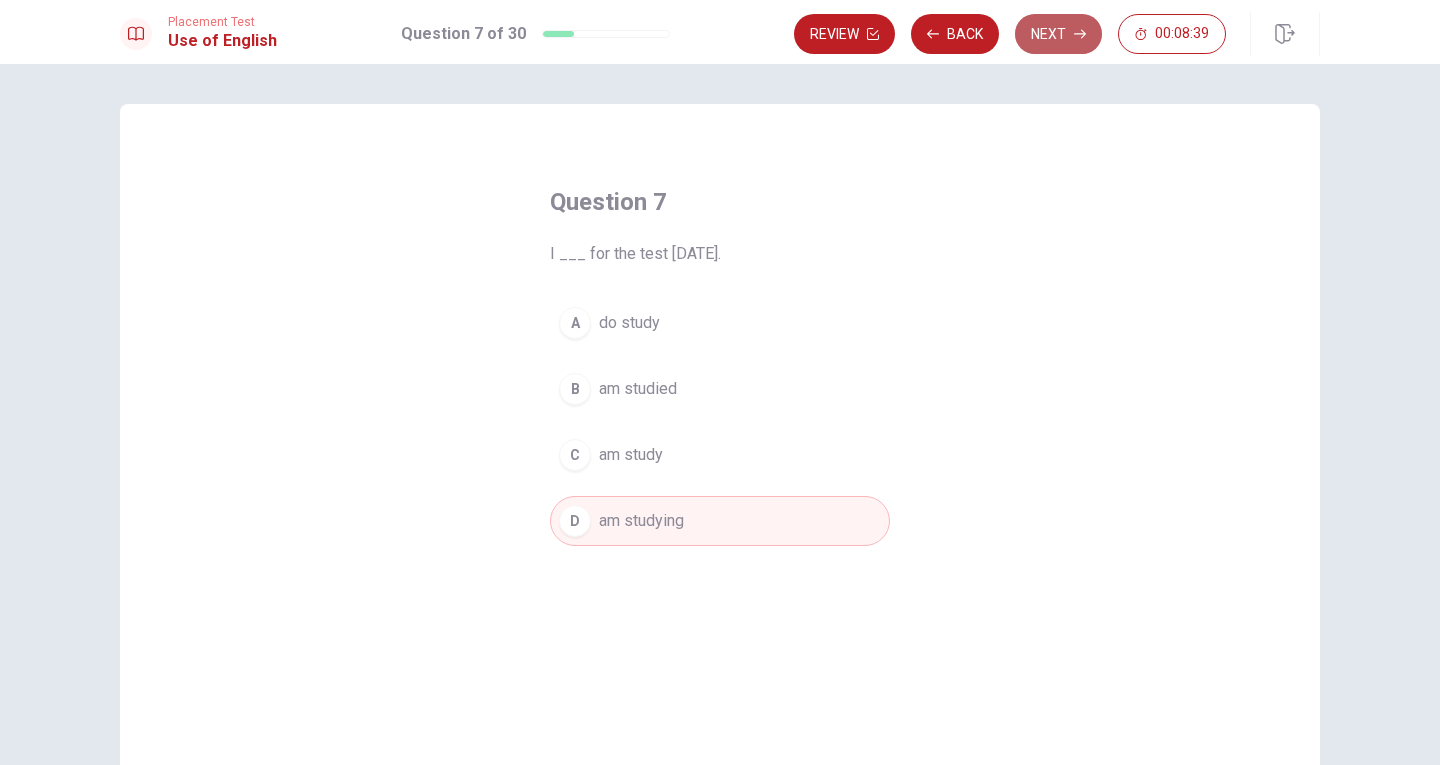 click on "Next" at bounding box center [1058, 34] 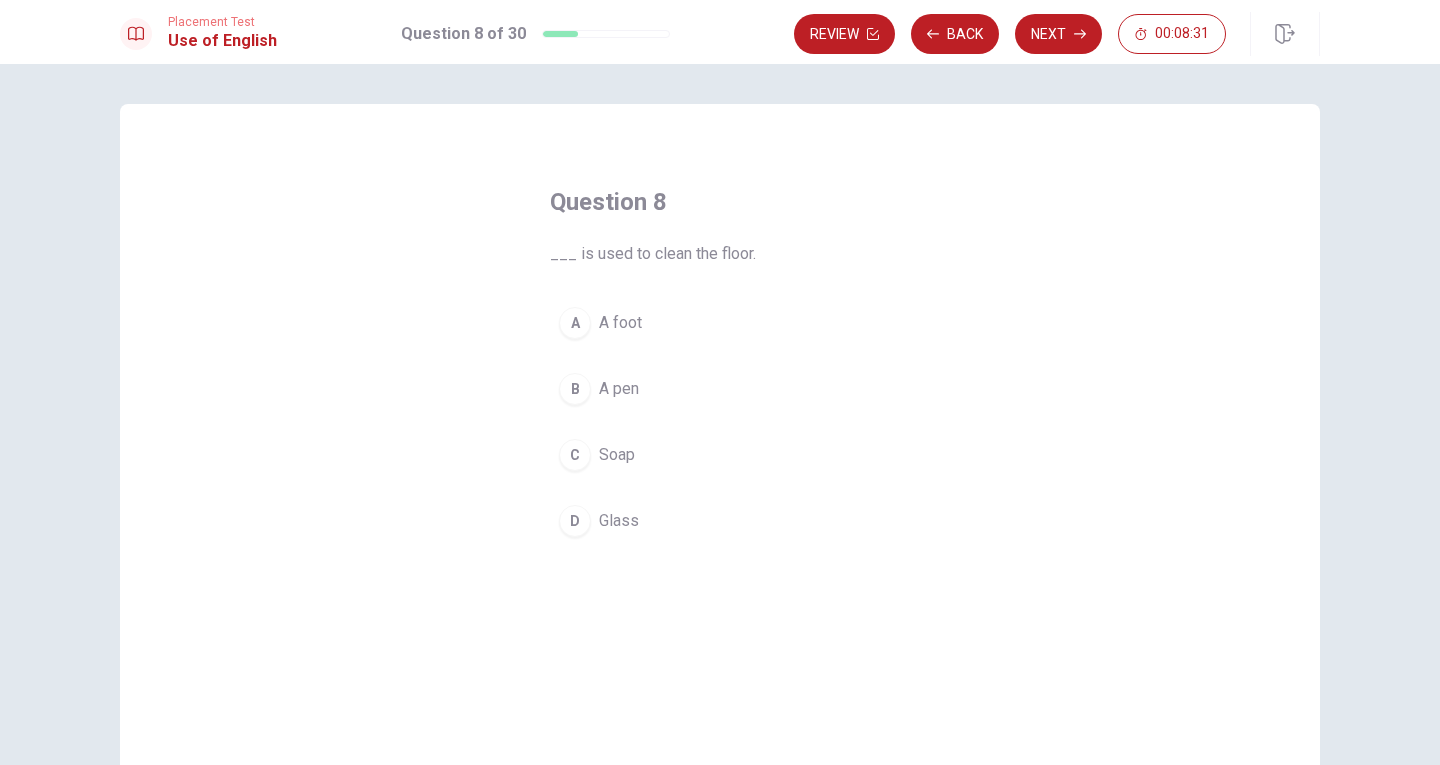 click on "Soap" at bounding box center (617, 455) 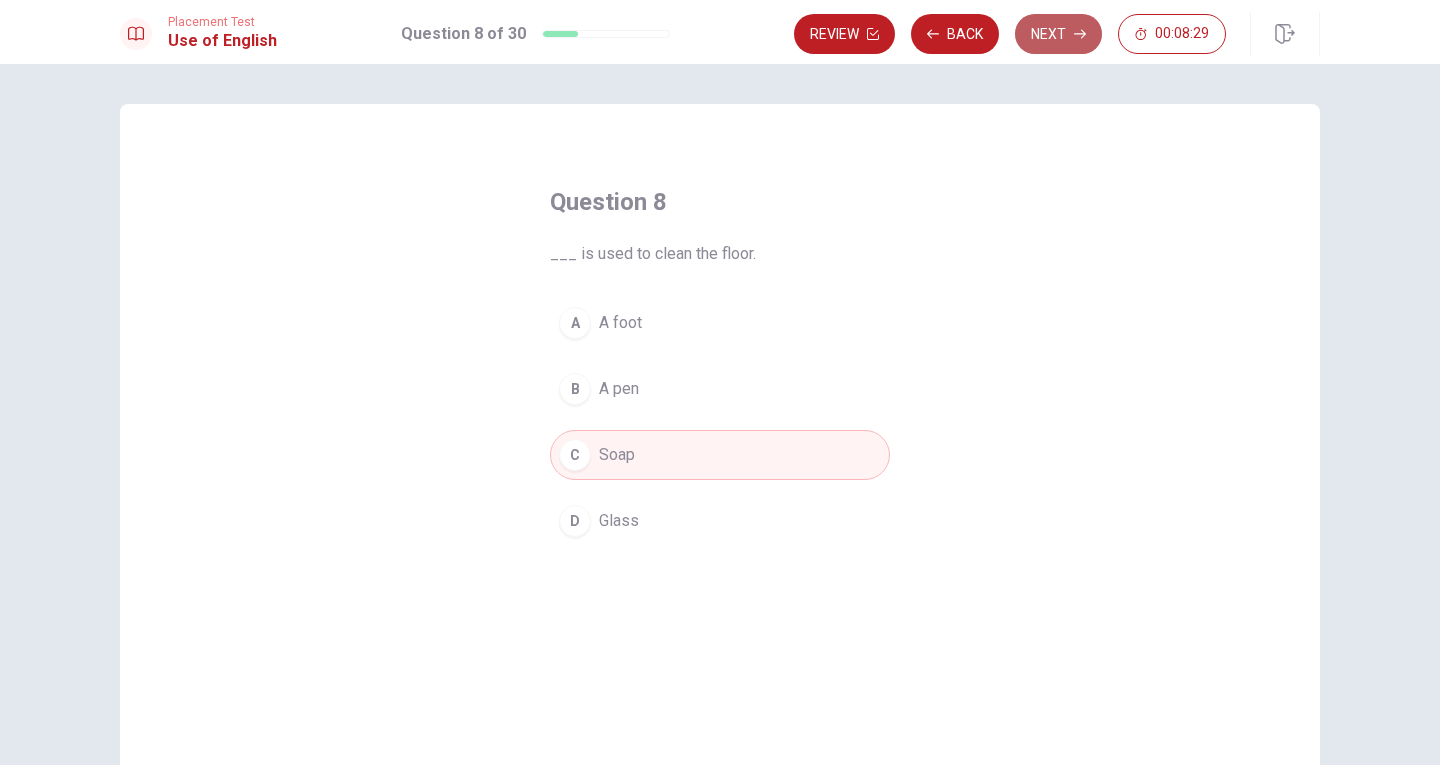 click on "Next" at bounding box center (1058, 34) 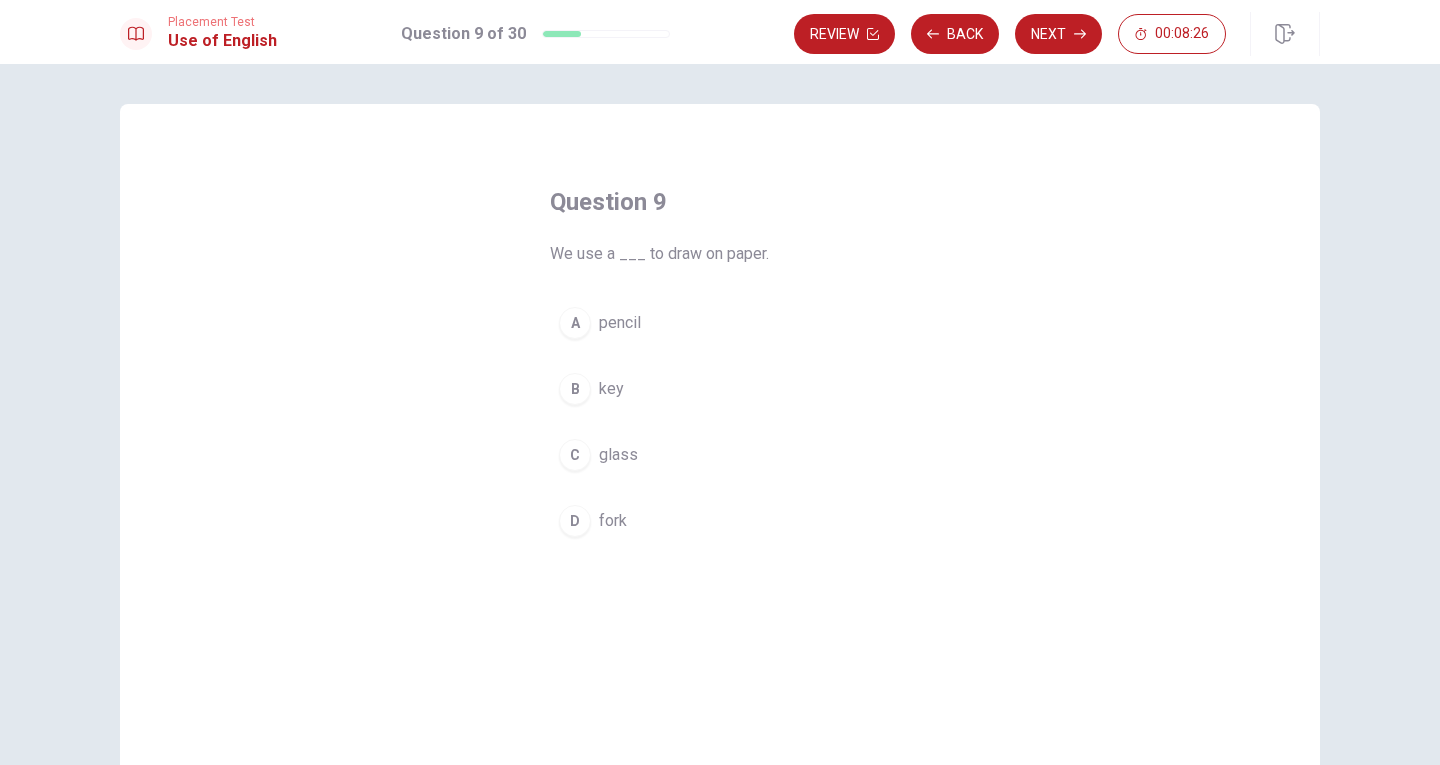 click on "pencil" at bounding box center [620, 323] 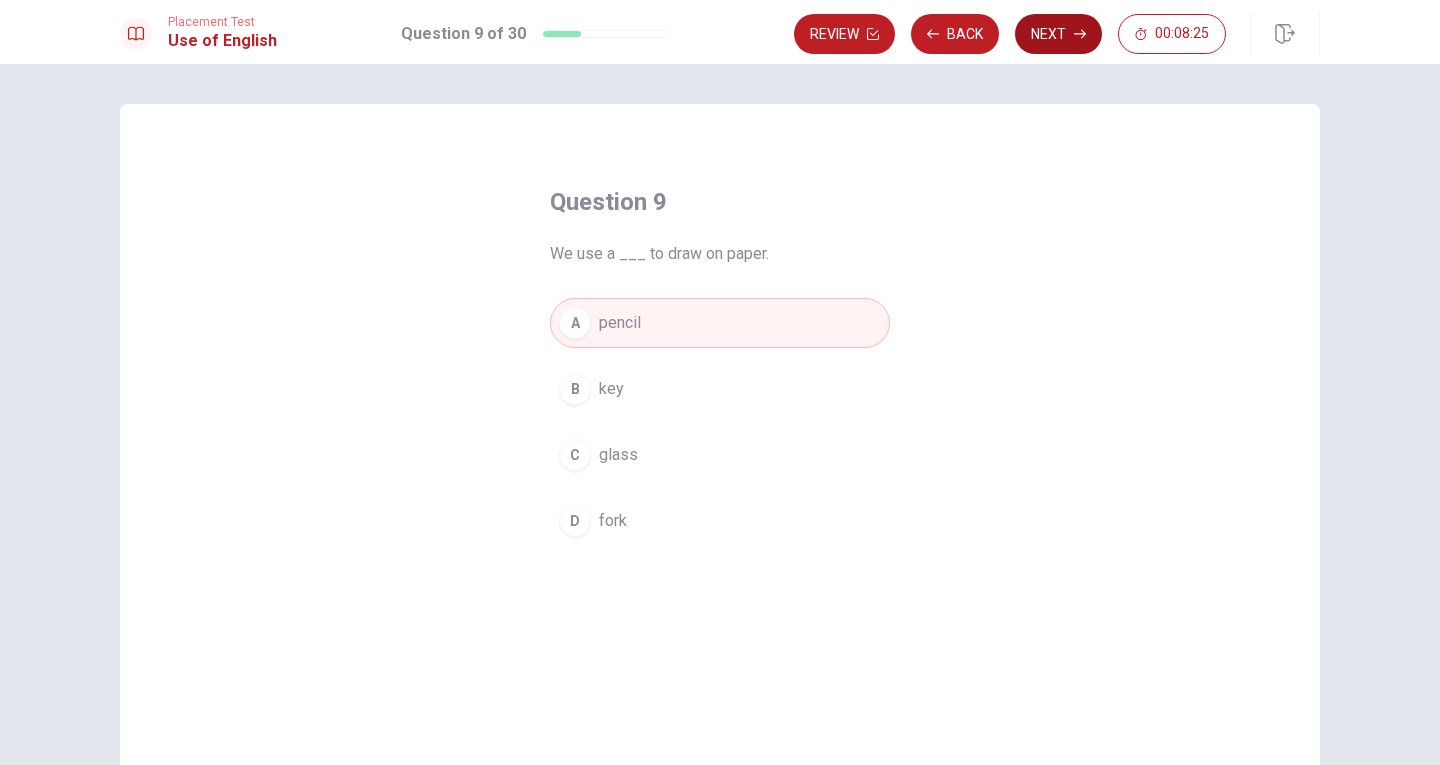 click on "Next" at bounding box center (1058, 34) 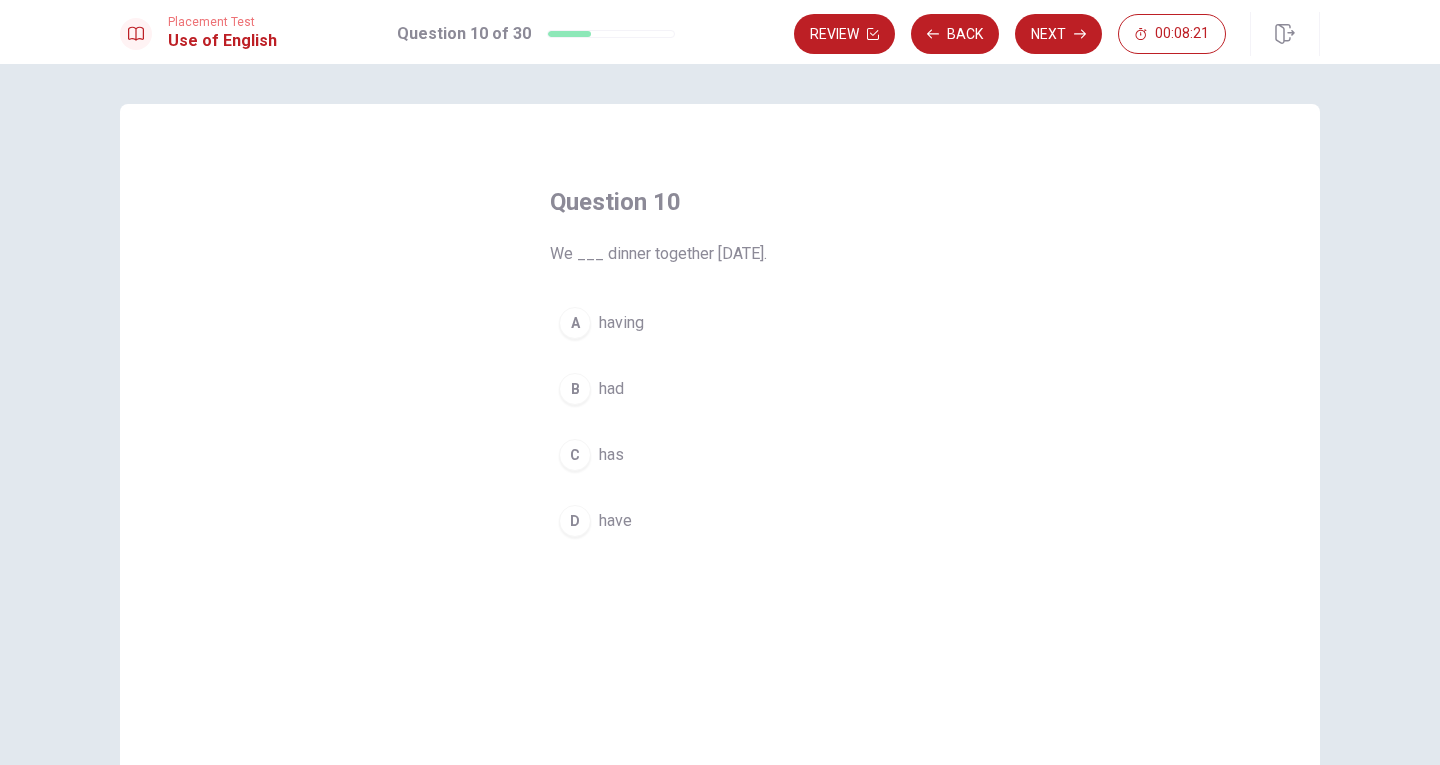click on "had" at bounding box center (611, 389) 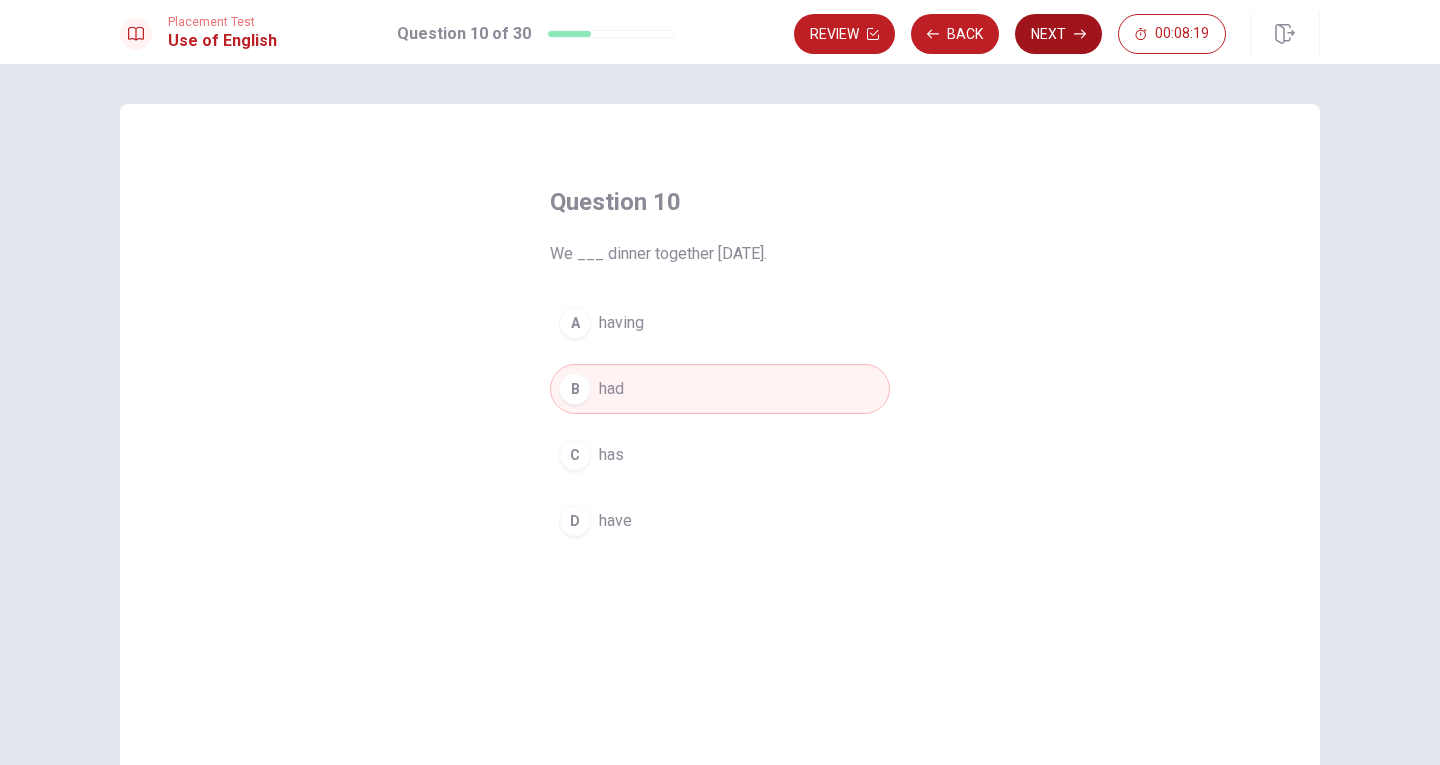 click on "Next" at bounding box center (1058, 34) 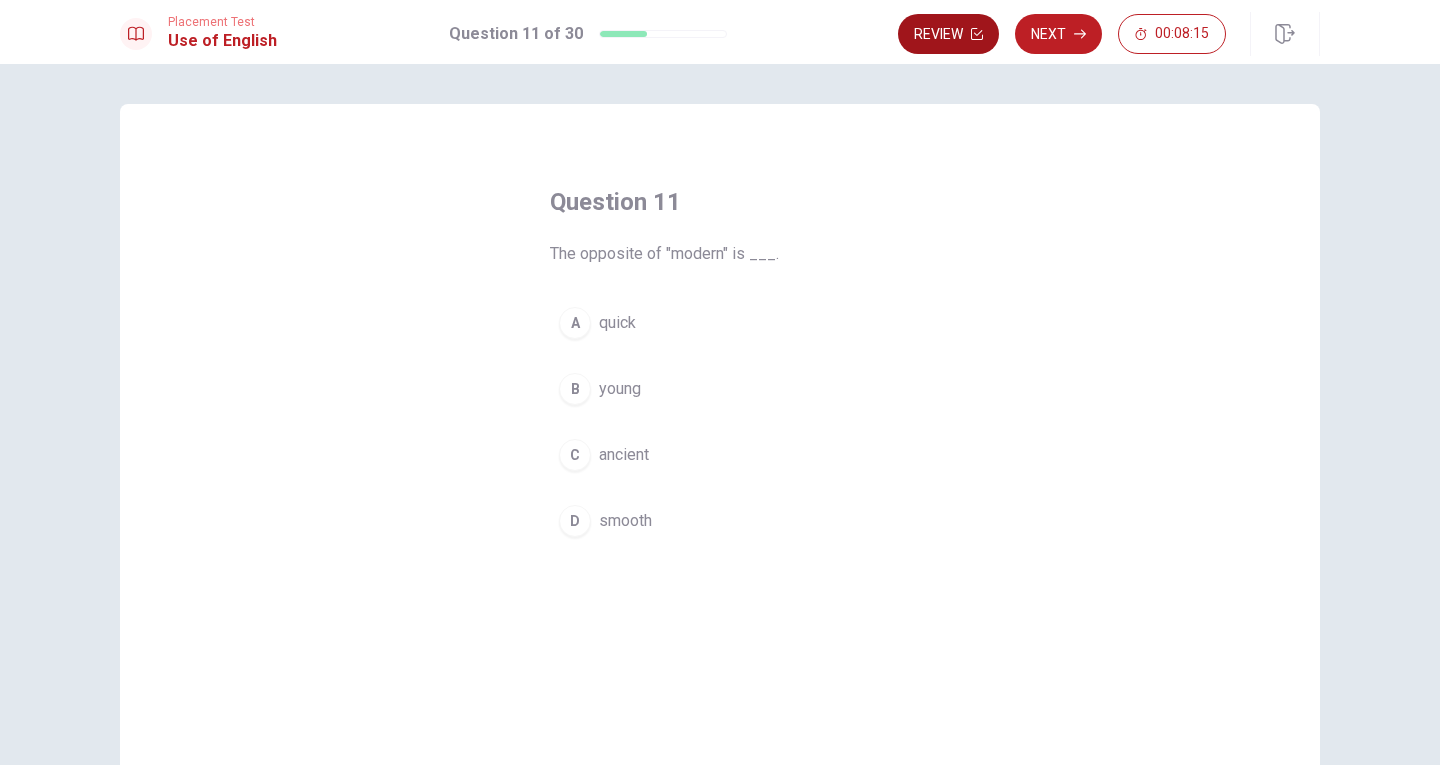 click on "Review" at bounding box center [948, 34] 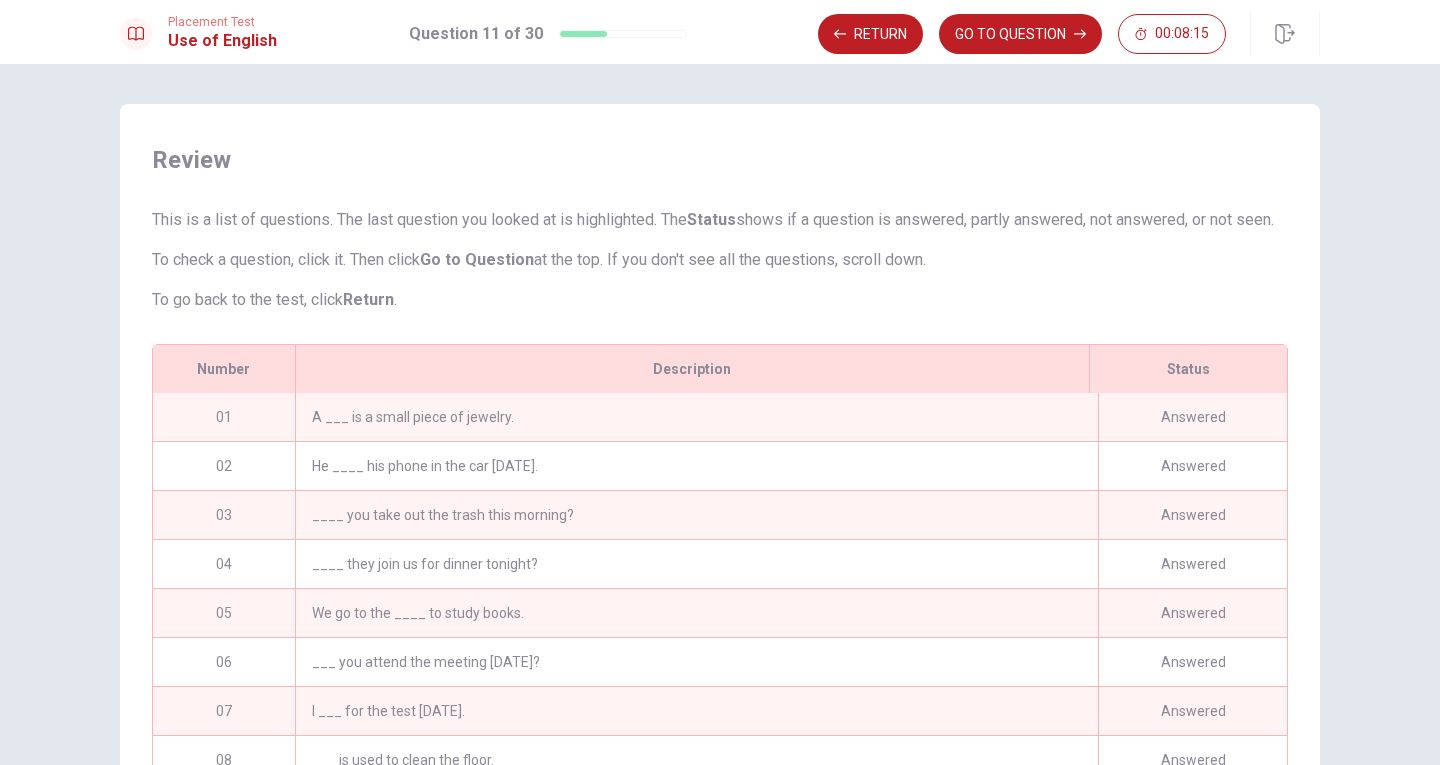 scroll, scrollTop: 140, scrollLeft: 0, axis: vertical 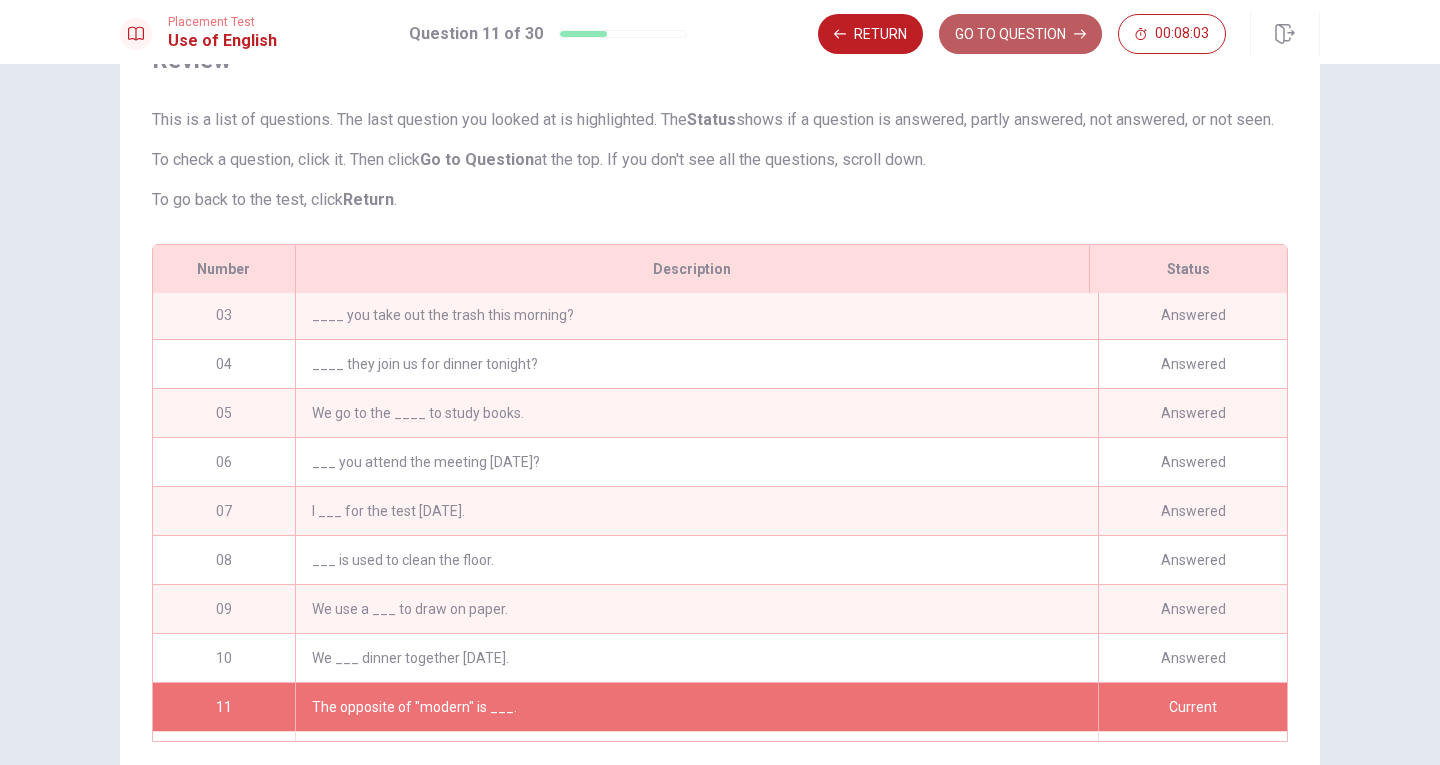 click on "GO TO QUESTION" at bounding box center (1020, 34) 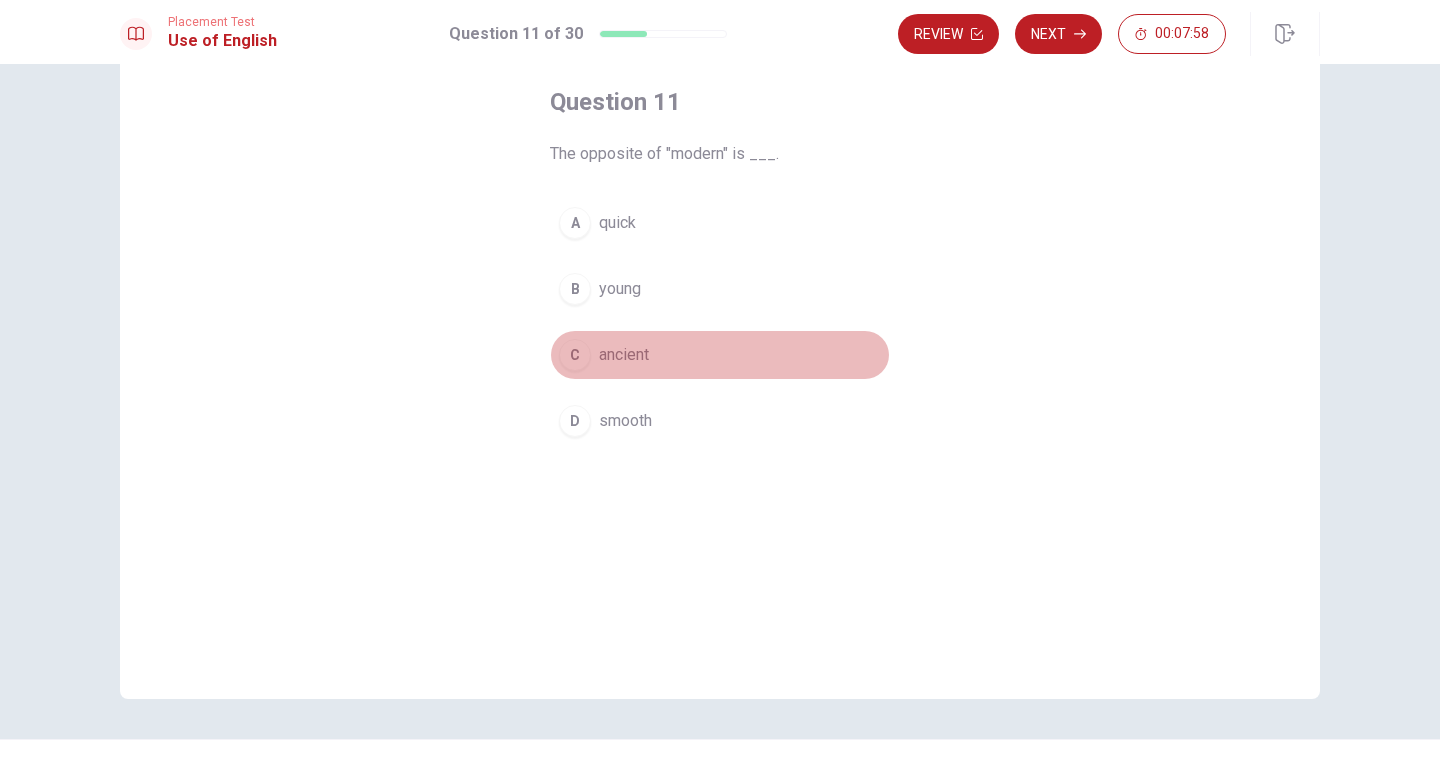 click on "ancient" at bounding box center [624, 355] 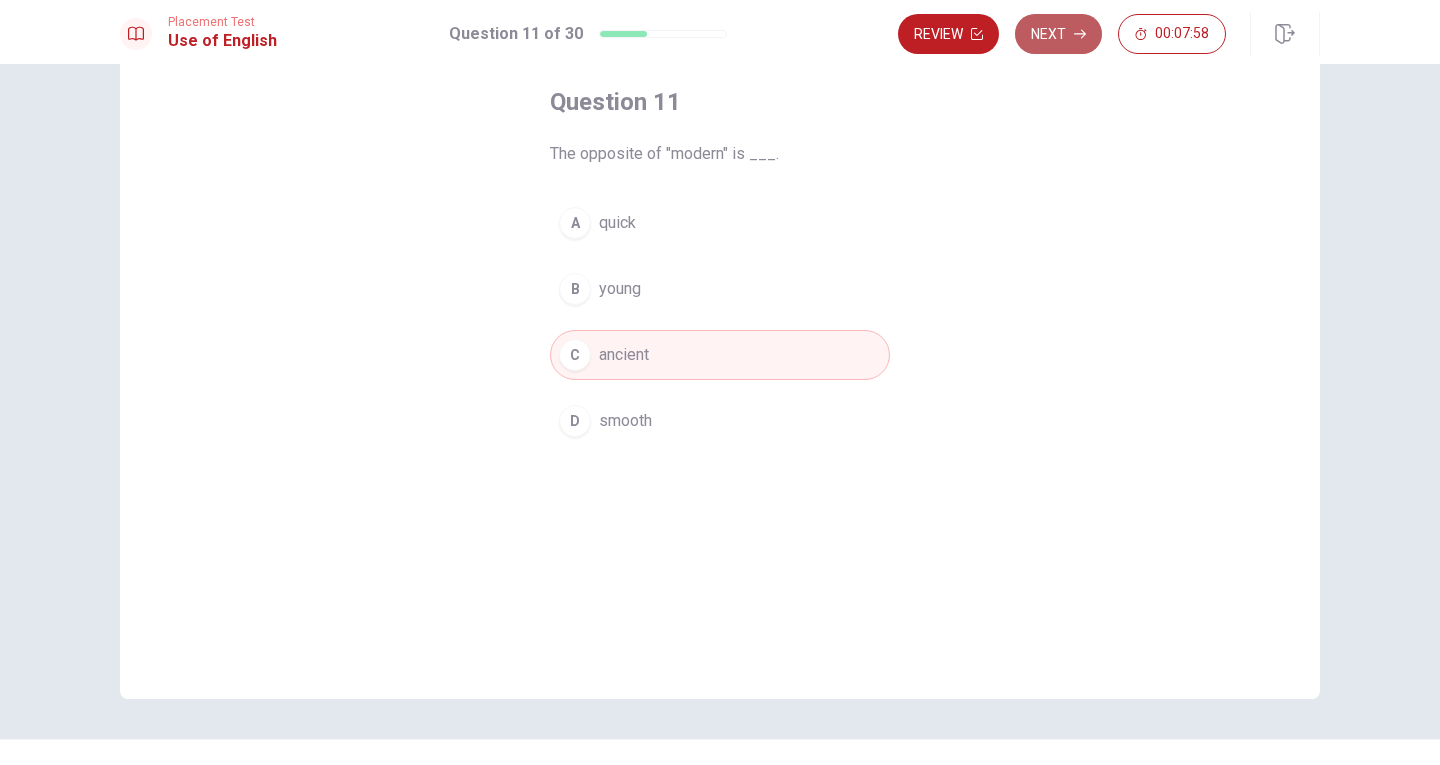 click on "Next" at bounding box center (1058, 34) 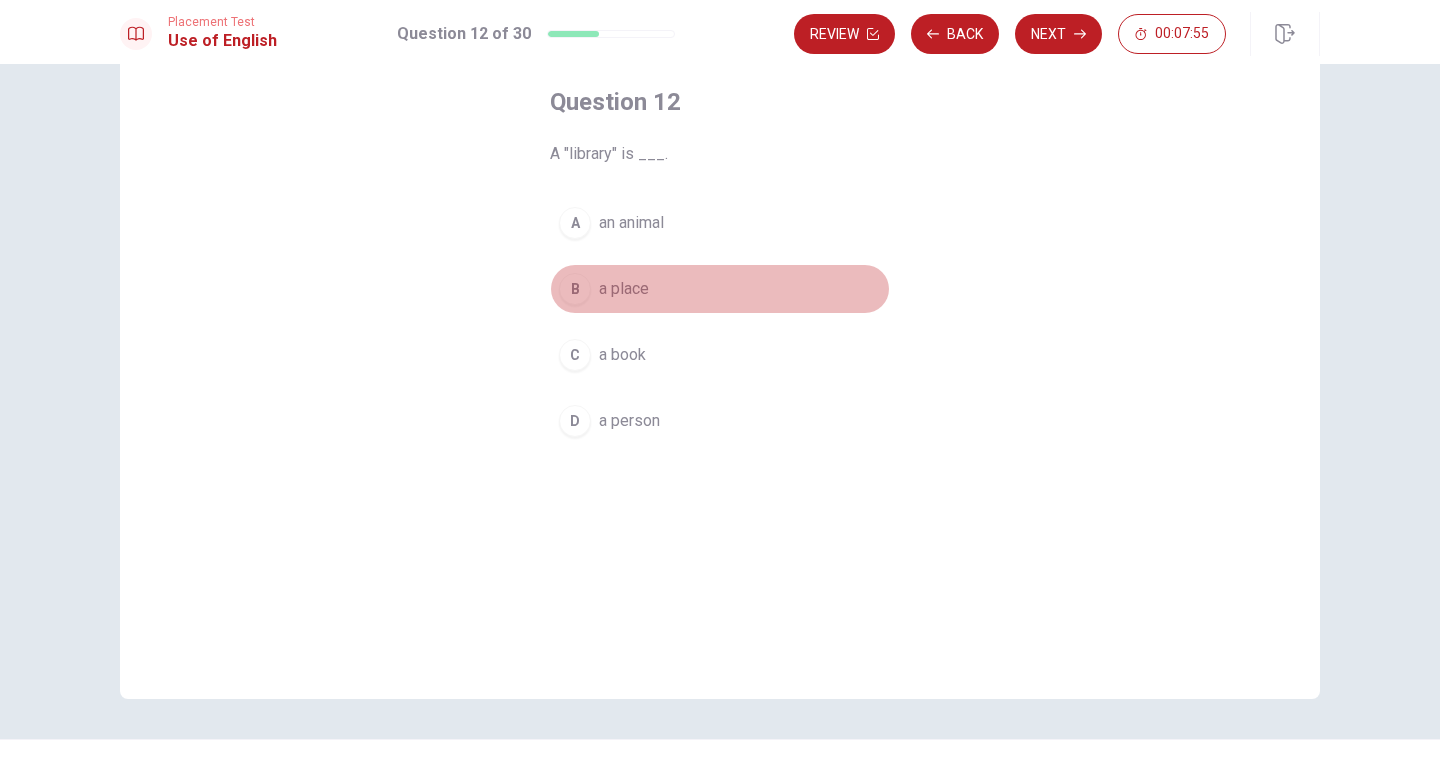 click on "B a place" at bounding box center [720, 289] 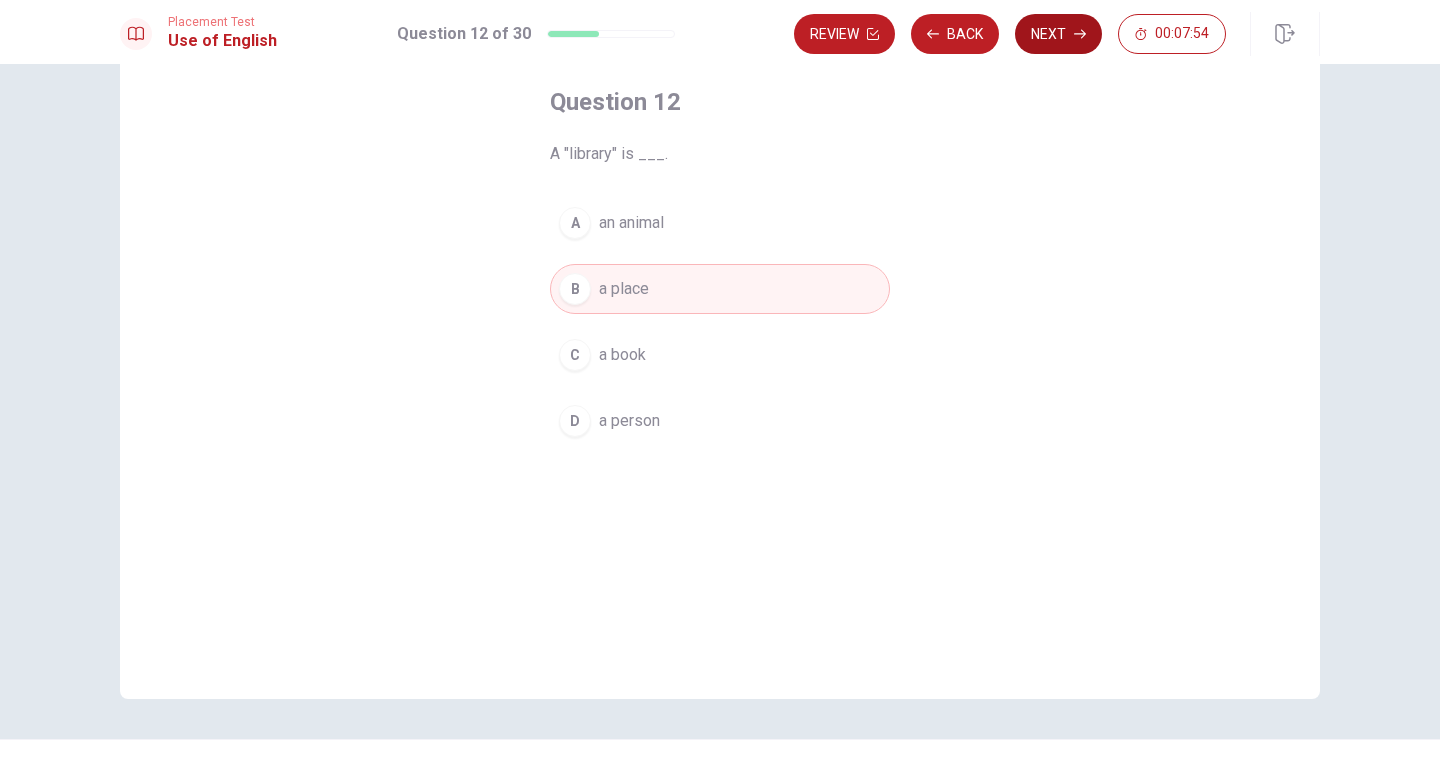 click on "Next" at bounding box center (1058, 34) 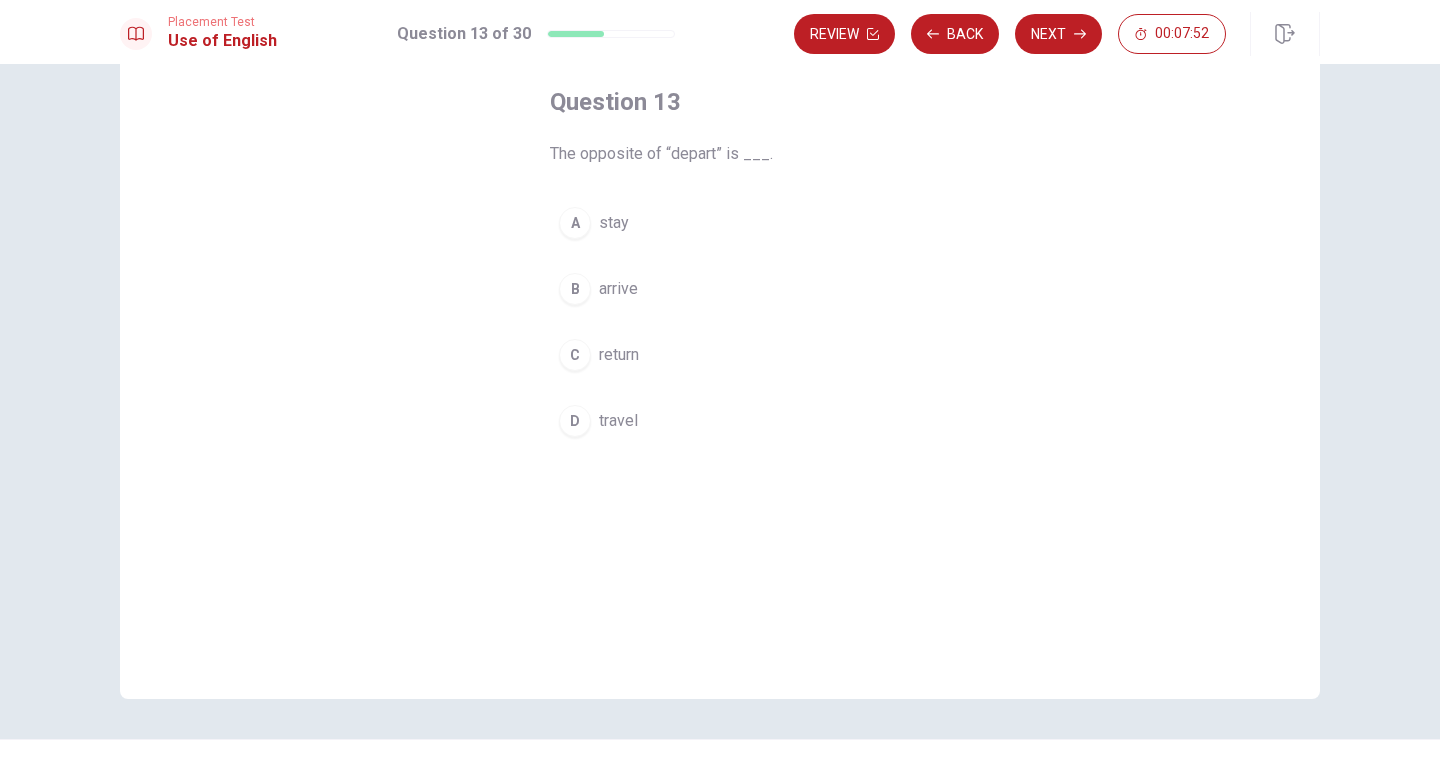 click on "arrive" at bounding box center [618, 289] 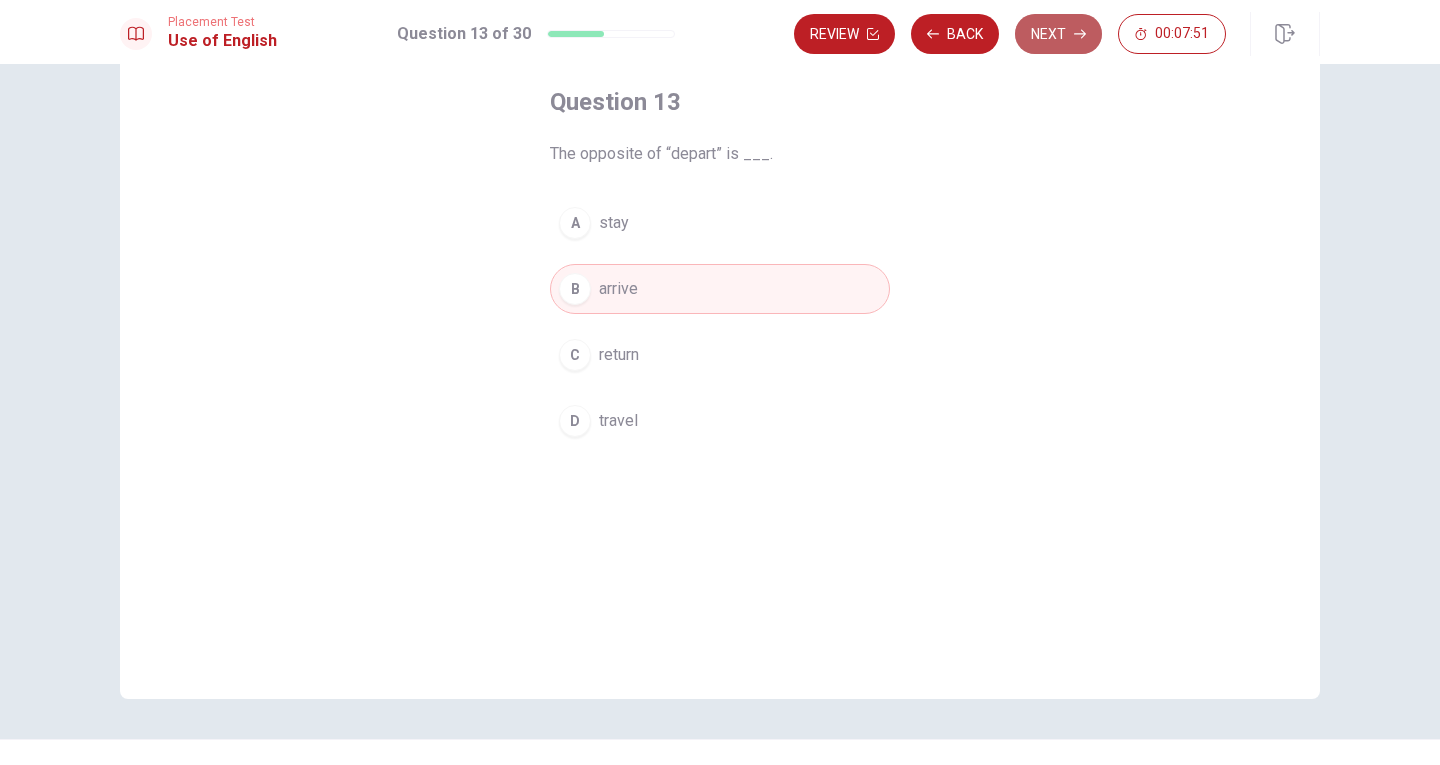 click on "Next" at bounding box center [1058, 34] 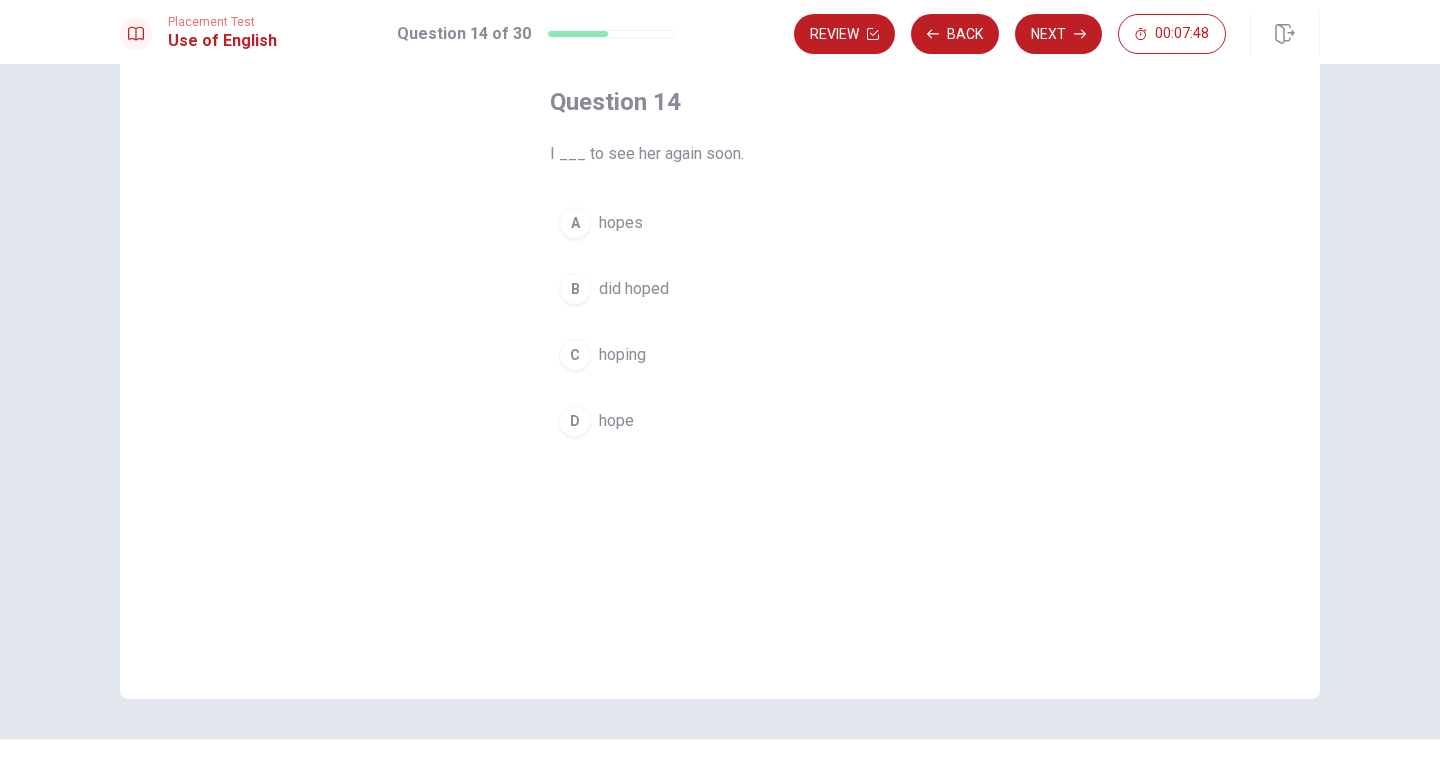click on "hope" at bounding box center [616, 421] 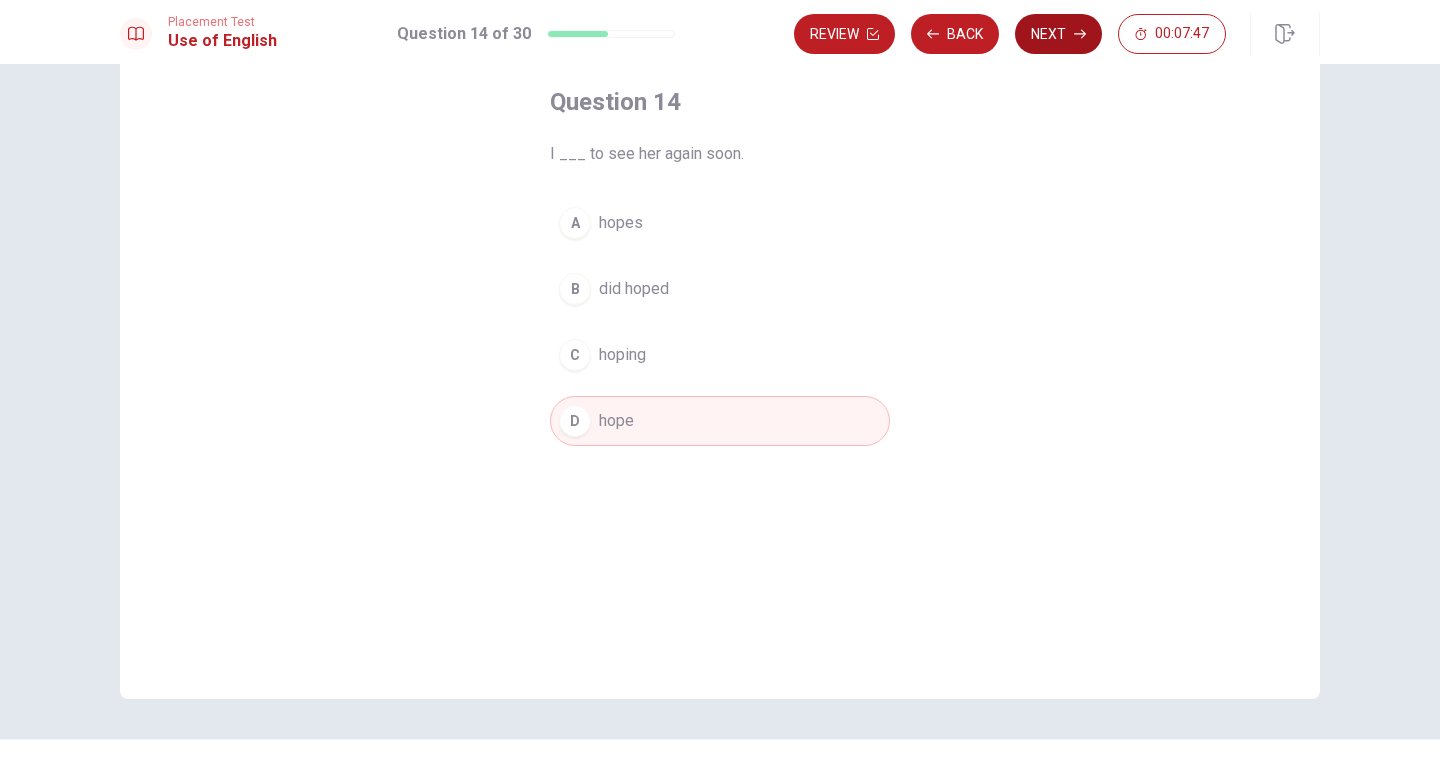 click 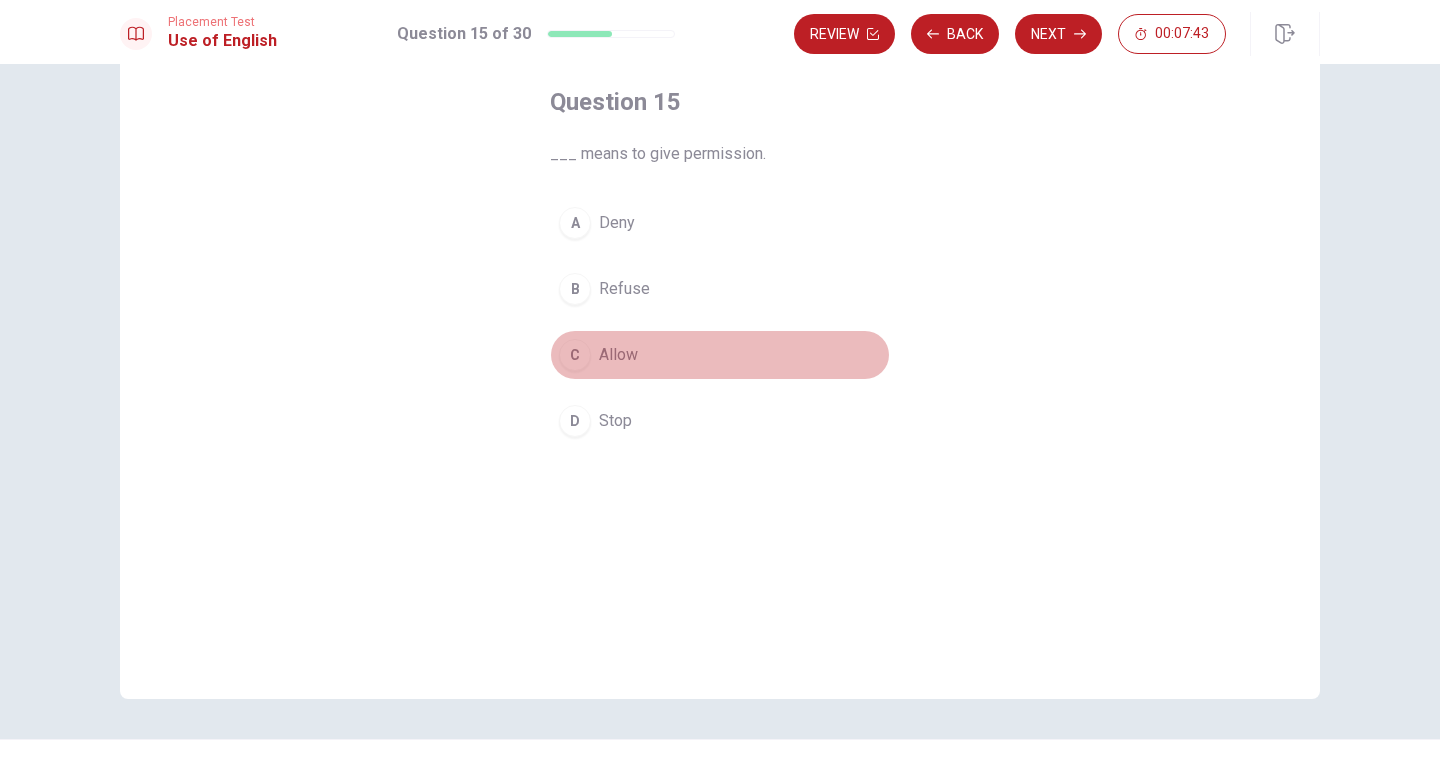 click on "C Allow" at bounding box center [720, 355] 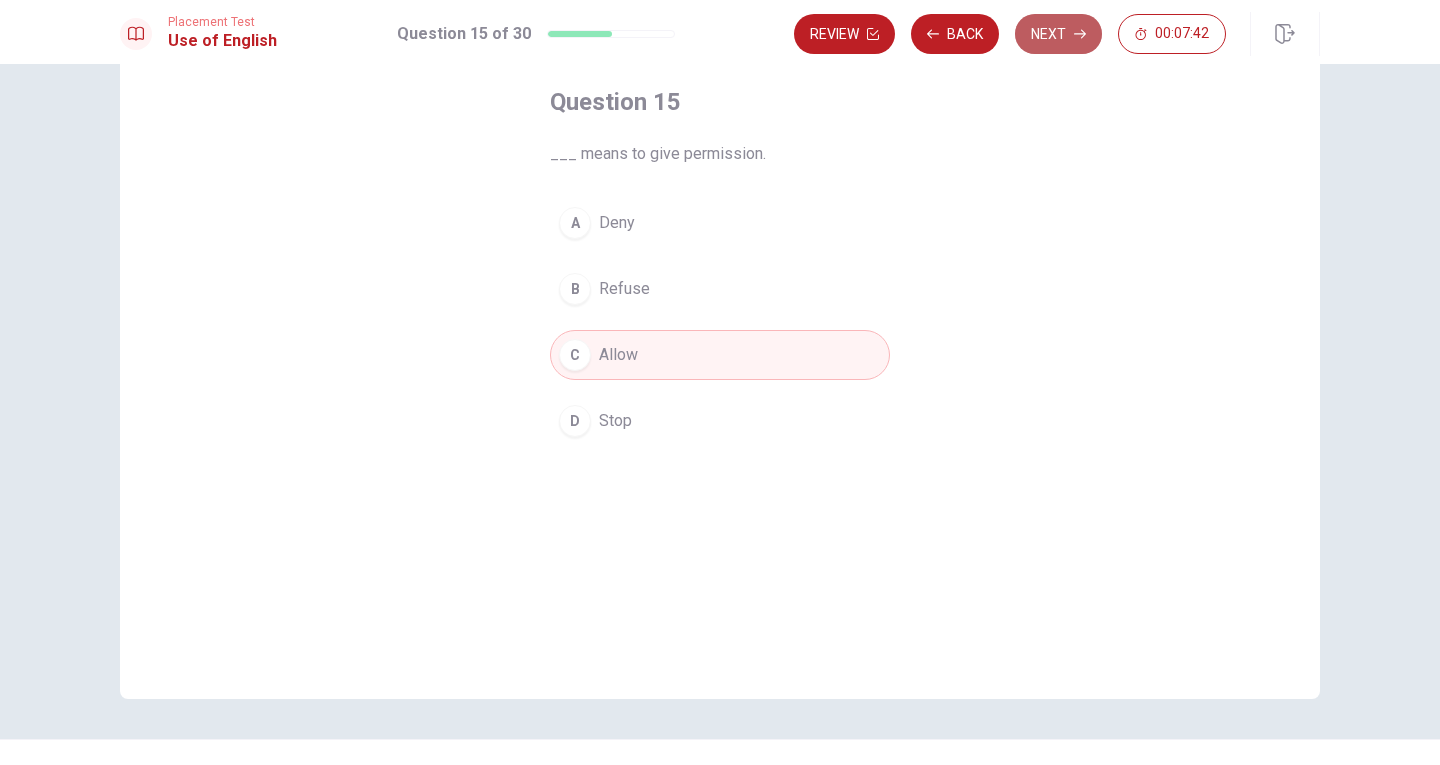click on "Next" at bounding box center [1058, 34] 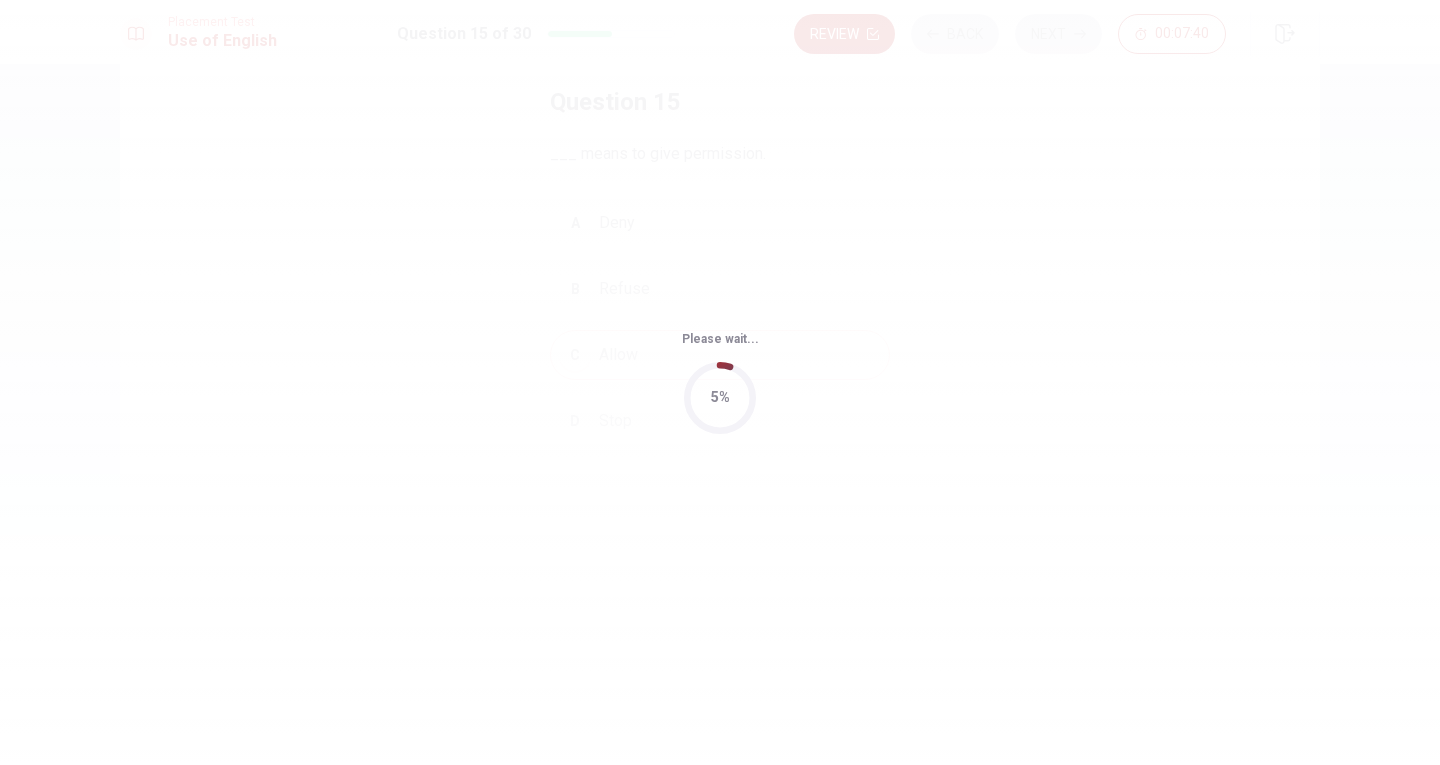 scroll, scrollTop: 0, scrollLeft: 0, axis: both 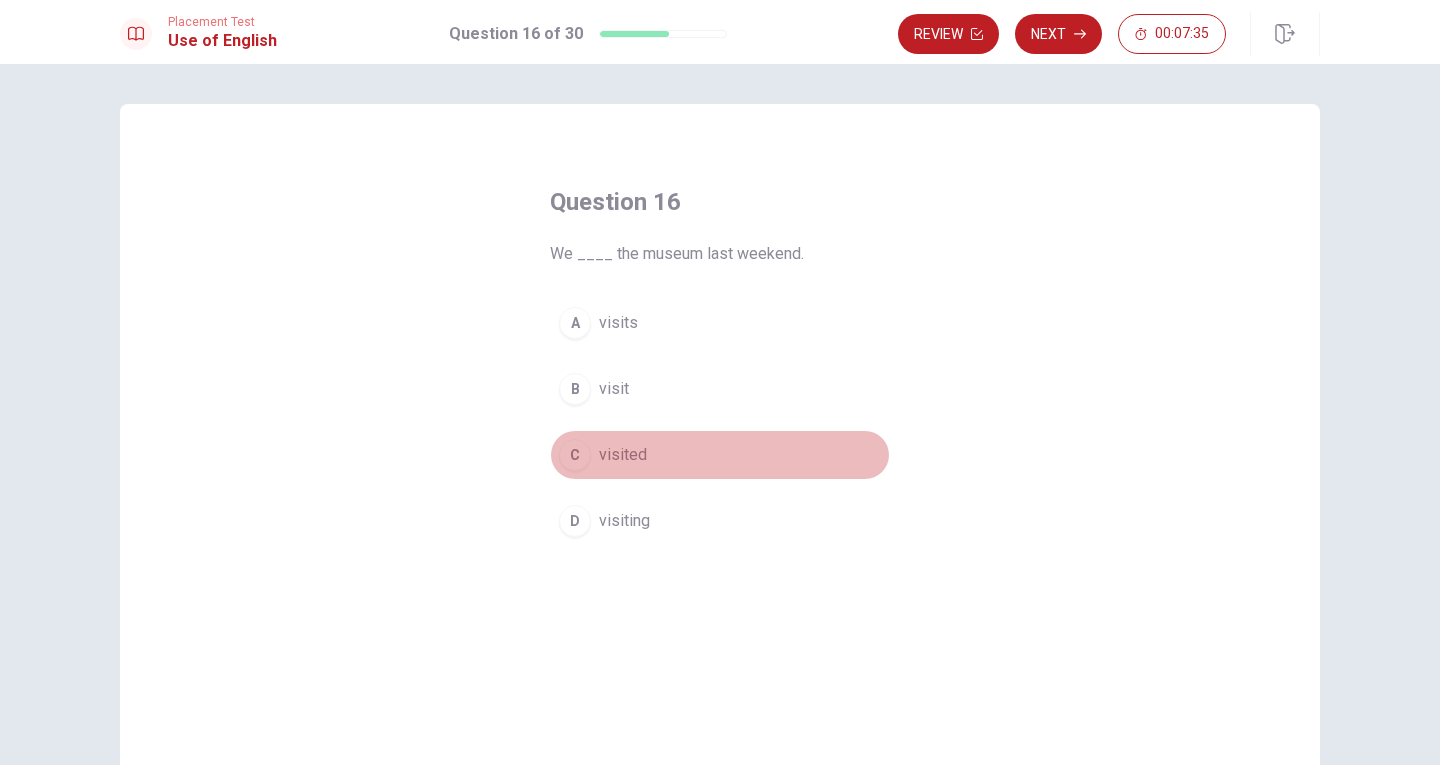 click on "visited" at bounding box center [623, 455] 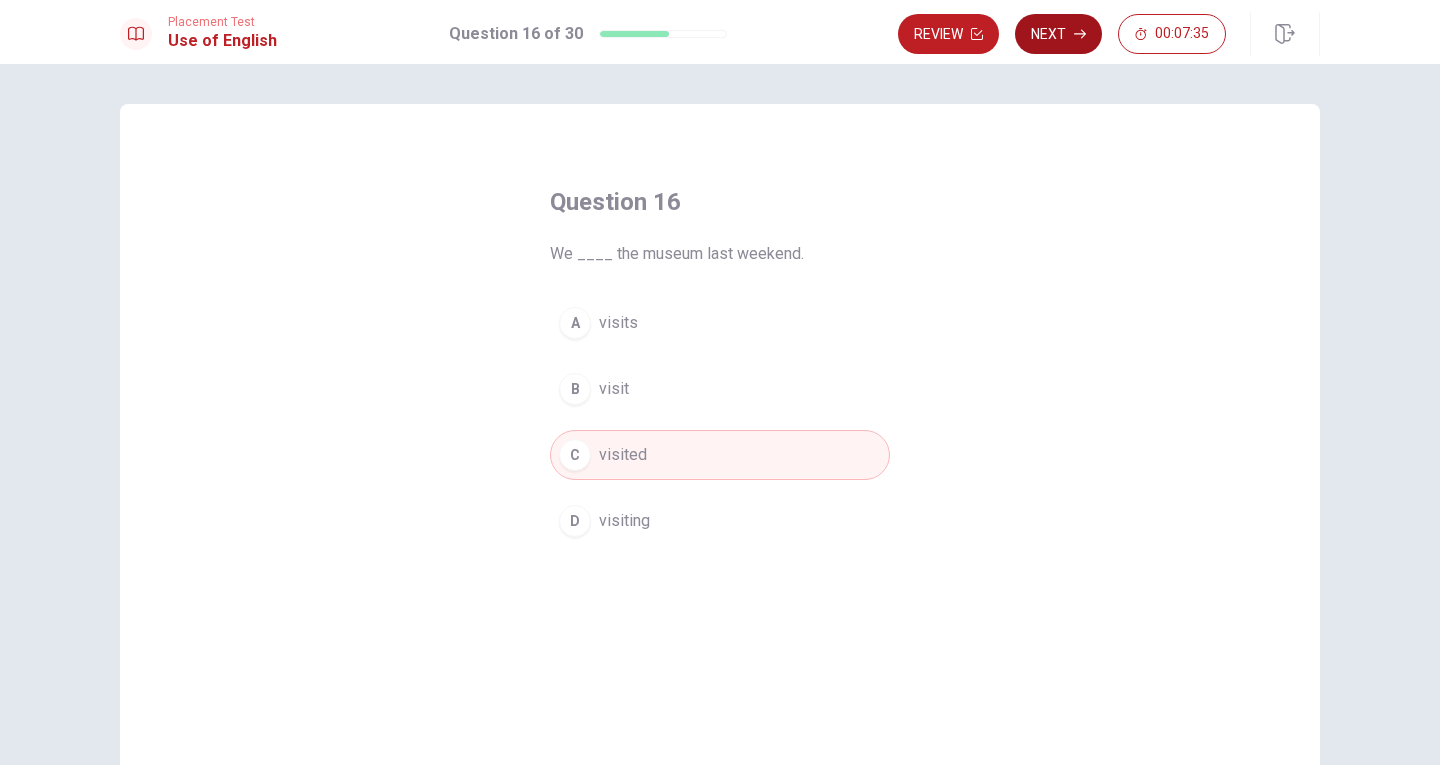 click on "Next" at bounding box center [1058, 34] 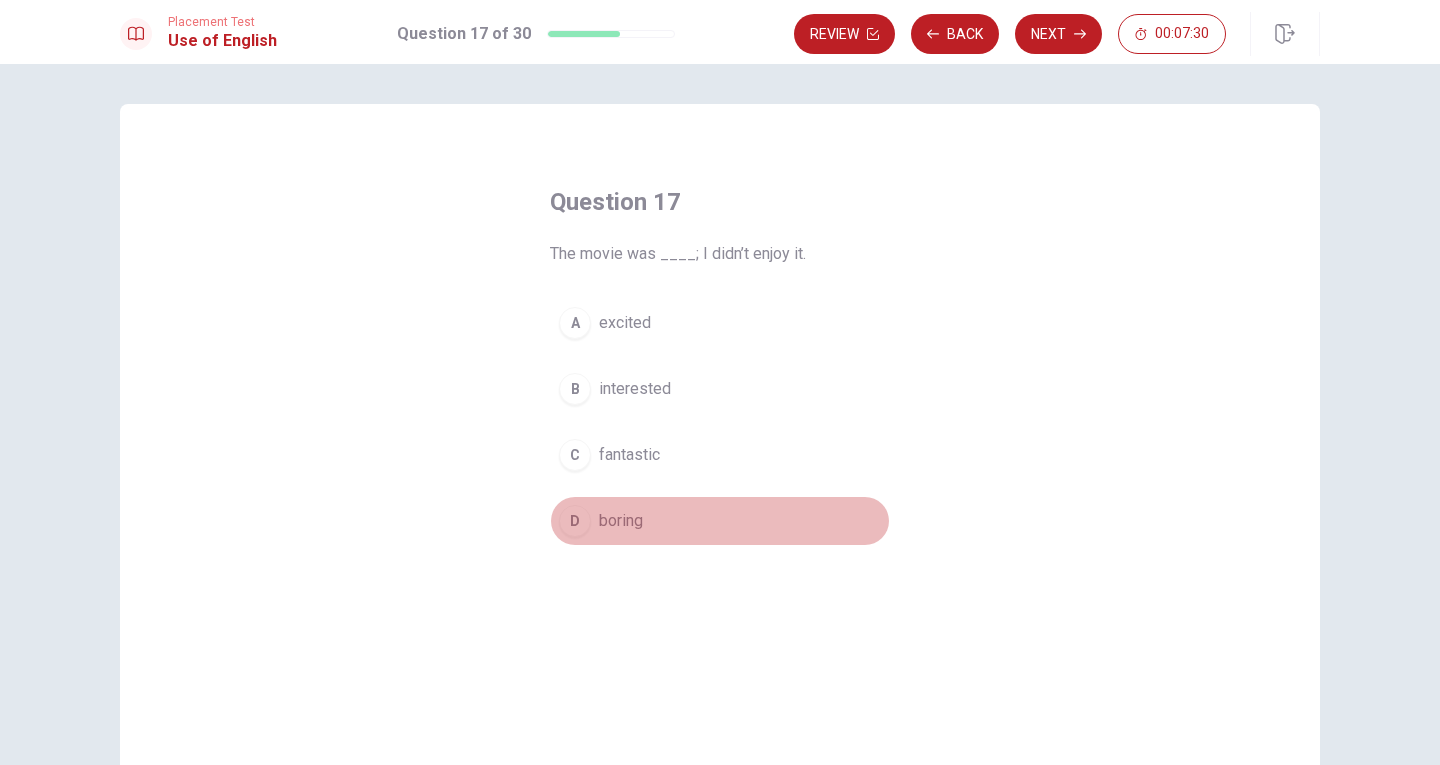 click on "D boring" at bounding box center [720, 521] 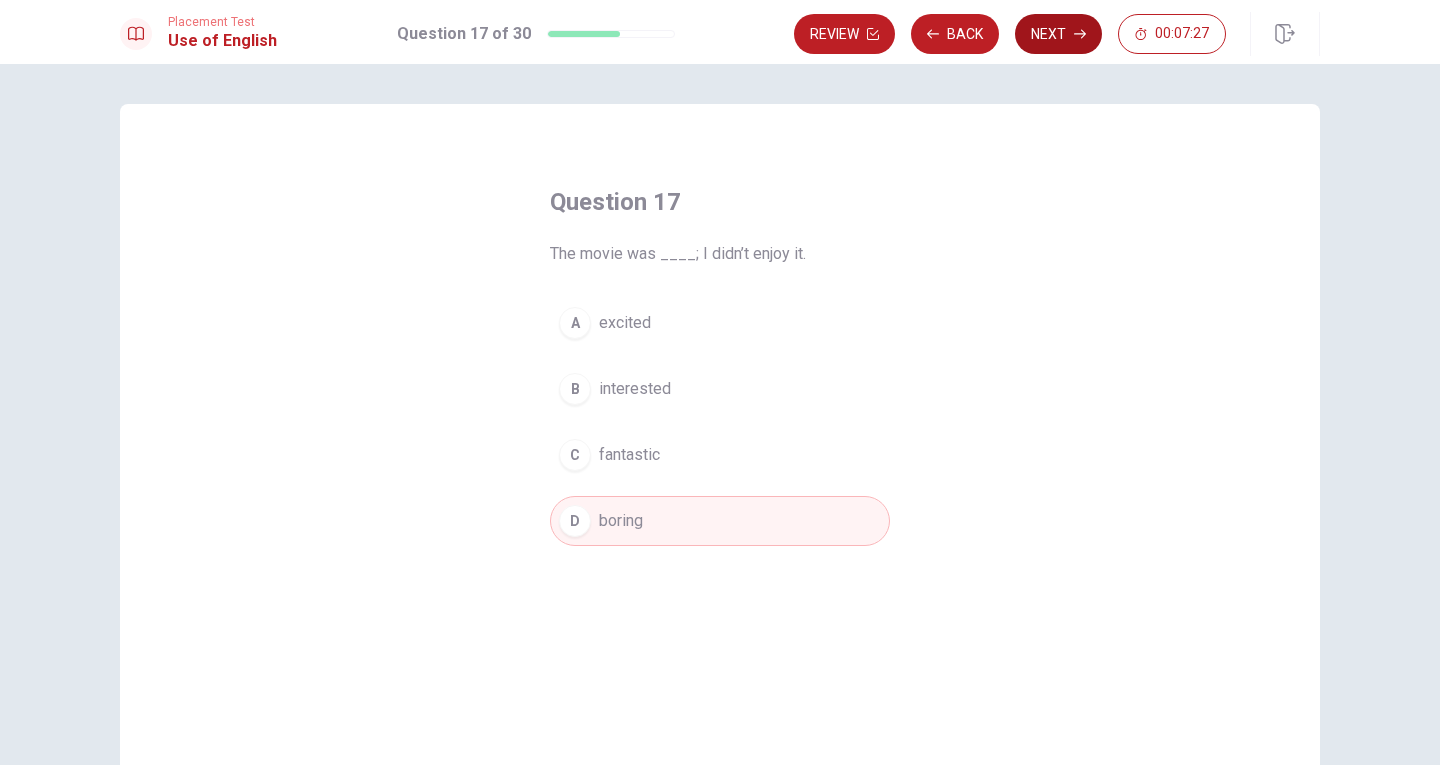 click on "Next" at bounding box center (1058, 34) 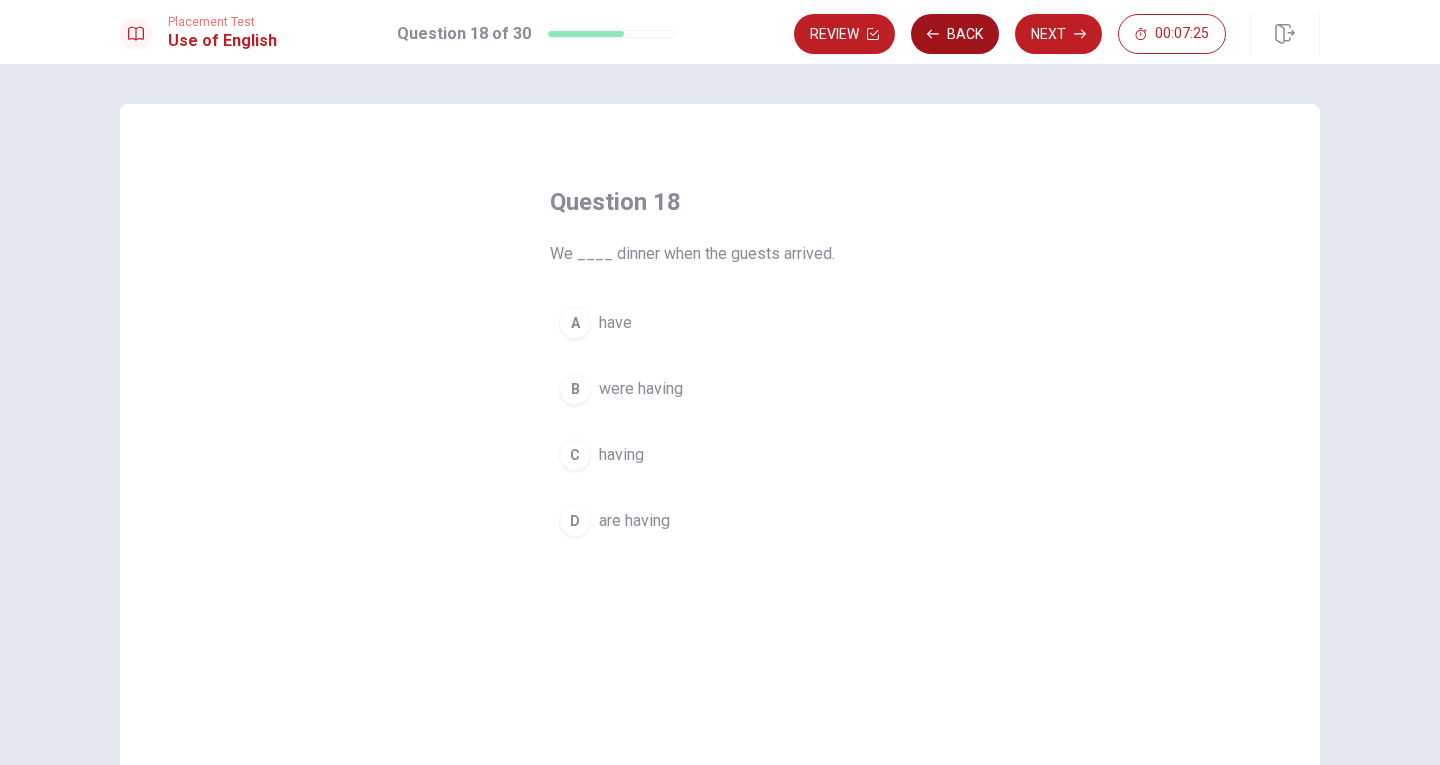 click on "Back" at bounding box center [955, 34] 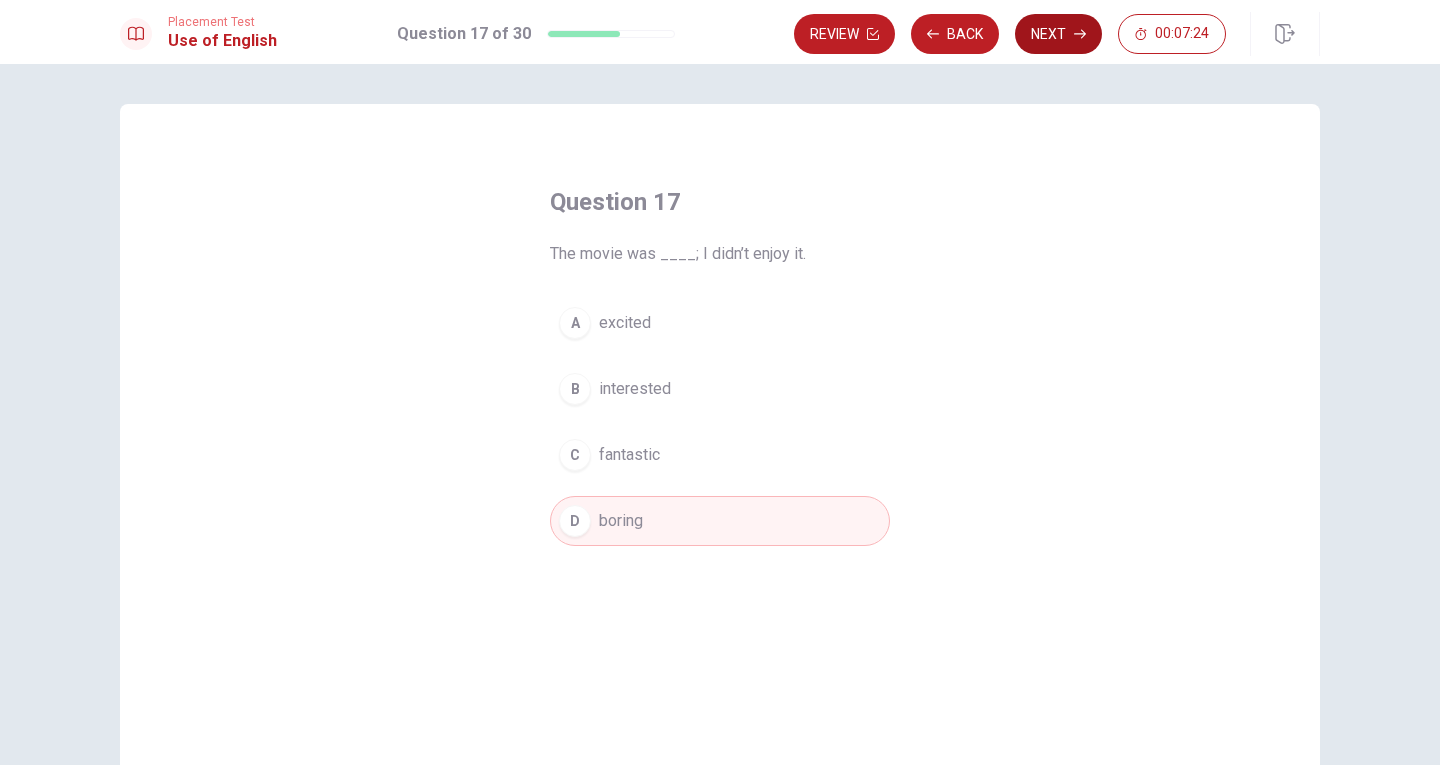 click on "Next" at bounding box center (1058, 34) 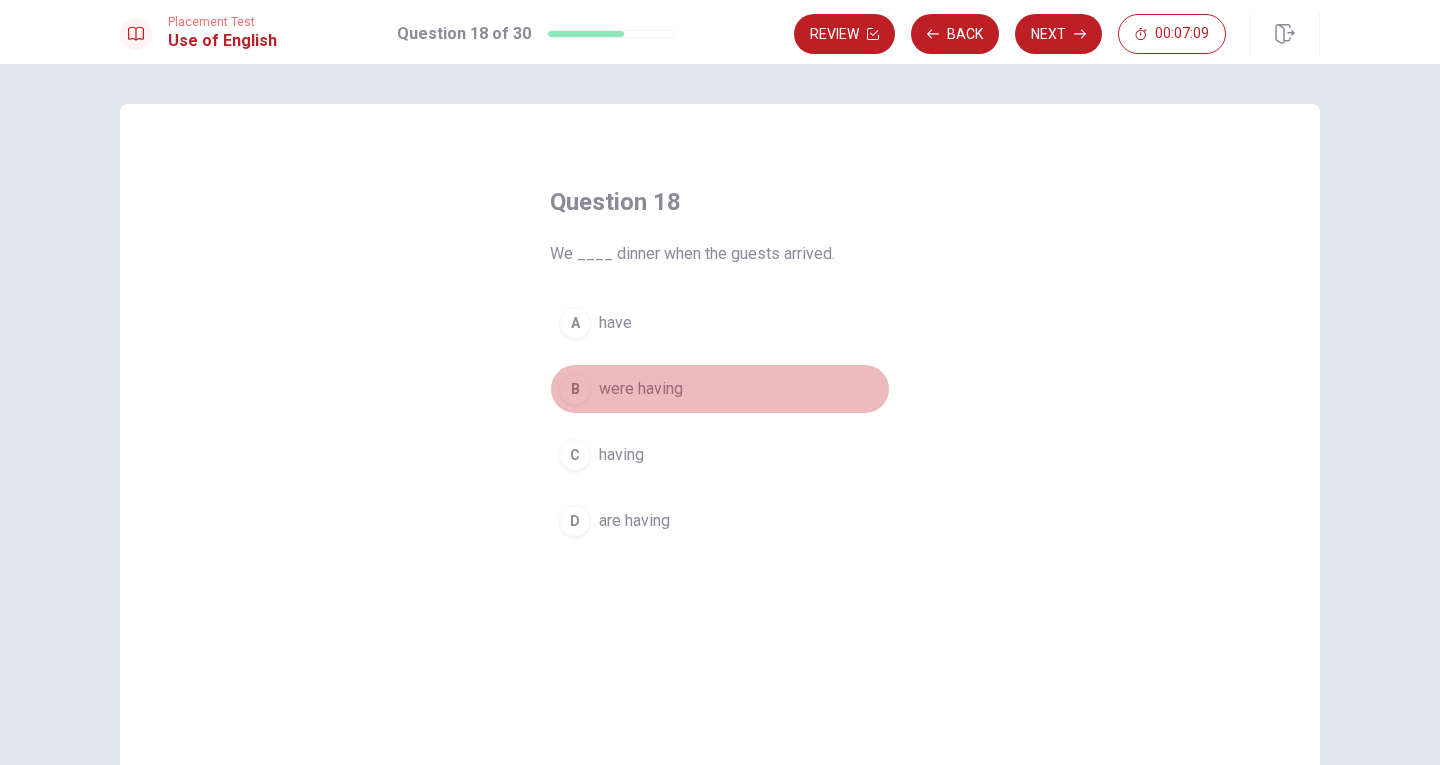 drag, startPoint x: 619, startPoint y: 375, endPoint x: 624, endPoint y: 349, distance: 26.476404 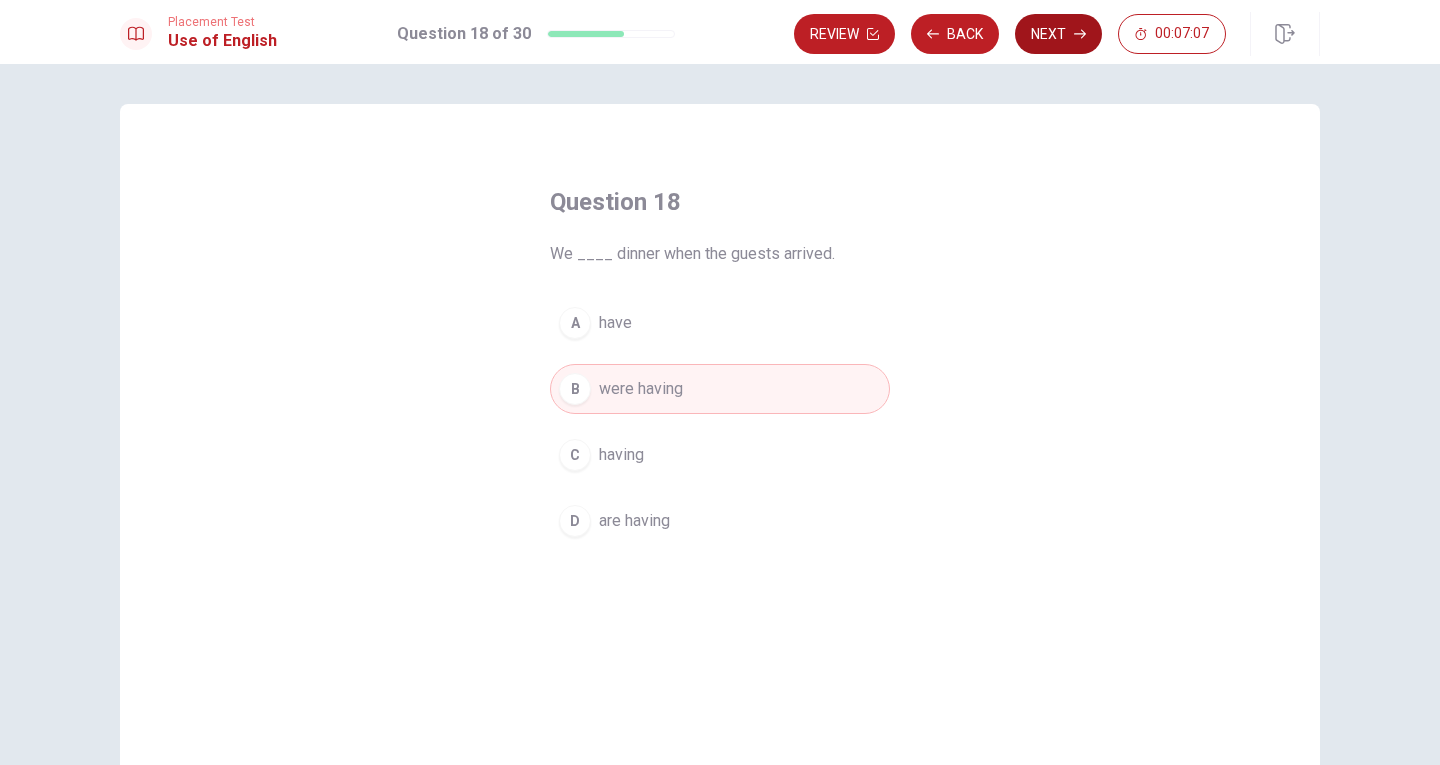 click on "Next" at bounding box center [1058, 34] 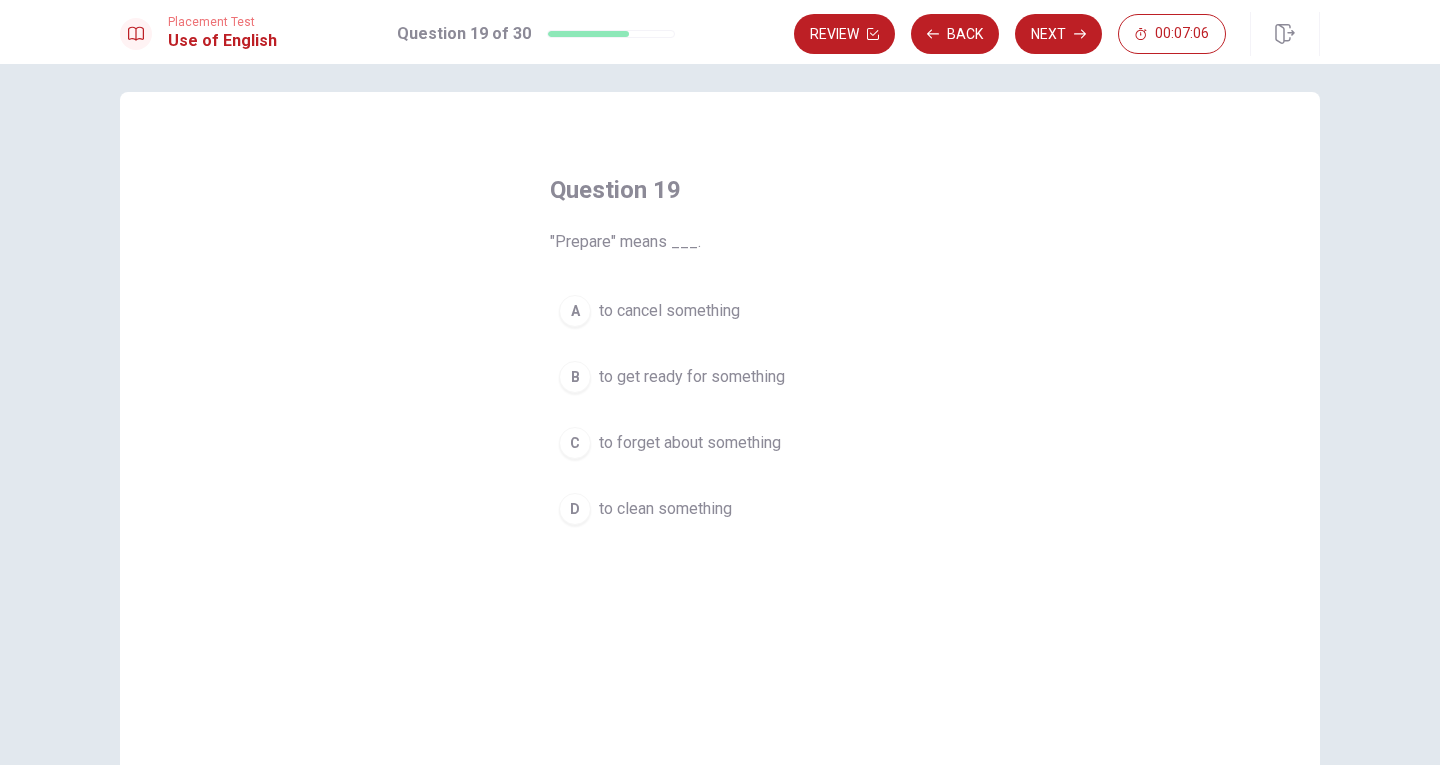 scroll, scrollTop: 0, scrollLeft: 0, axis: both 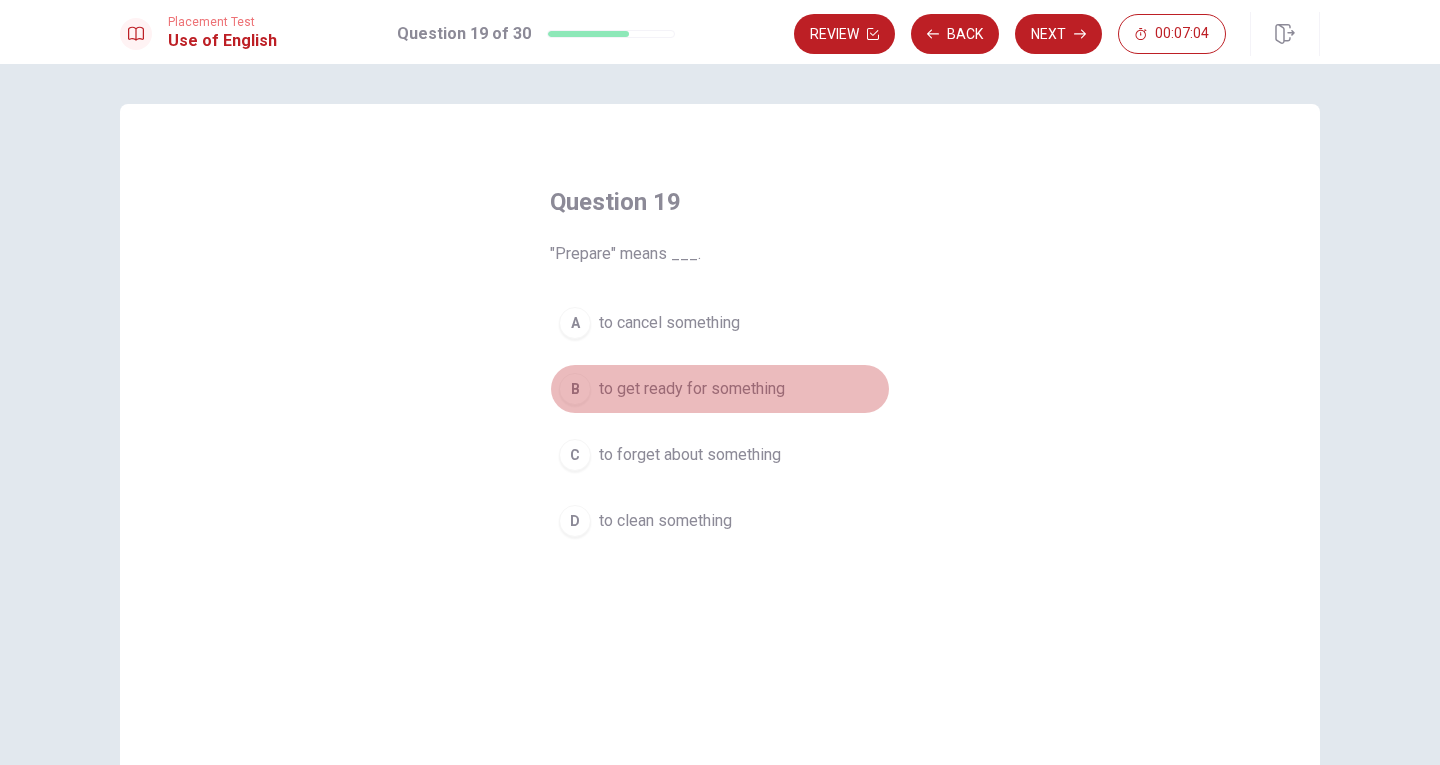 click on "B to get ready for something" at bounding box center [720, 389] 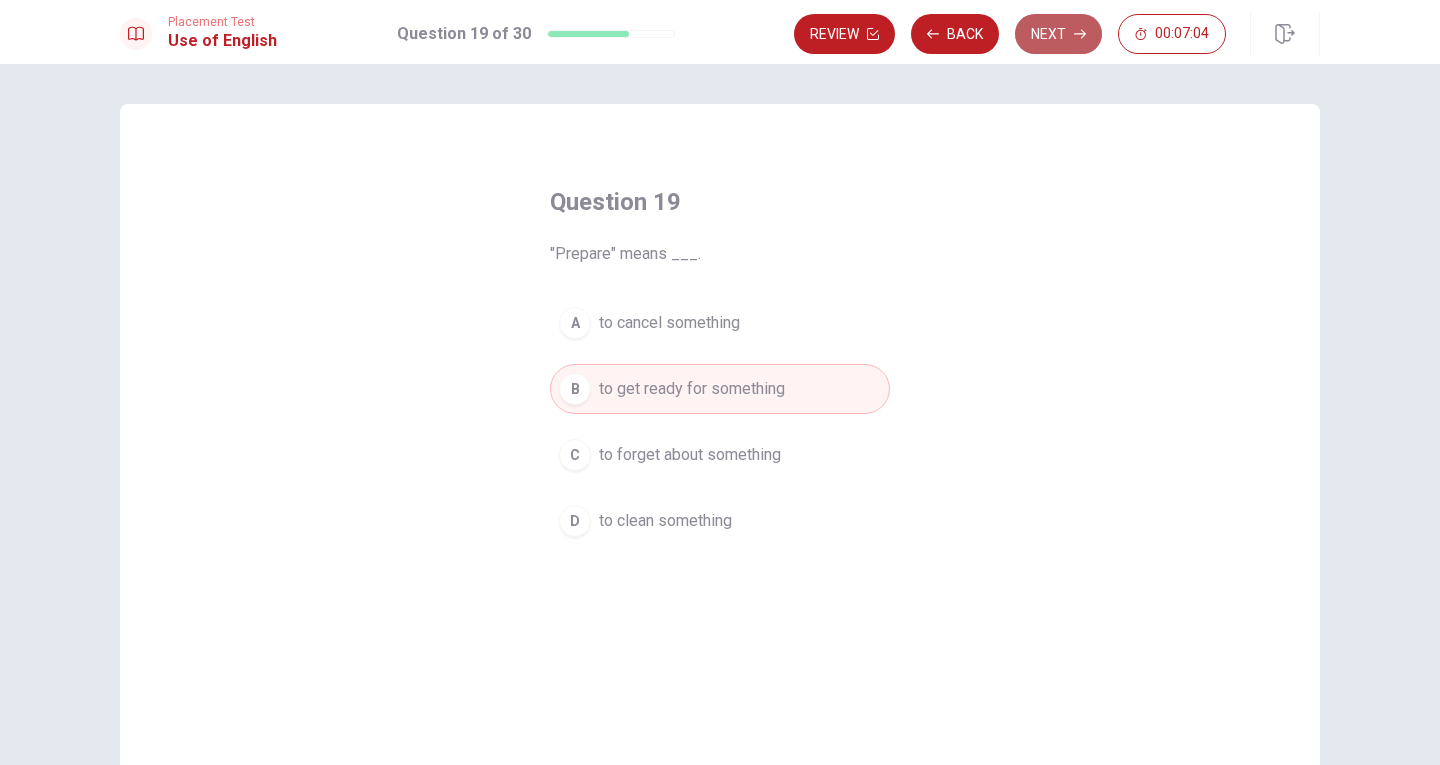 click on "Next" at bounding box center [1058, 34] 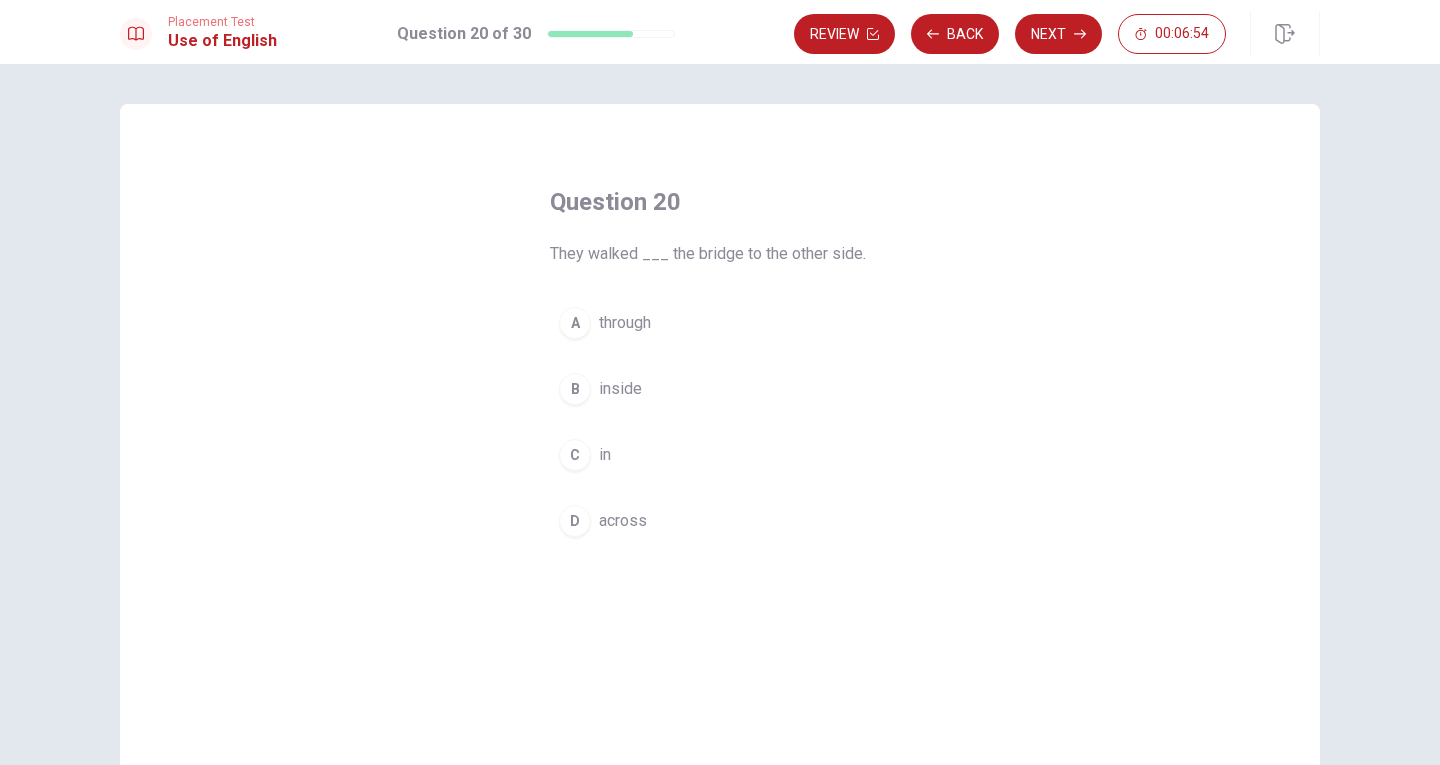 click on "across" at bounding box center [623, 521] 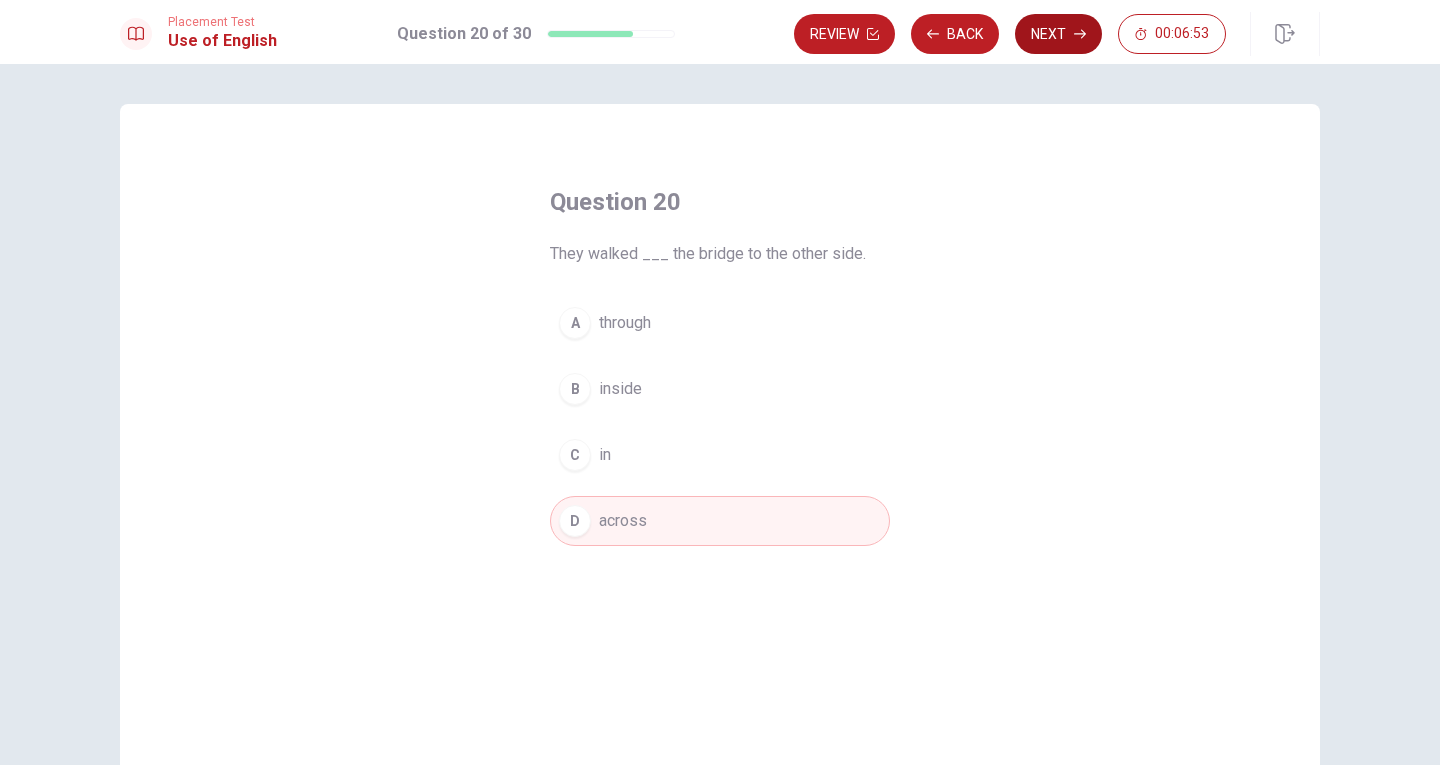 click on "Next" at bounding box center (1058, 34) 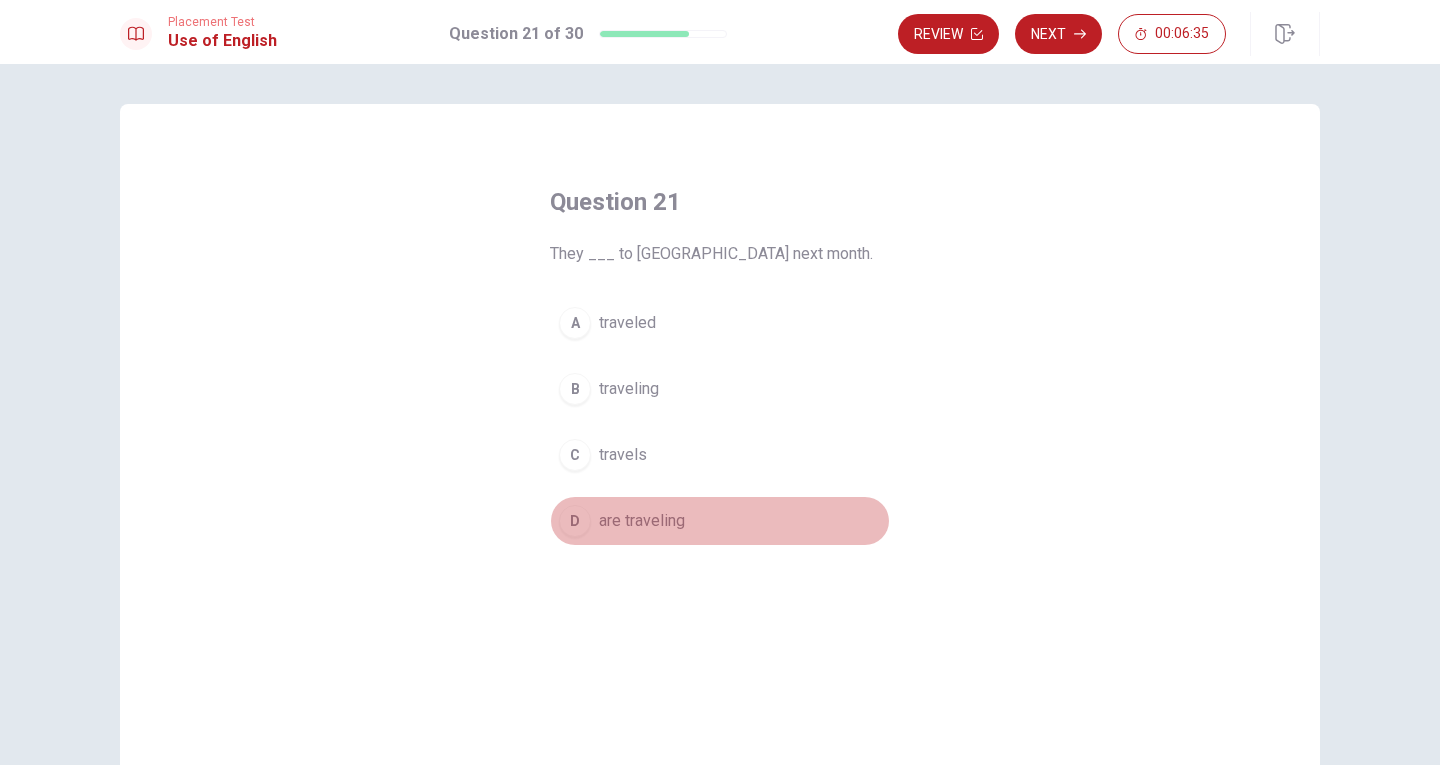 click on "are traveling" at bounding box center [642, 521] 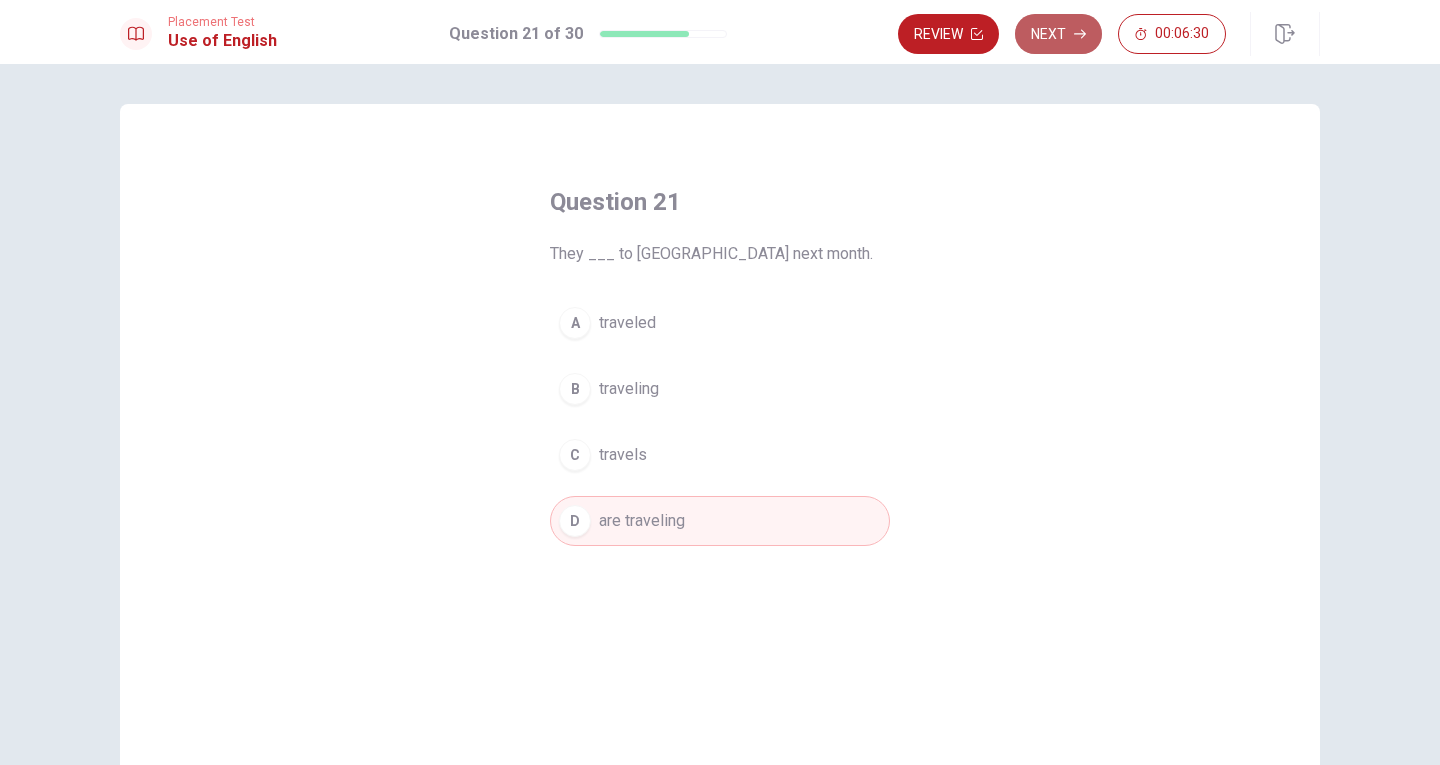 click on "Next" at bounding box center (1058, 34) 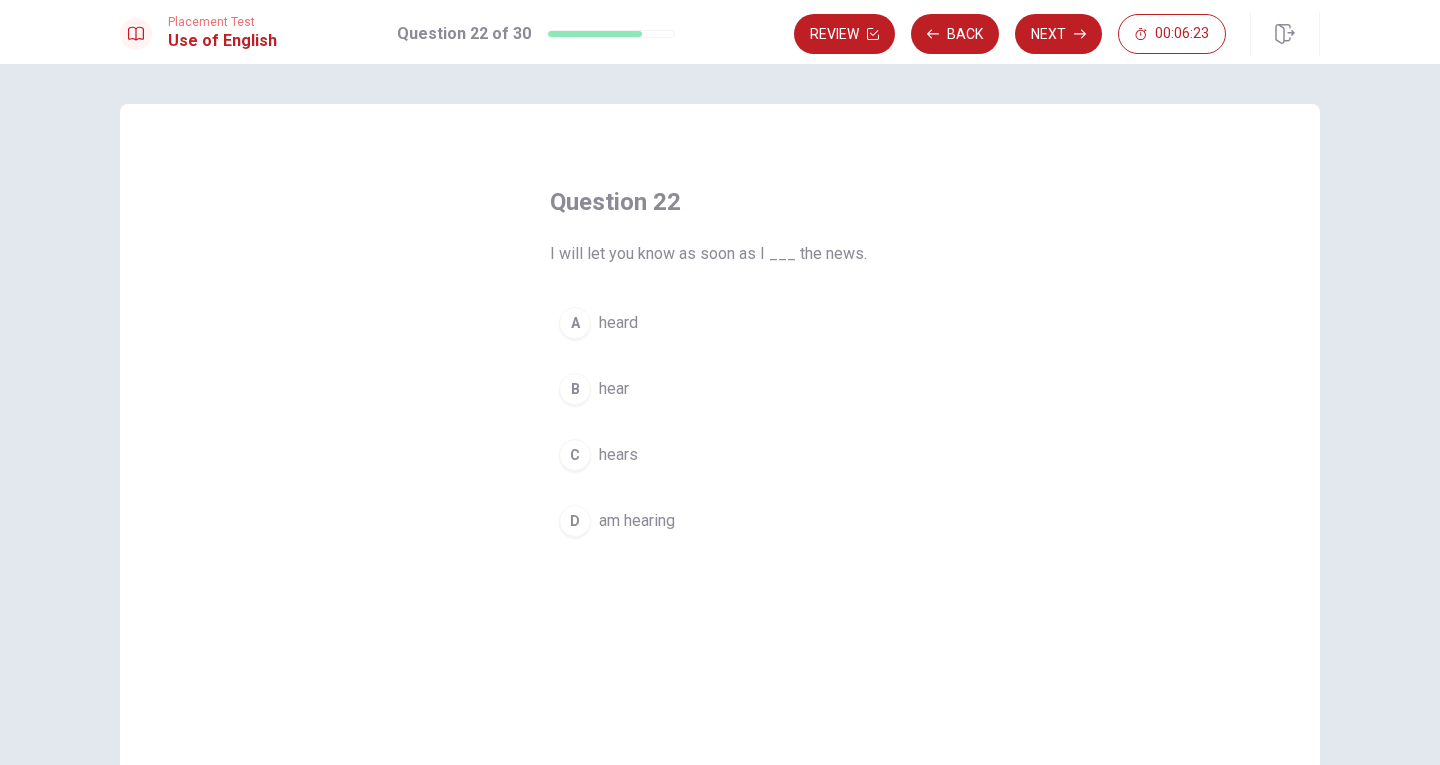 click on "A heard" at bounding box center (720, 323) 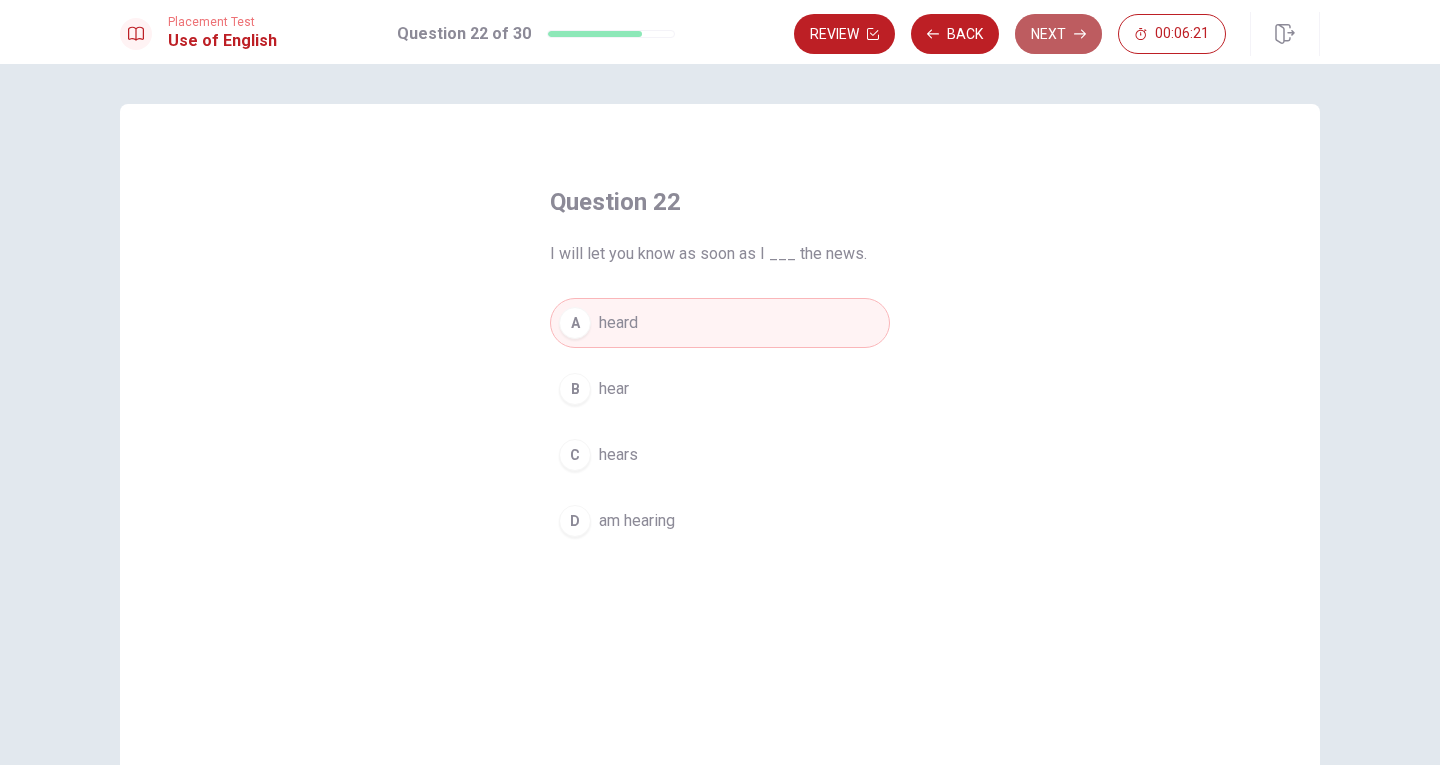 click on "Next" at bounding box center (1058, 34) 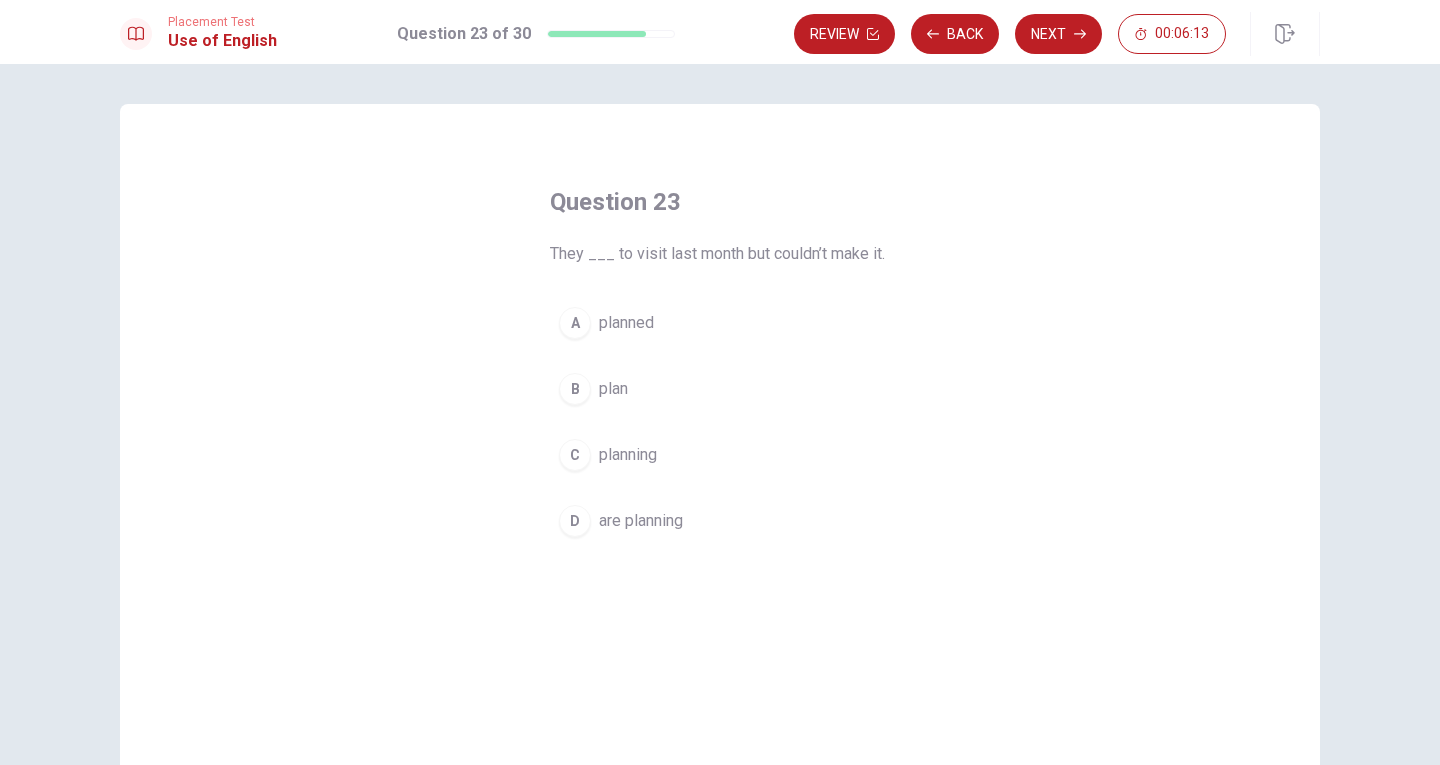 click on "planned" at bounding box center [626, 323] 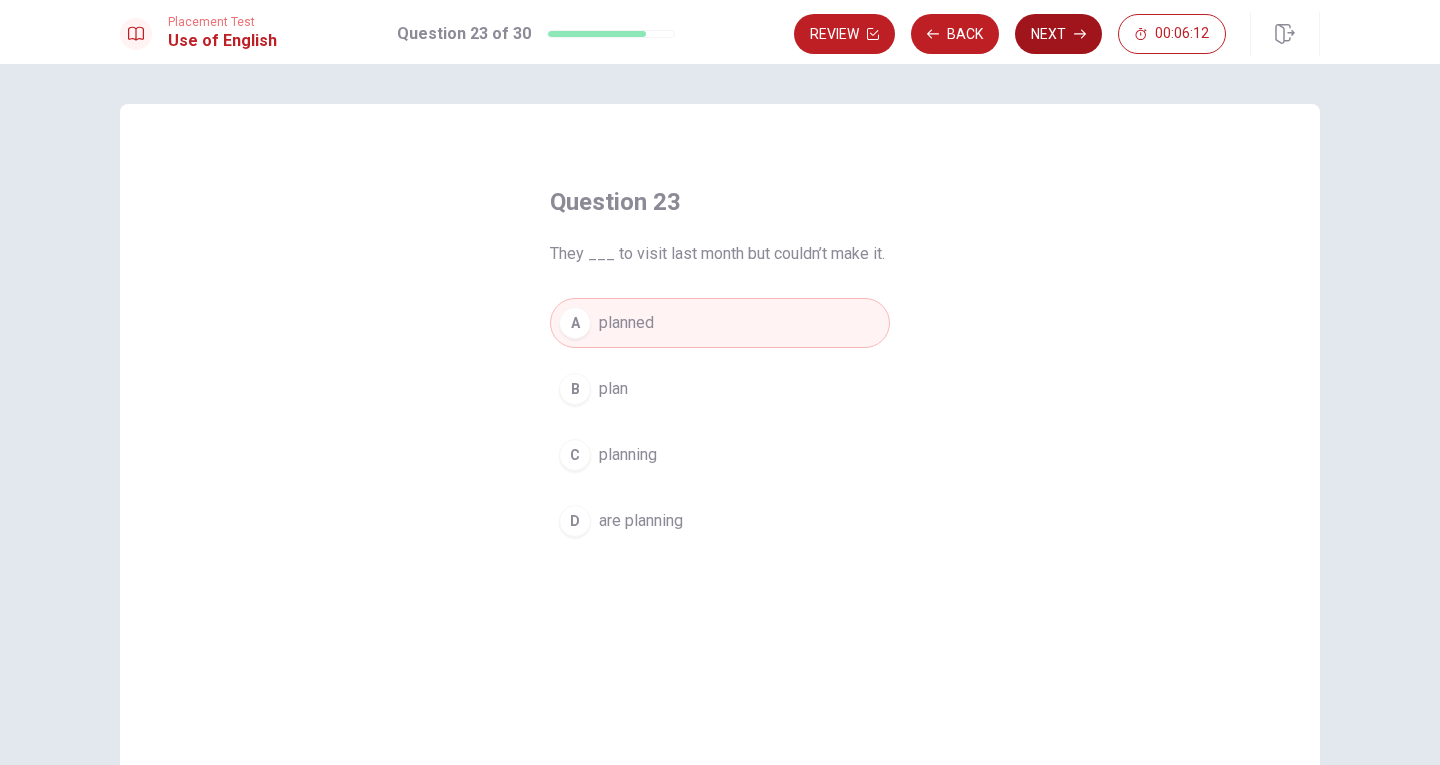 click on "Next" at bounding box center [1058, 34] 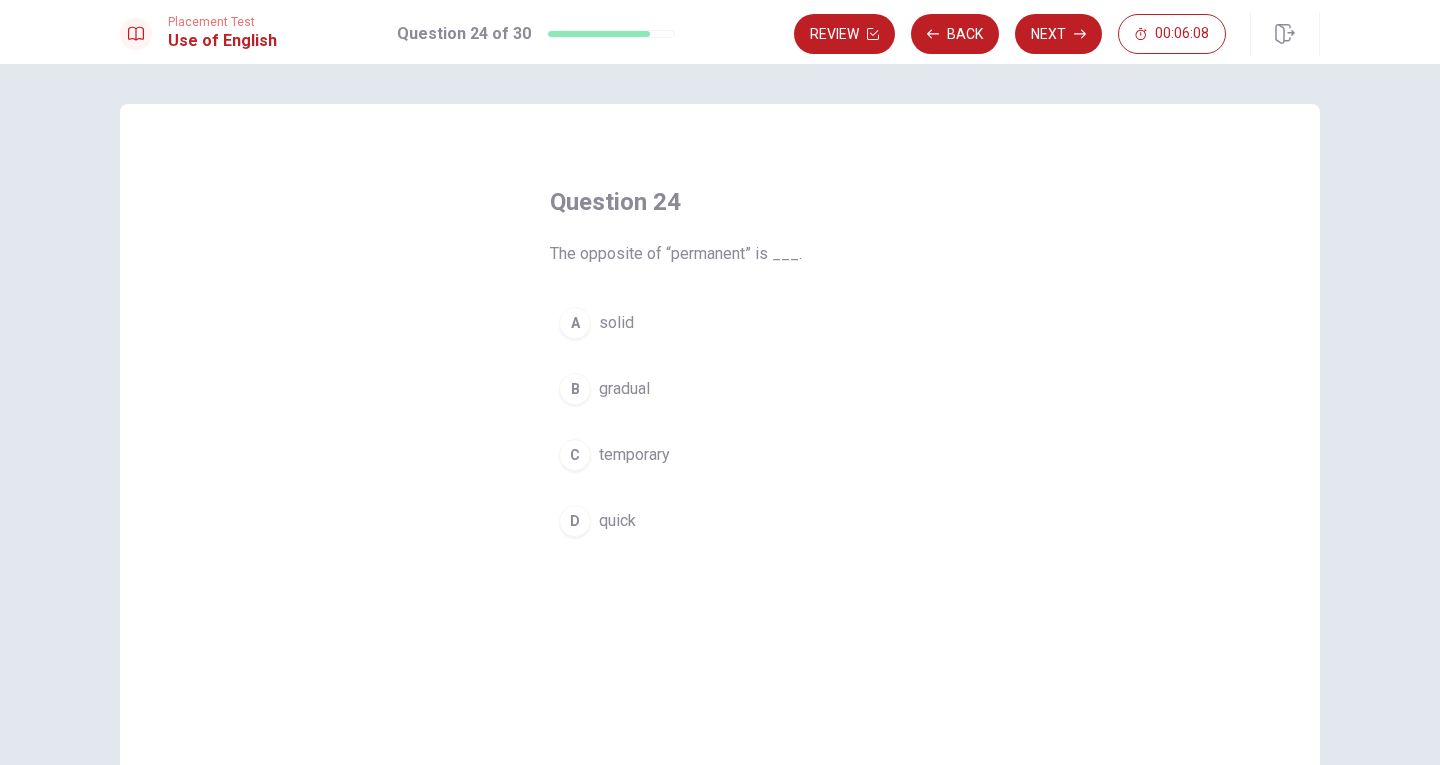 click on "temporary" at bounding box center [634, 455] 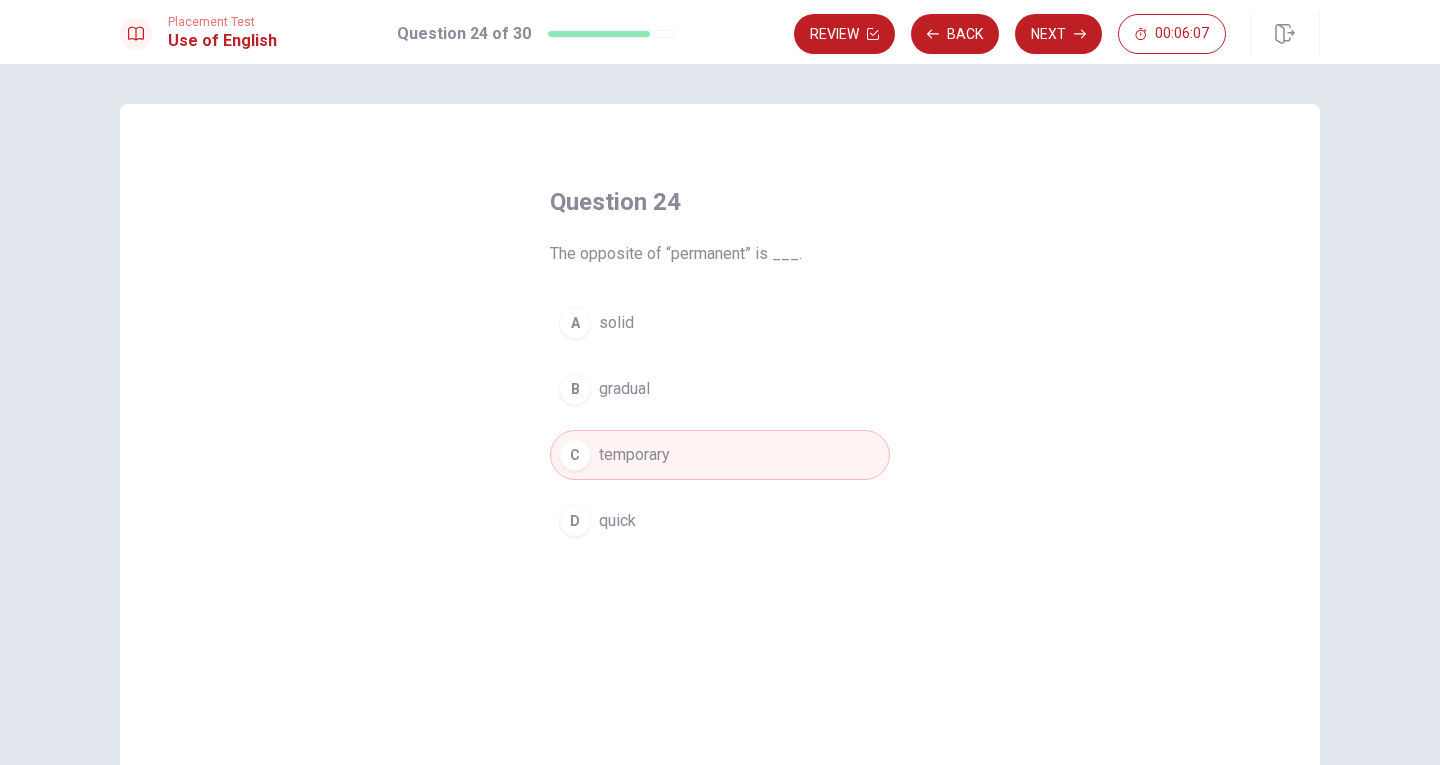click on "Placement Test   Use of English Question 24 of 30 Review Back Next 00:06:07" at bounding box center (720, 32) 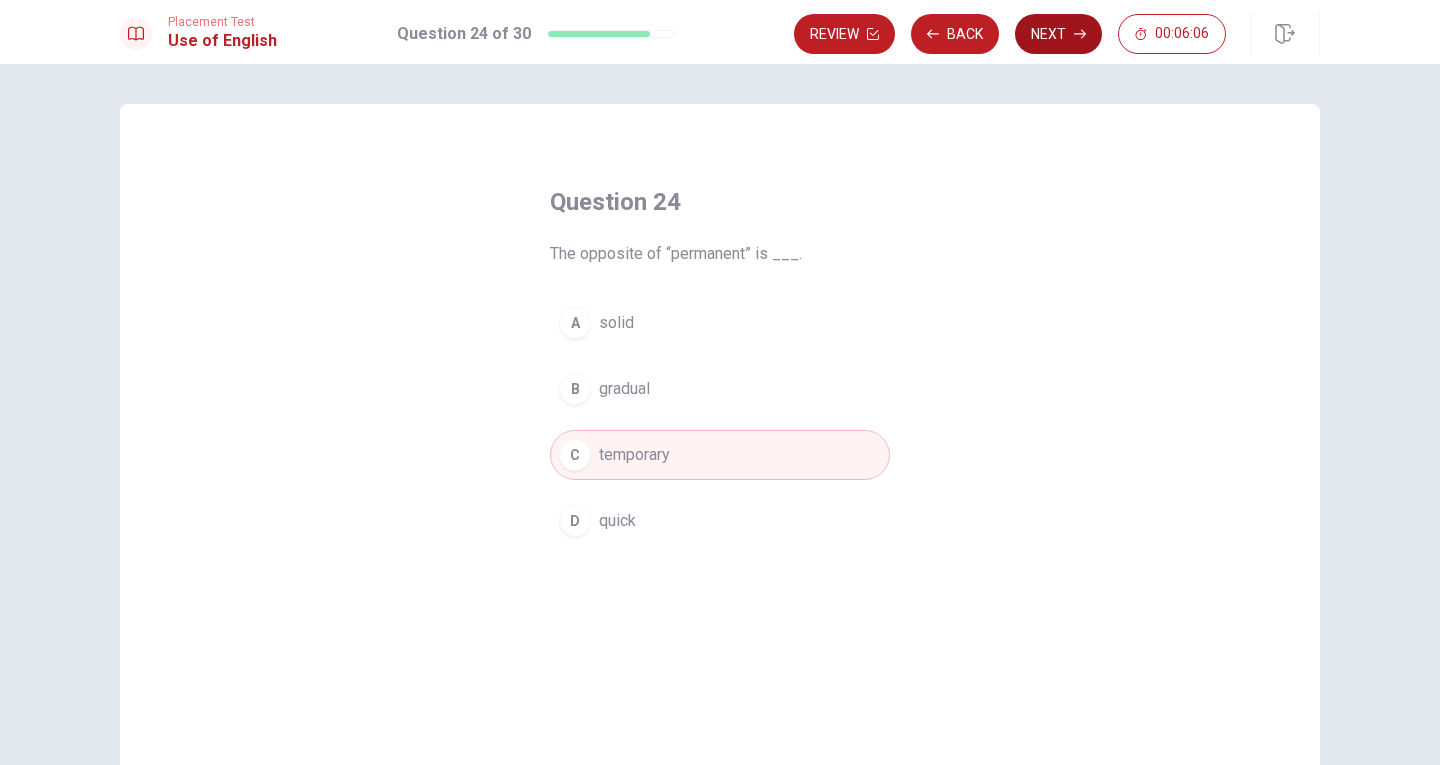click on "Next" at bounding box center [1058, 34] 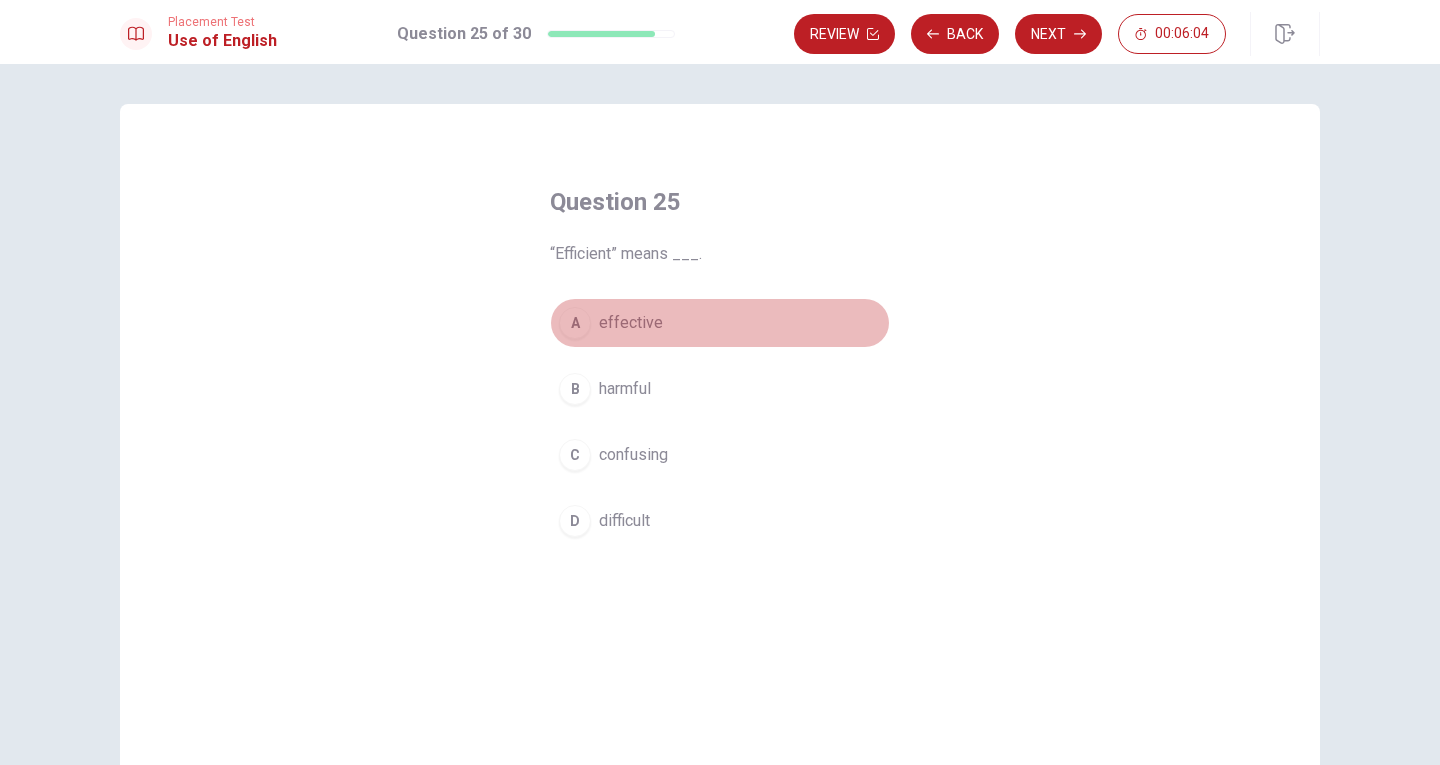 click on "effective" at bounding box center (631, 323) 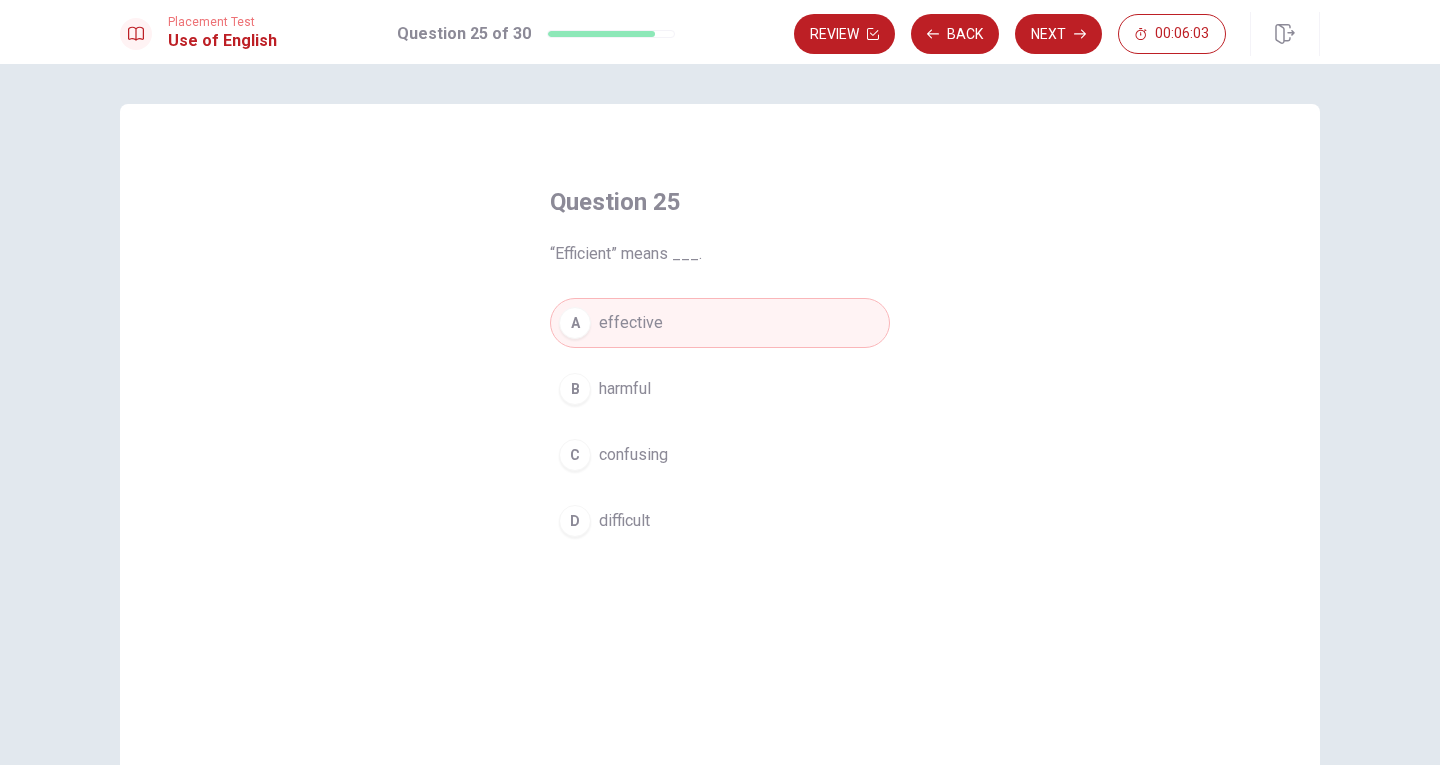 click on "Review Back Next 00:06:03" at bounding box center (1057, 34) 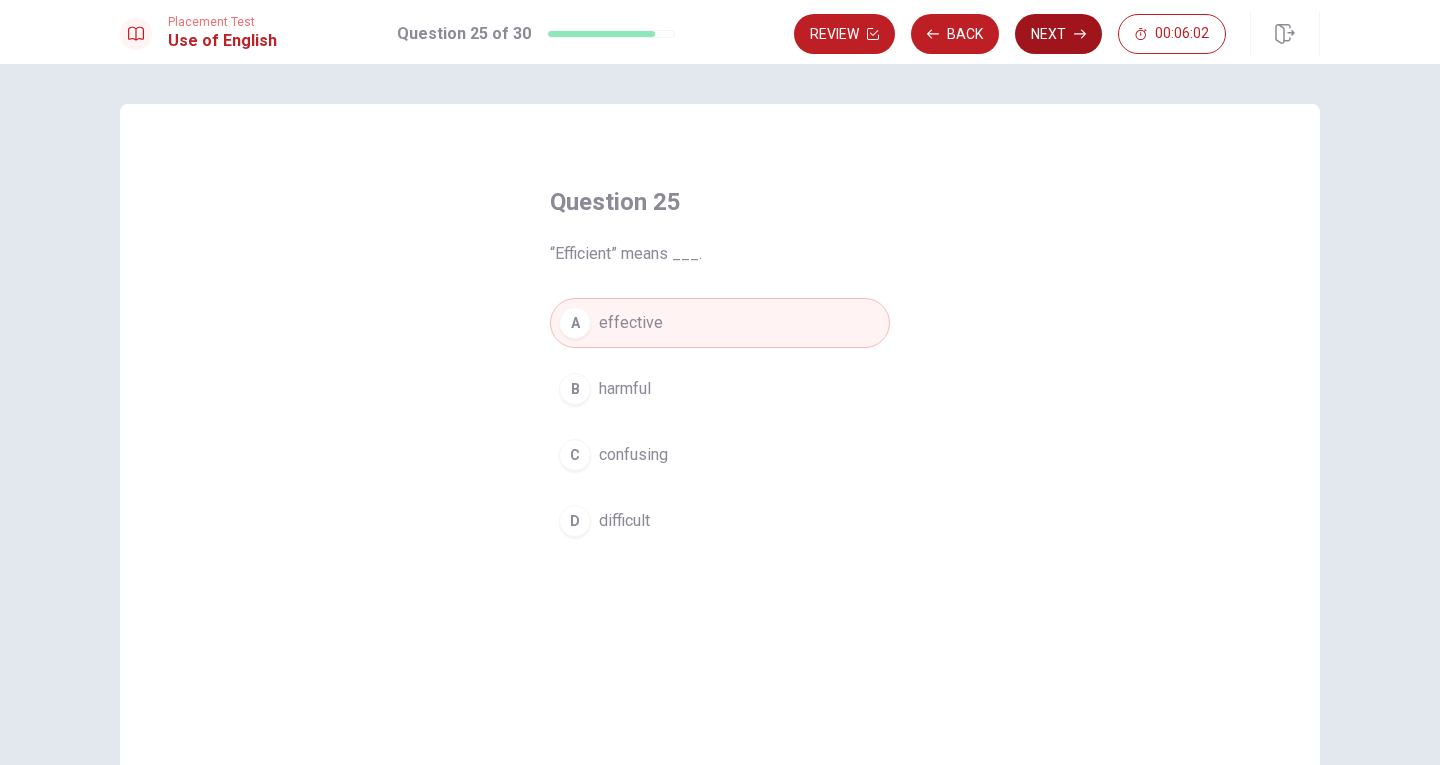 click on "Next" at bounding box center (1058, 34) 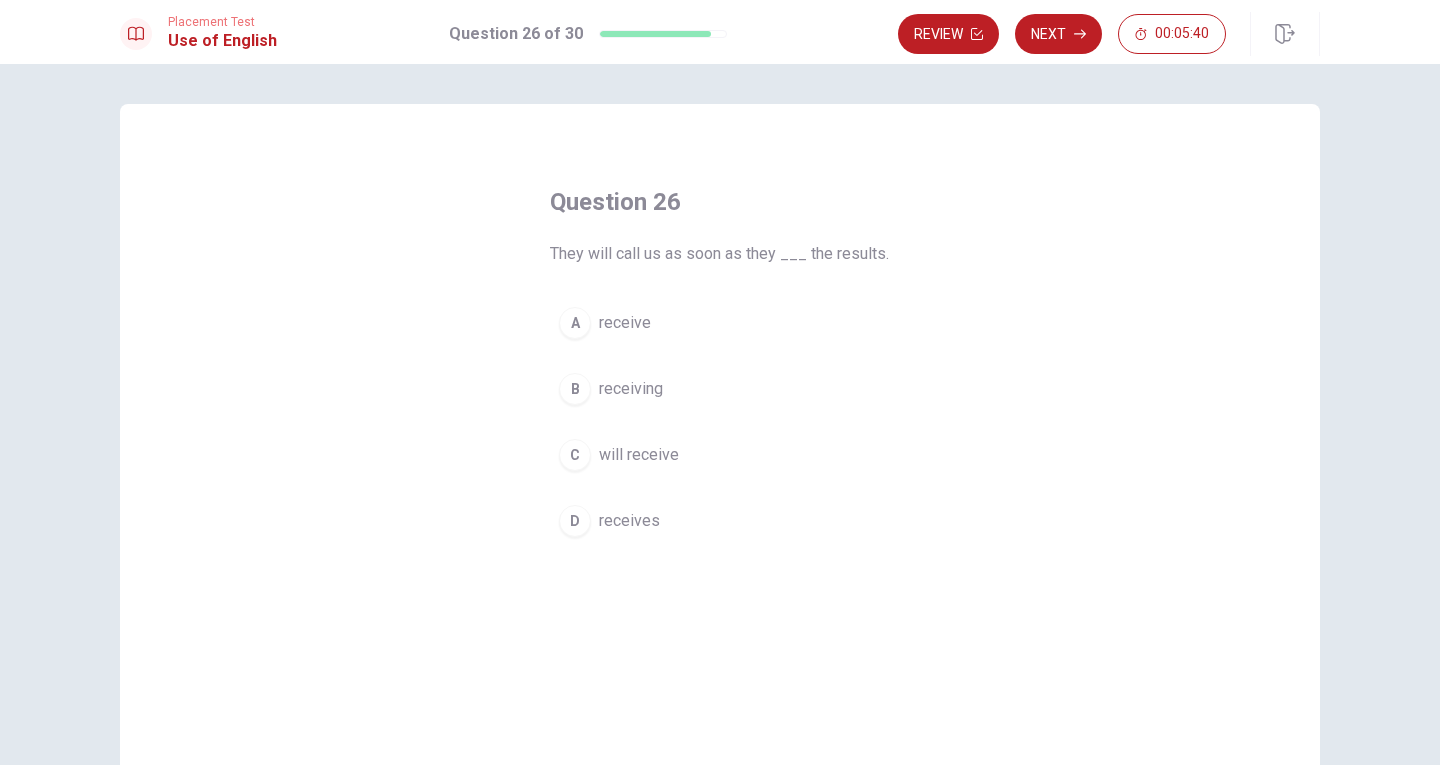 click on "A receive" at bounding box center [720, 323] 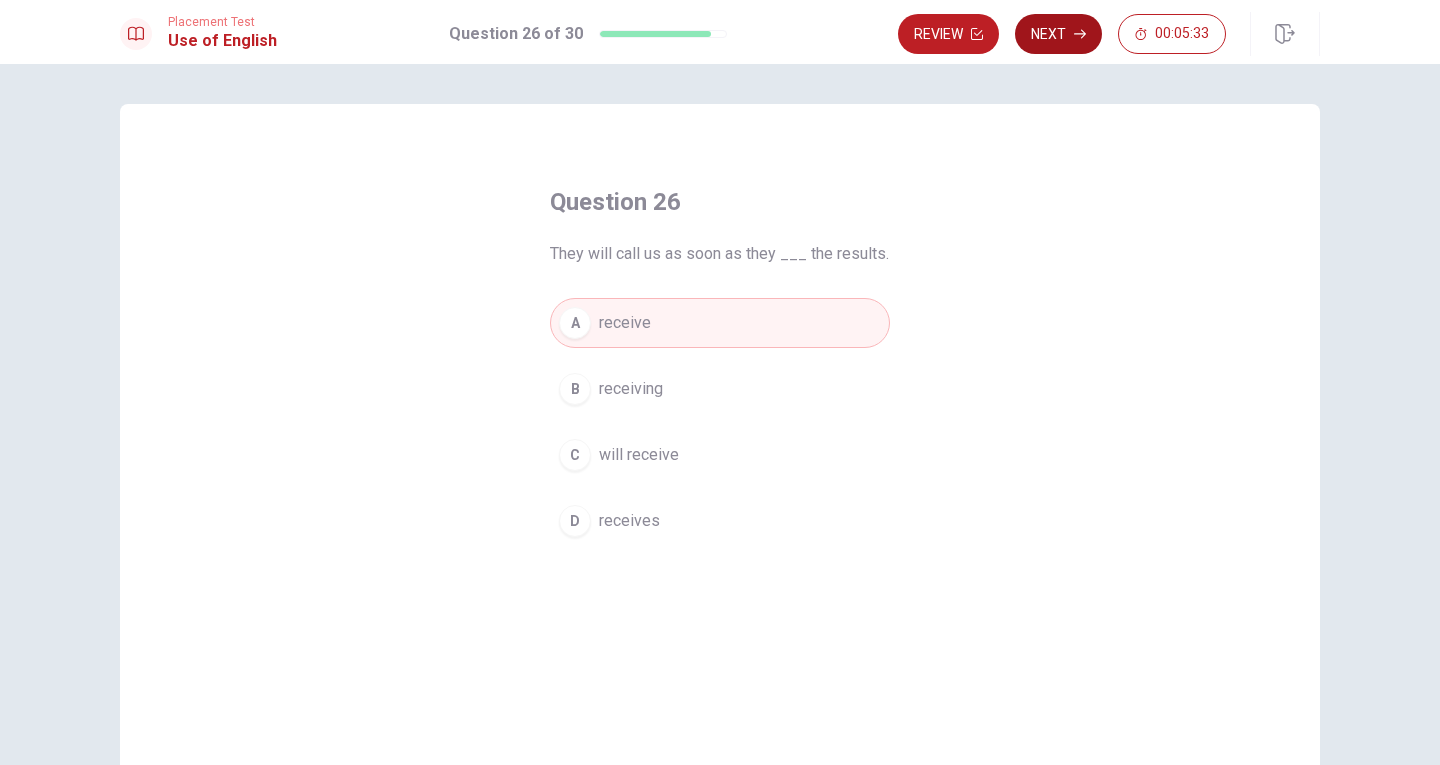 click on "Next" at bounding box center (1058, 34) 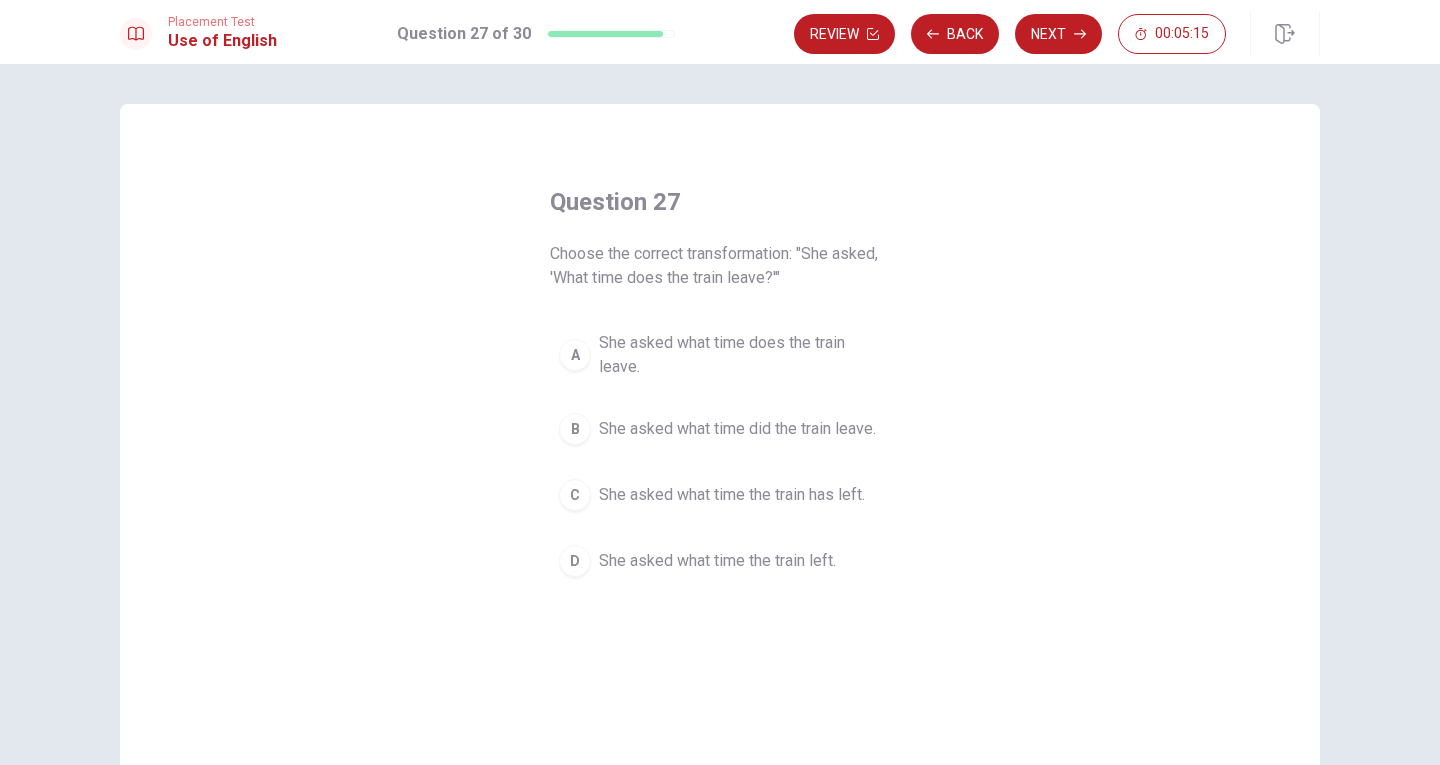 click on "She asked what time the train left." at bounding box center (717, 561) 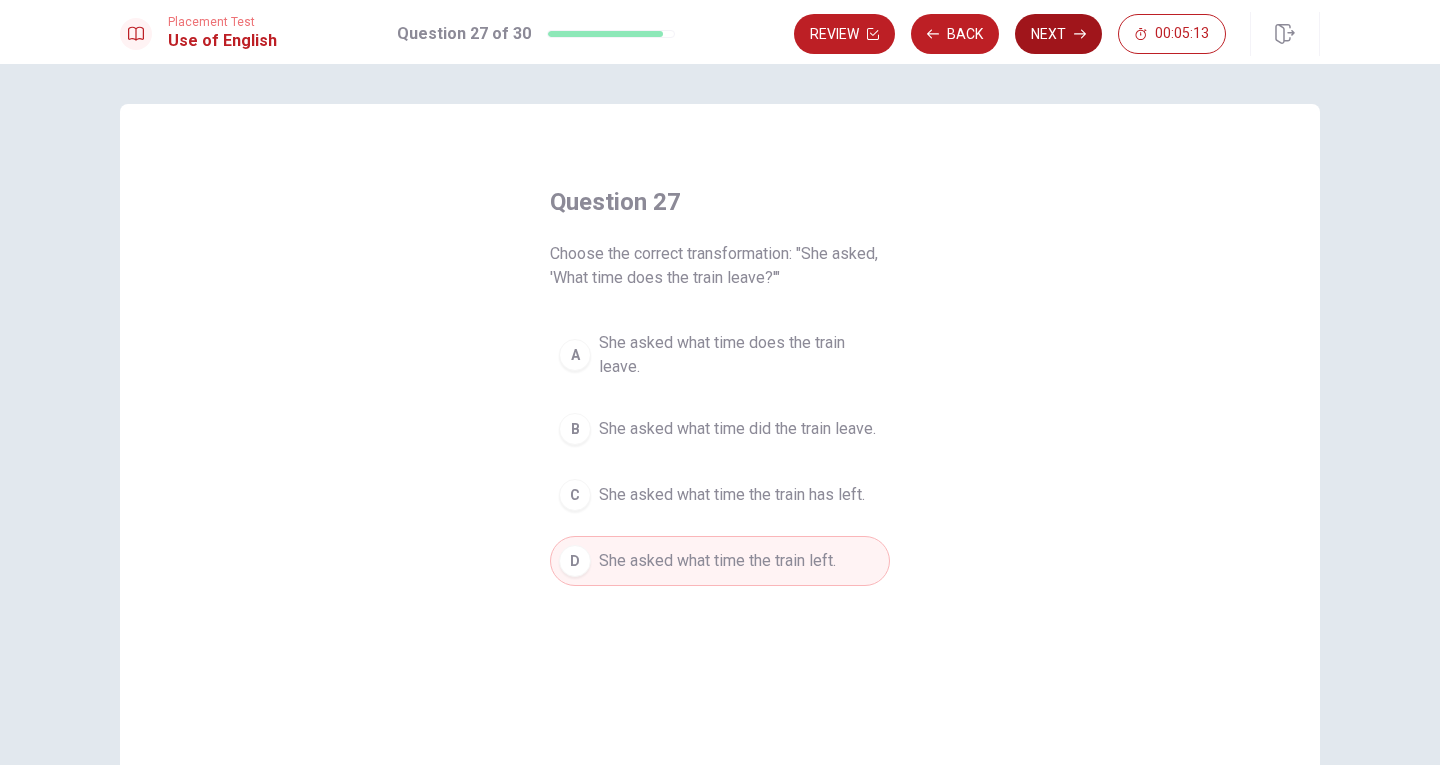 click on "Next" at bounding box center (1058, 34) 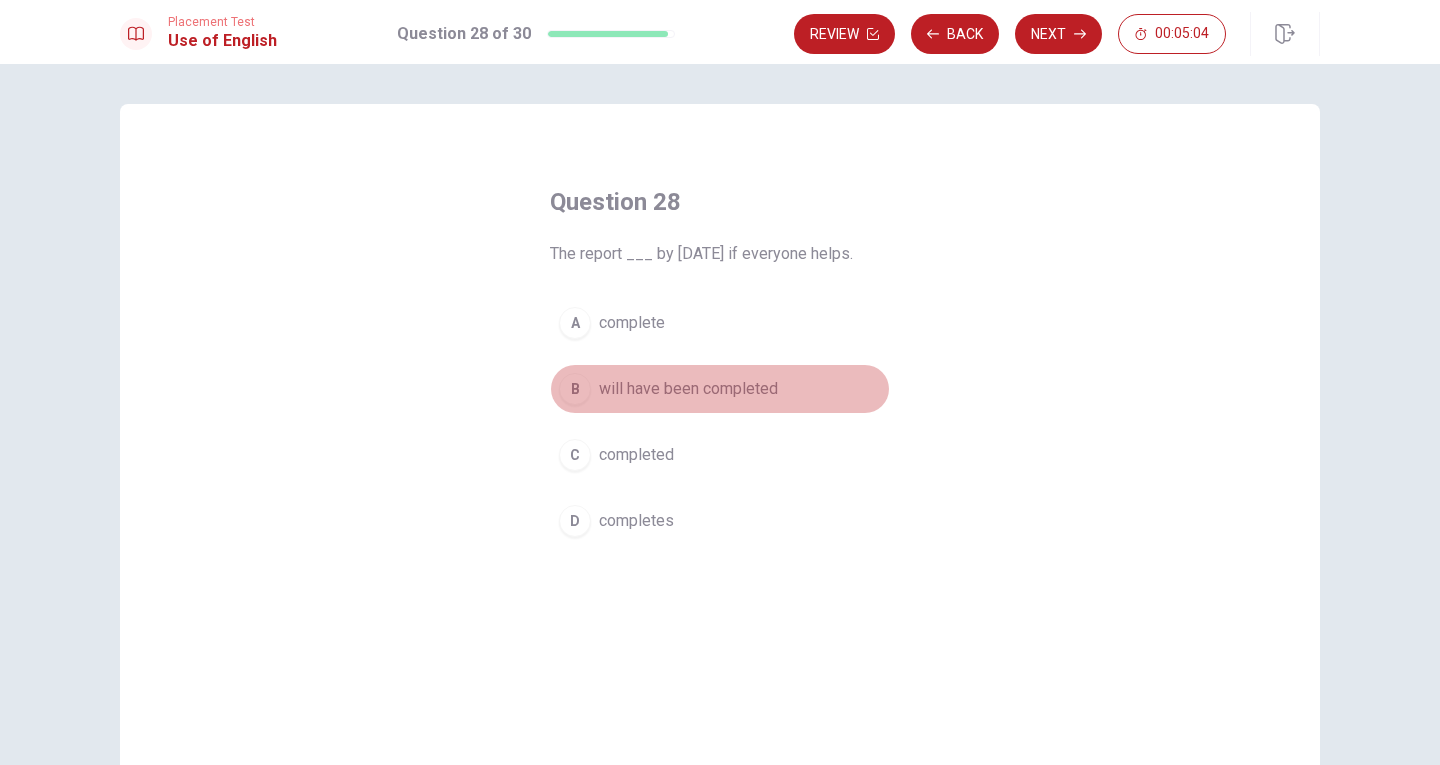 click on "will have been completed" at bounding box center (688, 389) 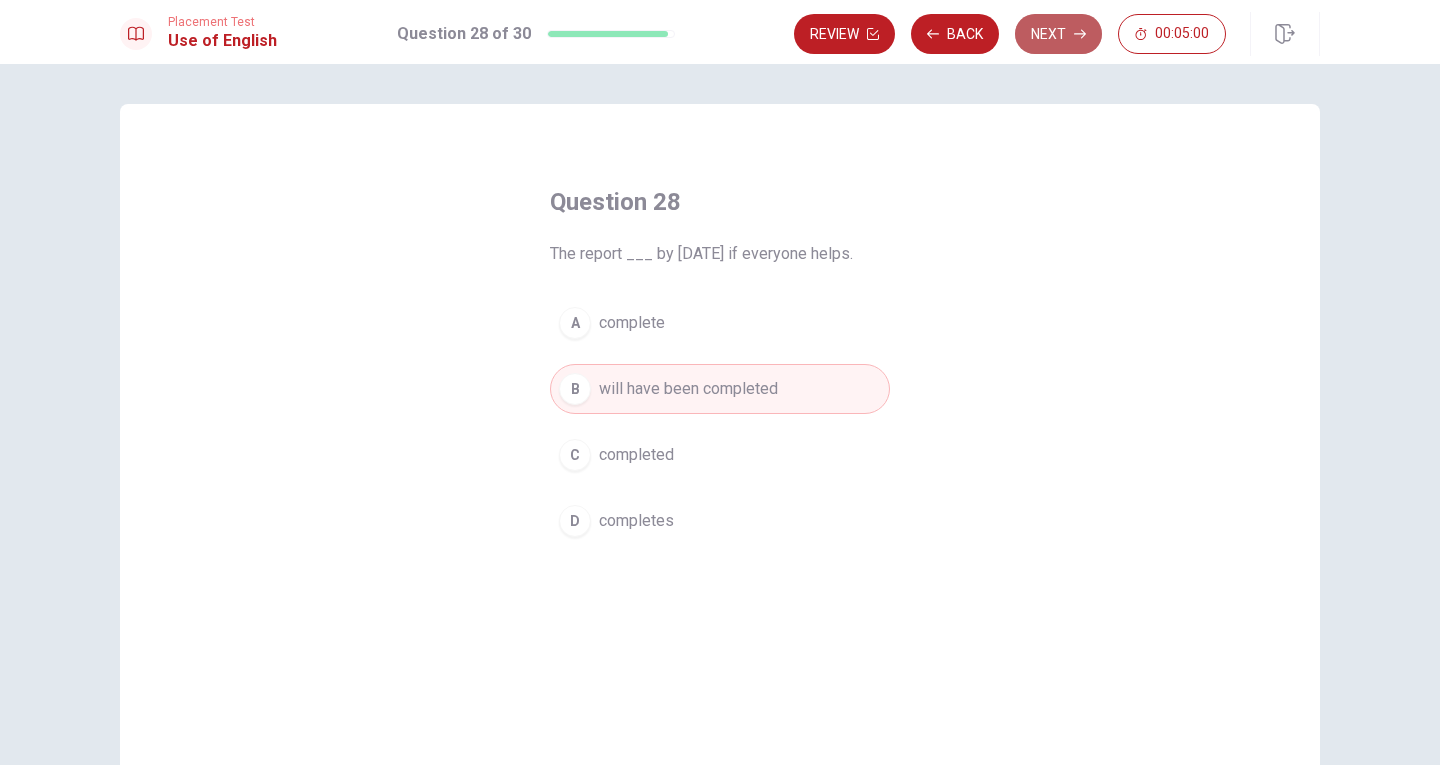 click on "Next" at bounding box center [1058, 34] 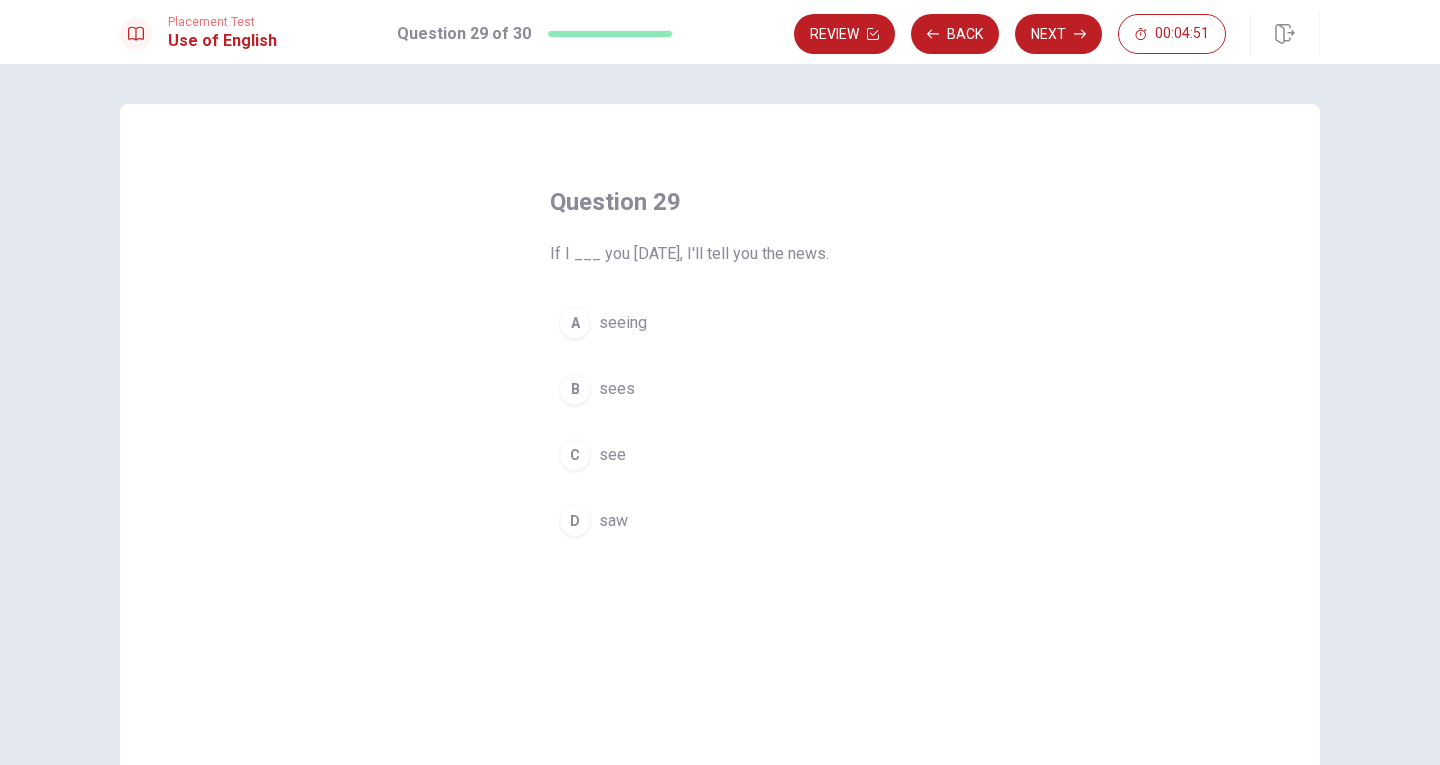 click on "C see" at bounding box center (720, 455) 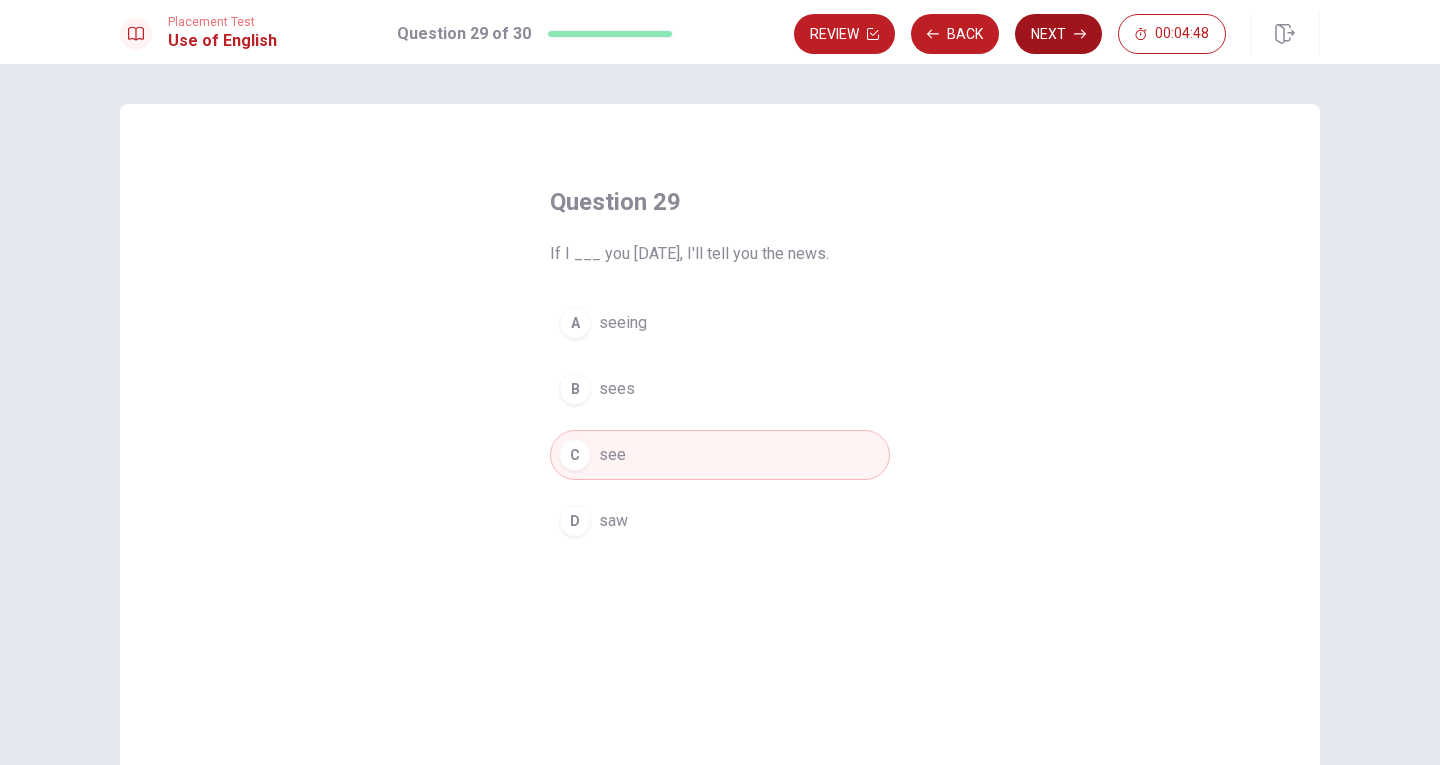 click on "Next" at bounding box center (1058, 34) 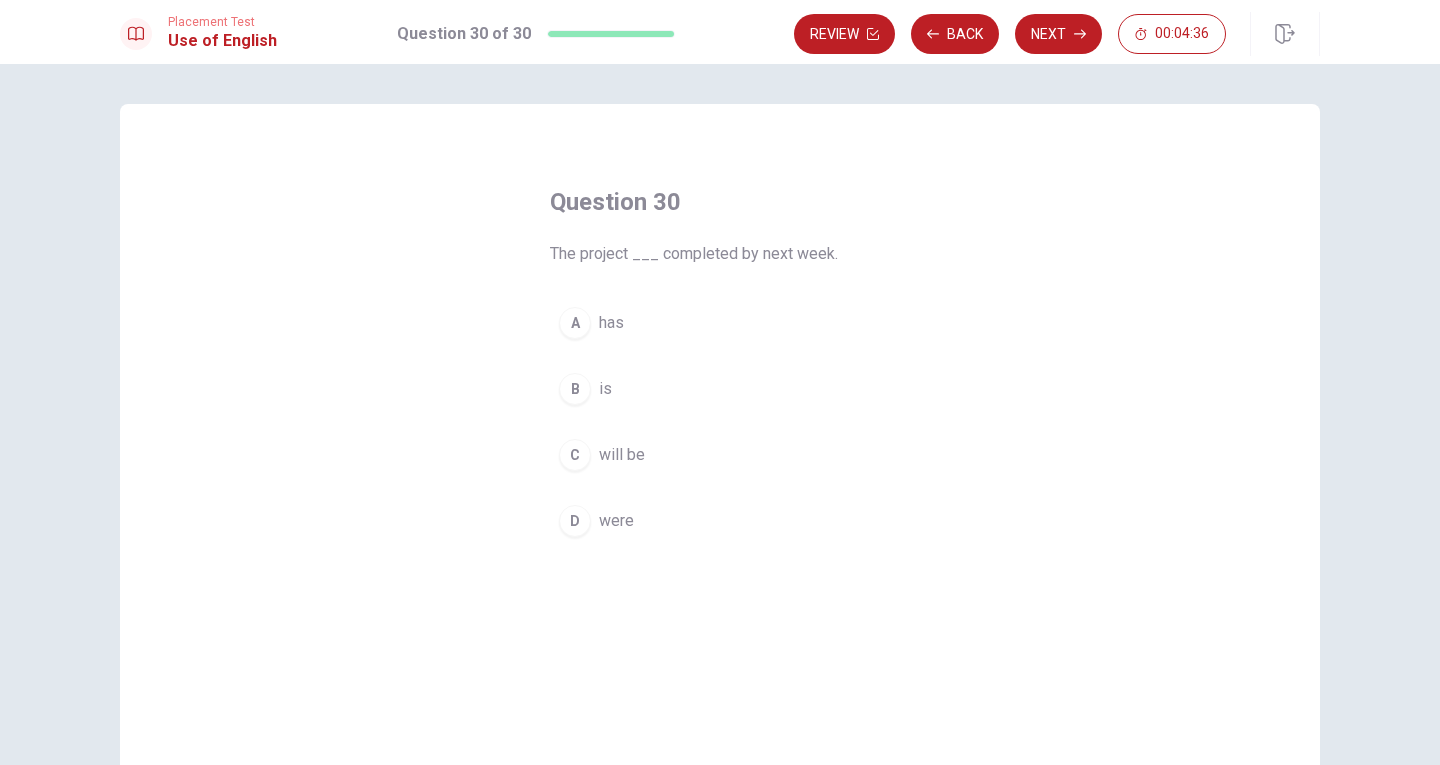 click on "A has" at bounding box center (720, 323) 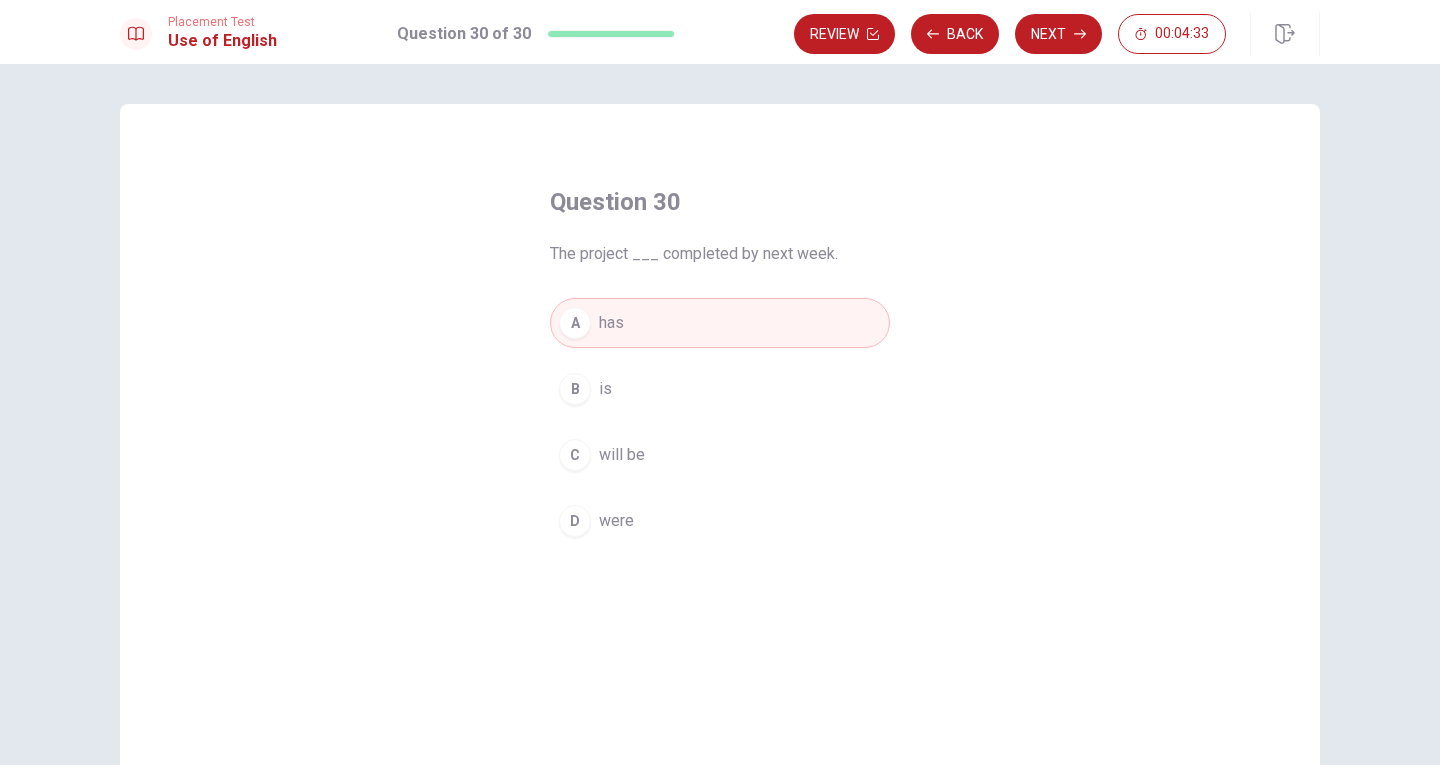 click on "C will be" at bounding box center [720, 455] 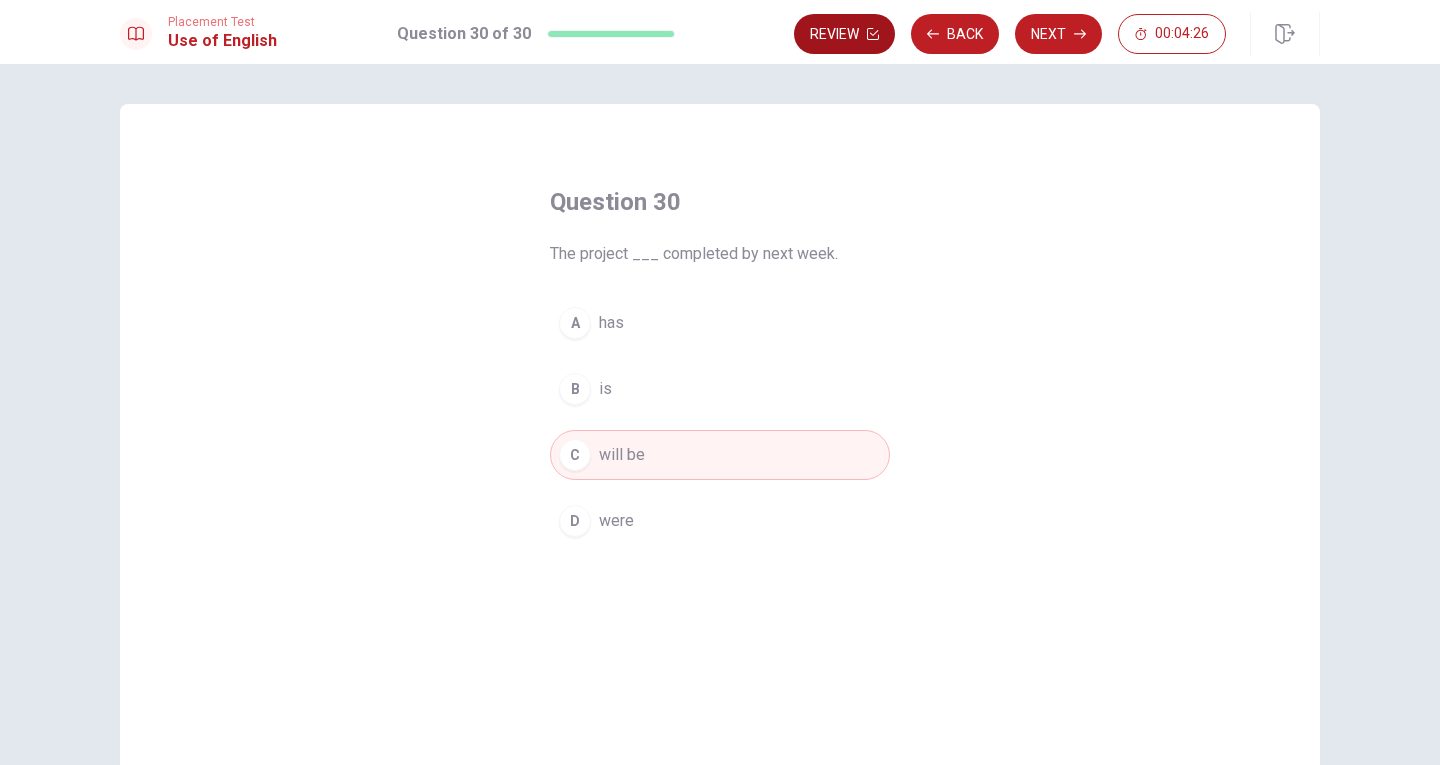 click on "Review" at bounding box center (844, 34) 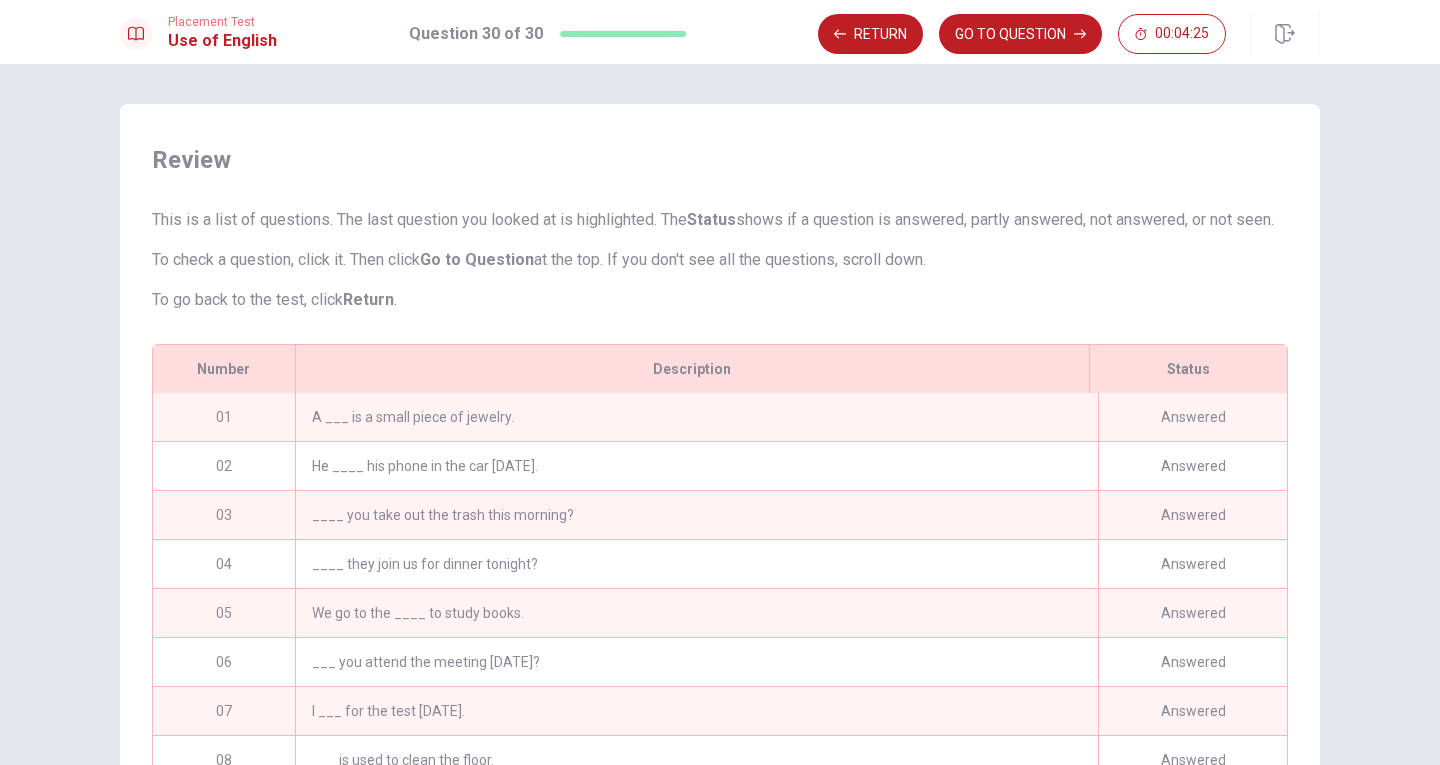 scroll, scrollTop: 121, scrollLeft: 0, axis: vertical 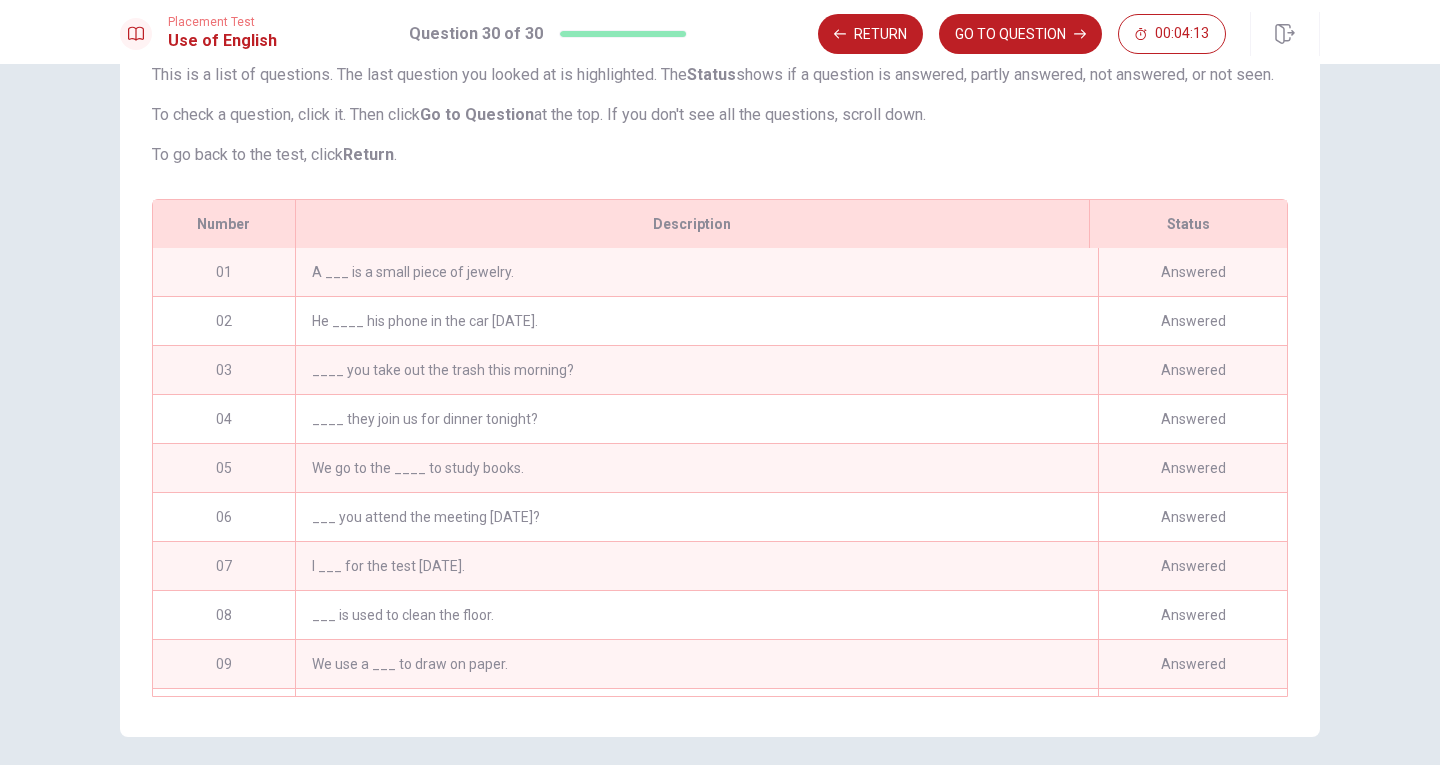 click on "____ they join us for dinner tonight?" at bounding box center [696, 419] 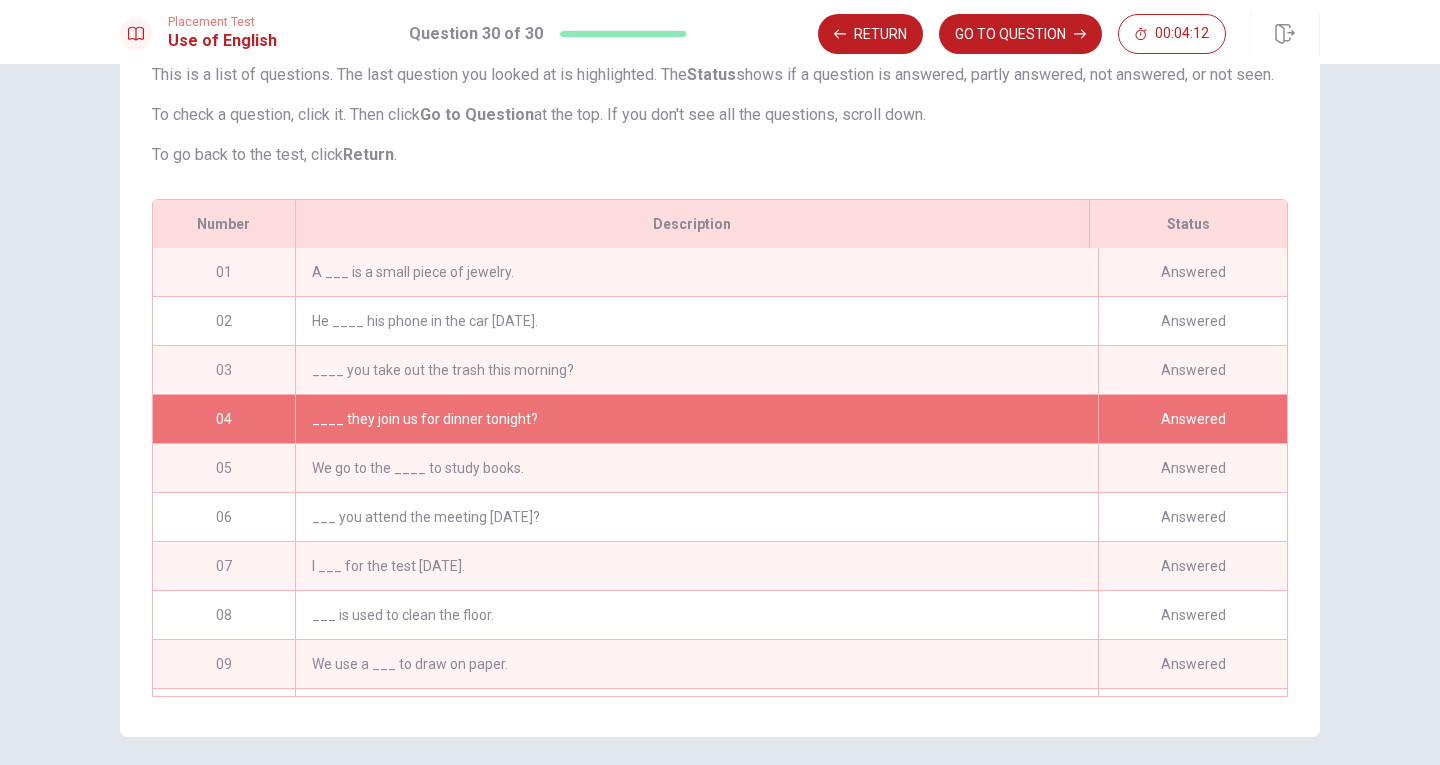 click on "____ they join us for dinner tonight?" at bounding box center (696, 419) 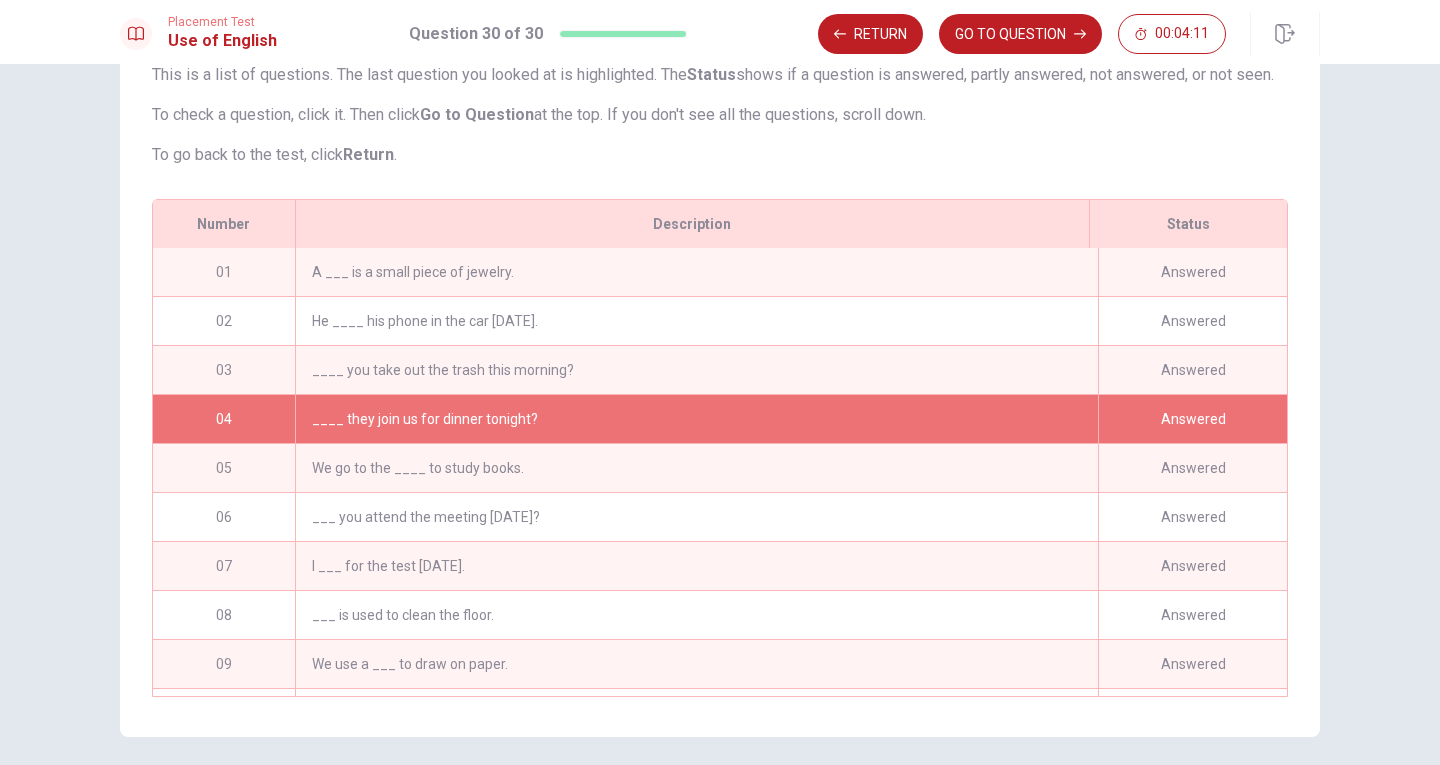 click on "____ they join us for dinner tonight?" at bounding box center (696, 419) 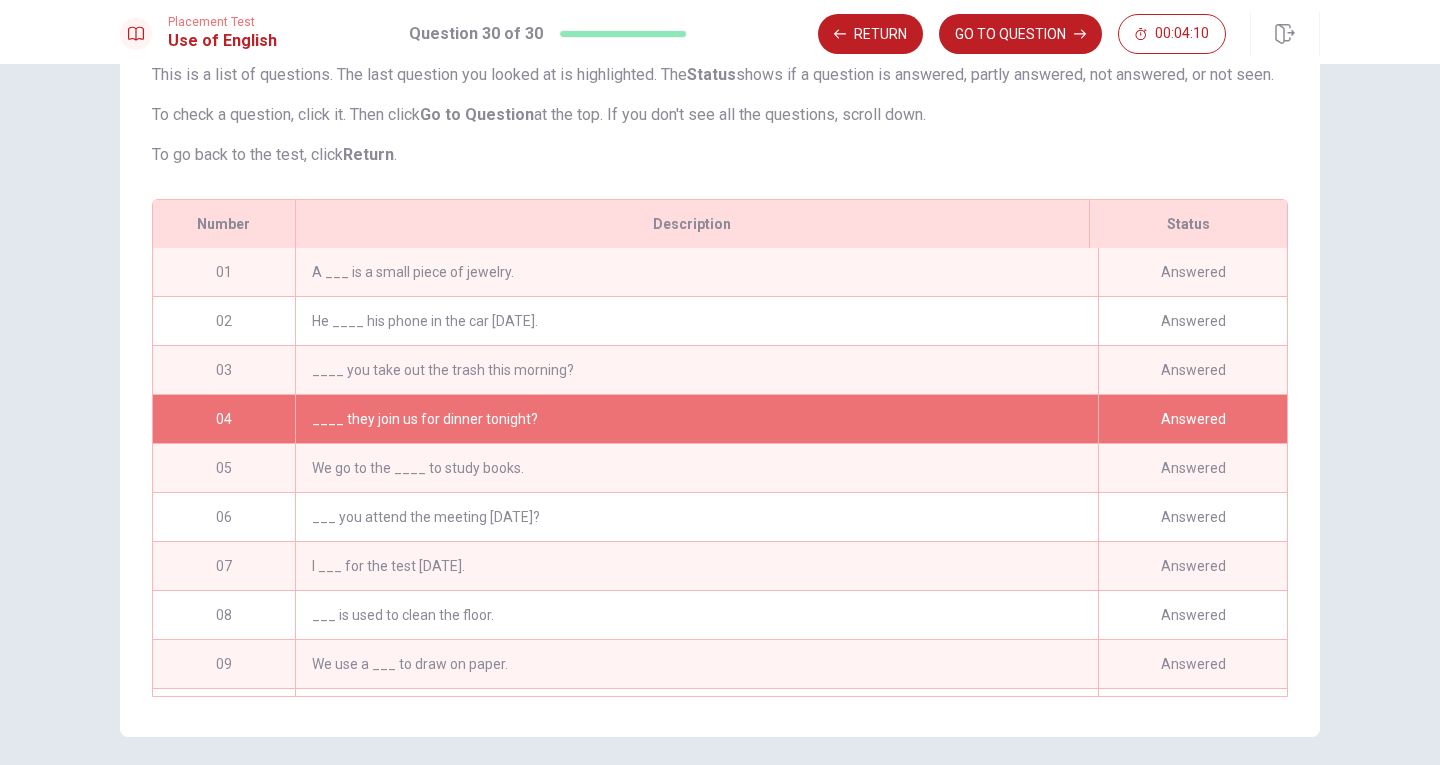 click on "Answered" at bounding box center (1192, 419) 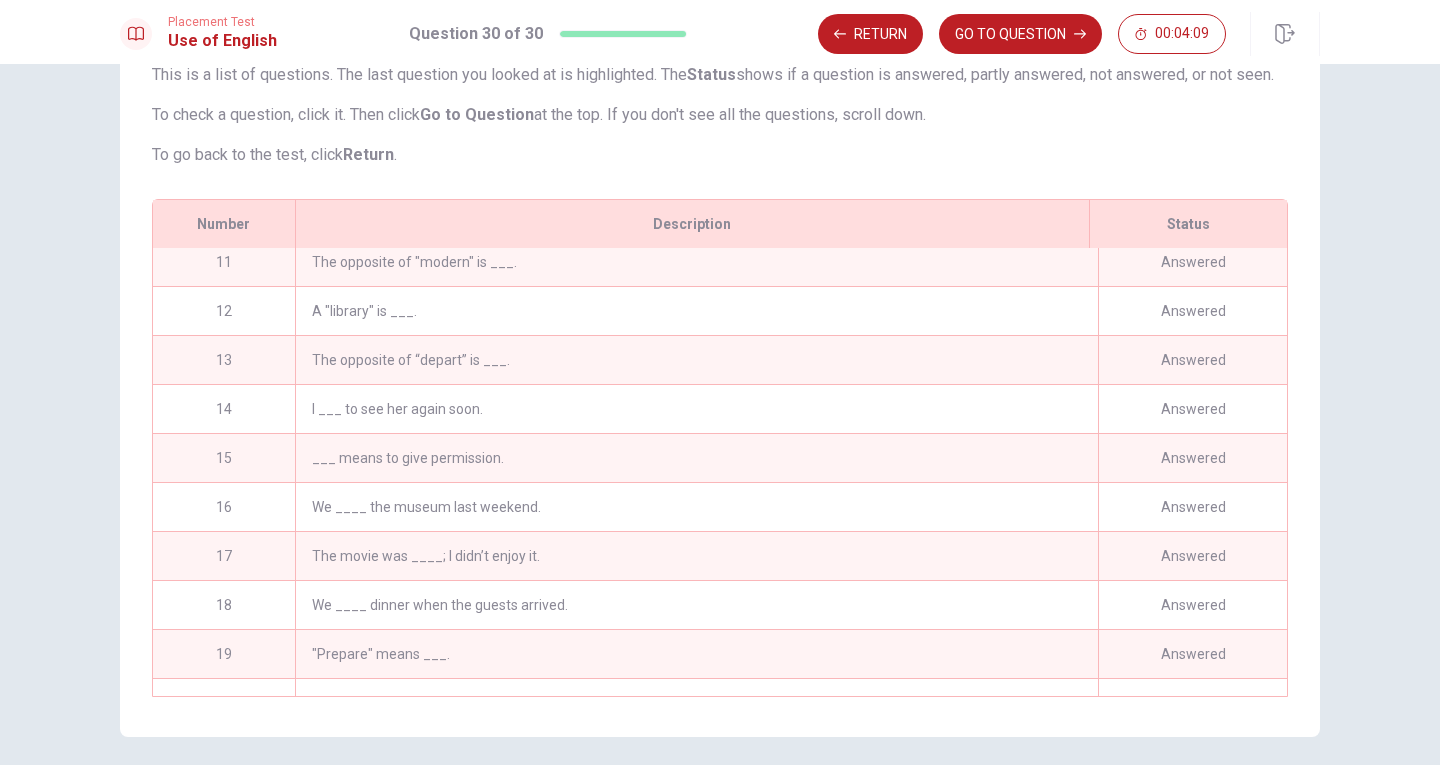 scroll, scrollTop: 200, scrollLeft: 0, axis: vertical 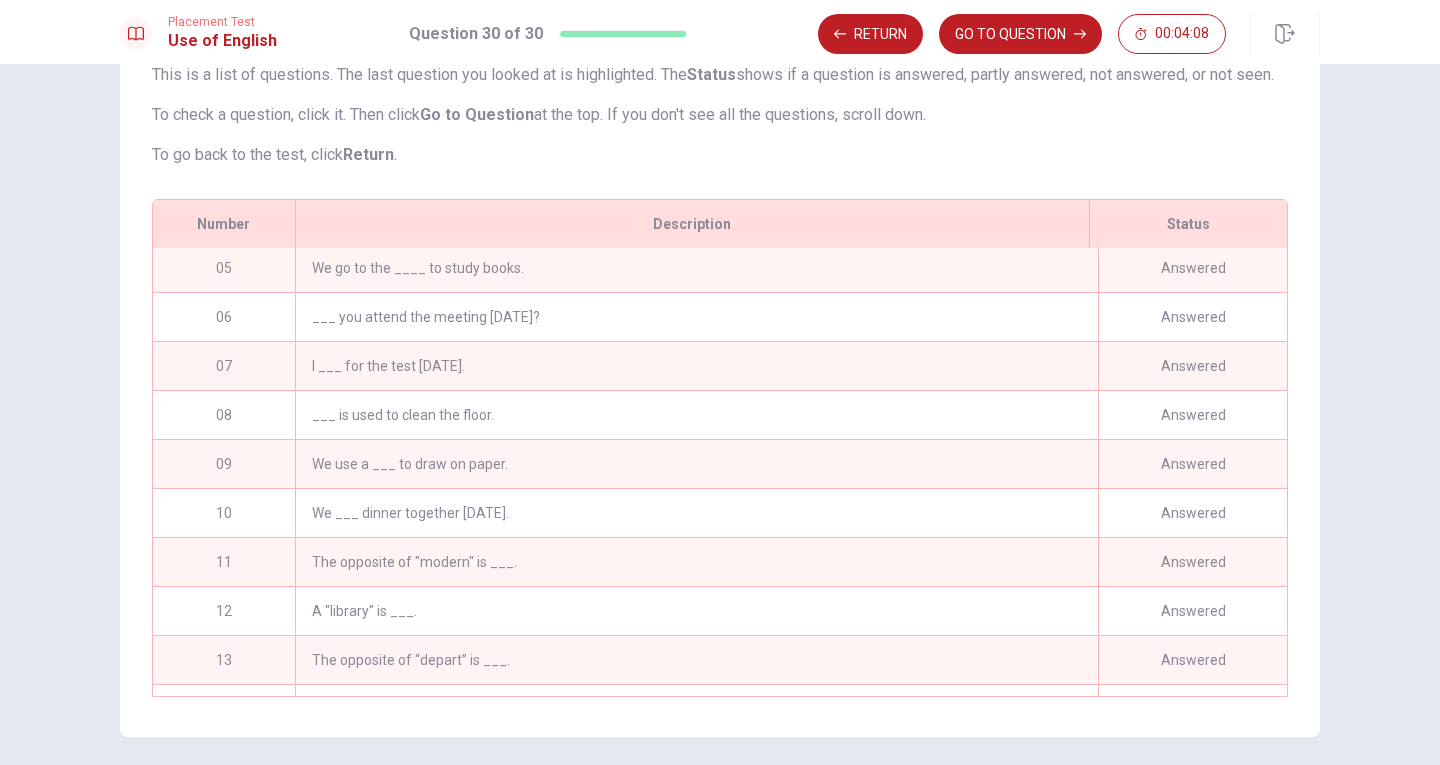 click on "___ is used to clean the floor." at bounding box center (696, 415) 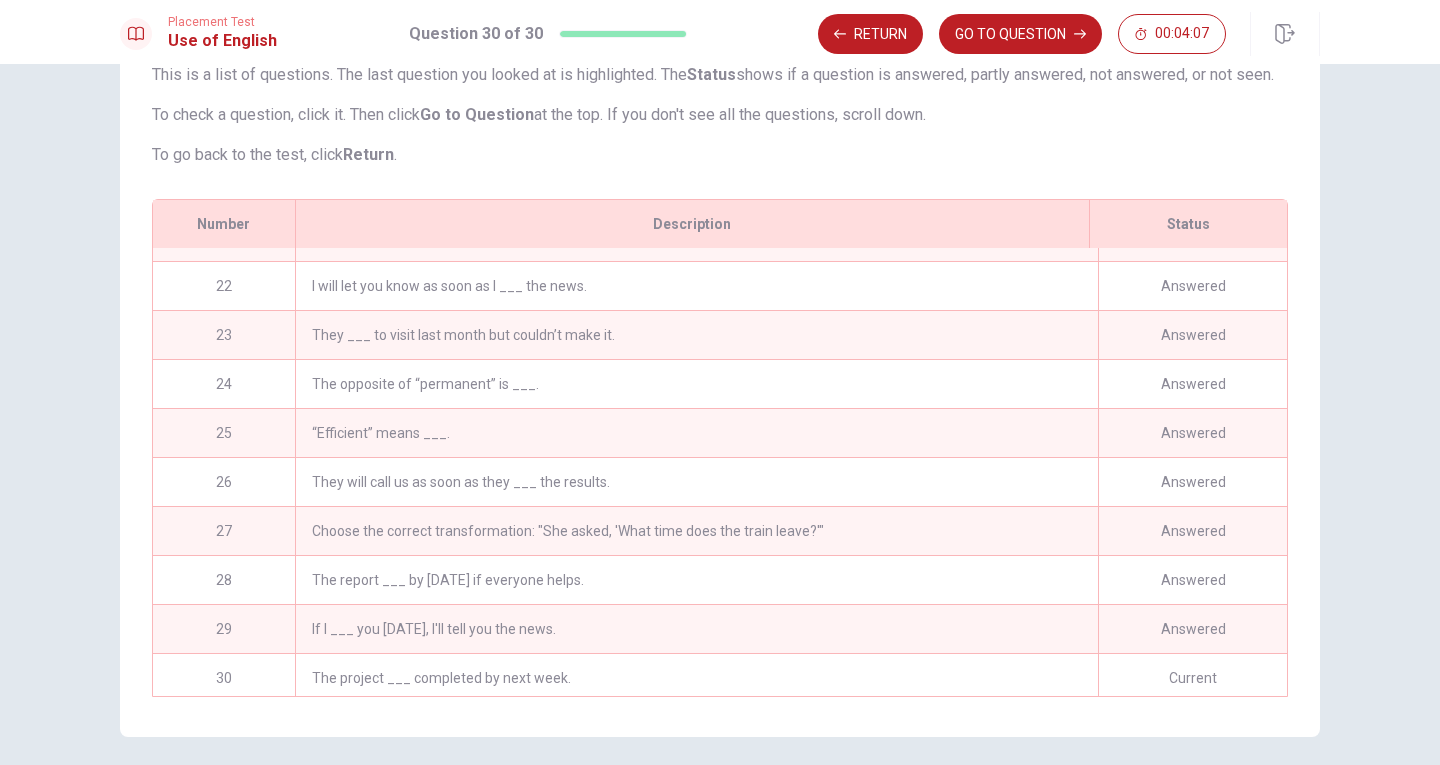 scroll, scrollTop: 1031, scrollLeft: 0, axis: vertical 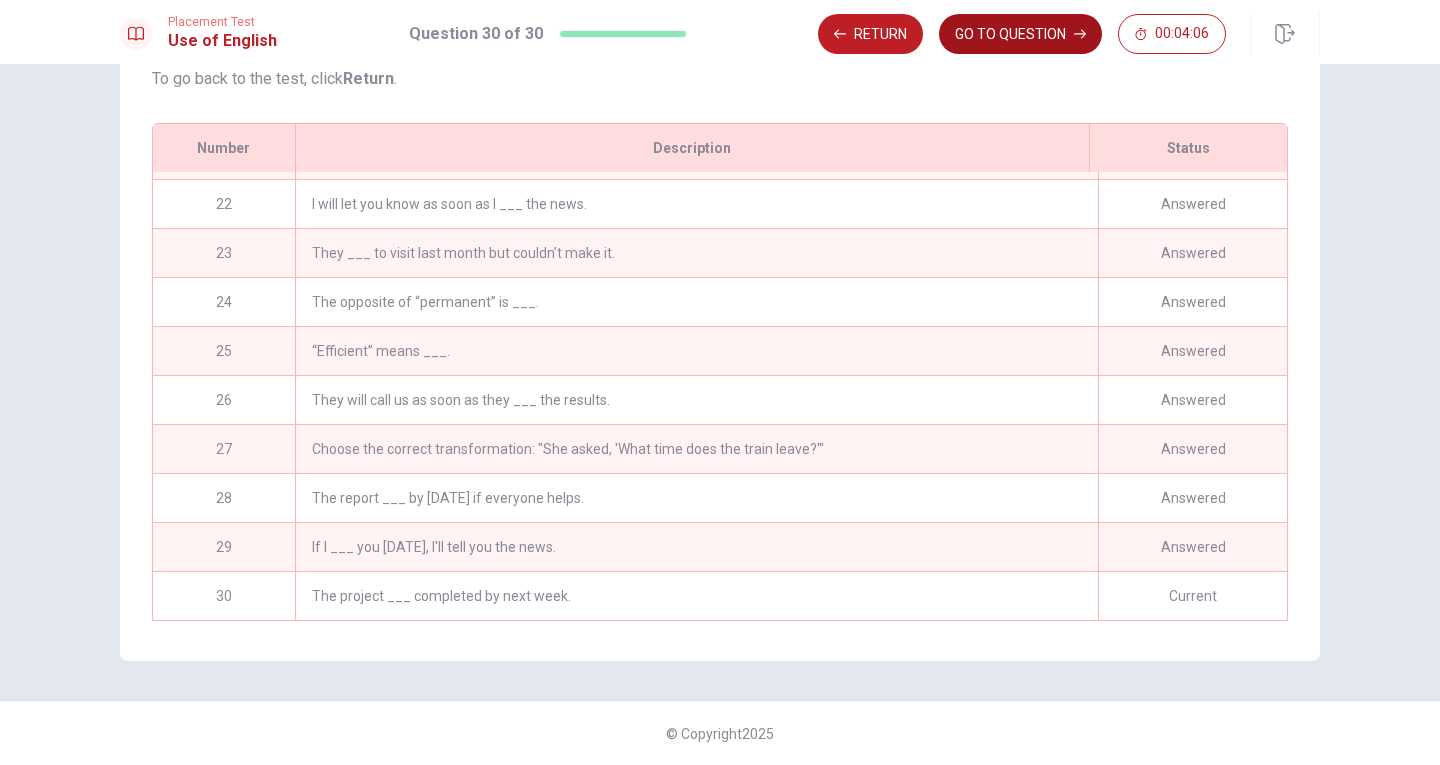 click on "GO TO QUESTION" at bounding box center (1020, 34) 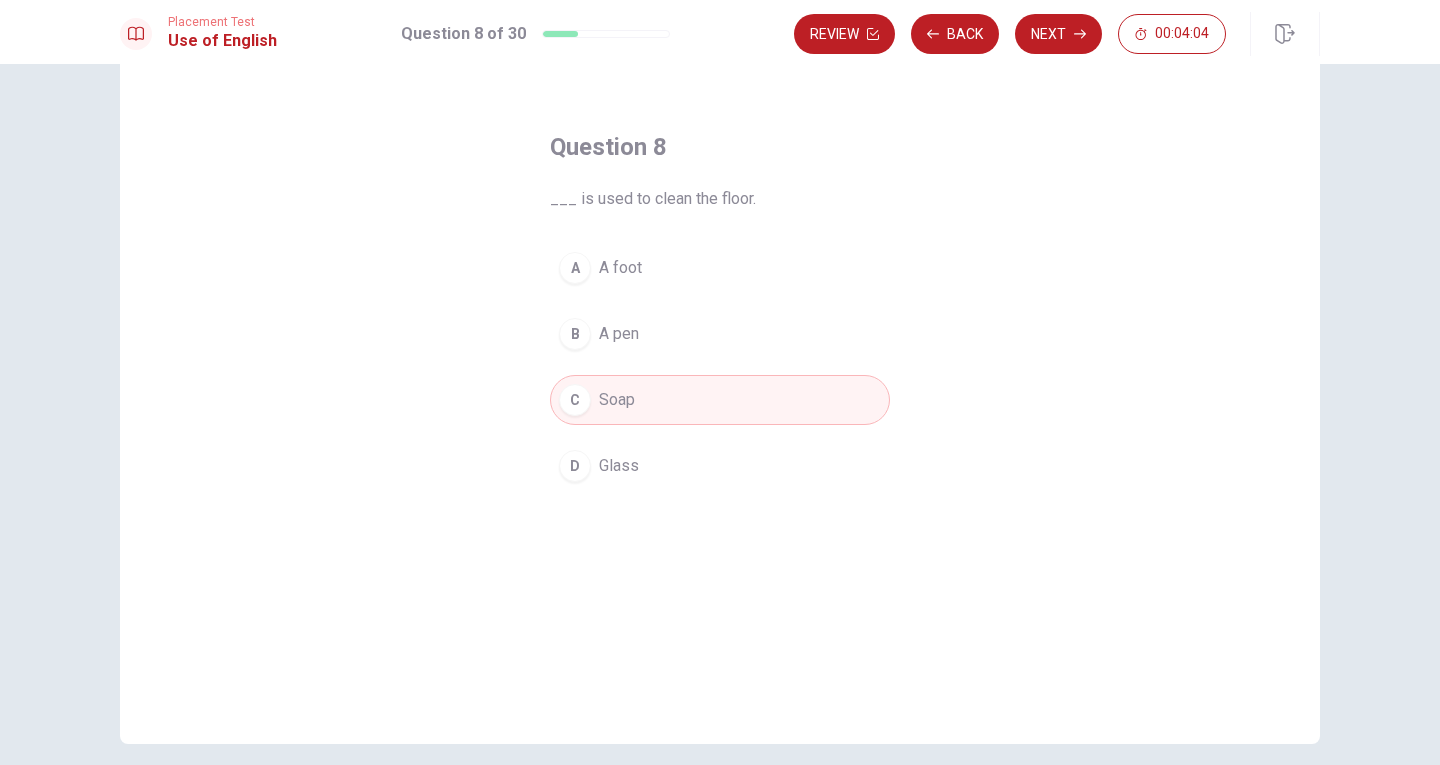 scroll, scrollTop: 0, scrollLeft: 0, axis: both 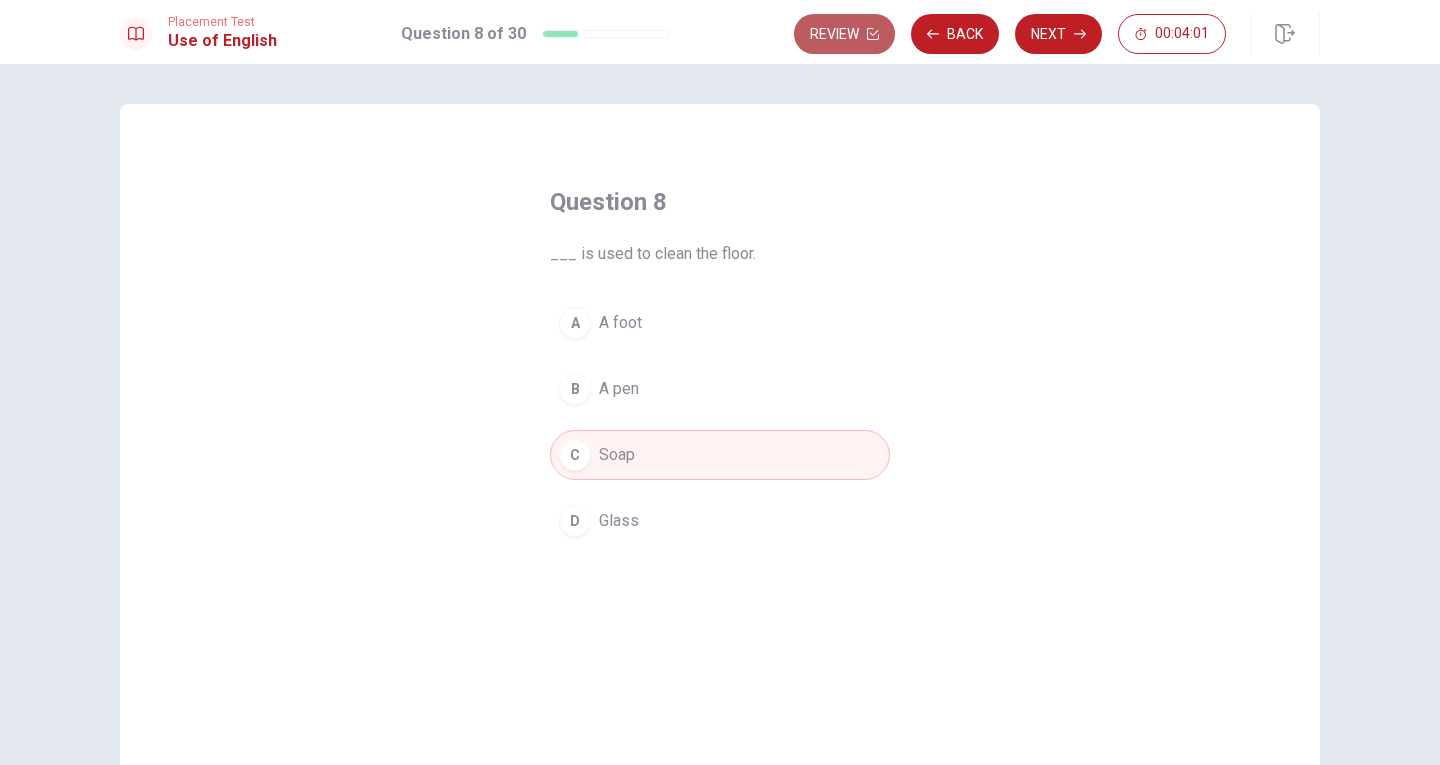 click on "Review" at bounding box center (844, 34) 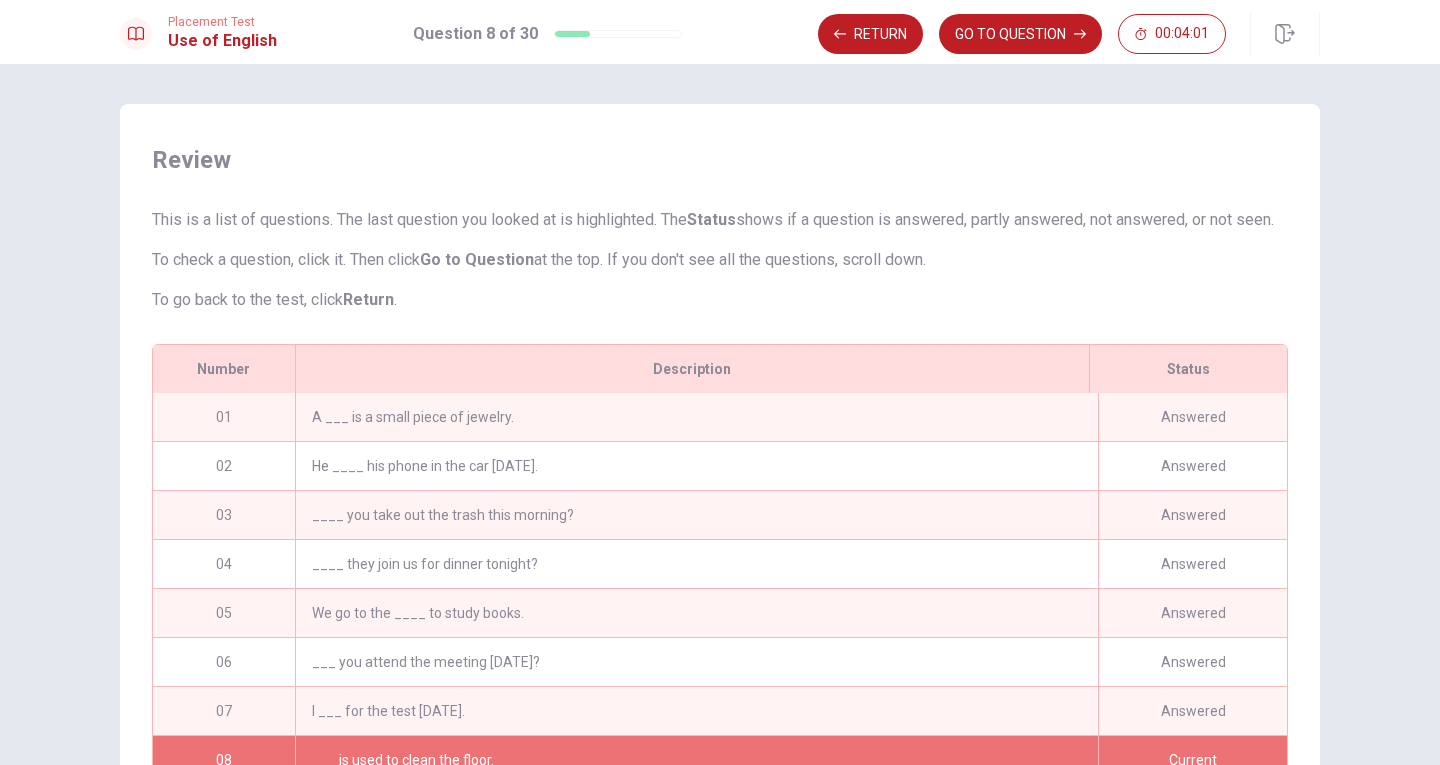 scroll, scrollTop: 149, scrollLeft: 0, axis: vertical 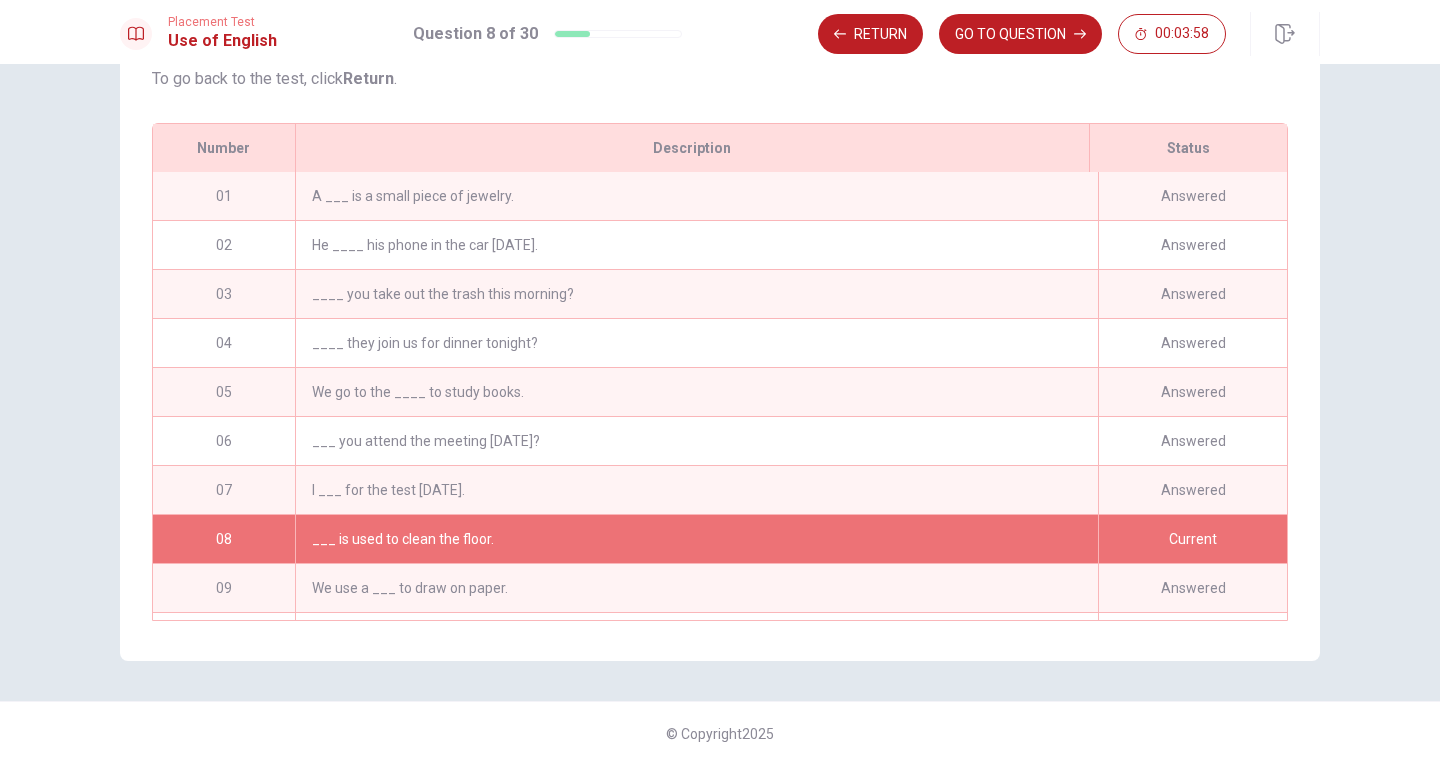 click on "____ they join us for dinner tonight?" at bounding box center [696, 343] 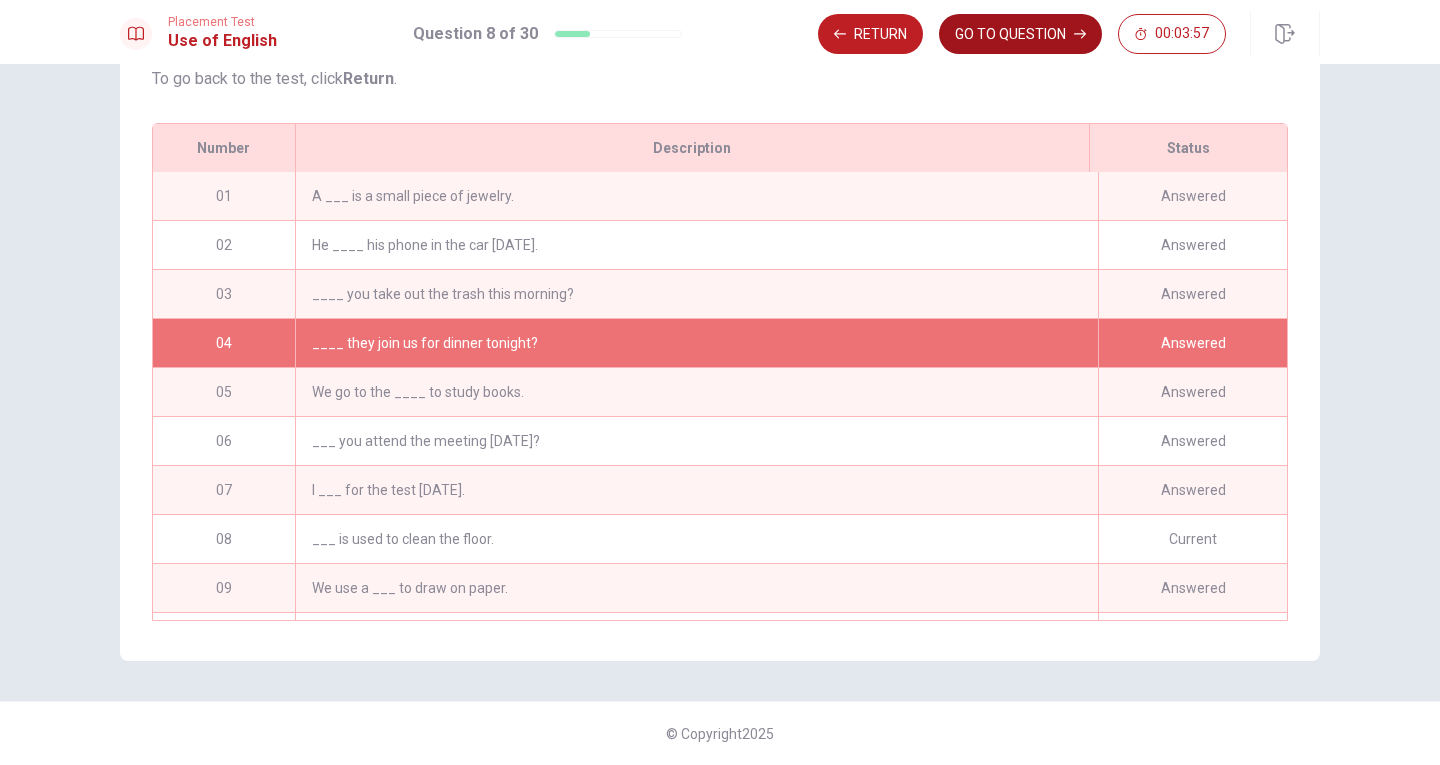 click on "GO TO QUESTION" at bounding box center (1020, 34) 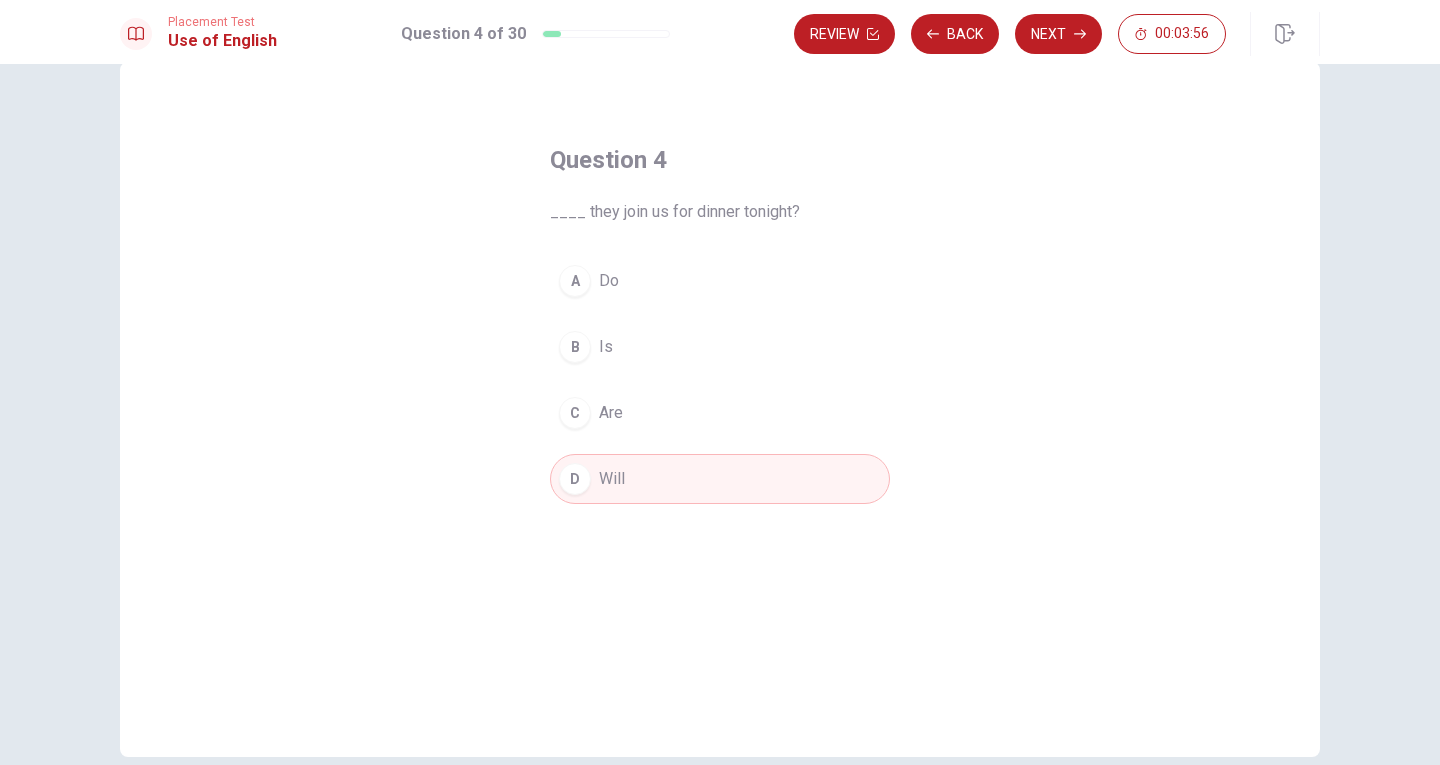 scroll, scrollTop: 38, scrollLeft: 0, axis: vertical 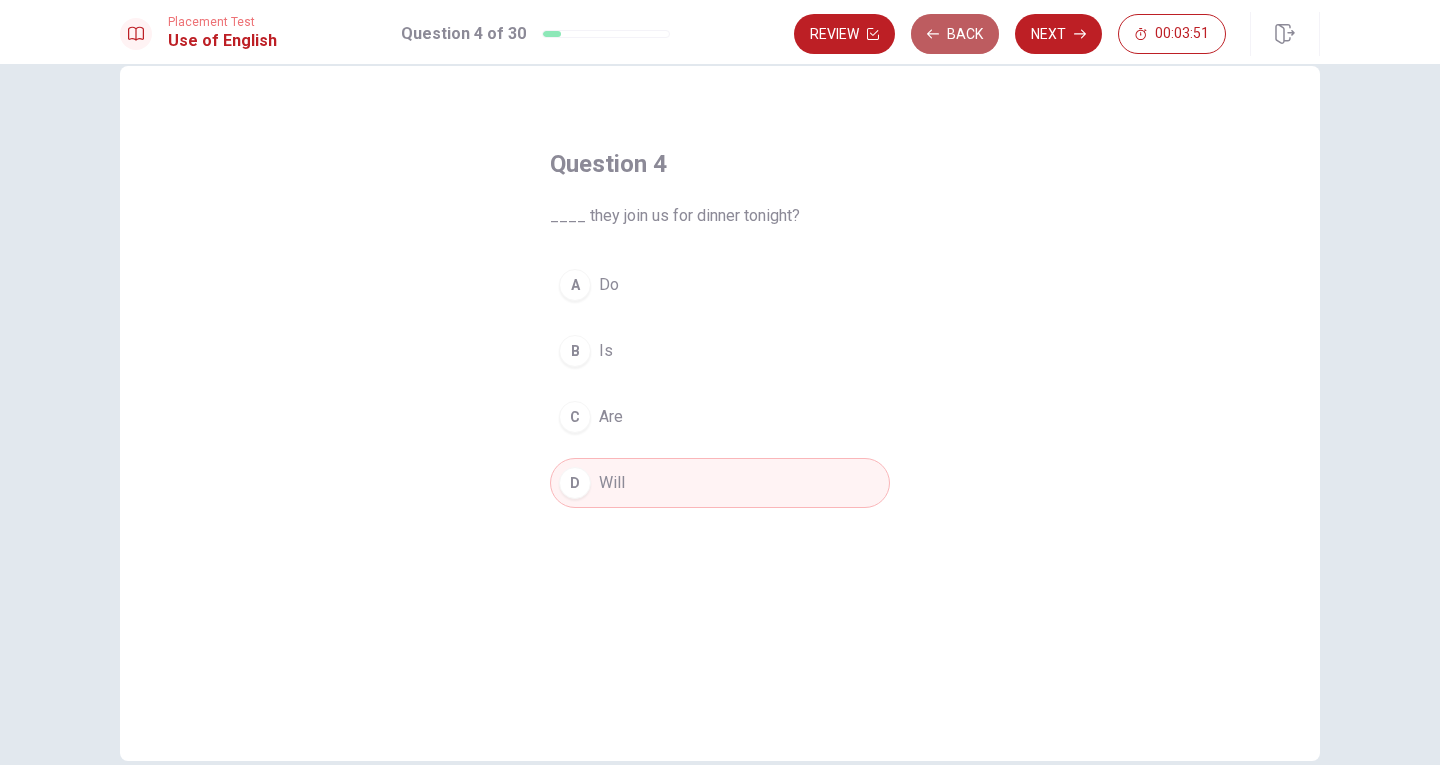 click on "Back" at bounding box center [955, 34] 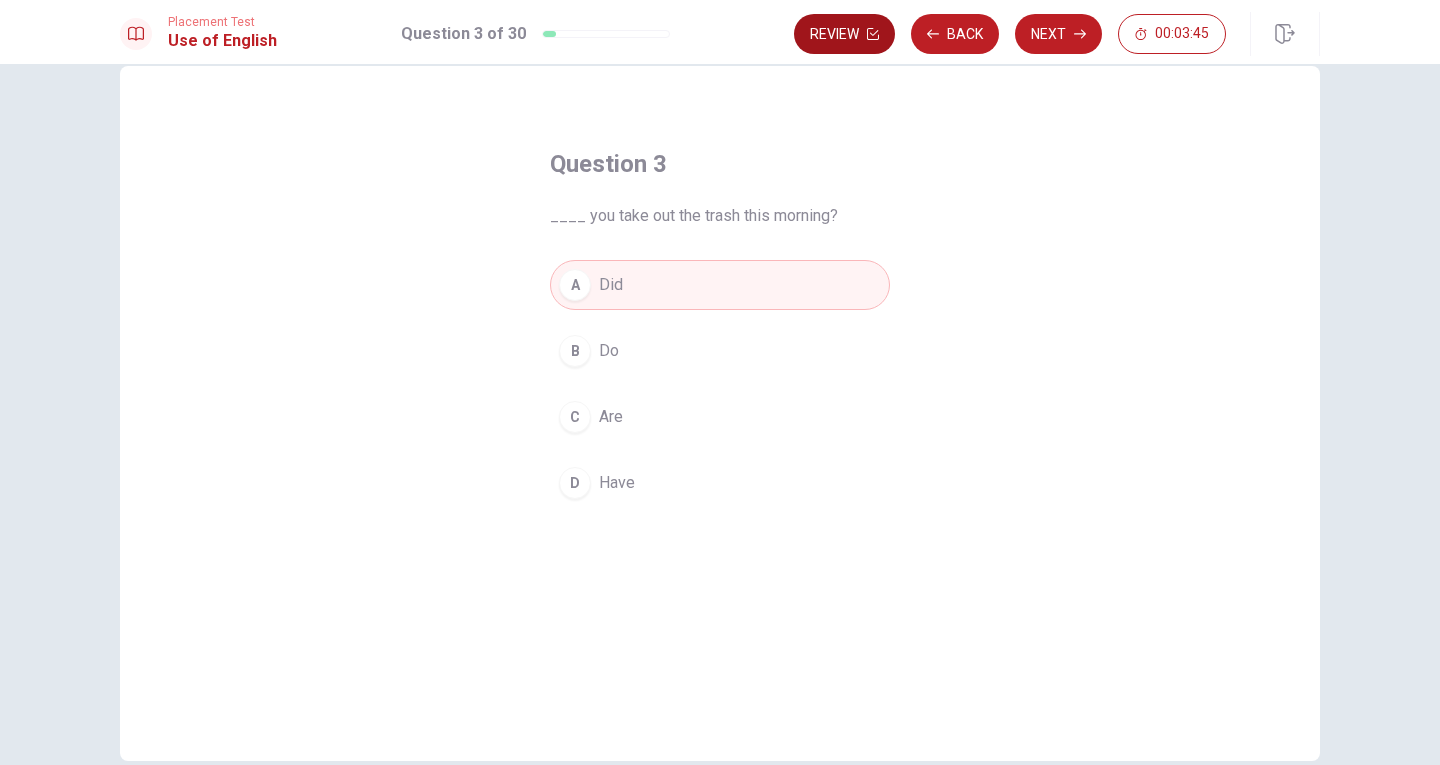 click on "Review" at bounding box center (844, 34) 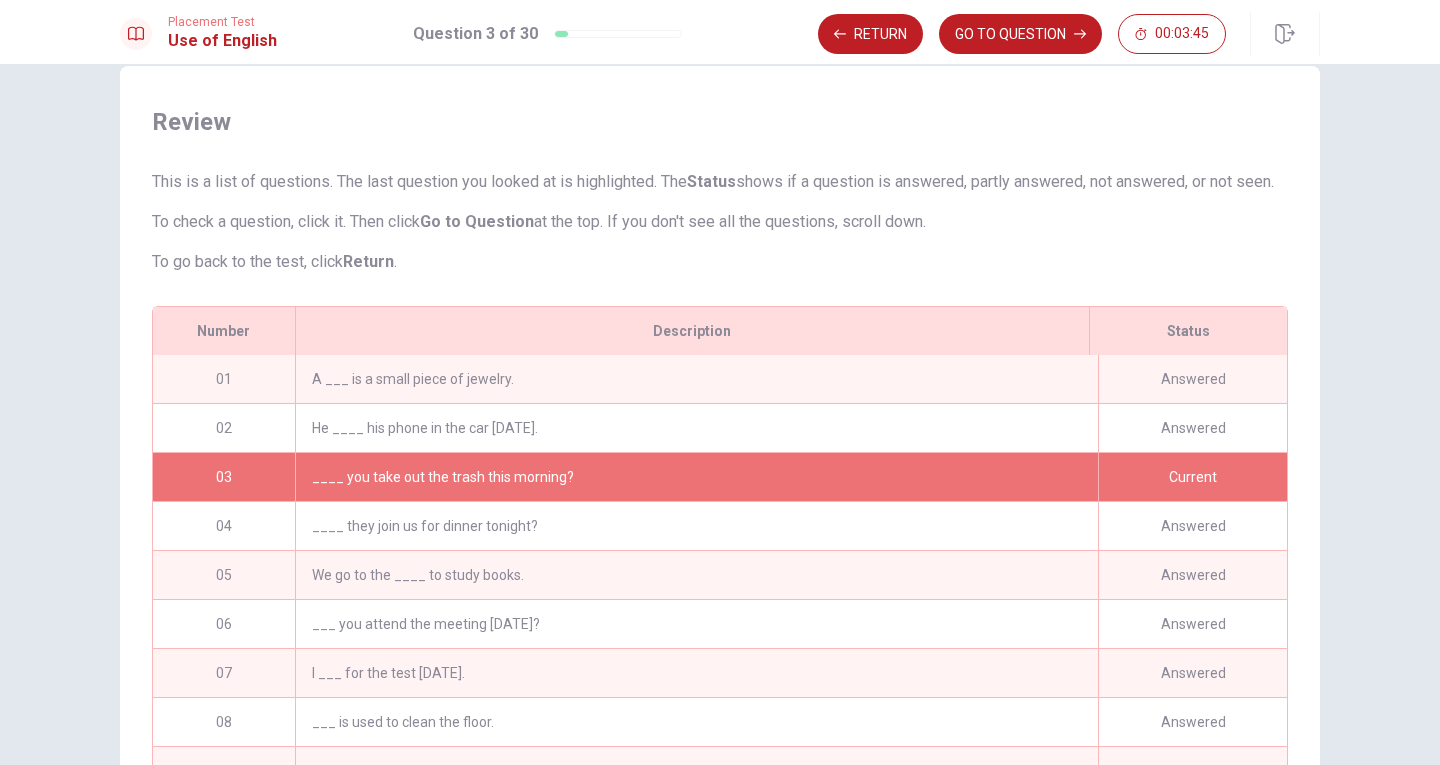 scroll, scrollTop: 239, scrollLeft: 0, axis: vertical 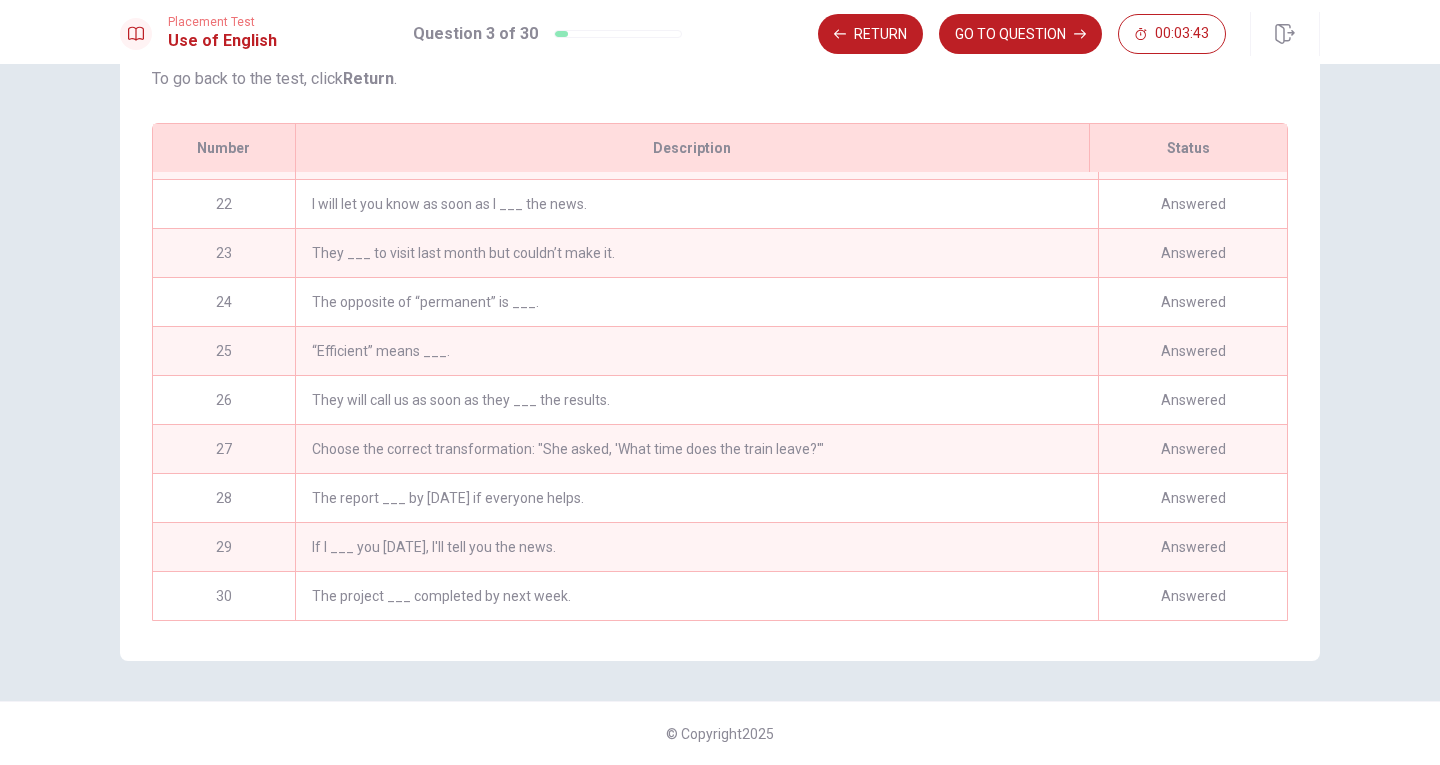click on "The project ___ completed by next week." at bounding box center (696, 596) 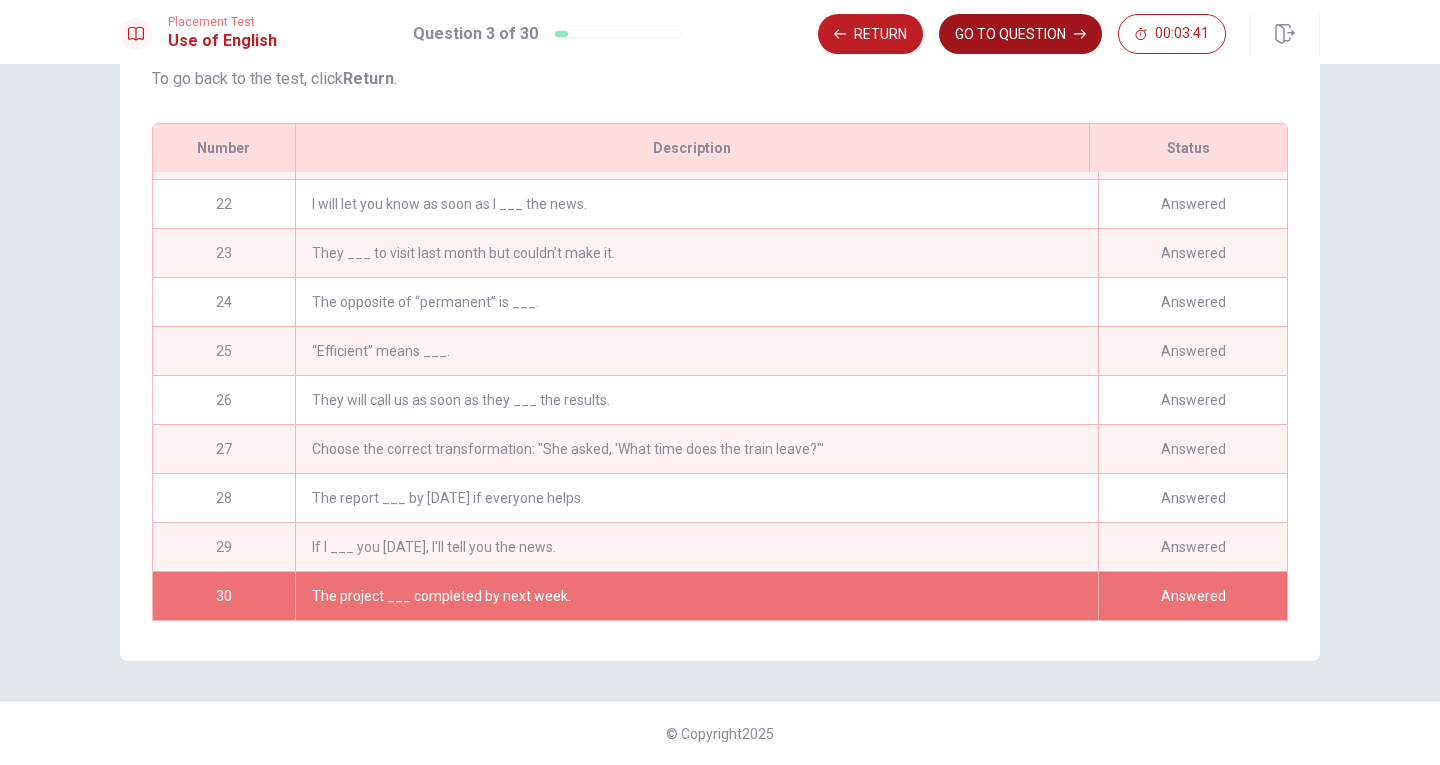 click on "GO TO QUESTION" at bounding box center [1020, 34] 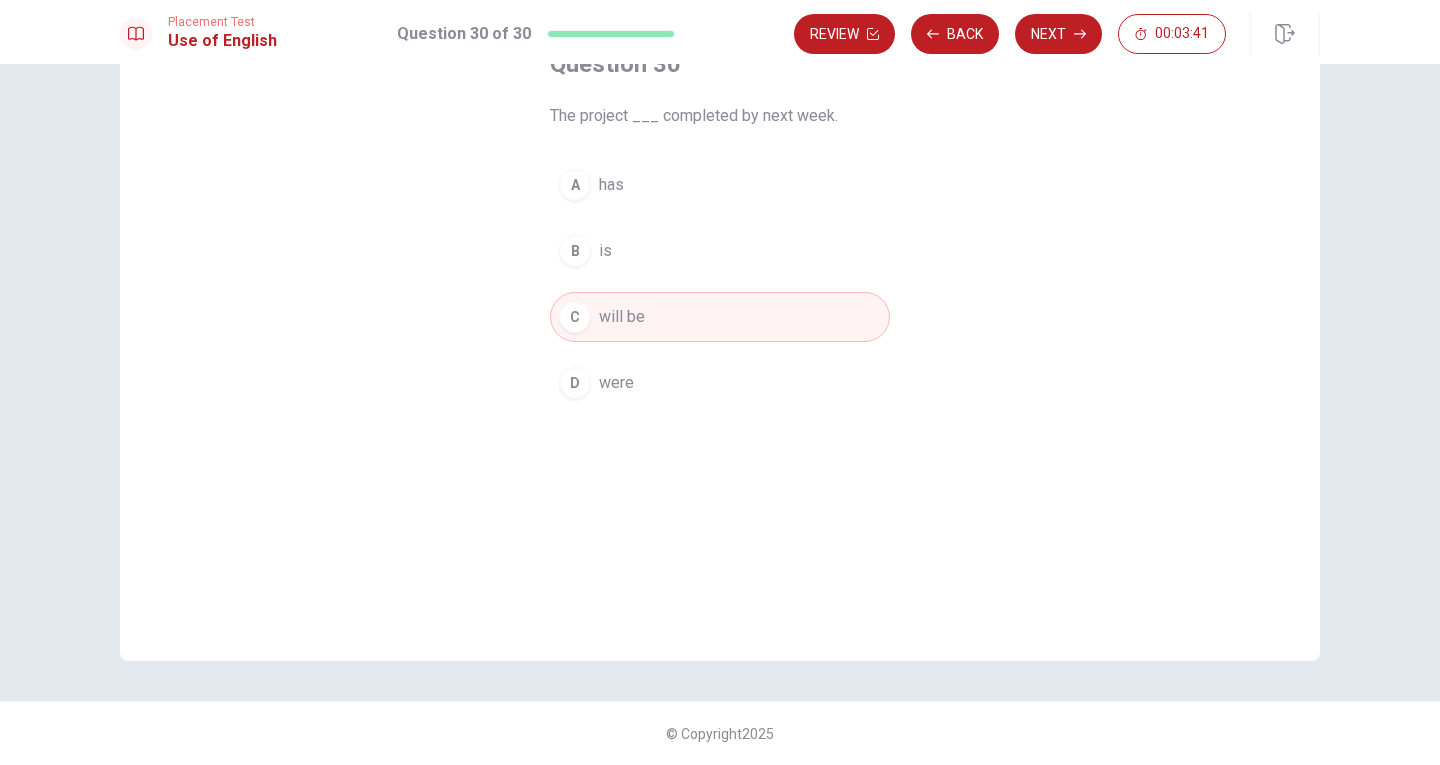 scroll, scrollTop: 138, scrollLeft: 0, axis: vertical 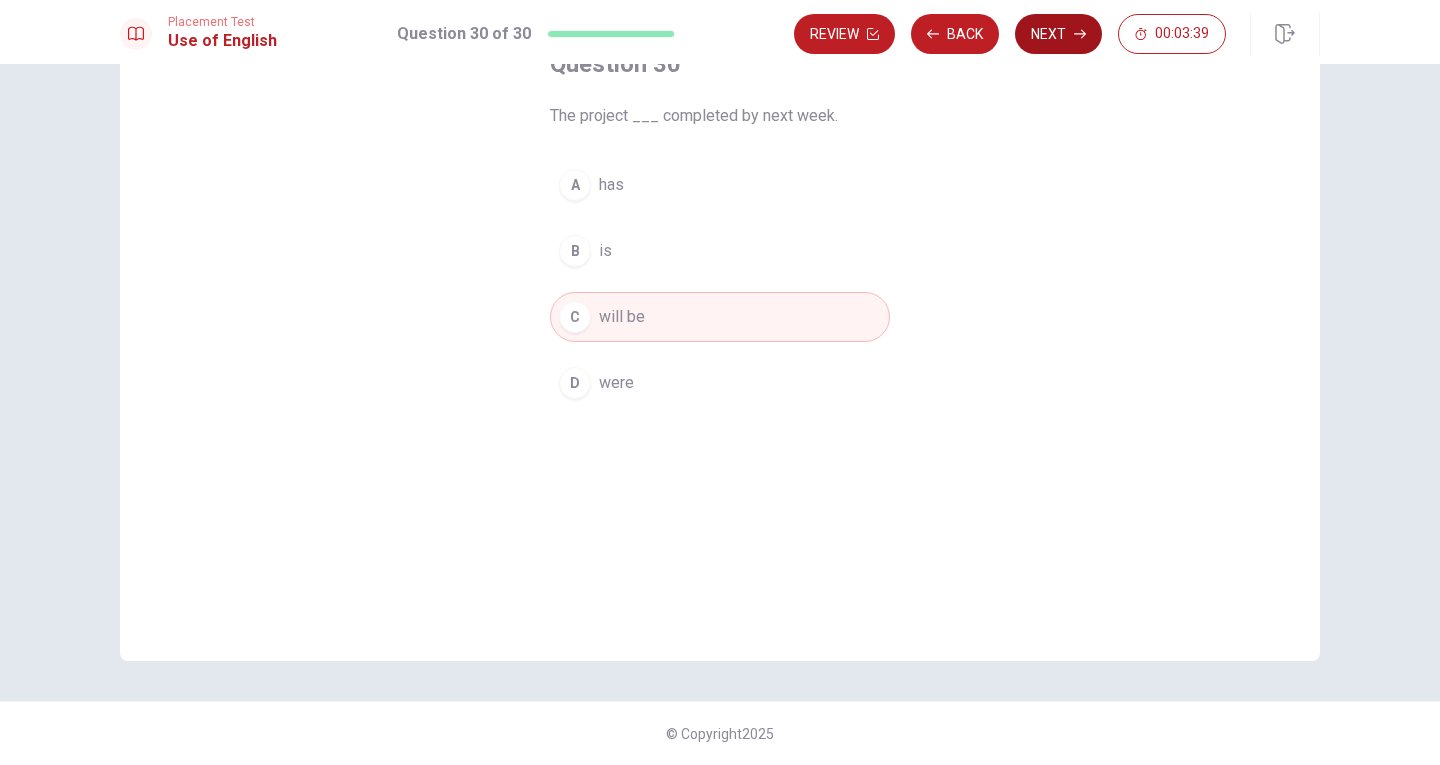 click on "Next" at bounding box center [1058, 34] 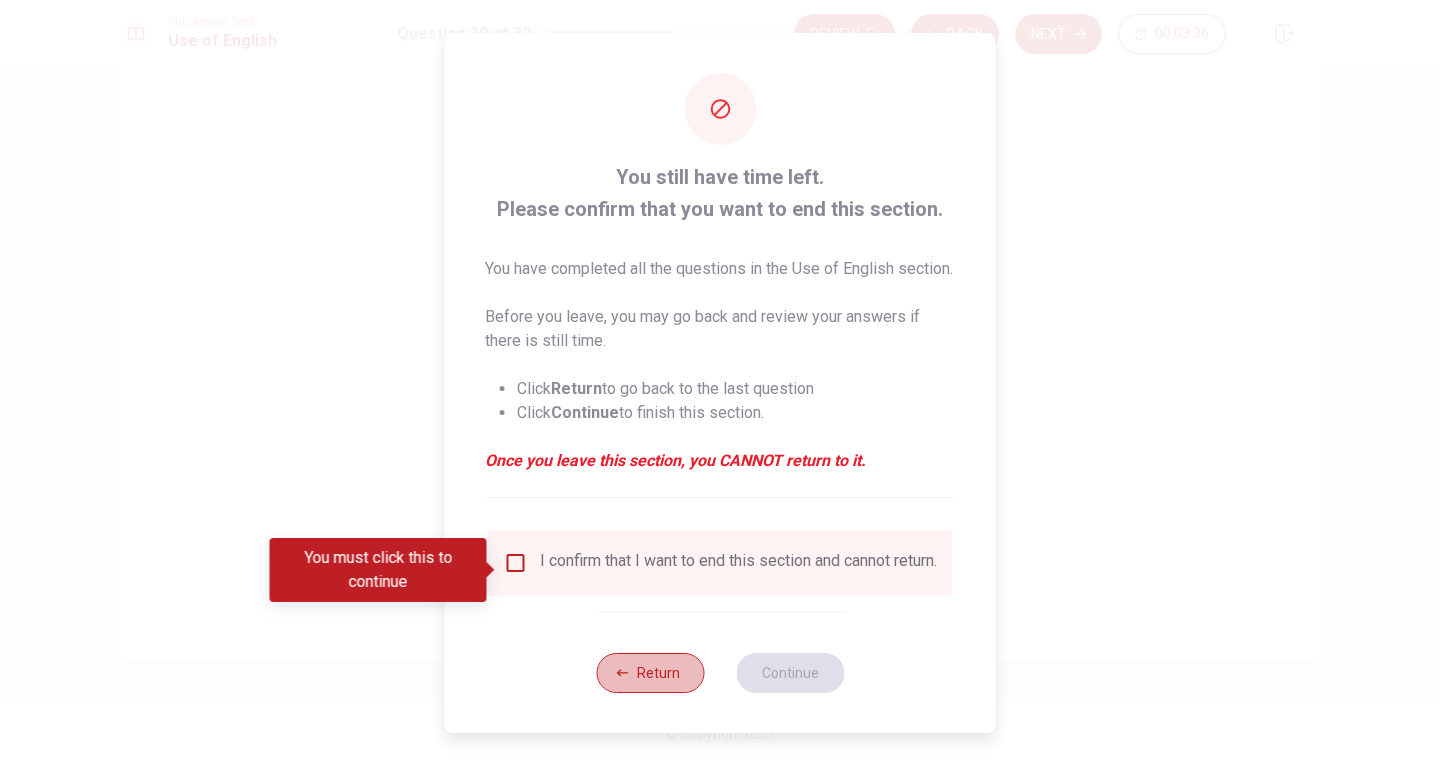 click on "Return" at bounding box center [650, 673] 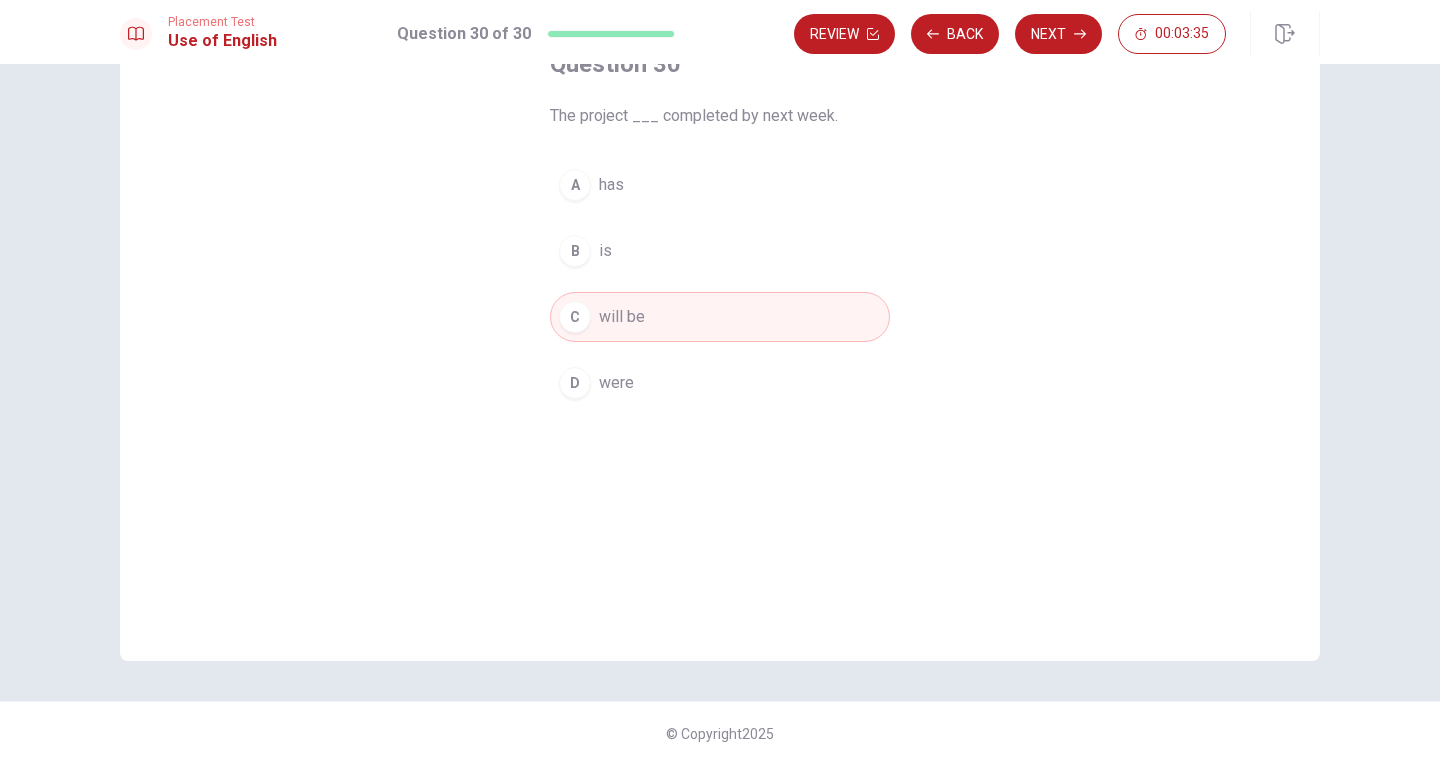 scroll, scrollTop: 38, scrollLeft: 0, axis: vertical 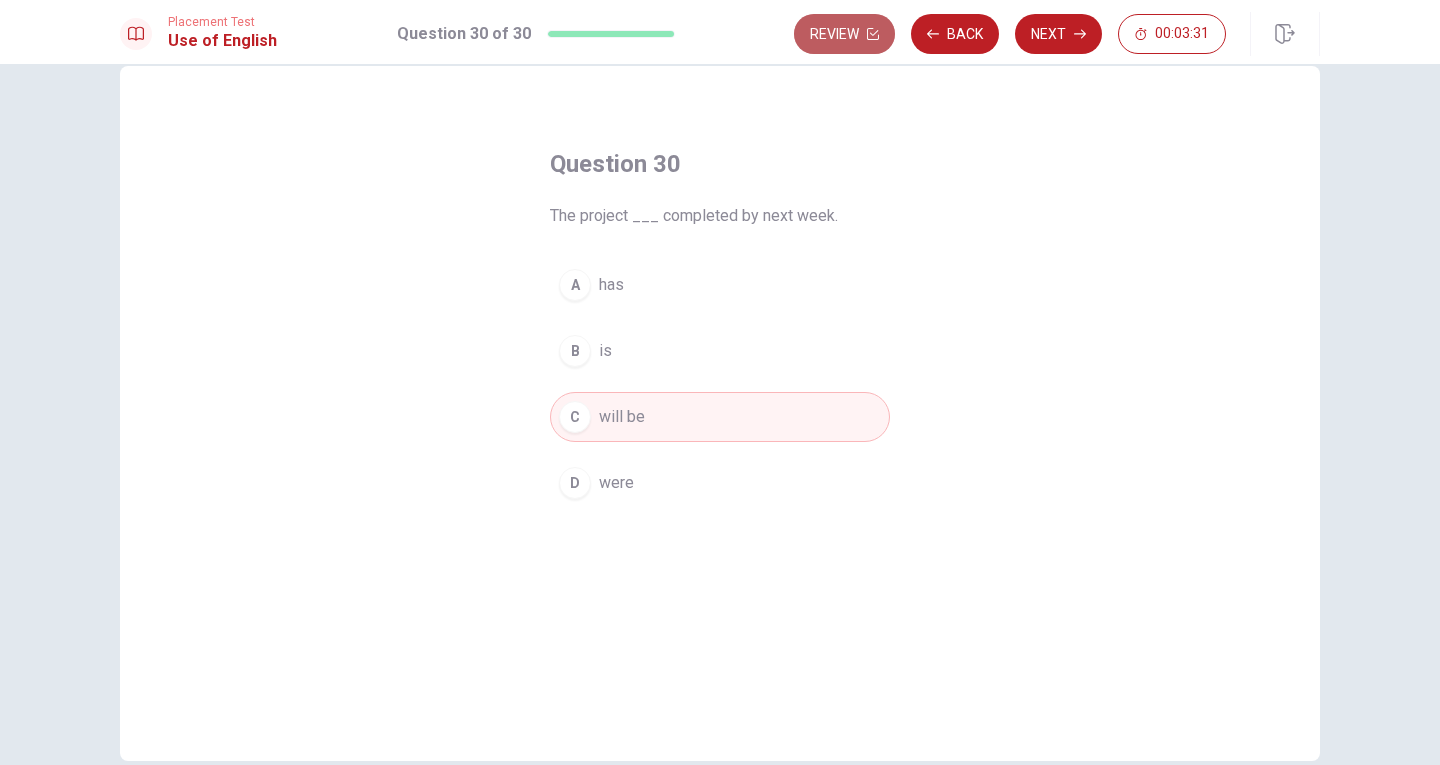 click on "Review" at bounding box center [844, 34] 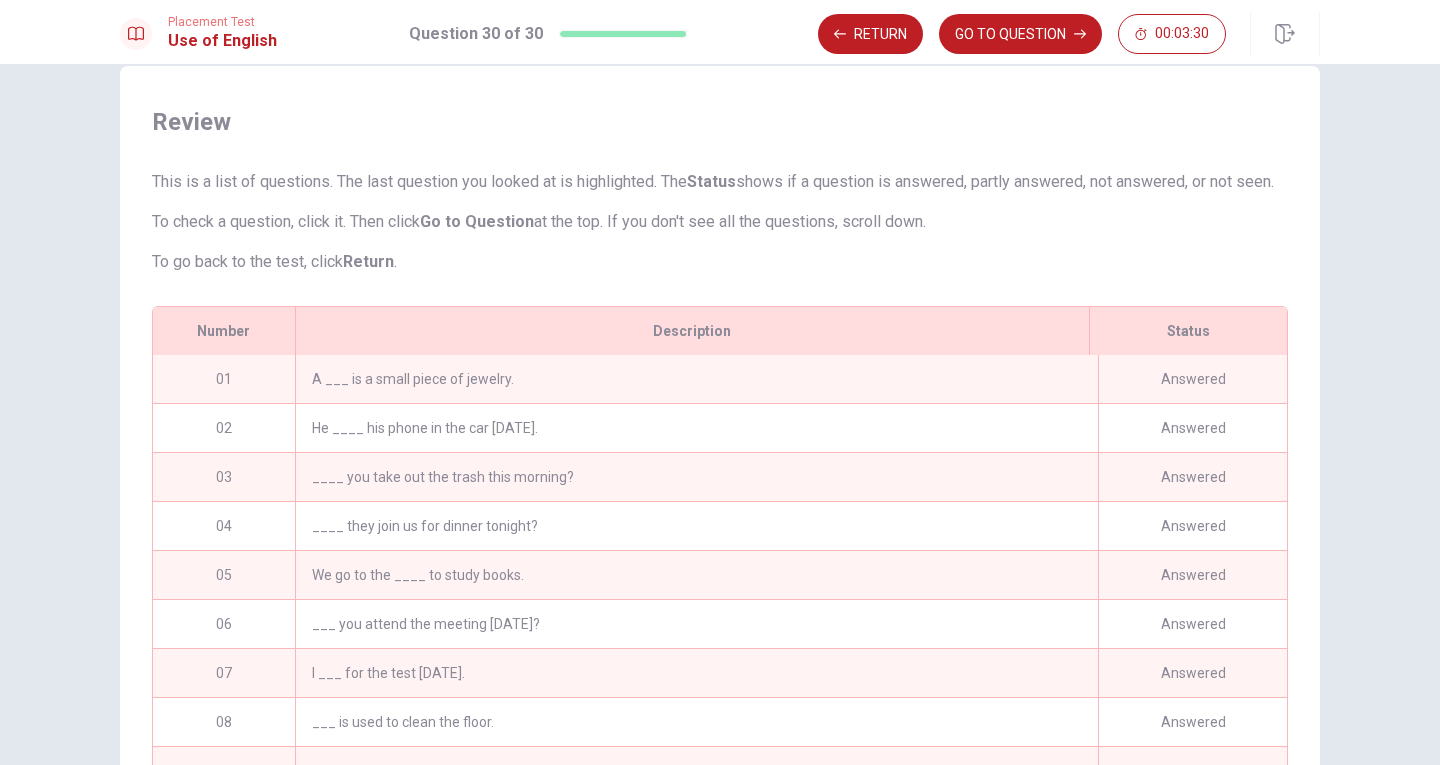 scroll, scrollTop: 239, scrollLeft: 0, axis: vertical 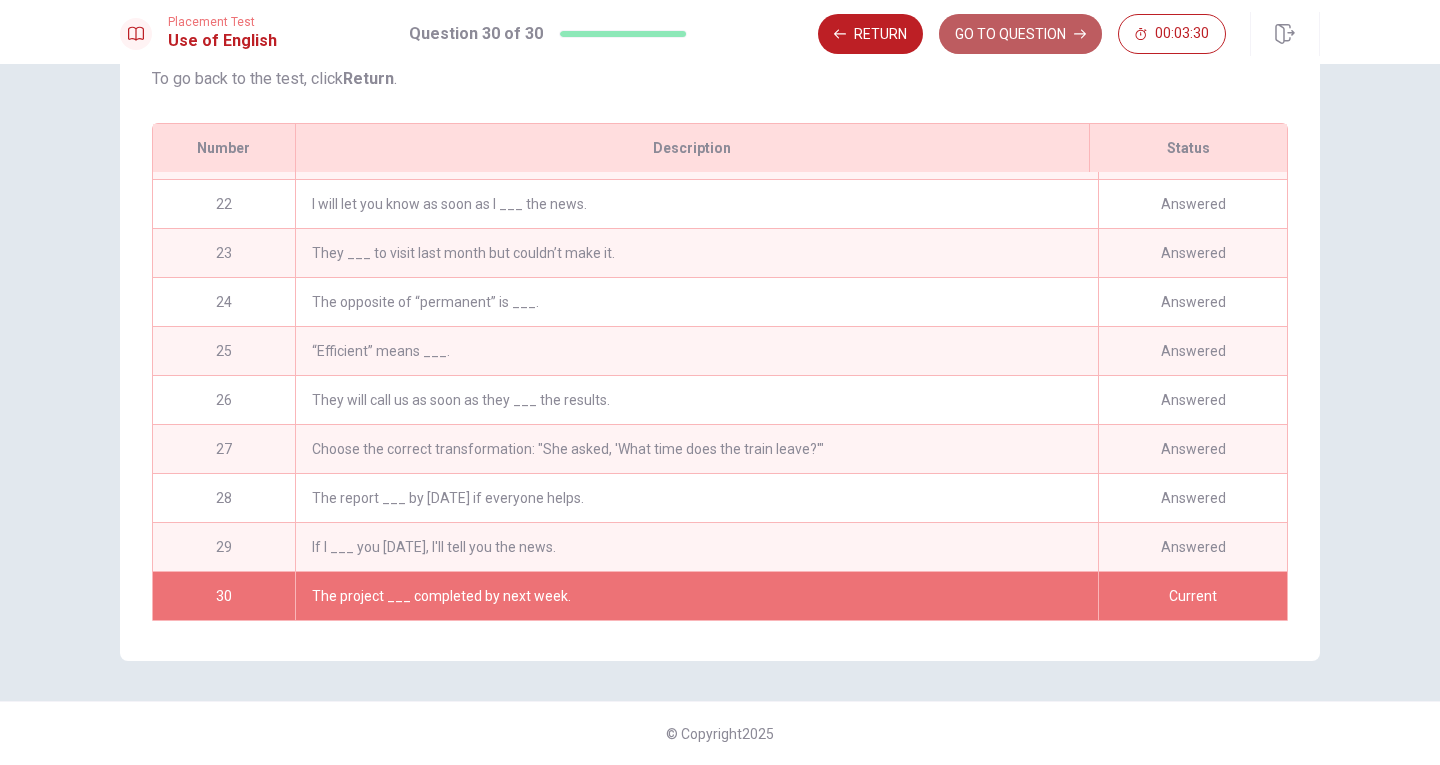 click on "GO TO QUESTION" at bounding box center (1020, 34) 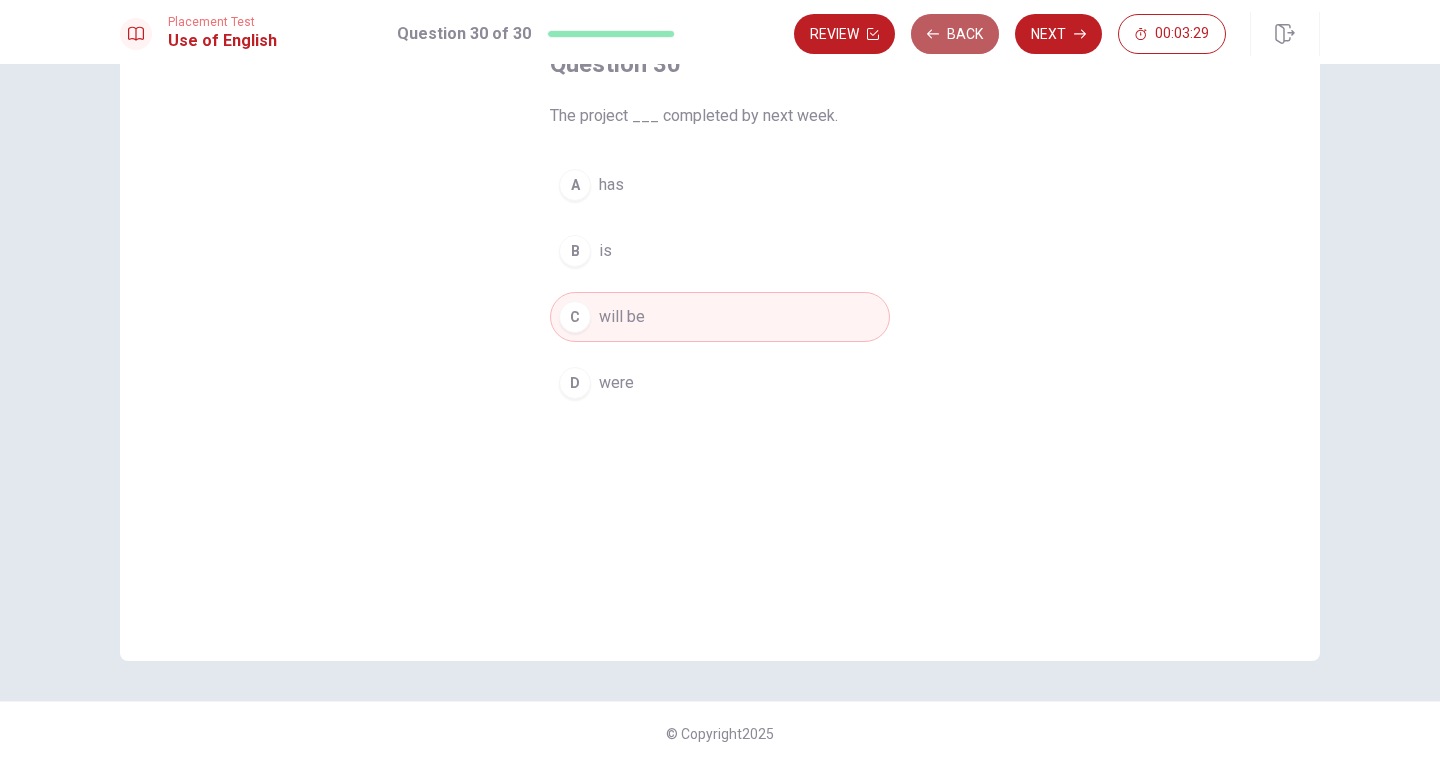 click on "Back" at bounding box center [955, 34] 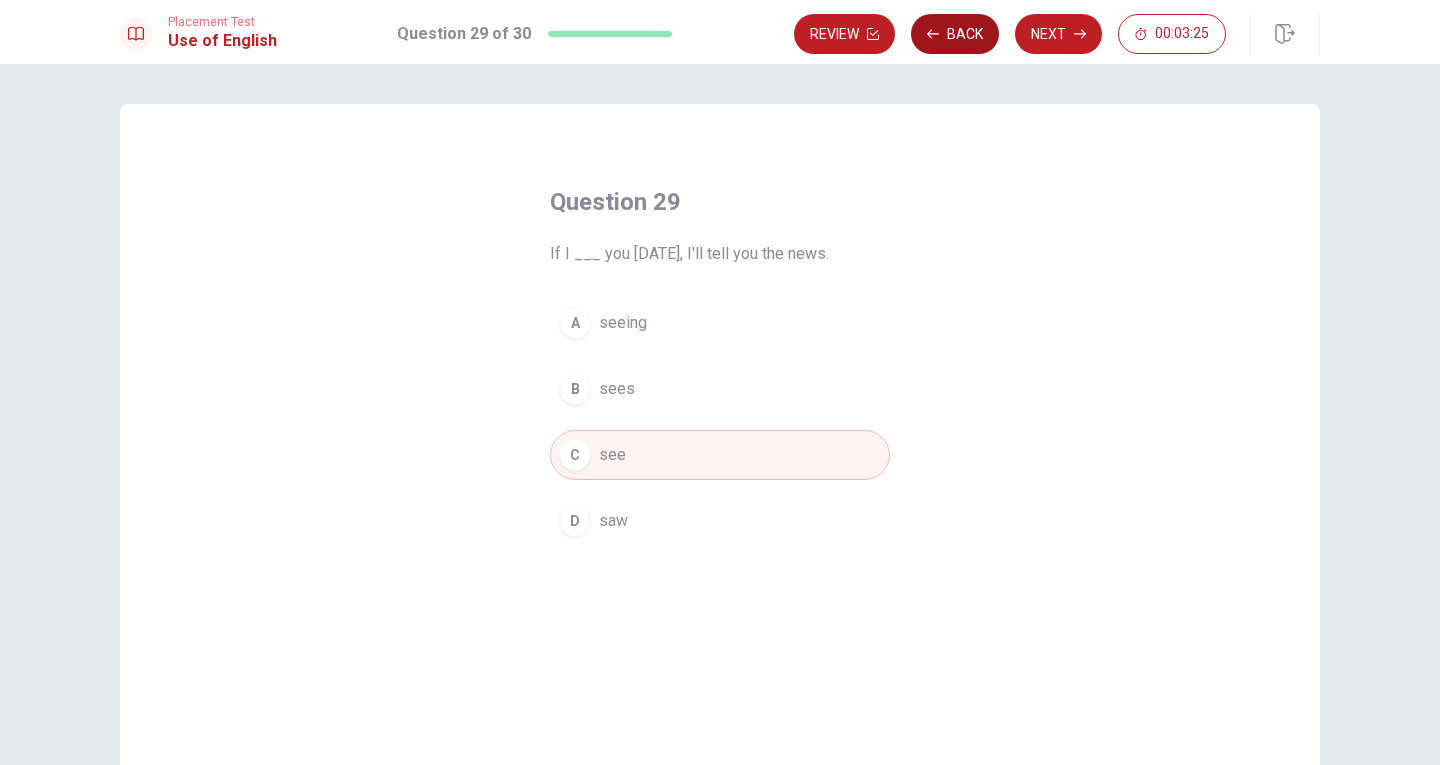 click on "Back" at bounding box center [955, 34] 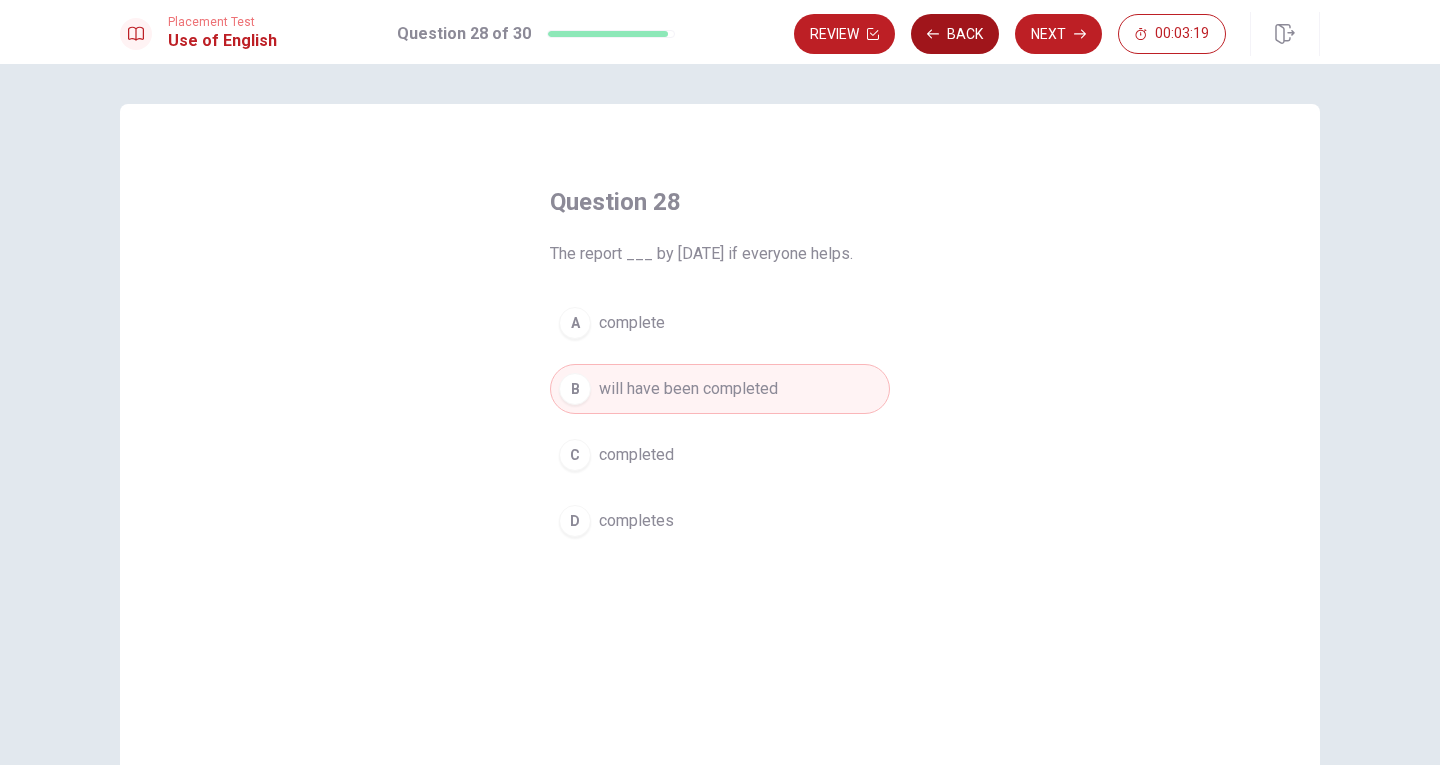 click on "Back" at bounding box center (955, 34) 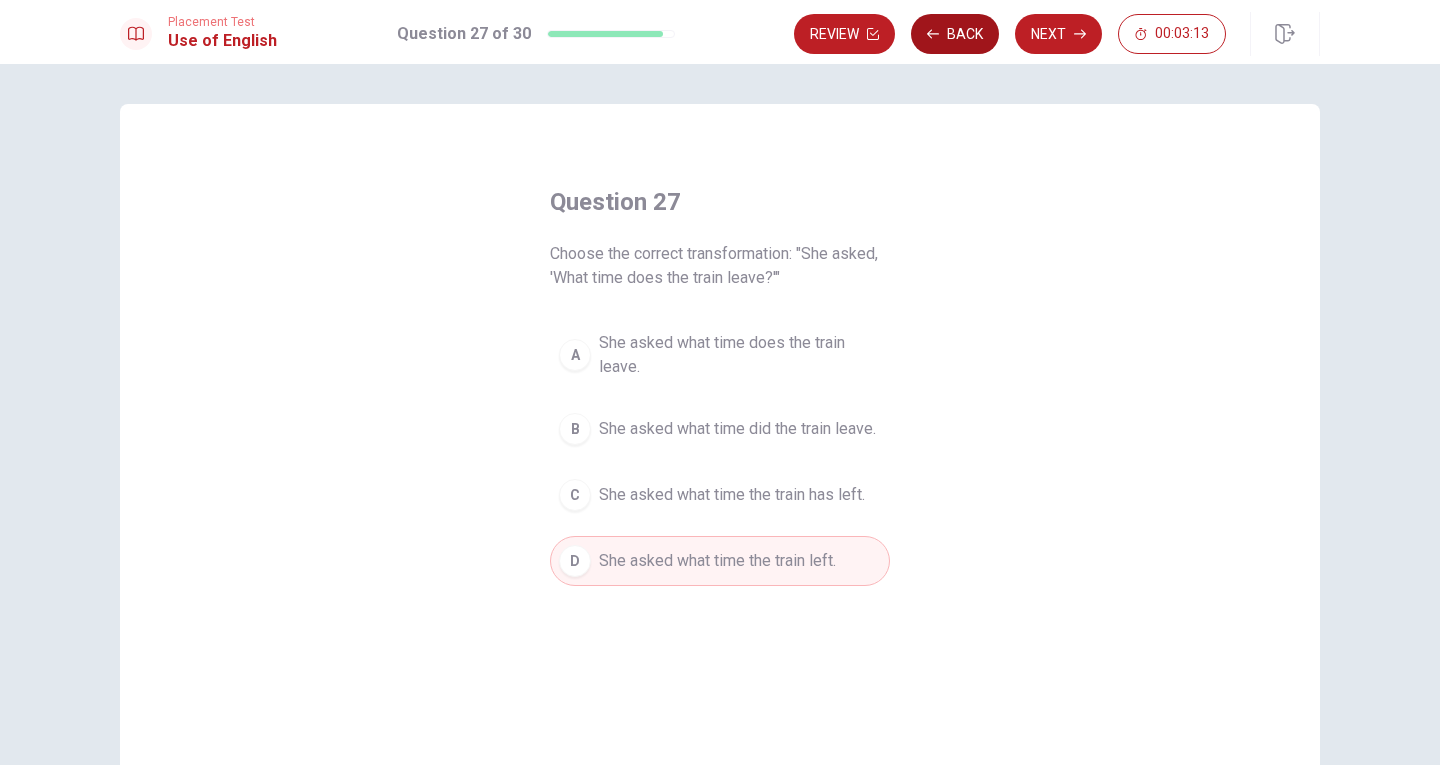click on "Back" at bounding box center (955, 34) 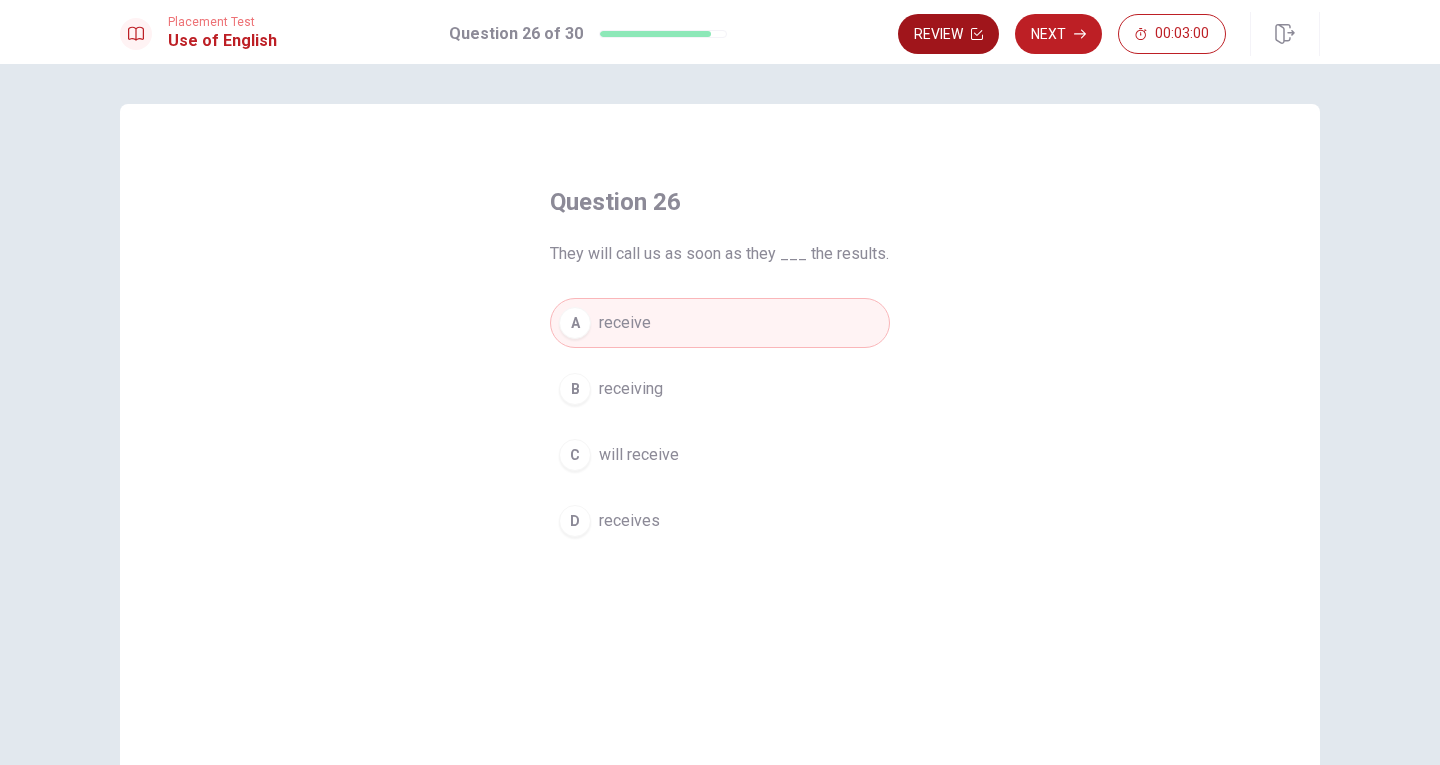click on "Review" at bounding box center [948, 34] 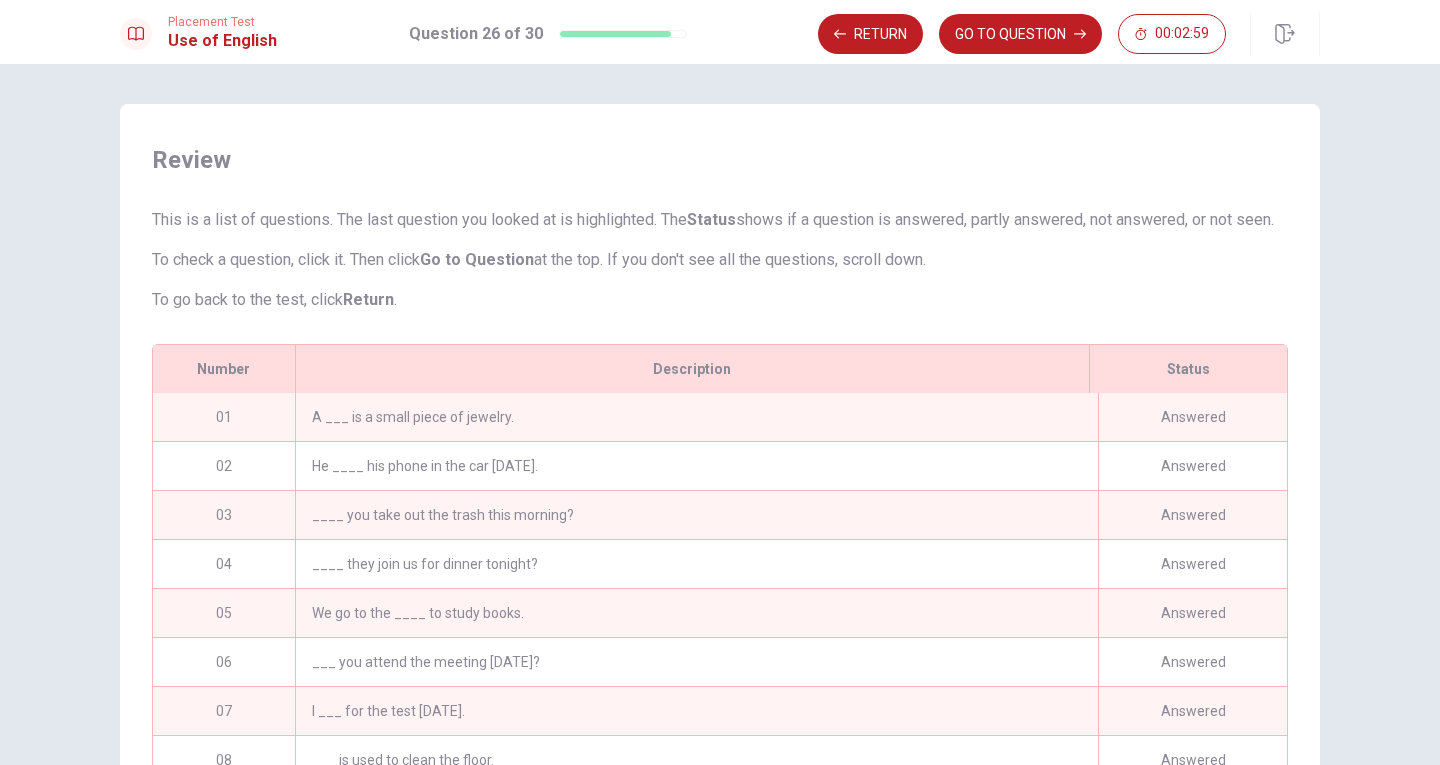 scroll, scrollTop: 140, scrollLeft: 0, axis: vertical 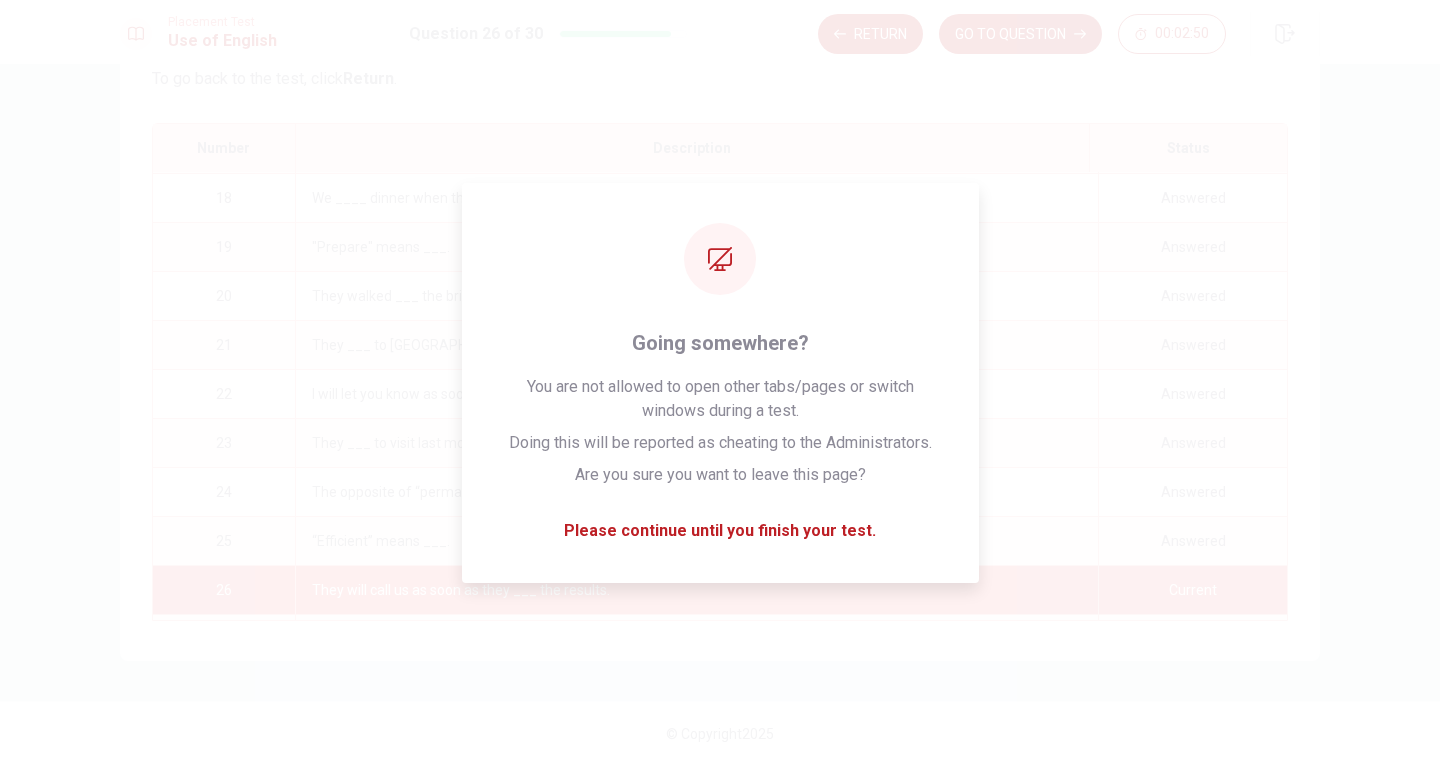 click on "They will call us as soon as they ___ the results." at bounding box center (696, 590) 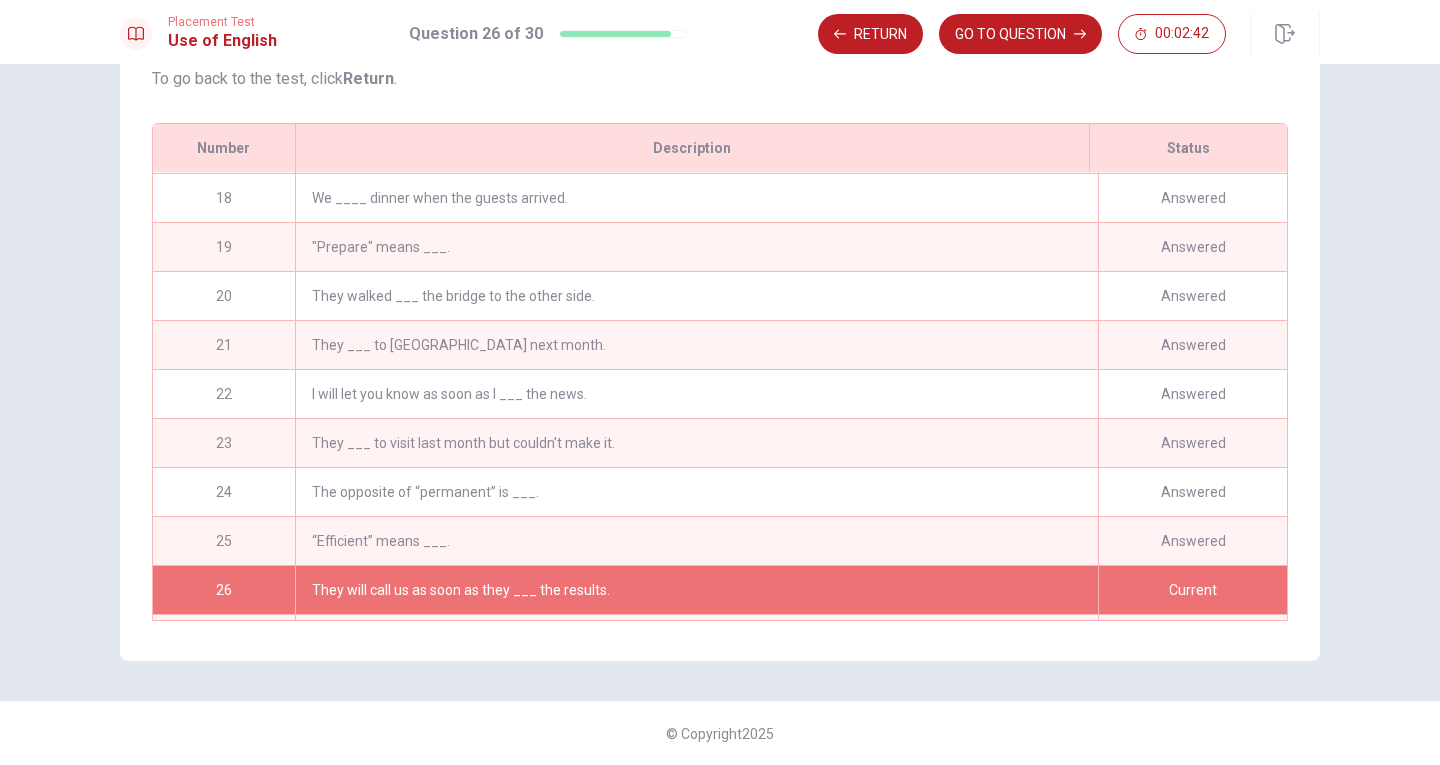 scroll, scrollTop: 731, scrollLeft: 0, axis: vertical 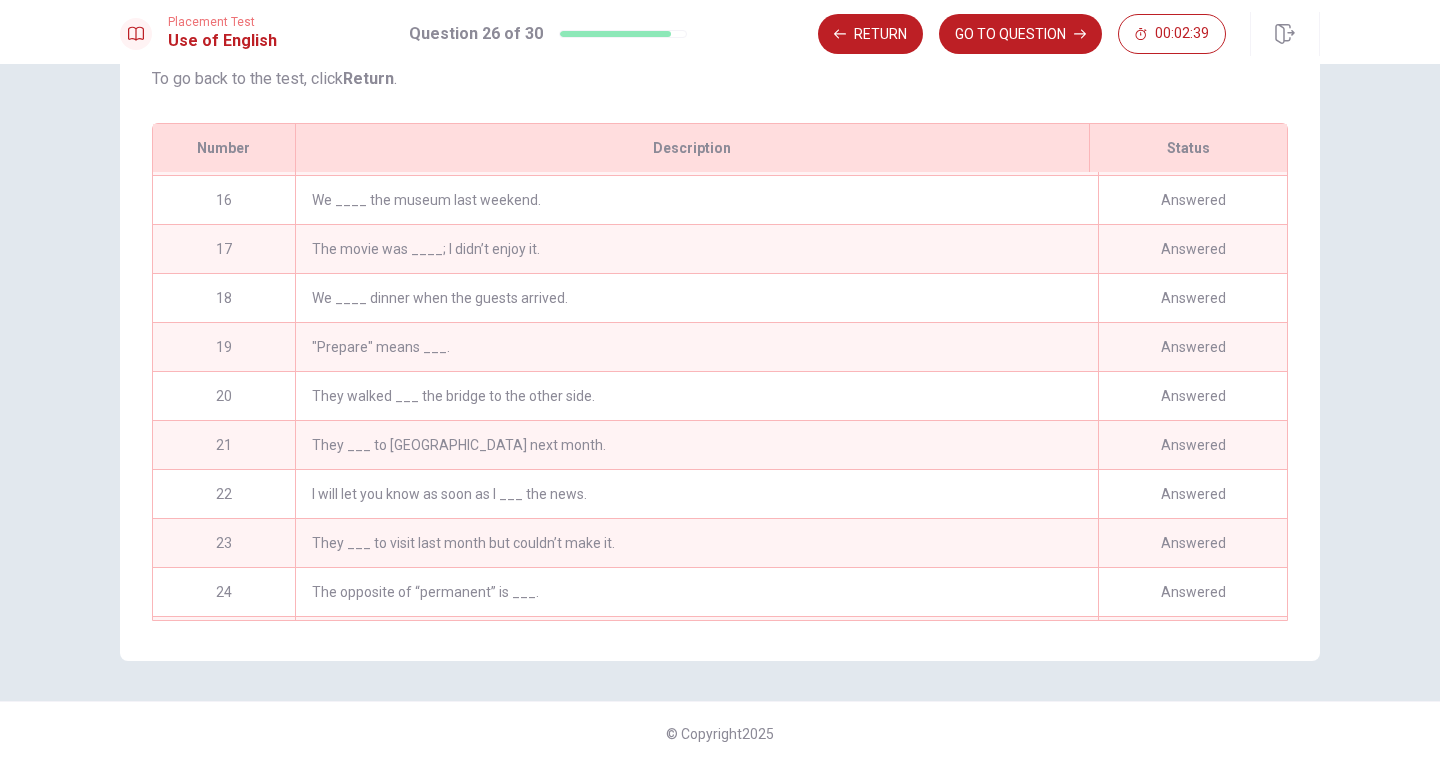 click on "I will let you know as soon as I ___ the news." at bounding box center [696, 494] 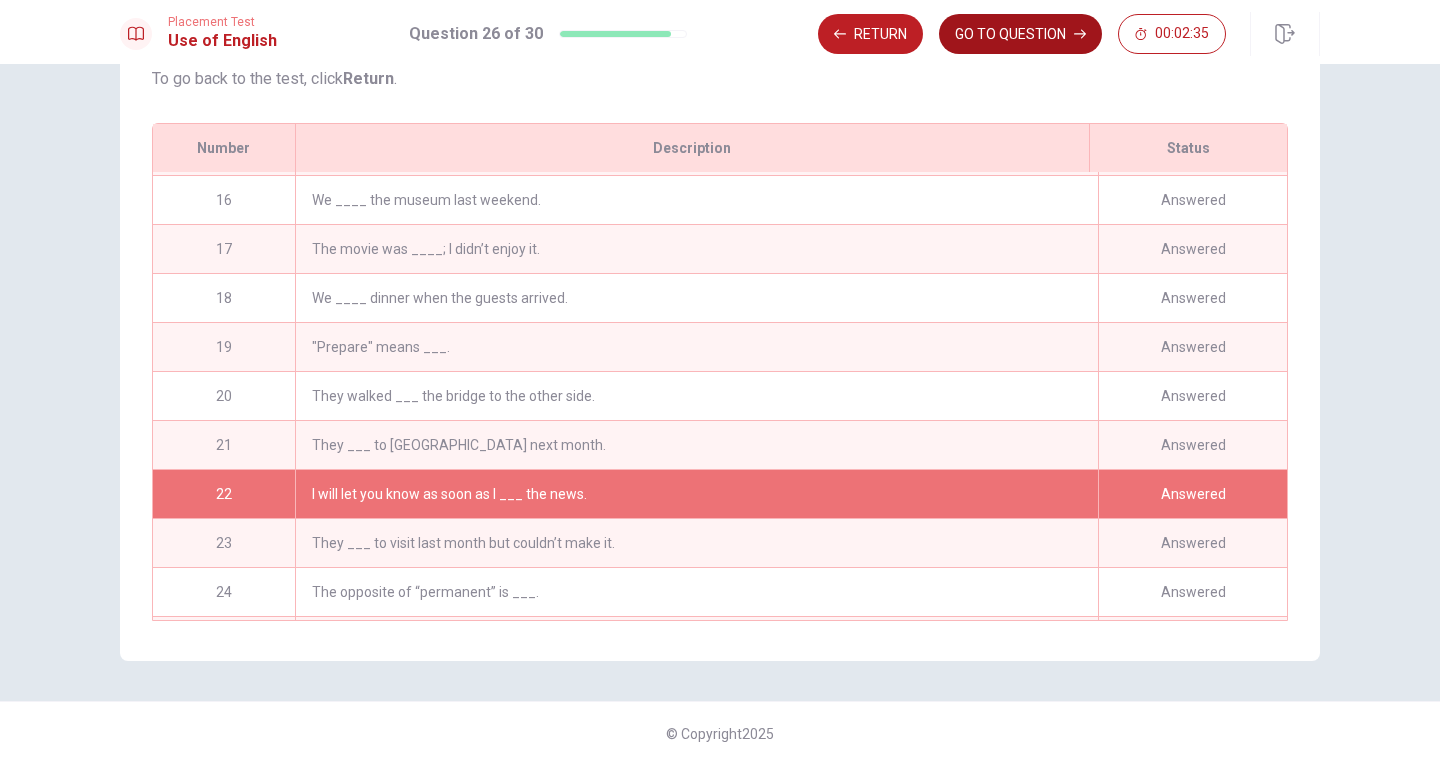 click on "GO TO QUESTION" at bounding box center [1020, 34] 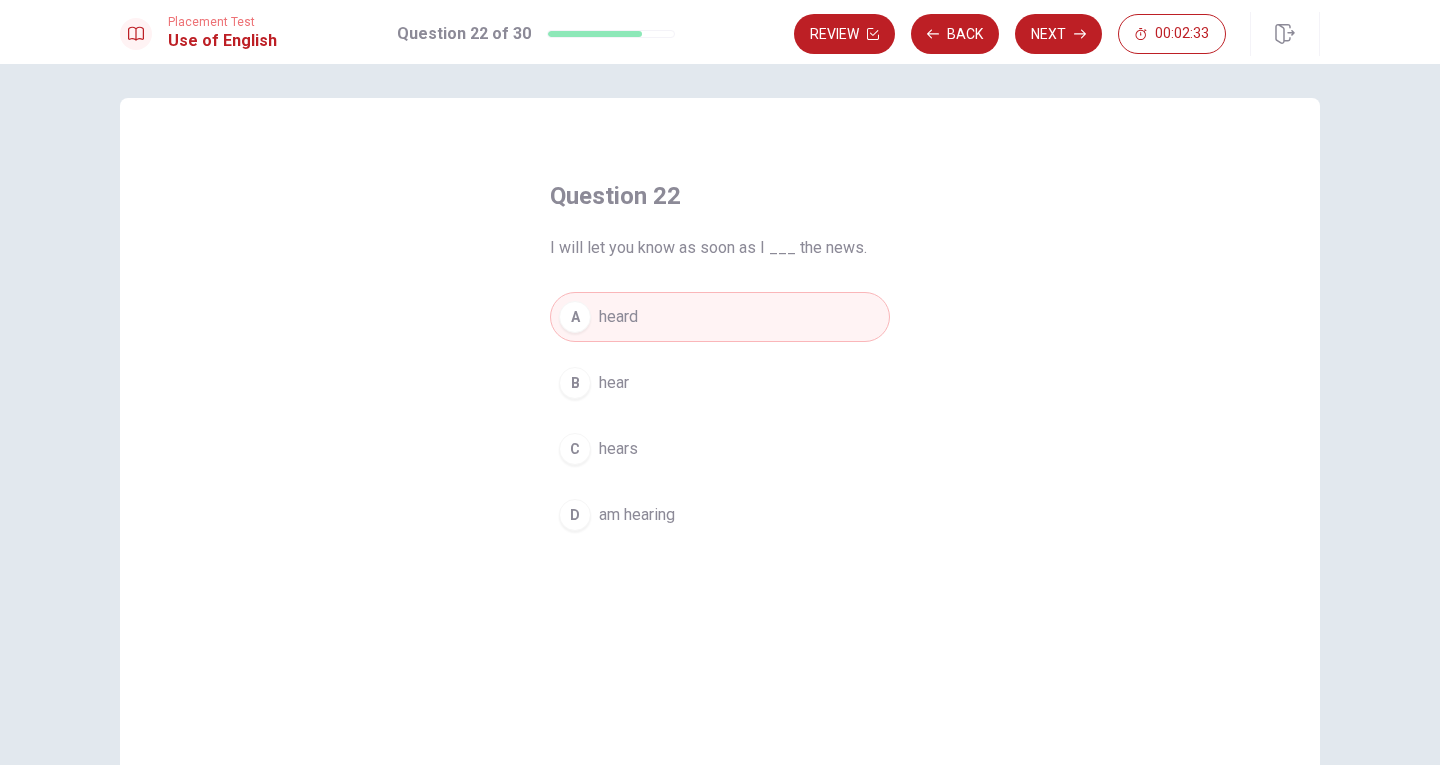 scroll, scrollTop: 0, scrollLeft: 0, axis: both 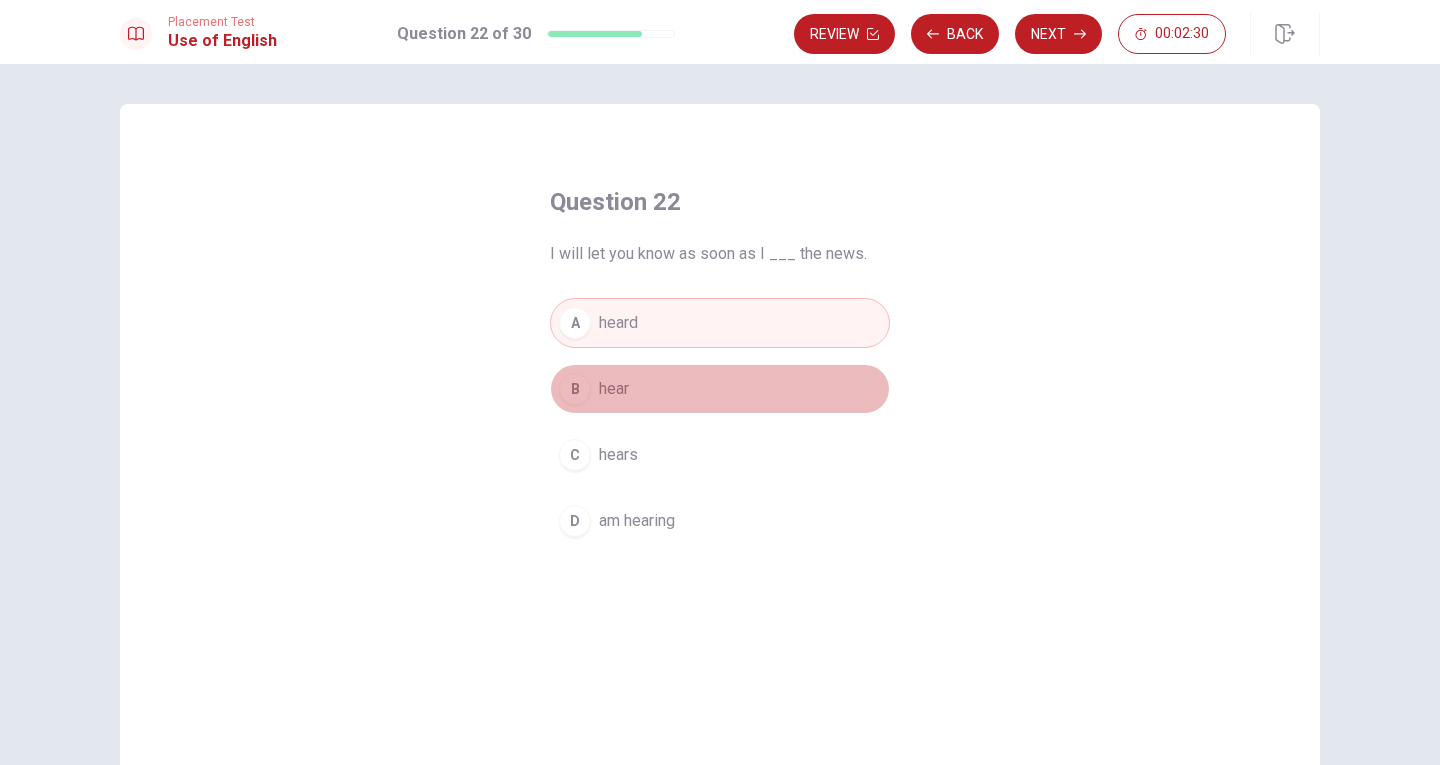click on "hear" at bounding box center (614, 389) 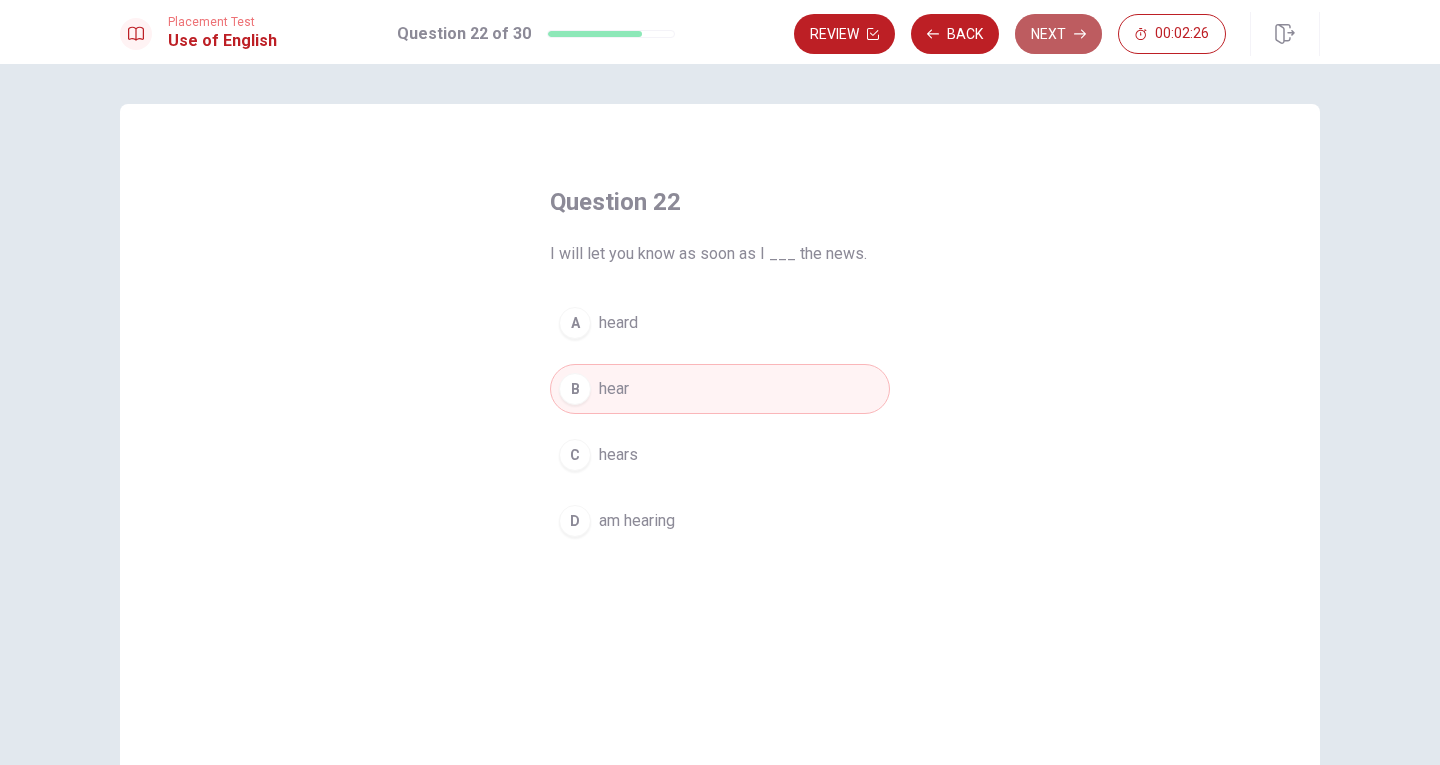 click on "Next" at bounding box center (1058, 34) 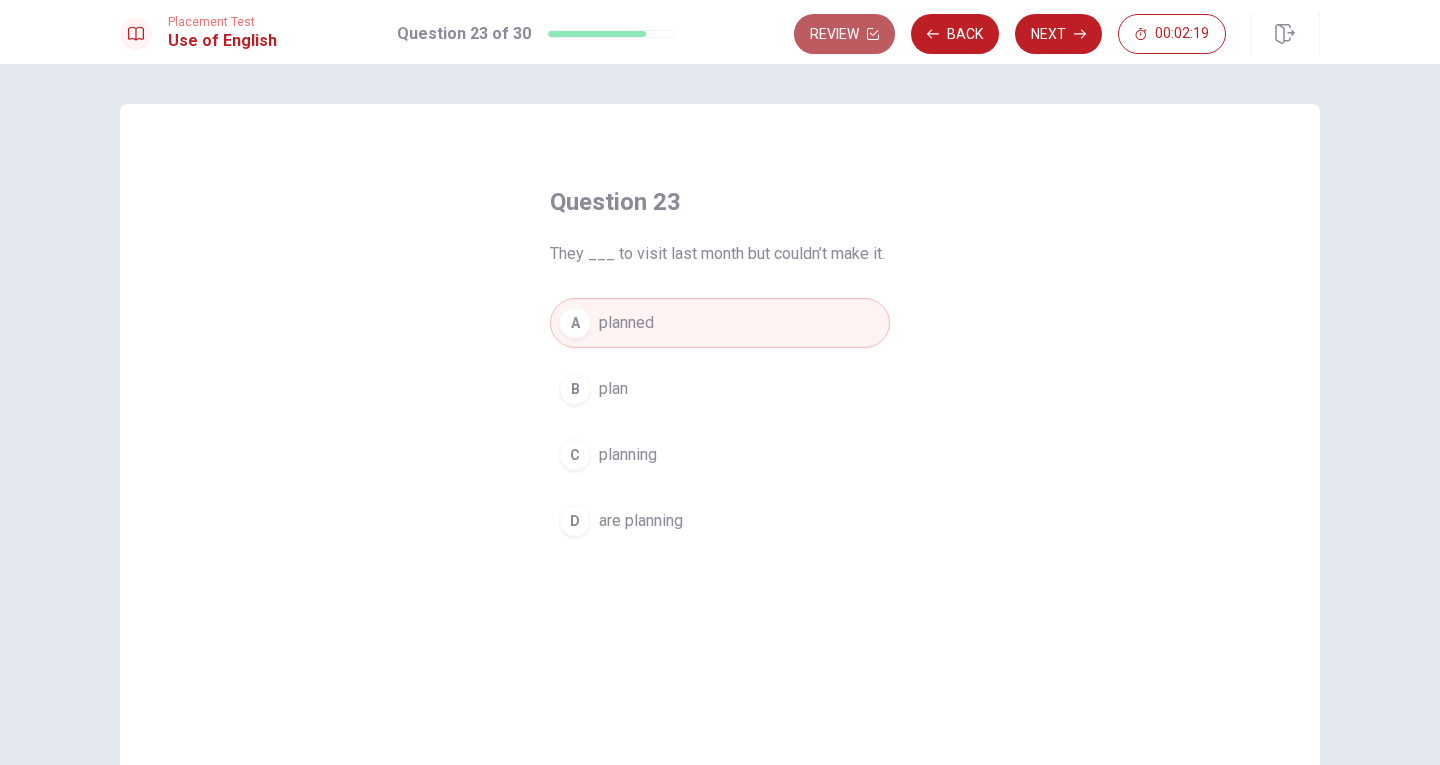 click on "Review" at bounding box center (844, 34) 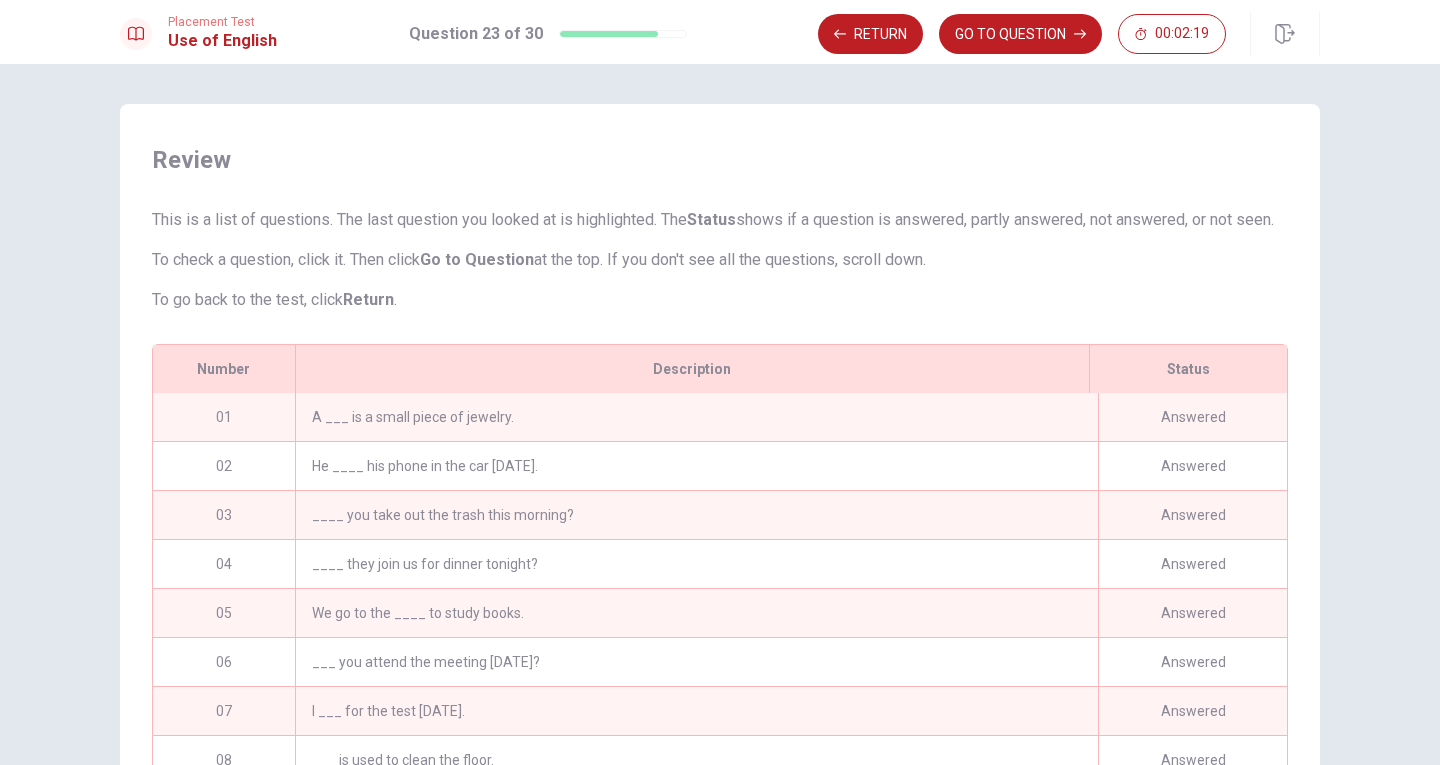 scroll, scrollTop: 75, scrollLeft: 0, axis: vertical 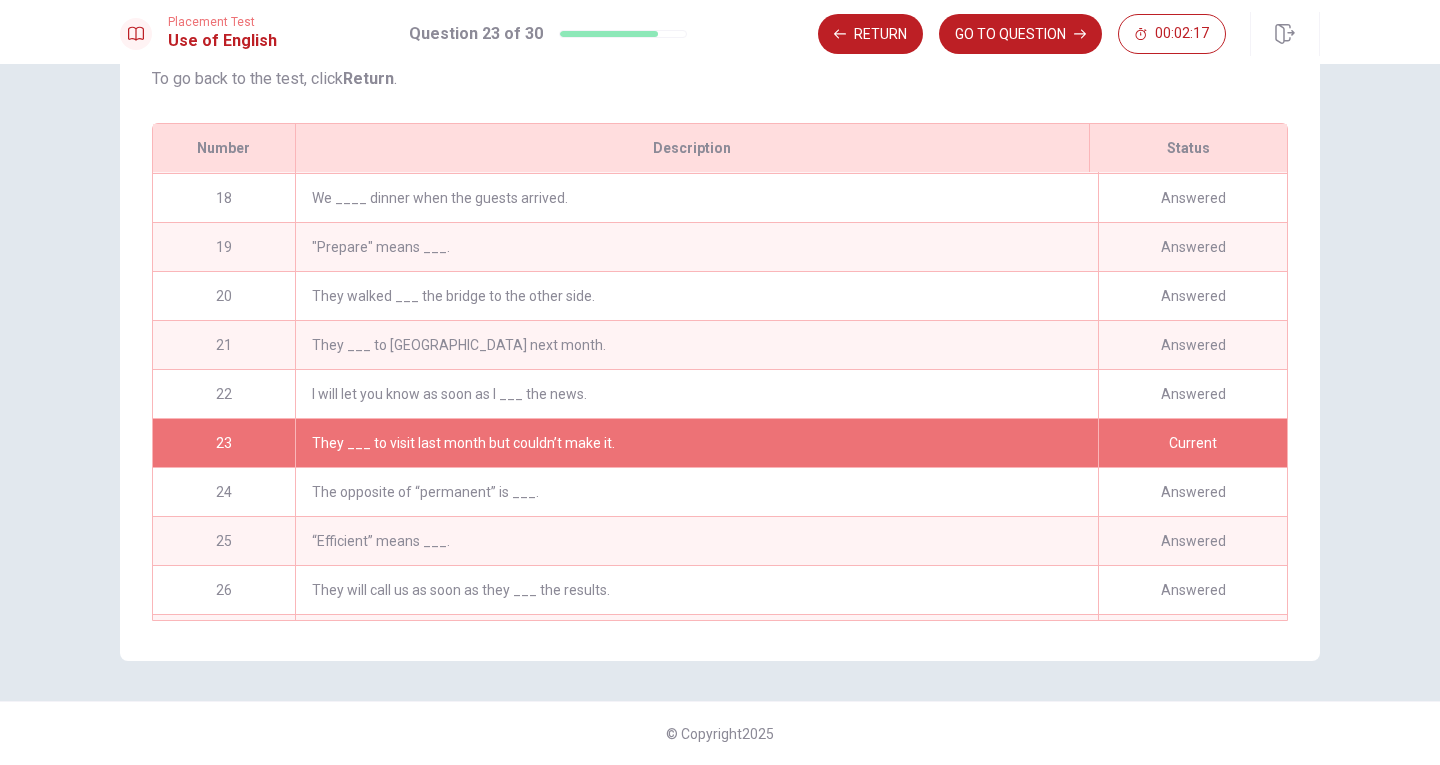 click on "They ___ to [GEOGRAPHIC_DATA] next month." at bounding box center (696, 345) 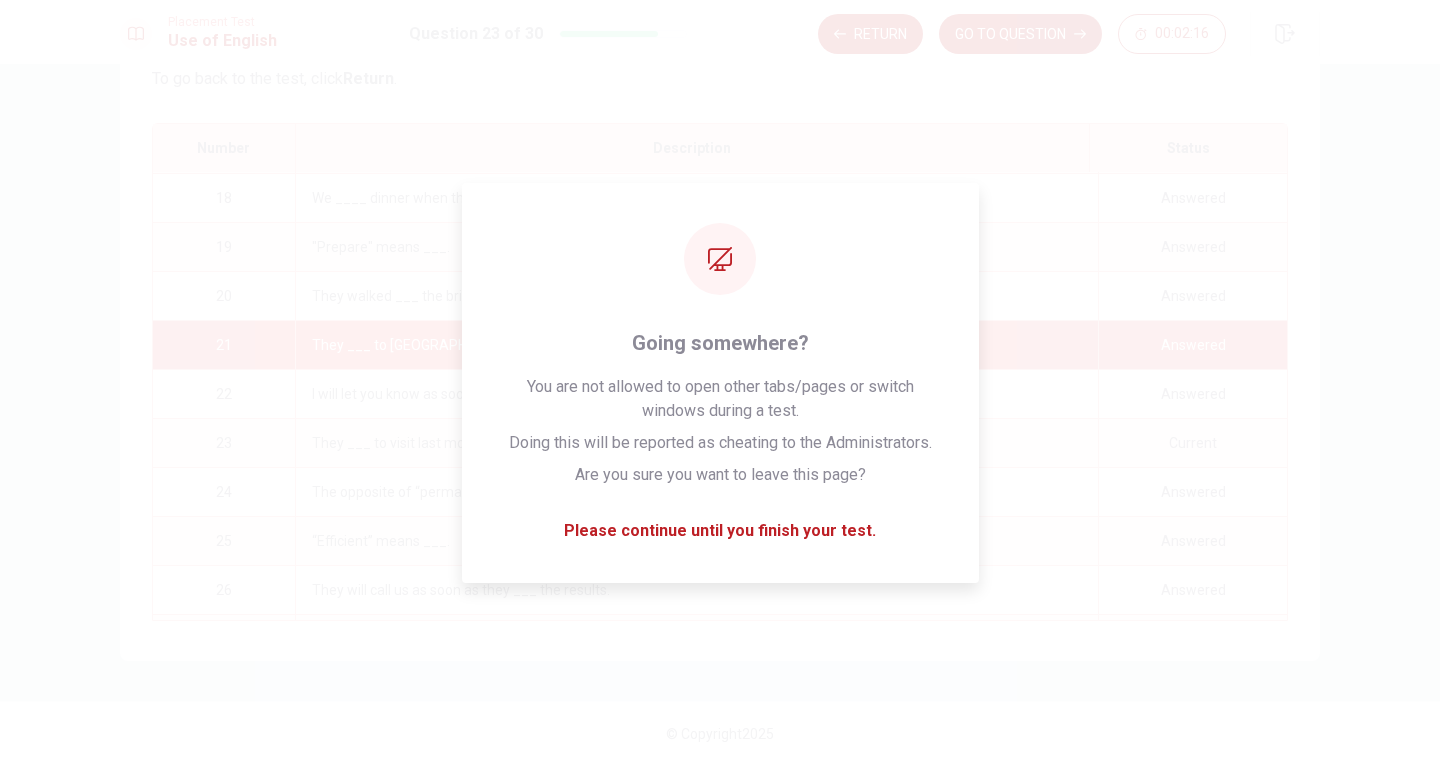 click on "Placement Test   Use of English Question 23 of 30 Return GO TO QUESTION 00:02:16" at bounding box center [720, 32] 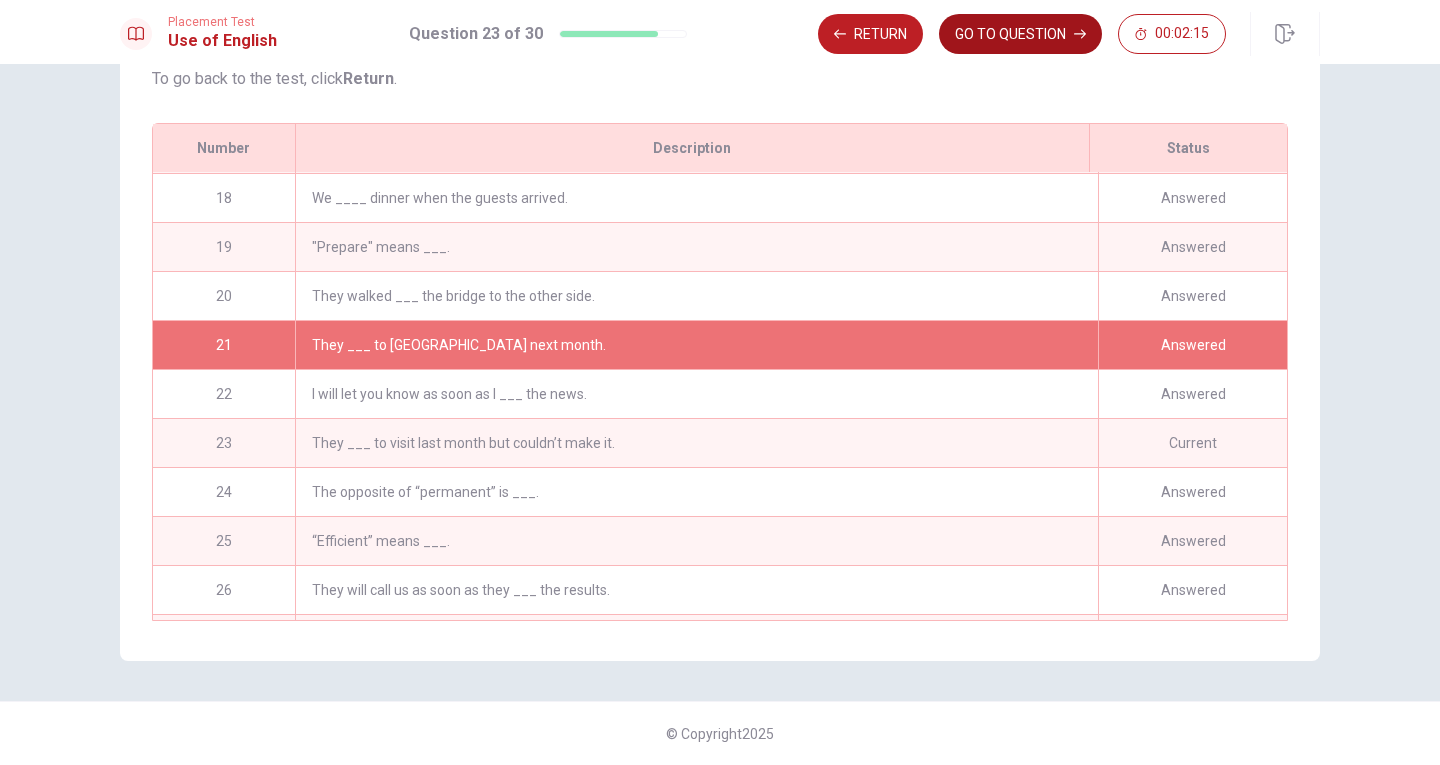 click on "GO TO QUESTION" at bounding box center (1020, 34) 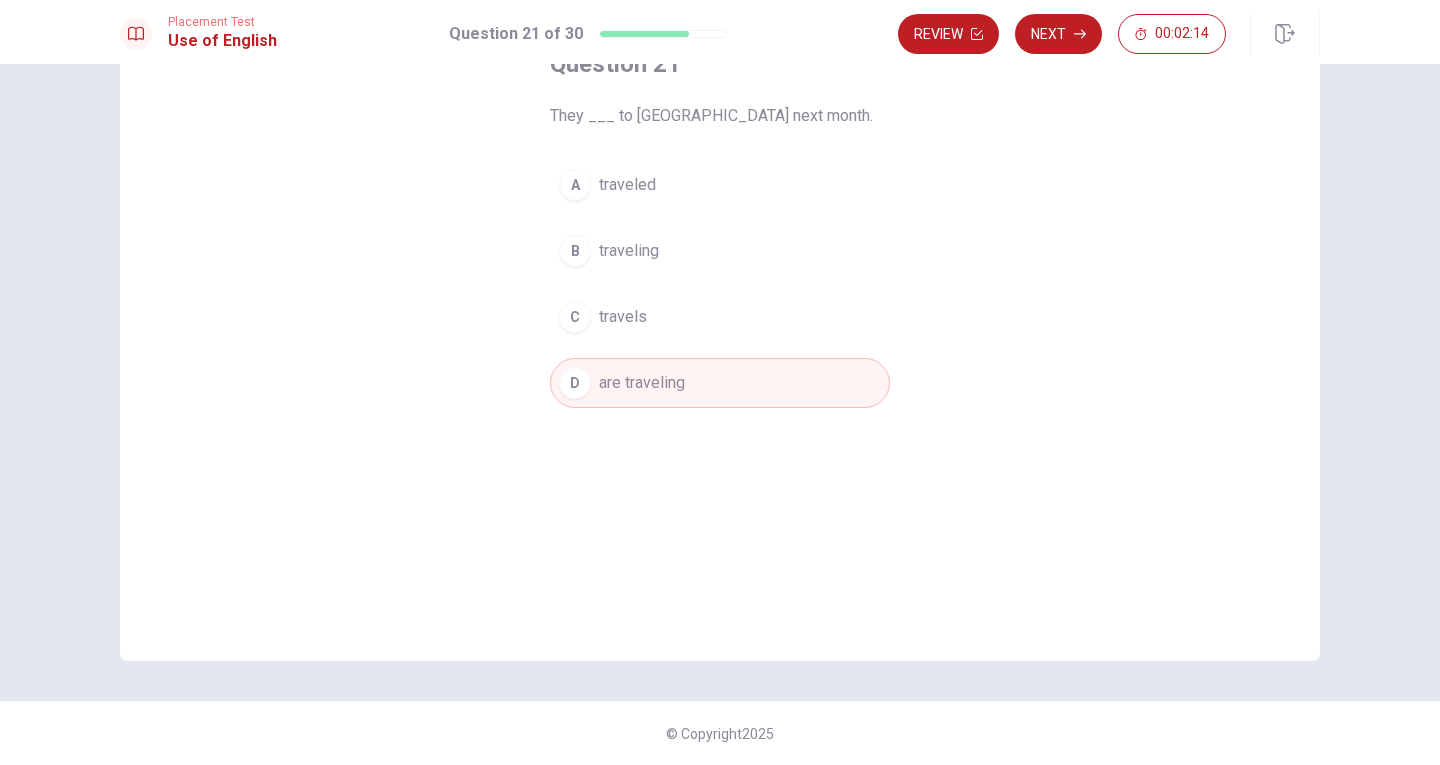scroll, scrollTop: 38, scrollLeft: 0, axis: vertical 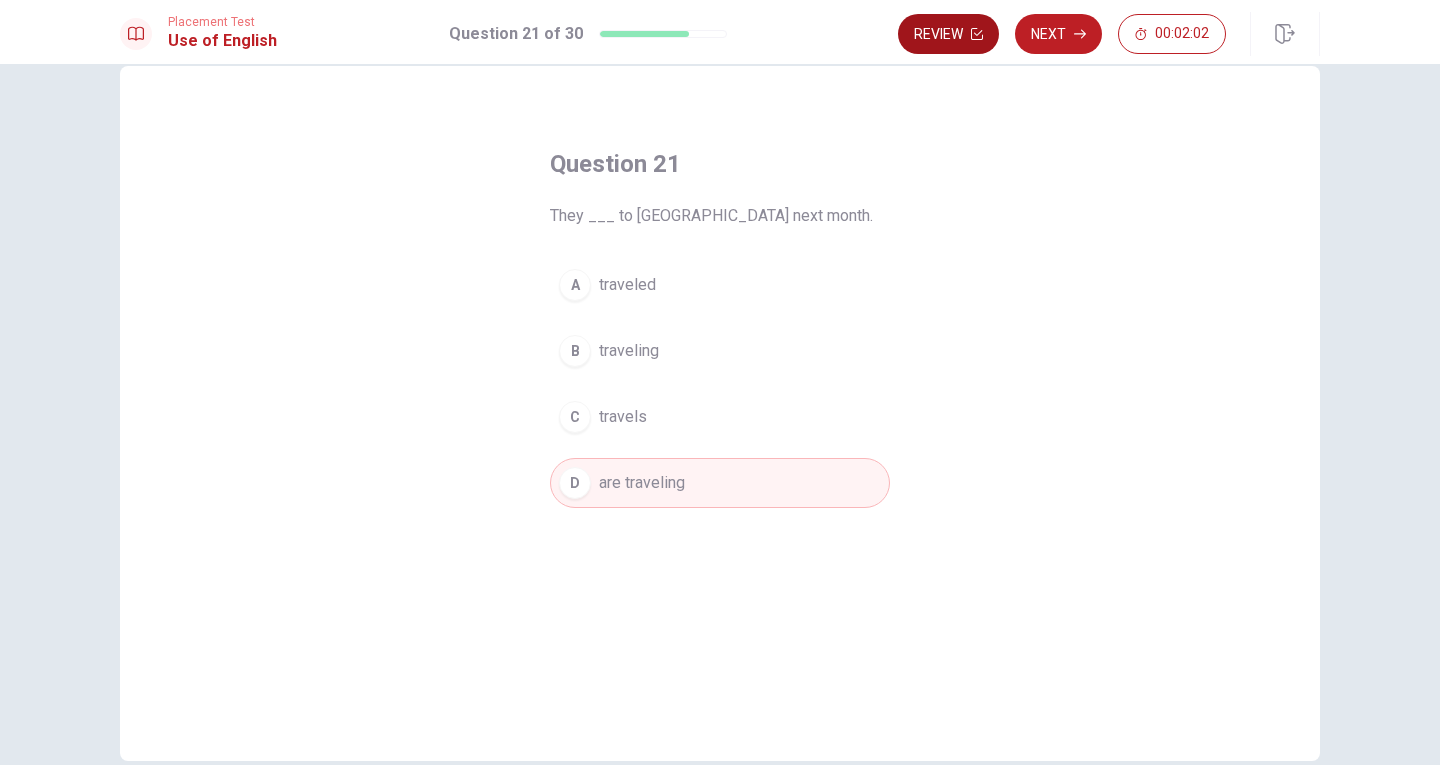 click on "Review" at bounding box center [948, 34] 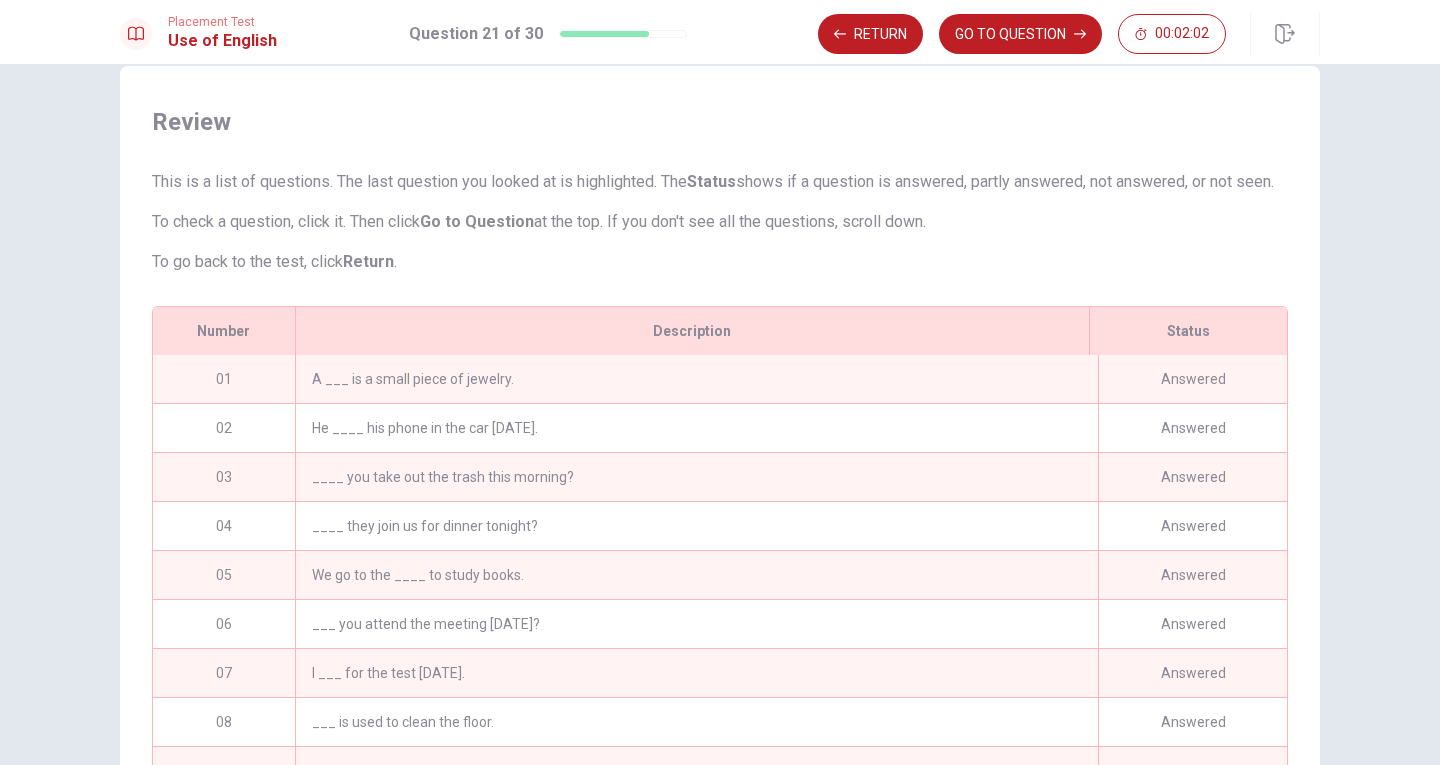 scroll, scrollTop: 156, scrollLeft: 0, axis: vertical 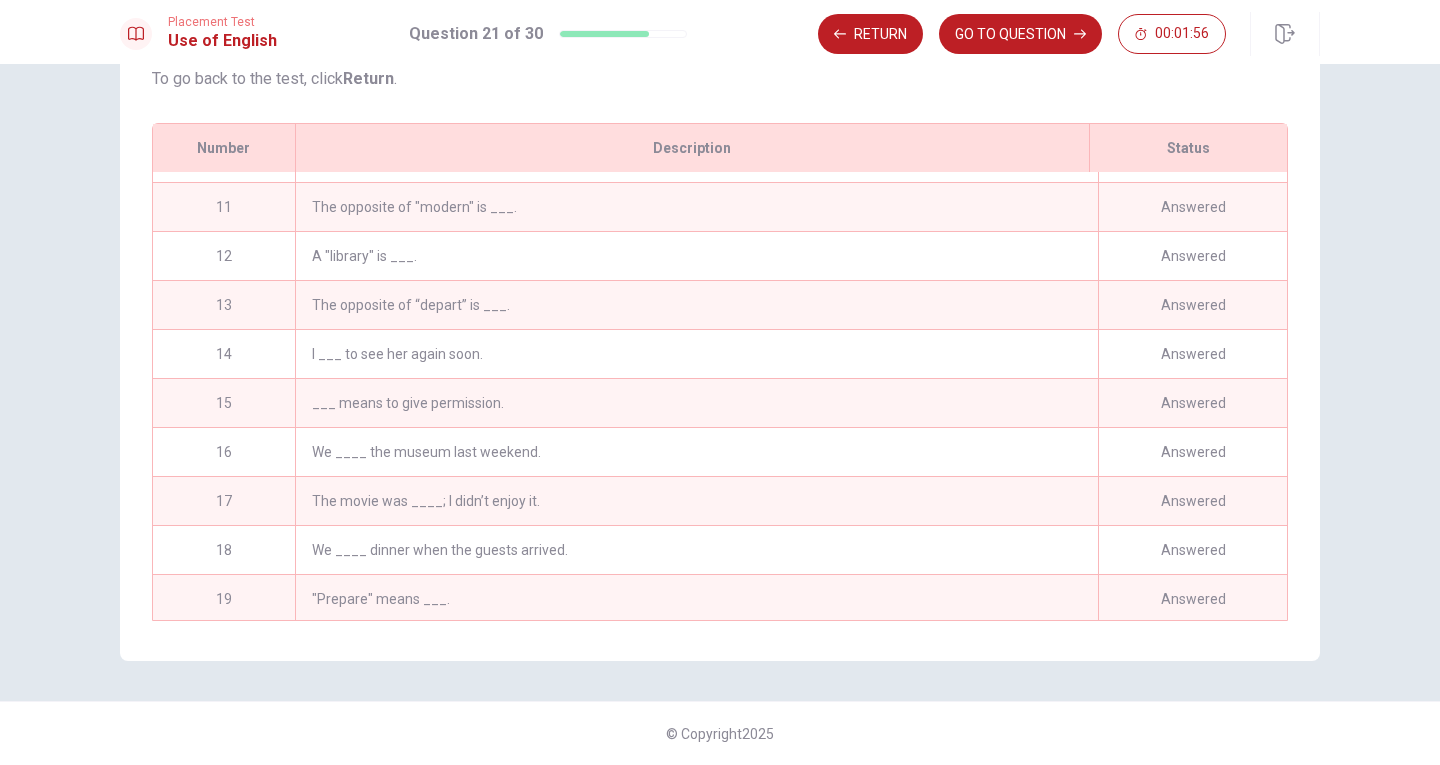 click on "We ____ dinner when the guests arrived." at bounding box center (696, 550) 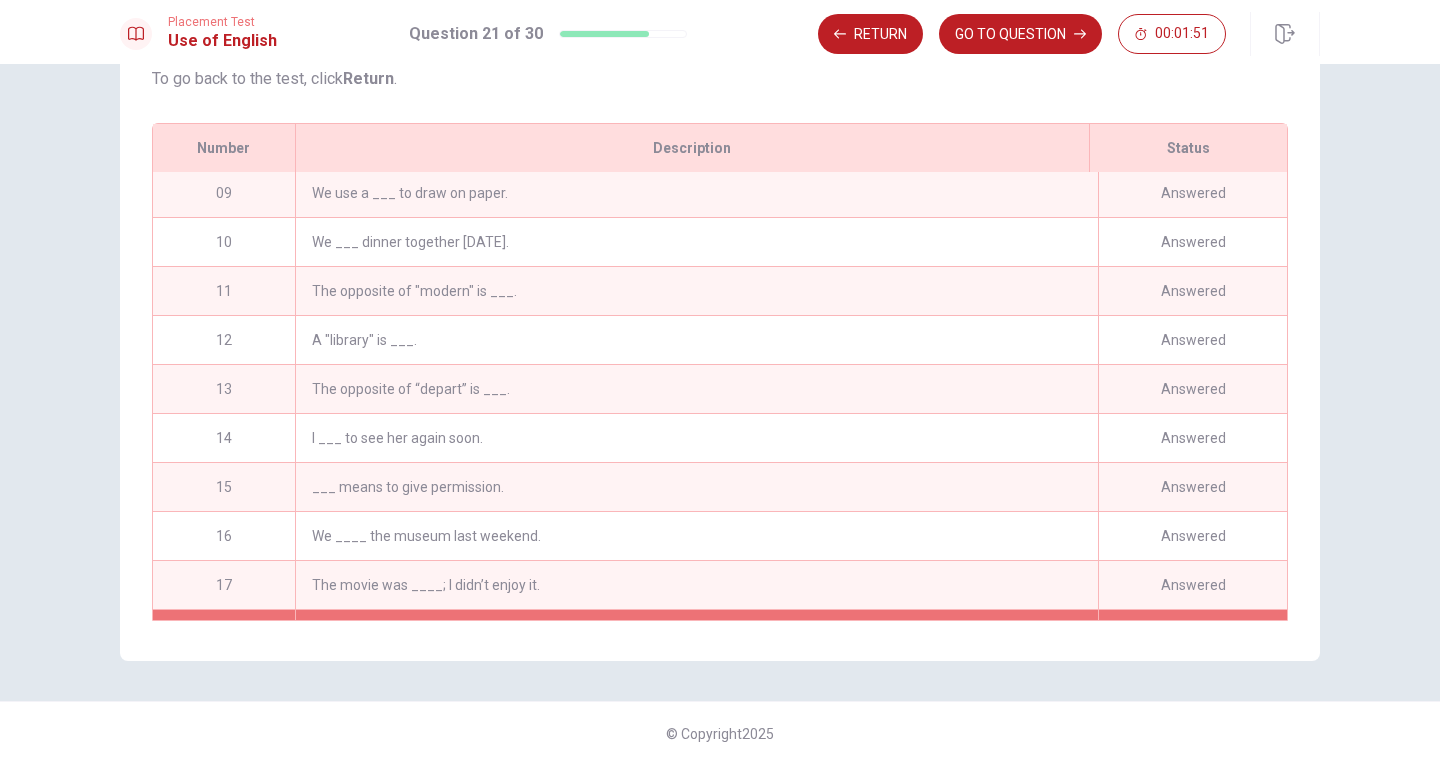 scroll, scrollTop: 379, scrollLeft: 0, axis: vertical 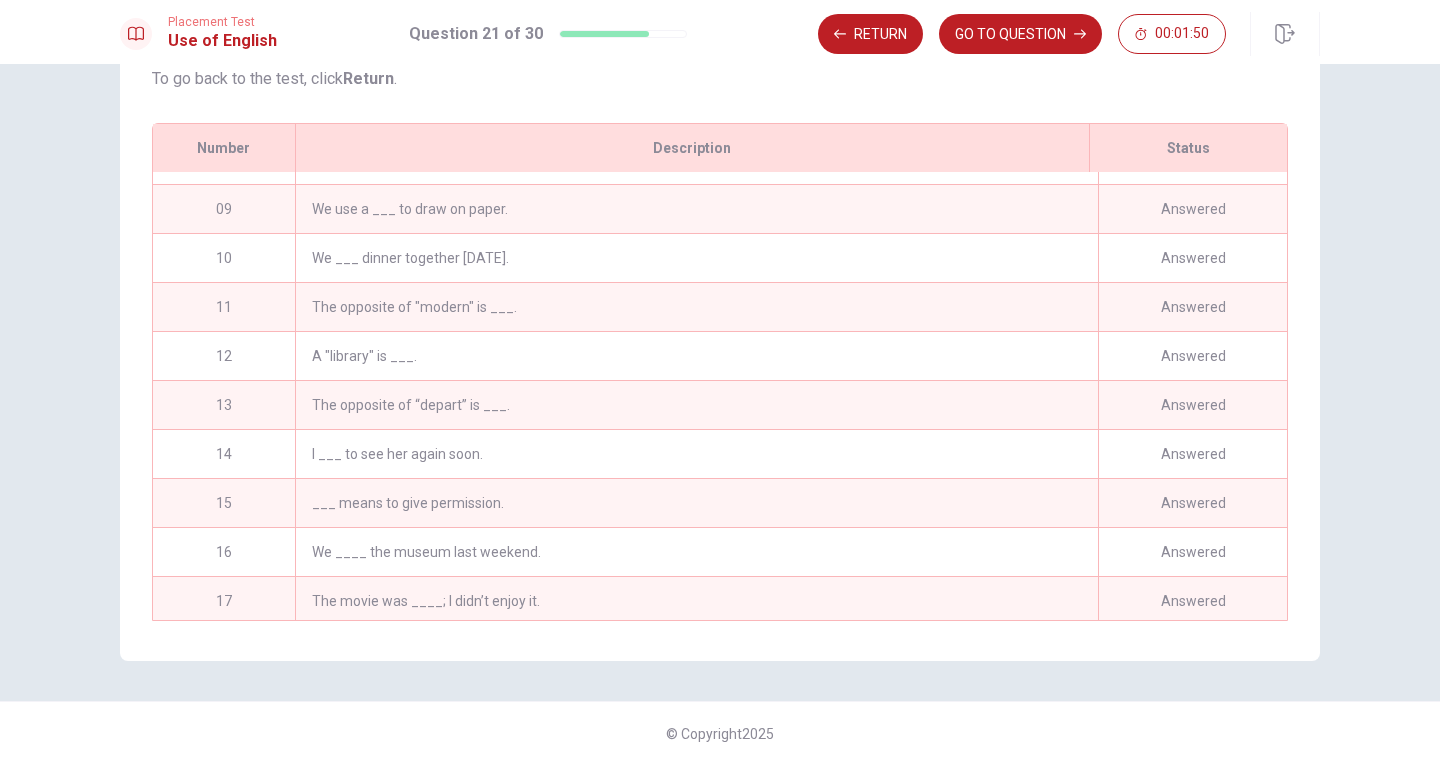 click on "I ___ to see her again soon." at bounding box center (696, 454) 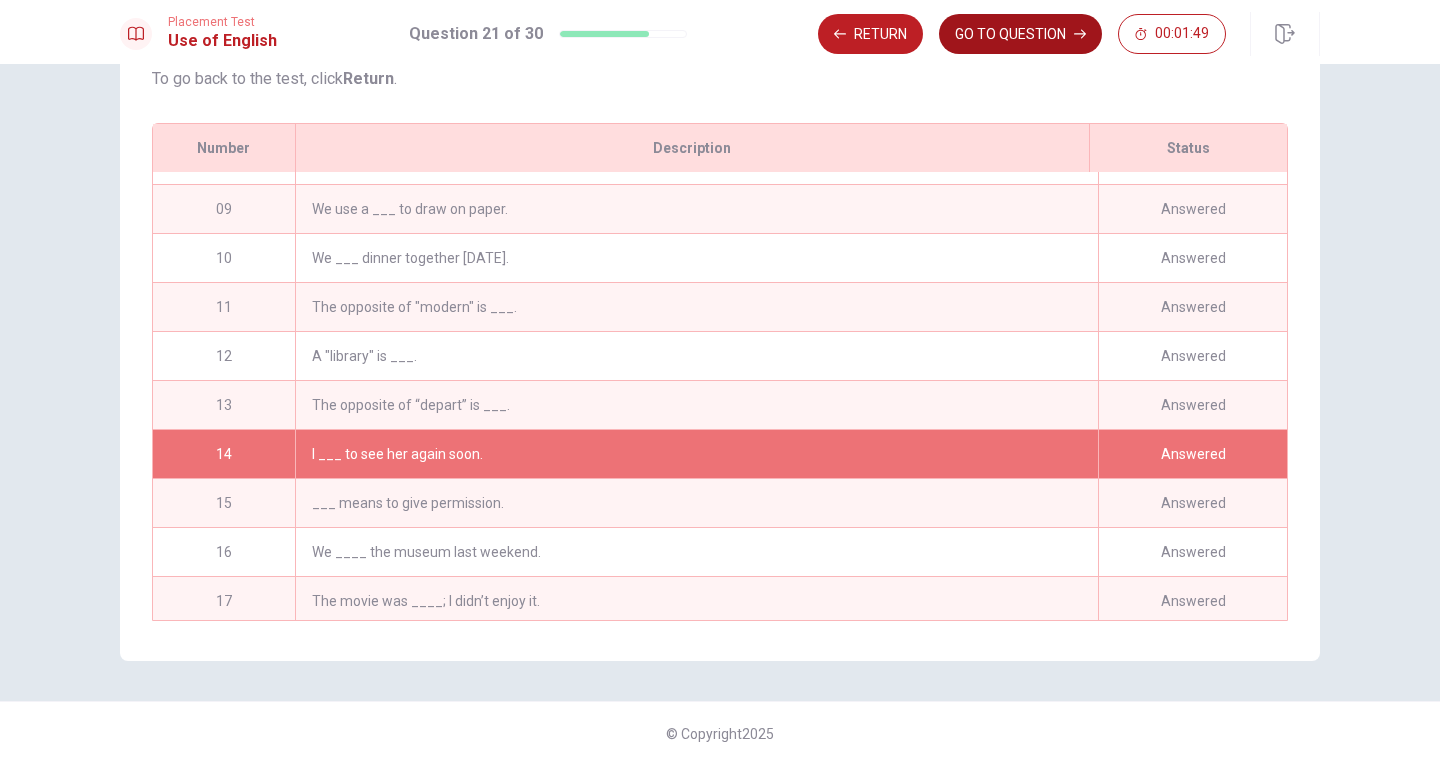 click on "GO TO QUESTION" at bounding box center (1020, 34) 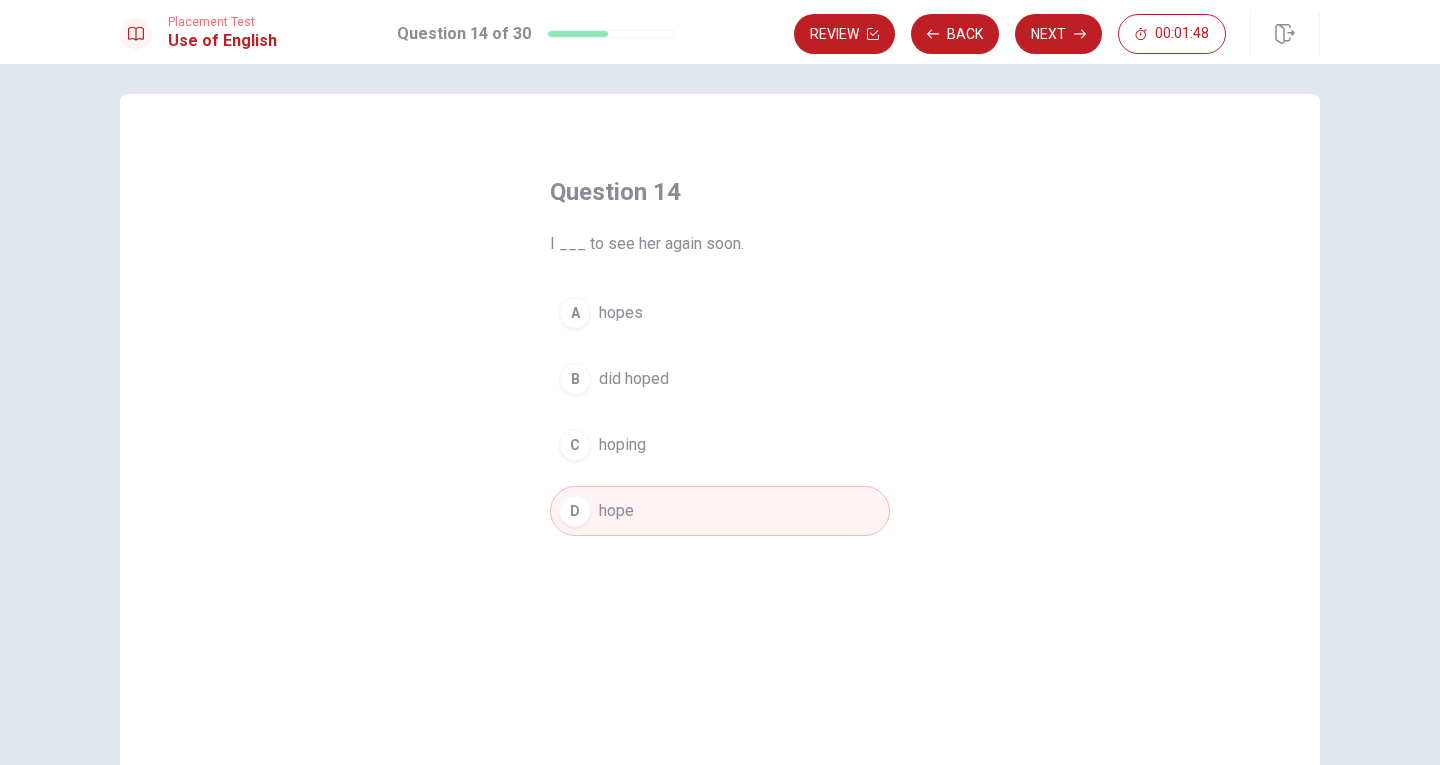 scroll, scrollTop: 0, scrollLeft: 0, axis: both 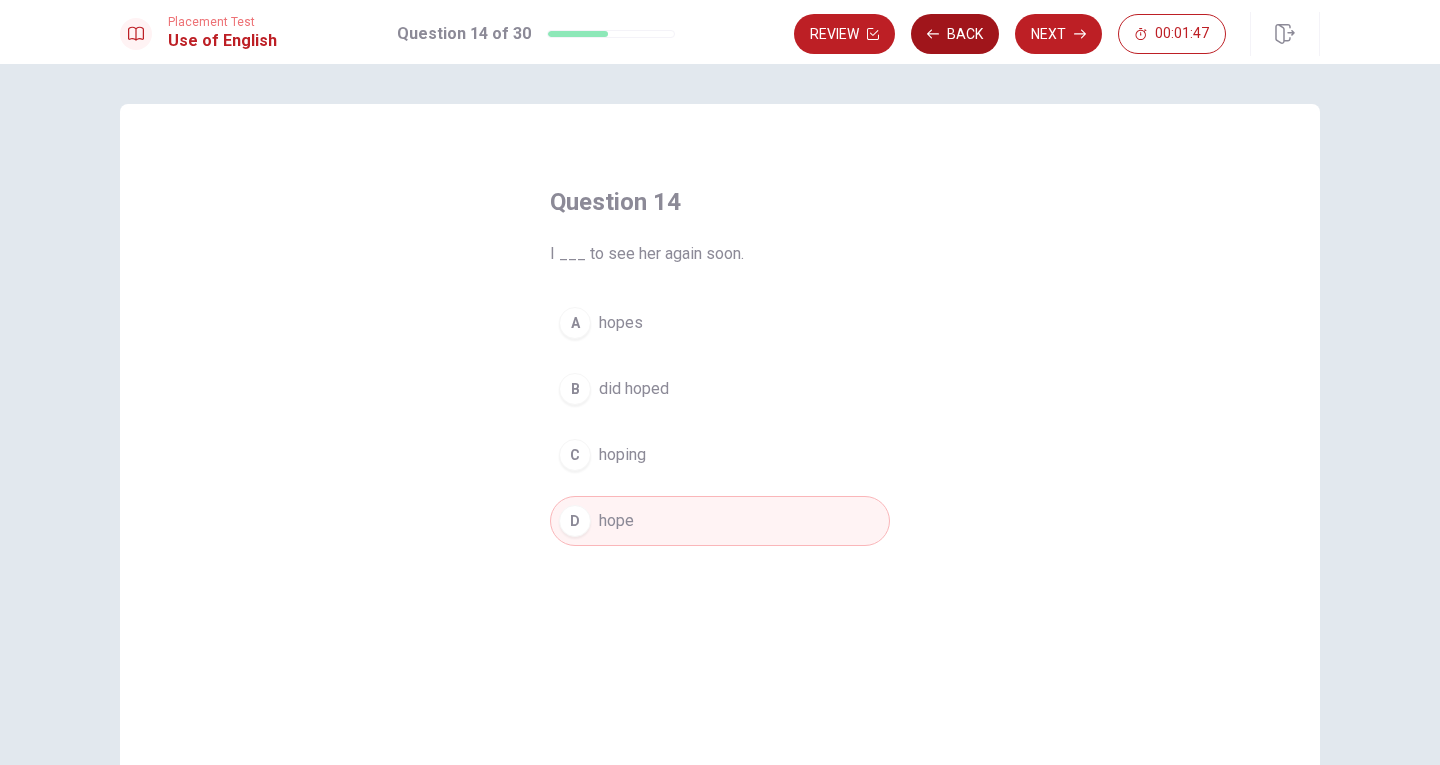 click on "Back" at bounding box center [955, 34] 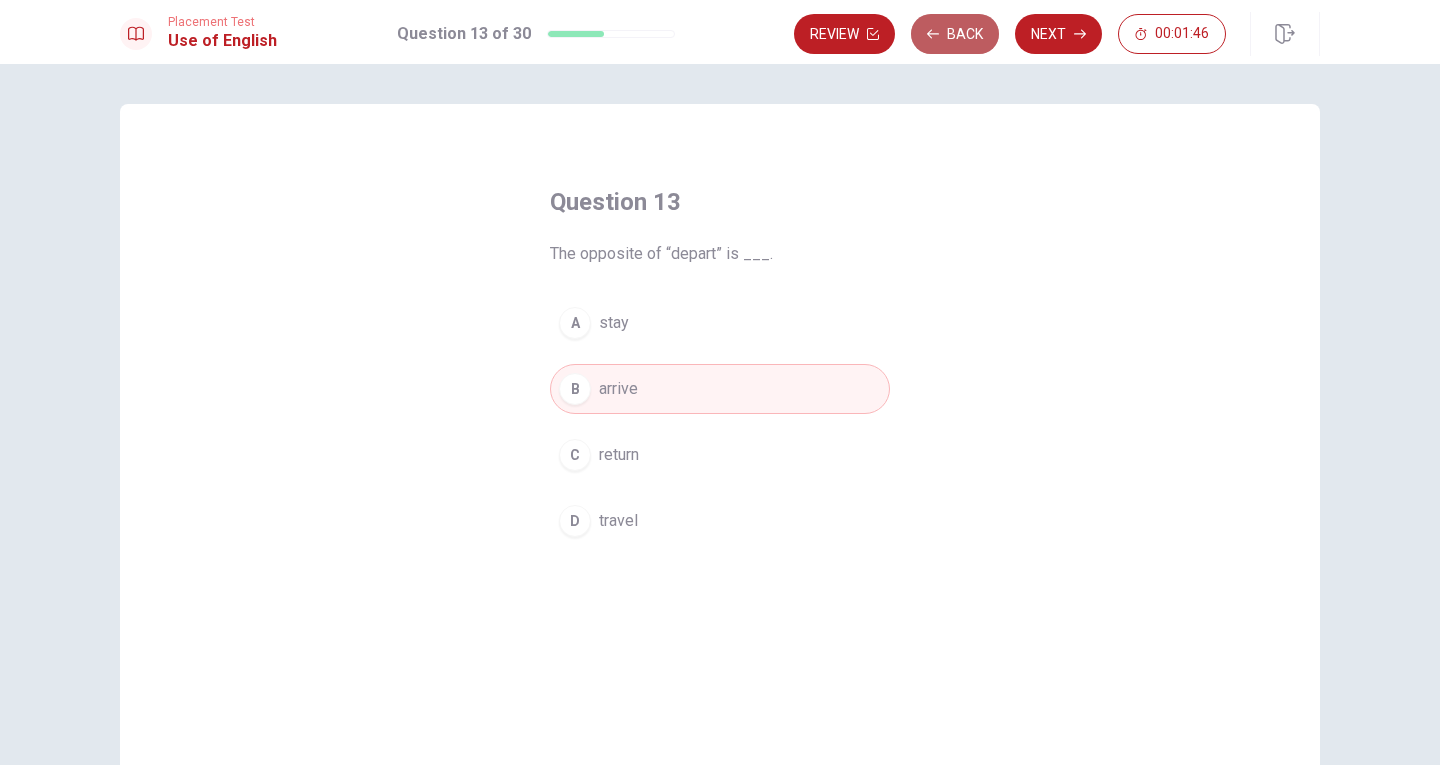 click on "Back" at bounding box center (955, 34) 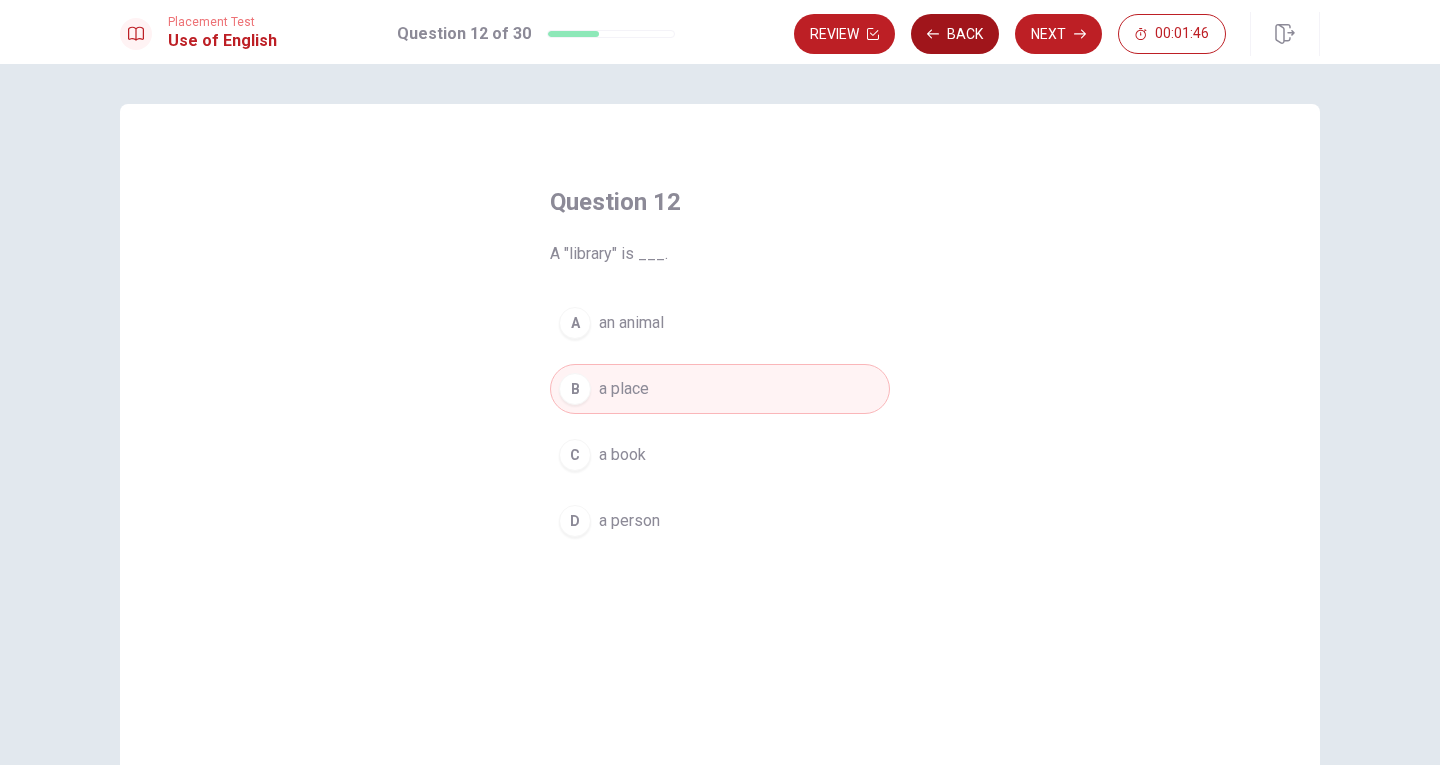 click on "Back" at bounding box center (955, 34) 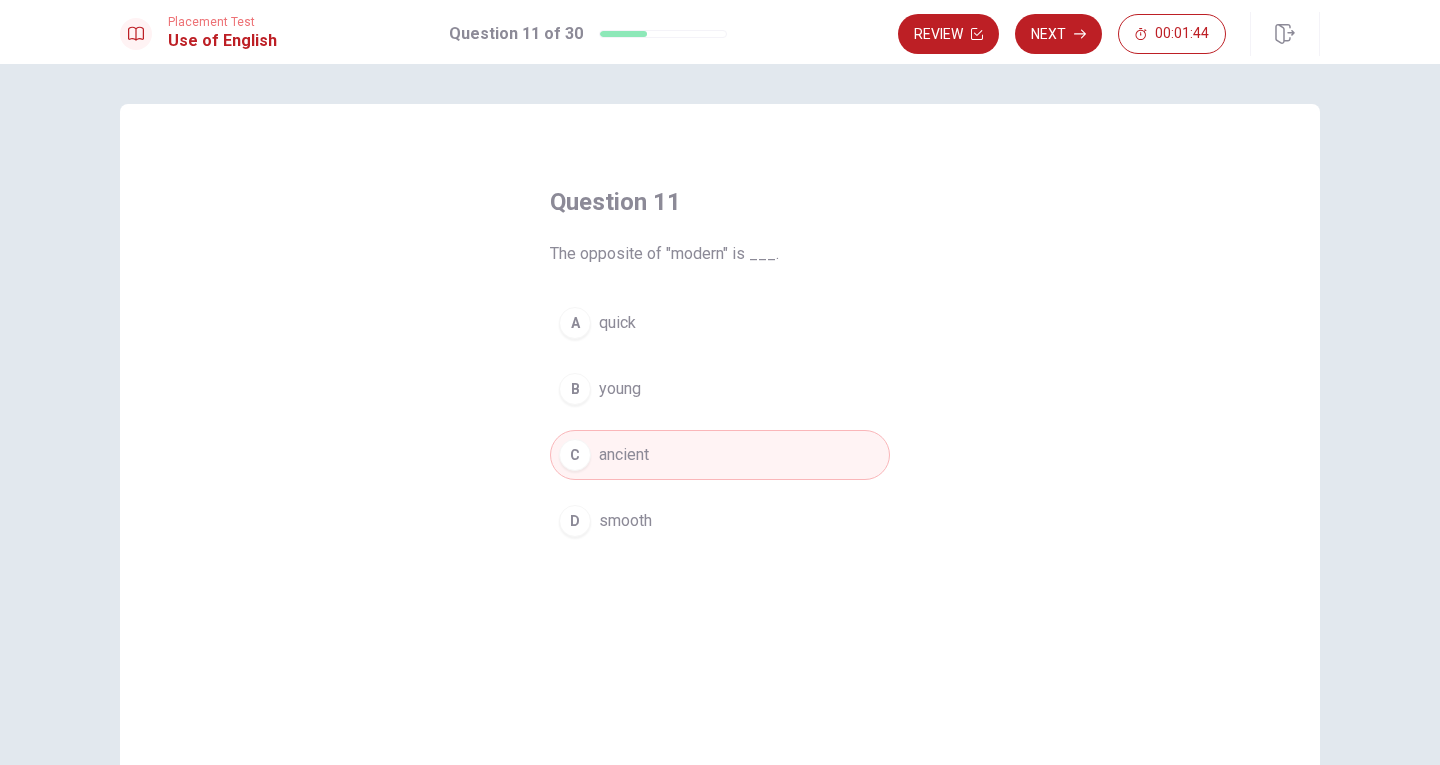 click on "Review" at bounding box center (948, 34) 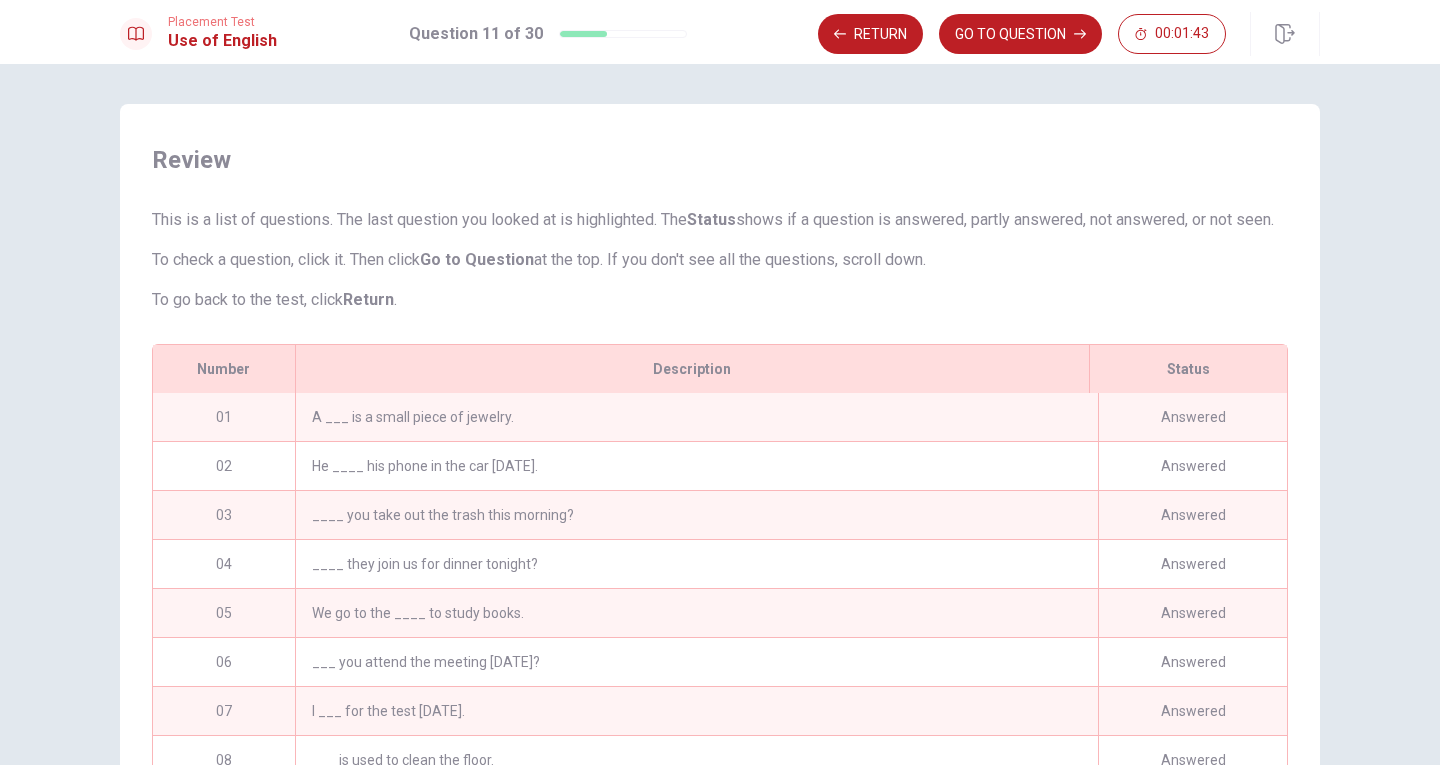 scroll, scrollTop: 140, scrollLeft: 0, axis: vertical 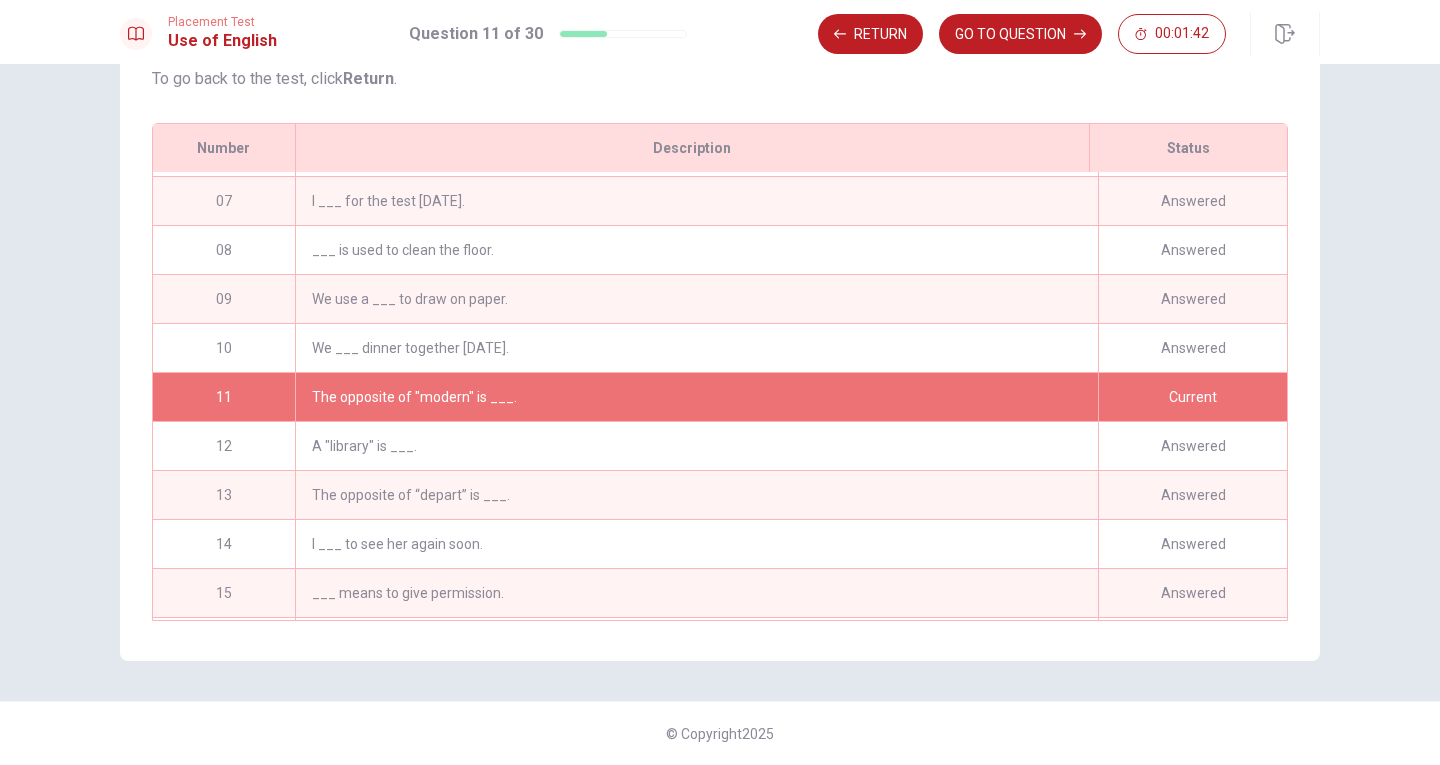 click on "We ___ dinner together [DATE]." at bounding box center (696, 348) 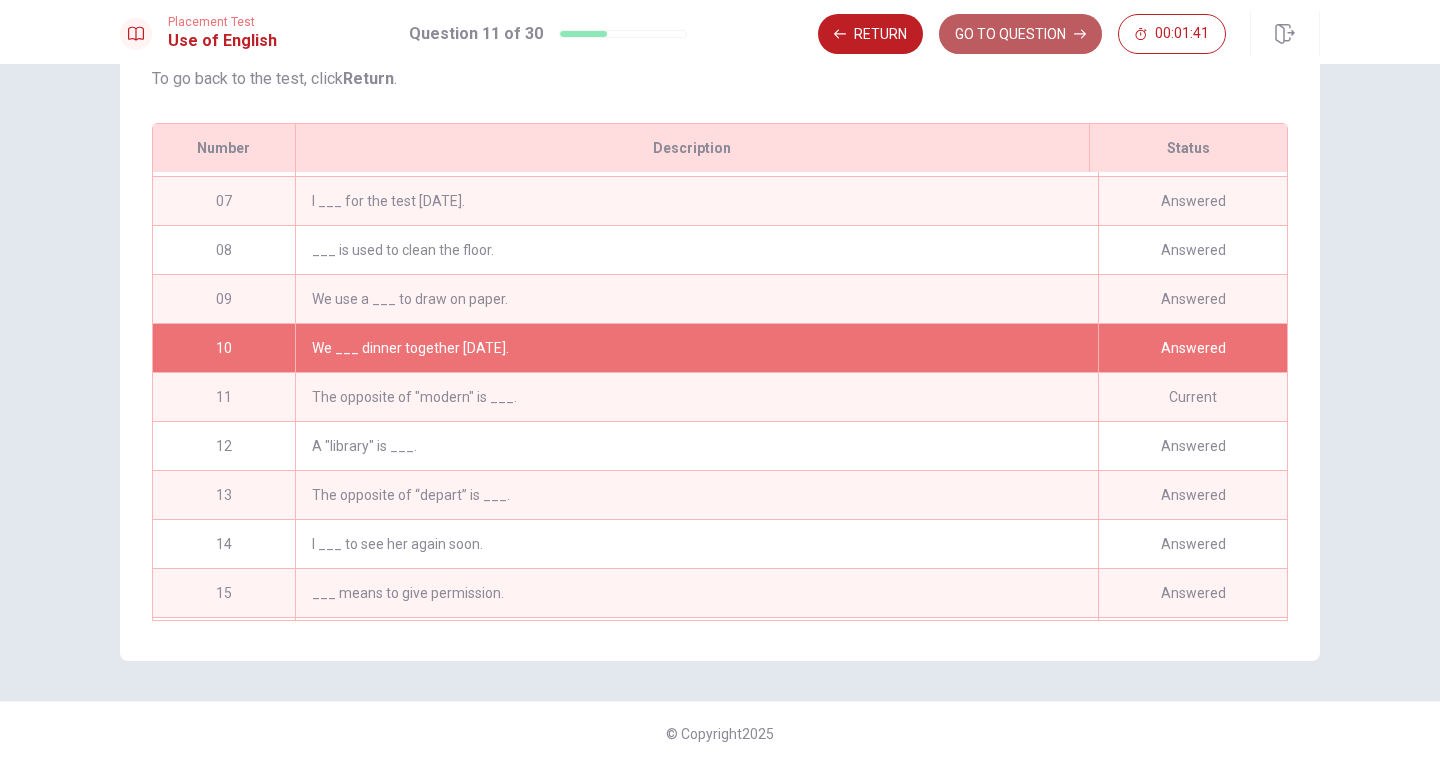 click on "GO TO QUESTION" at bounding box center (1020, 34) 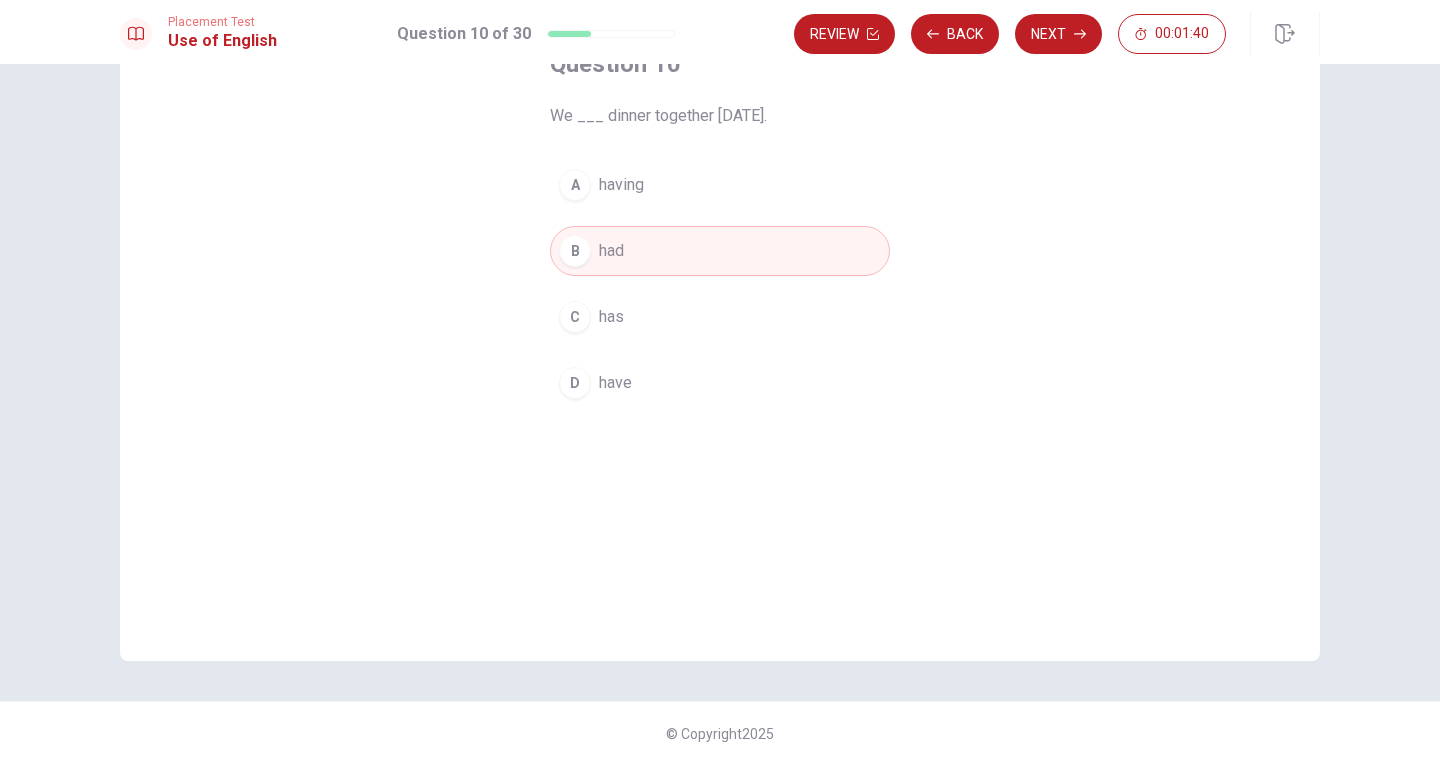 scroll, scrollTop: 38, scrollLeft: 0, axis: vertical 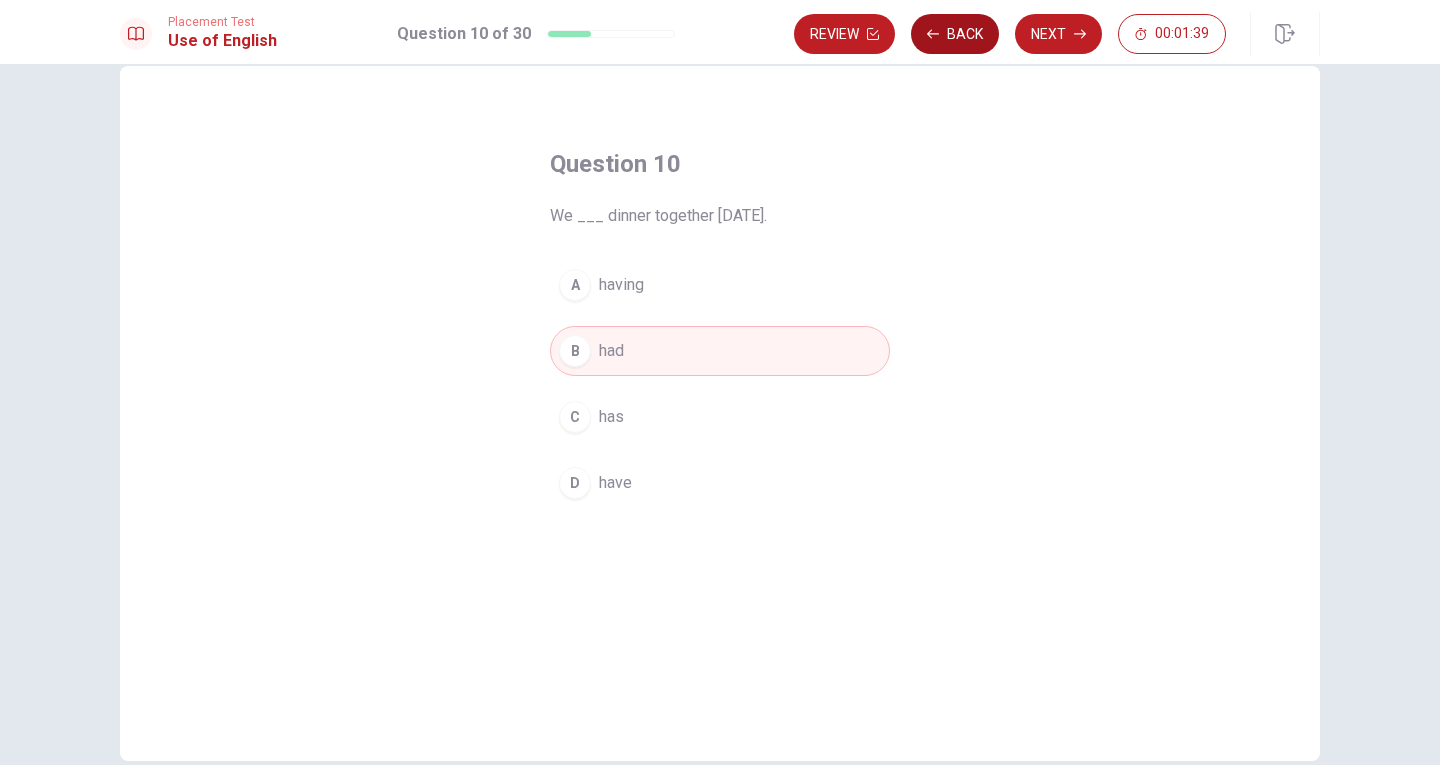 click 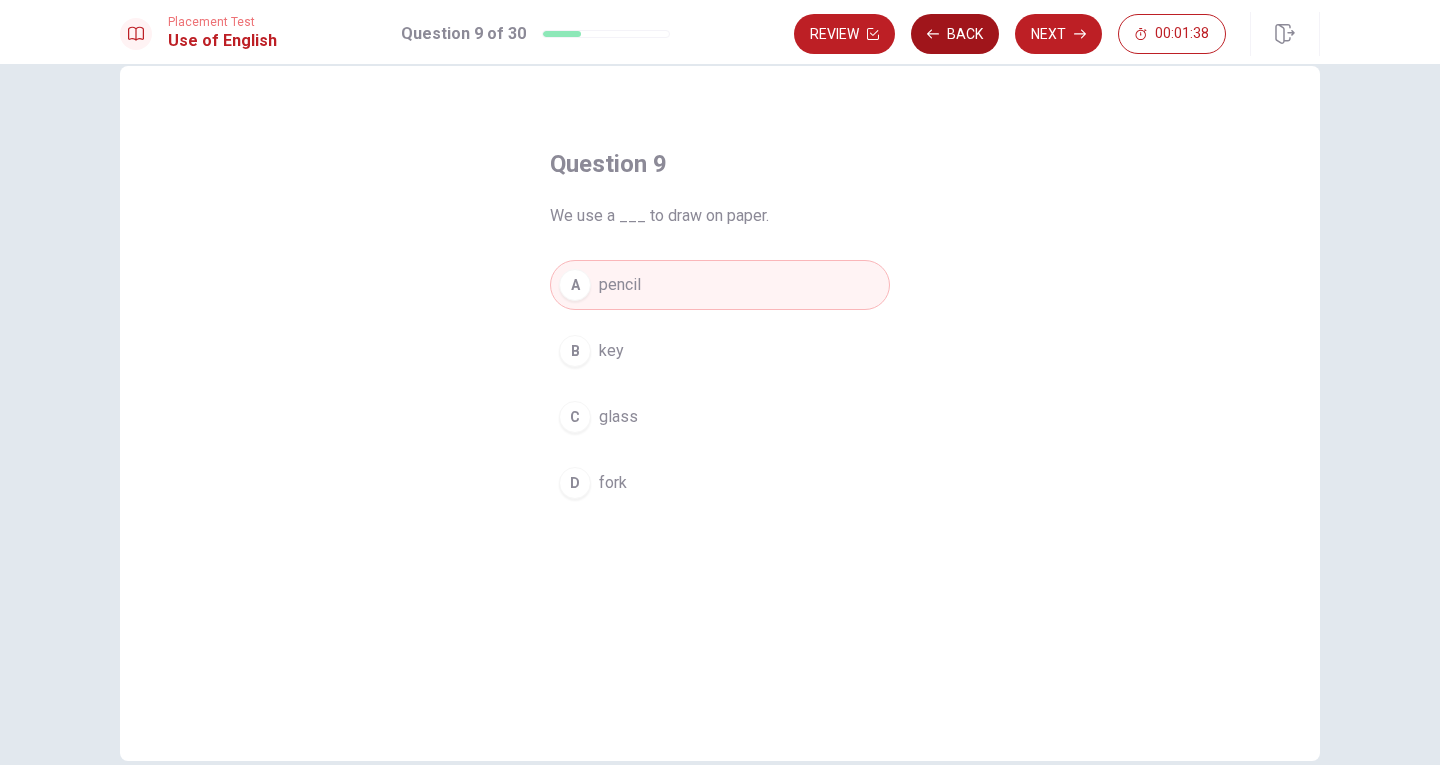 click 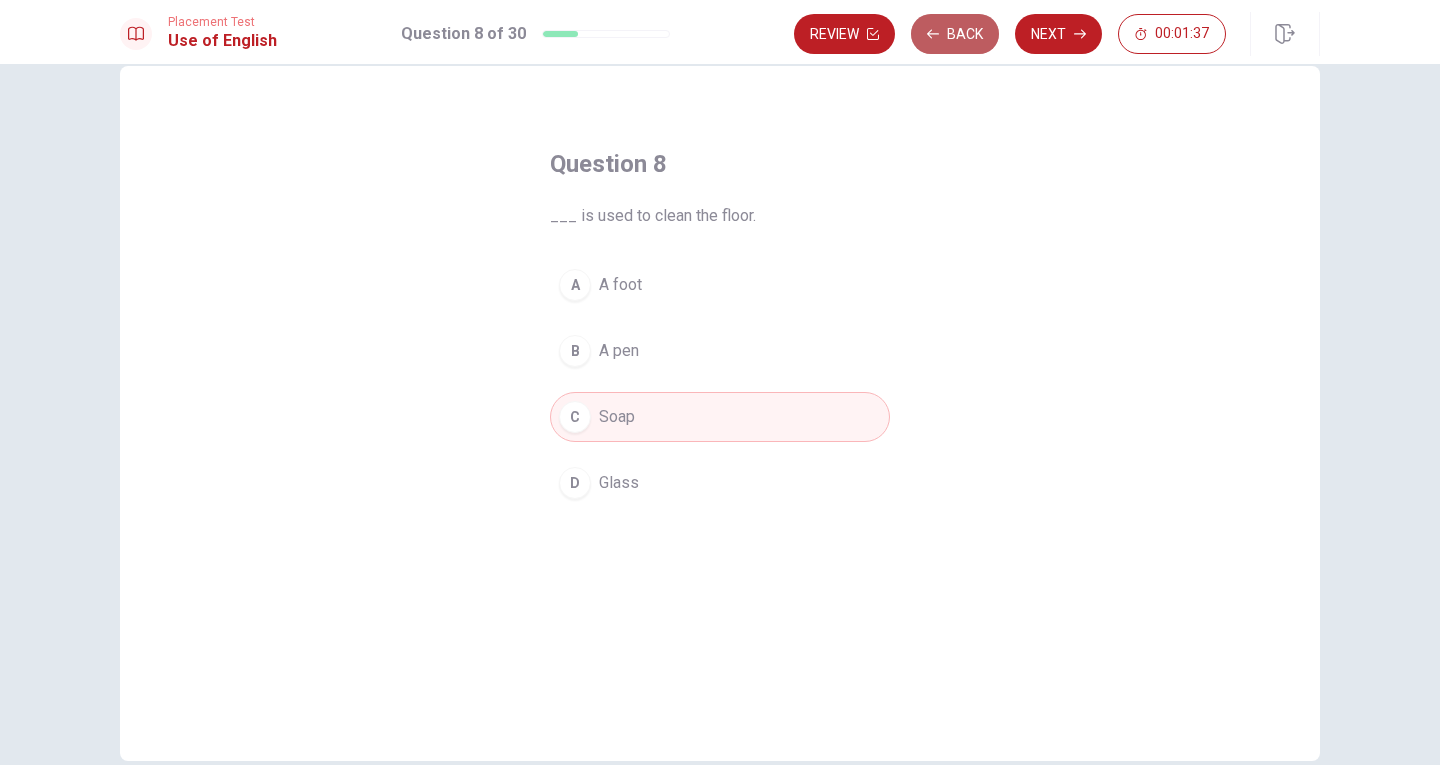 click 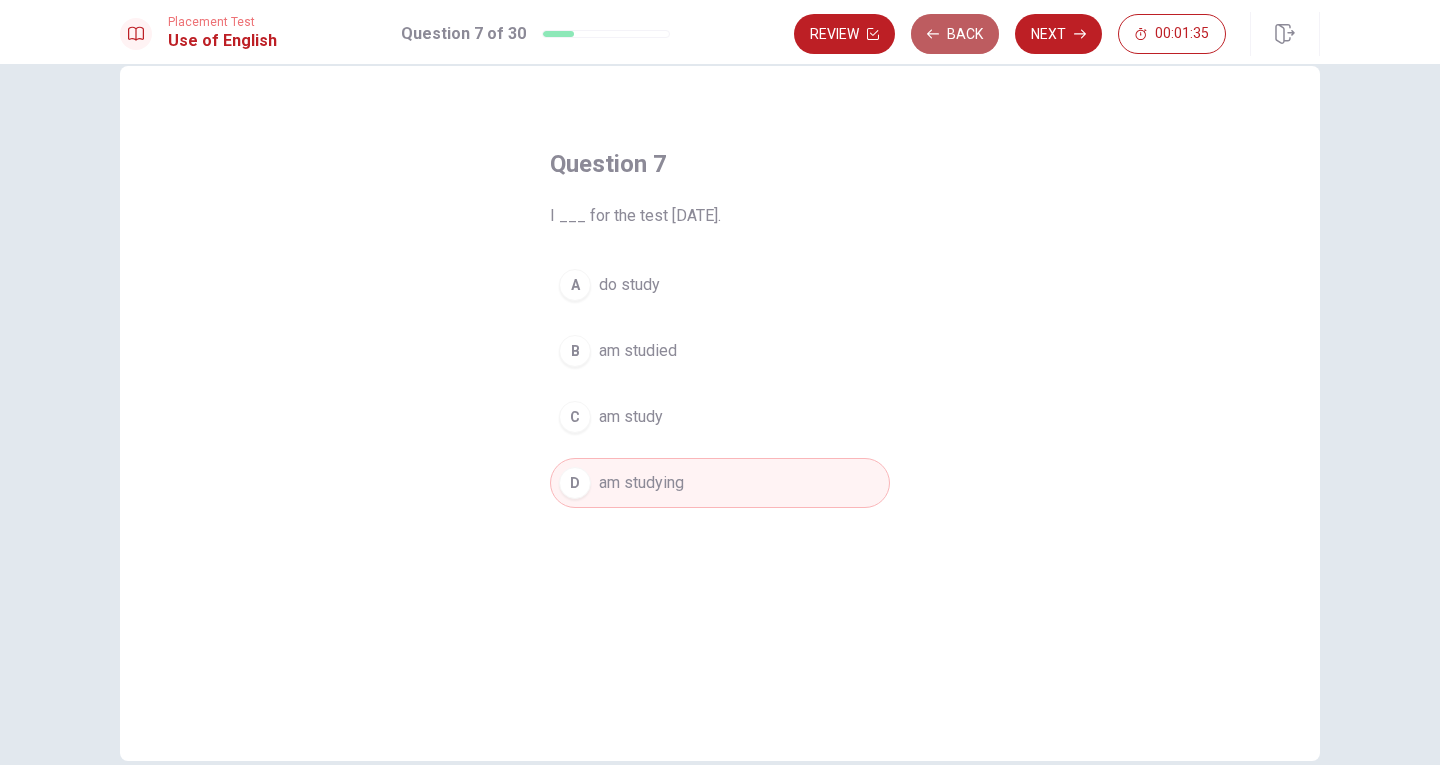 click 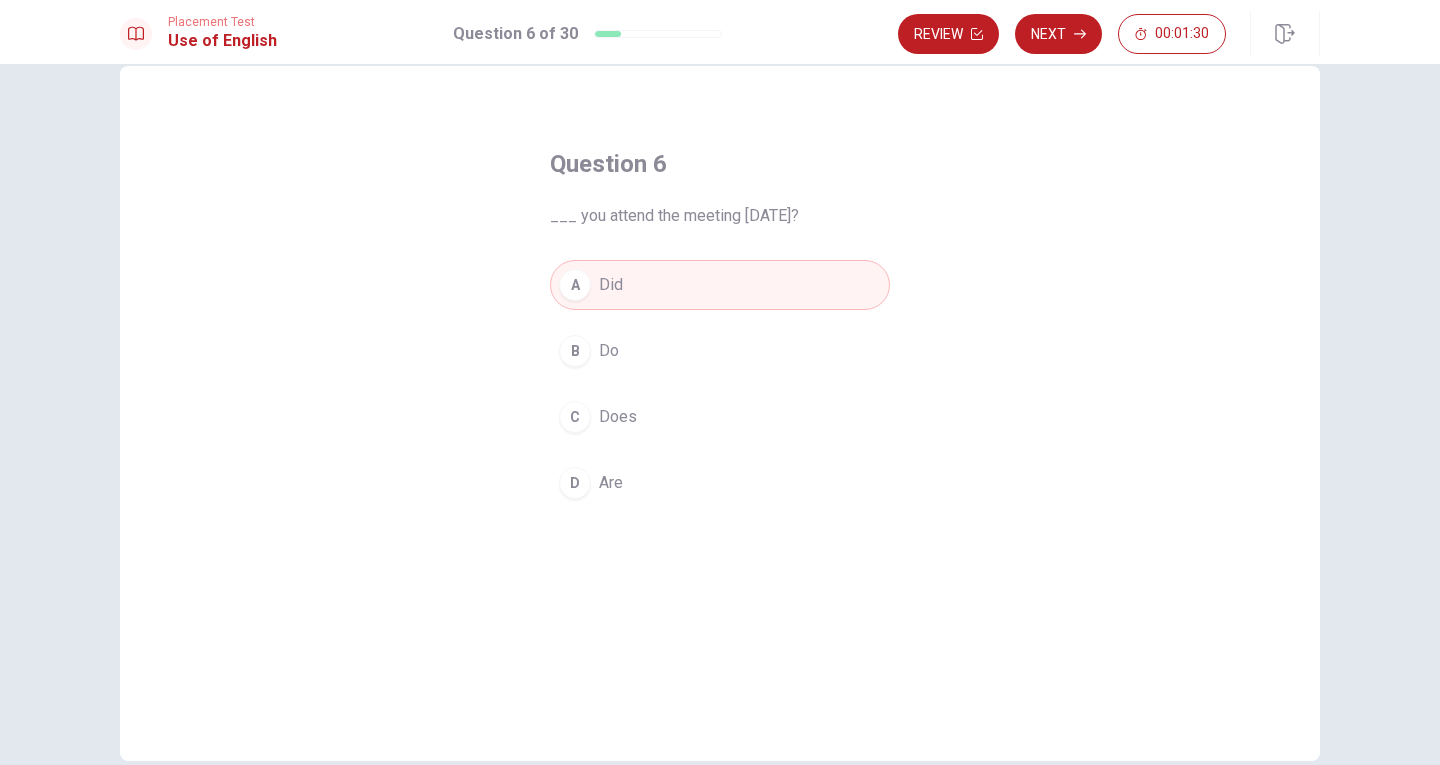 click on "Review" at bounding box center [948, 34] 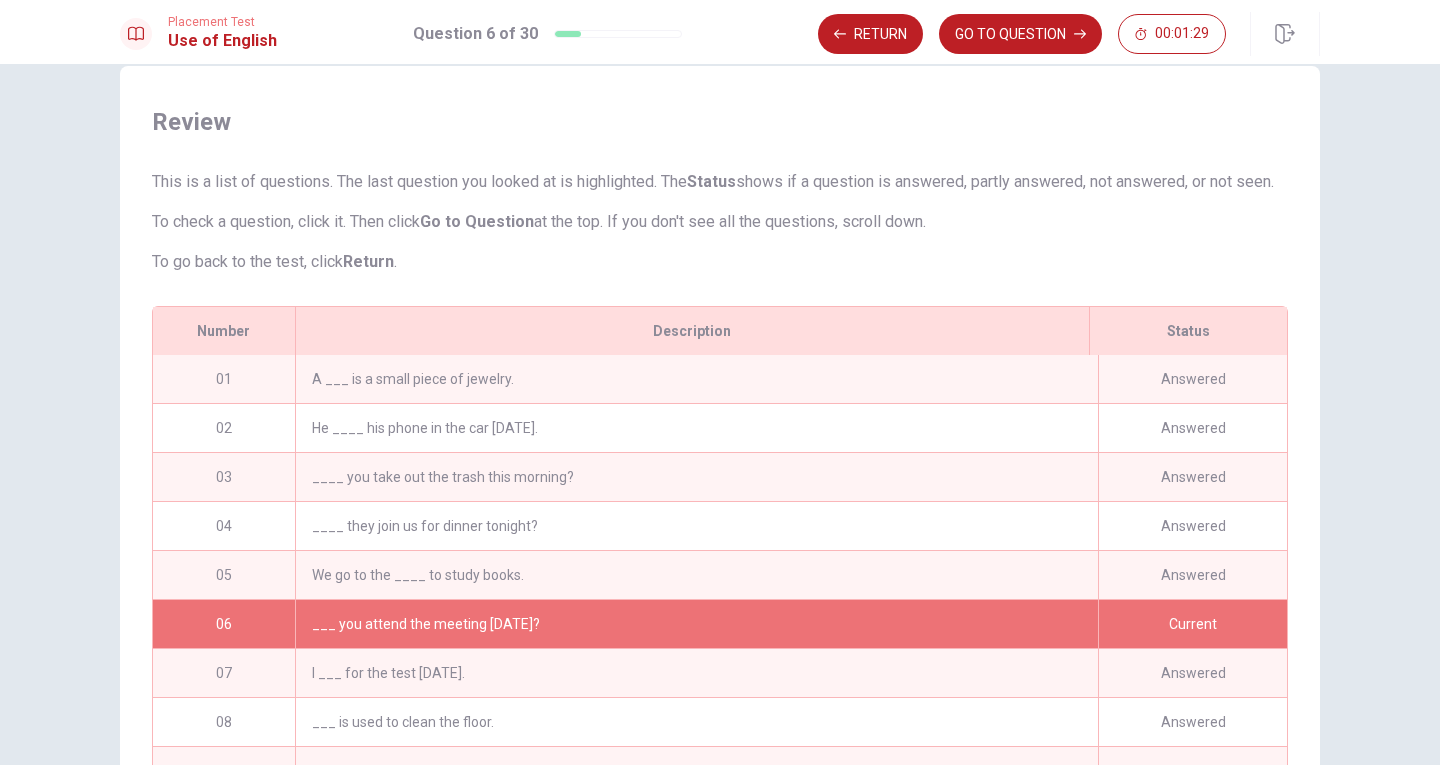 scroll, scrollTop: 243, scrollLeft: 0, axis: vertical 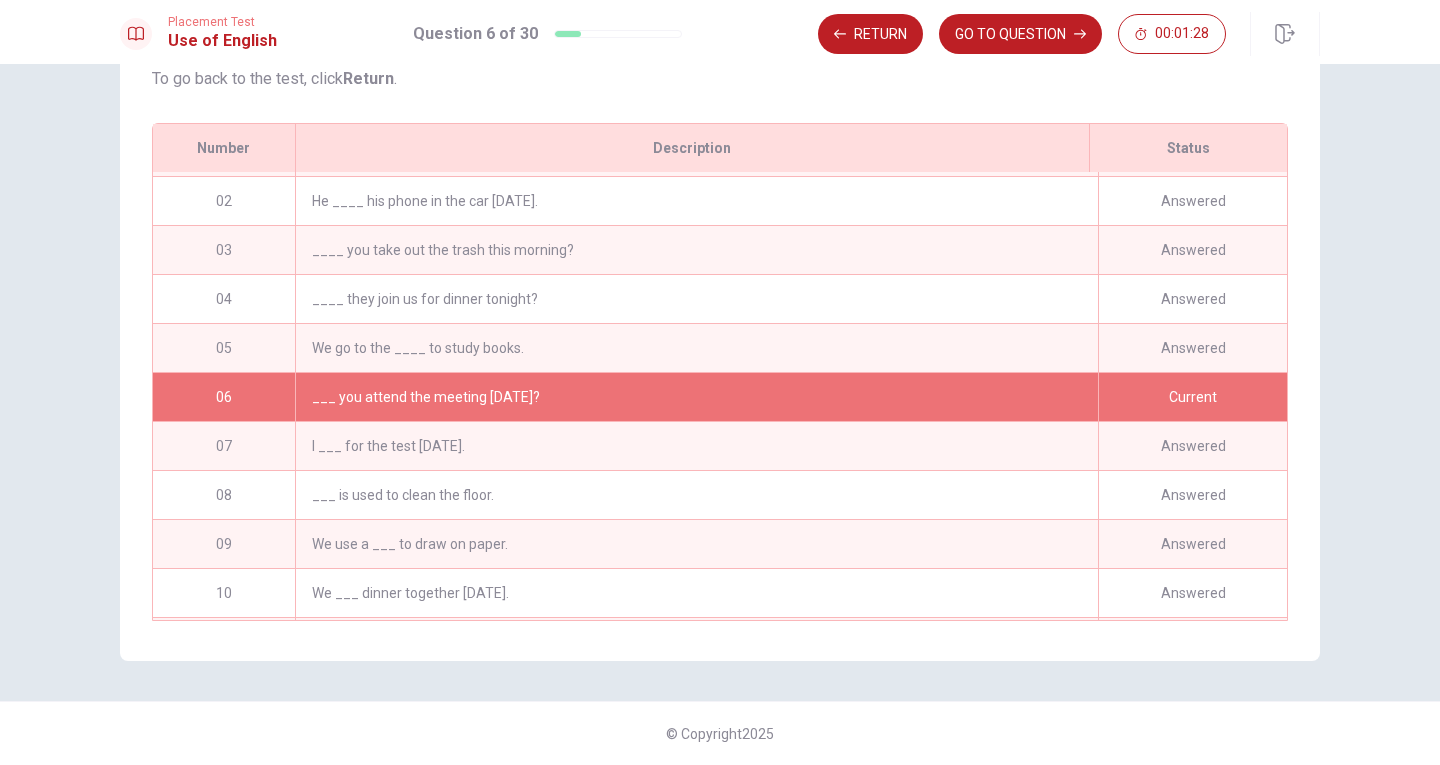 click on "We go to the ____ to study books." at bounding box center (696, 348) 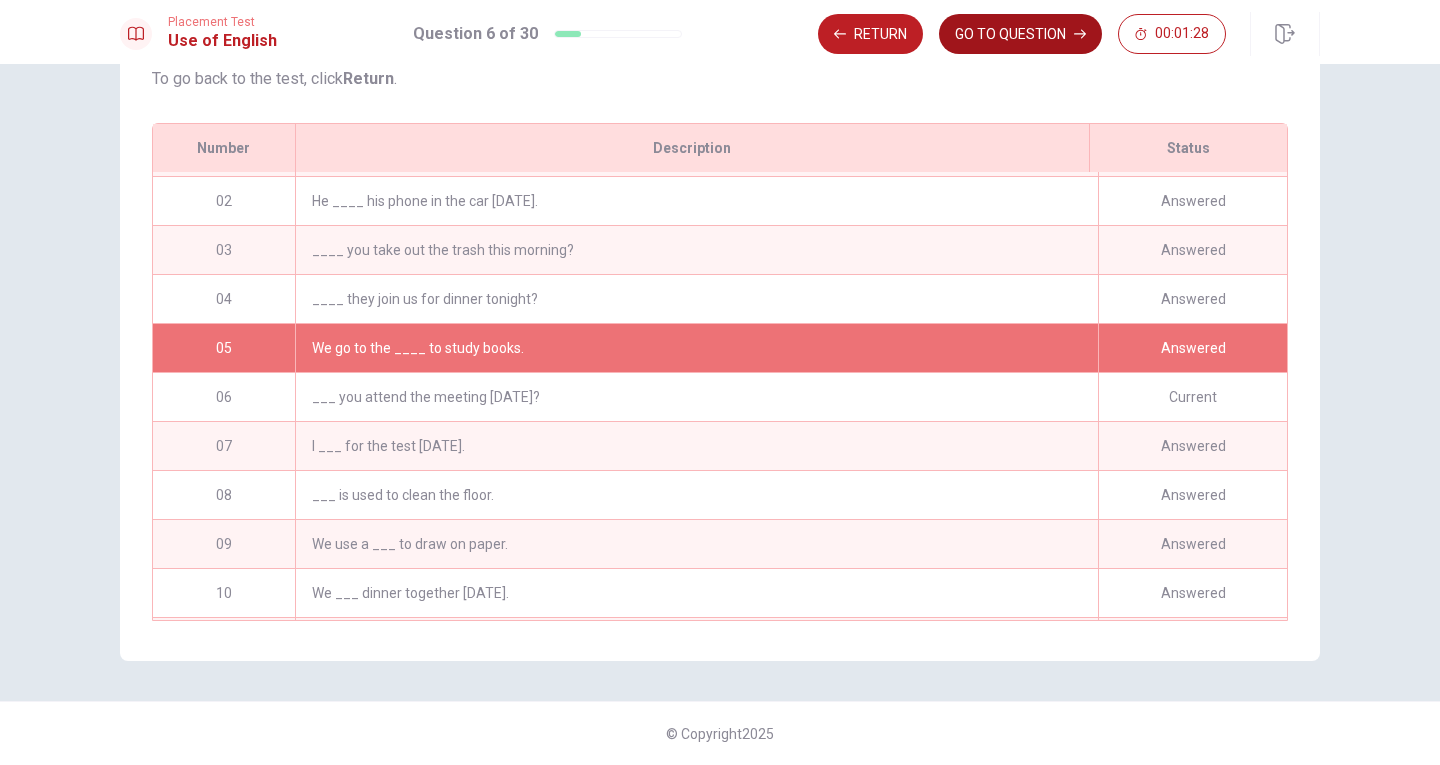 click on "GO TO QUESTION" at bounding box center (1020, 34) 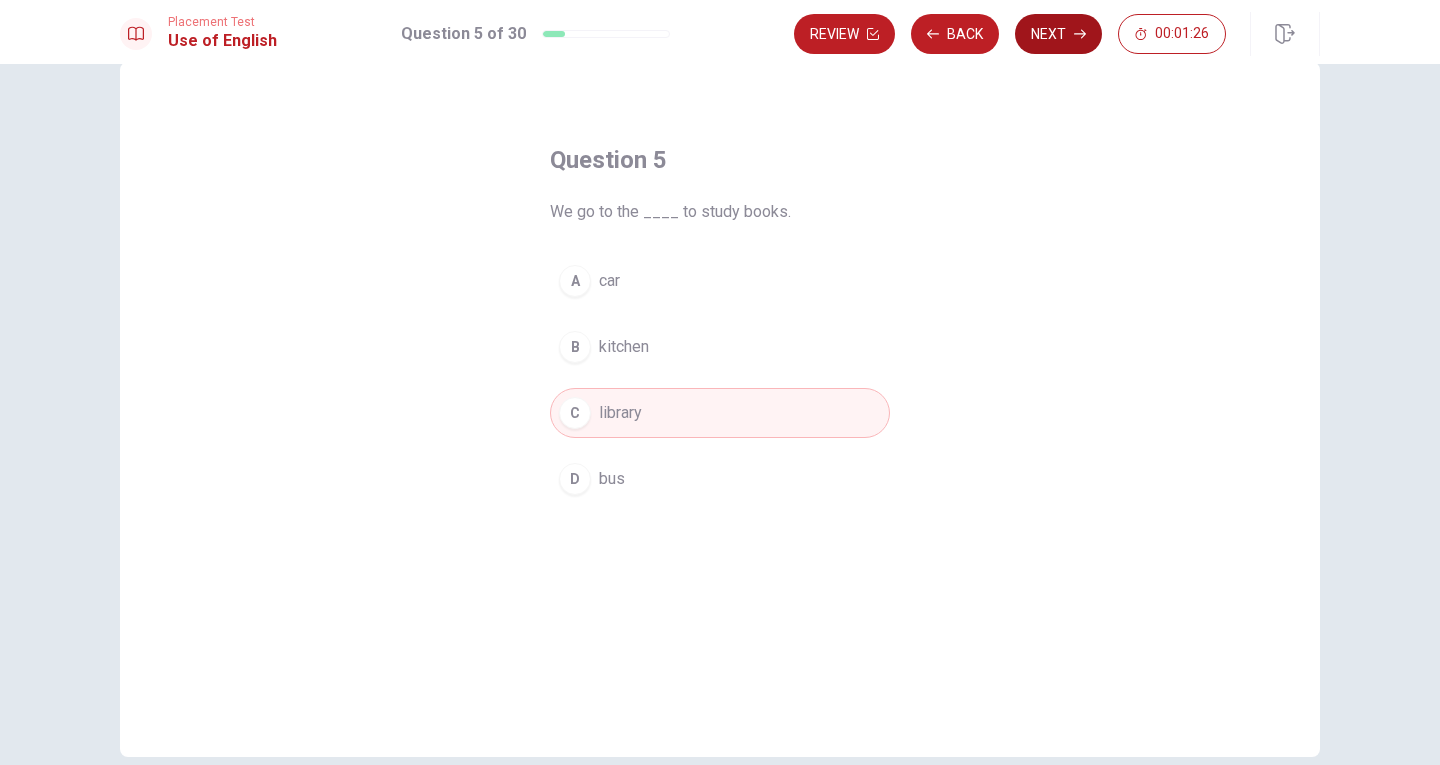 scroll, scrollTop: 0, scrollLeft: 0, axis: both 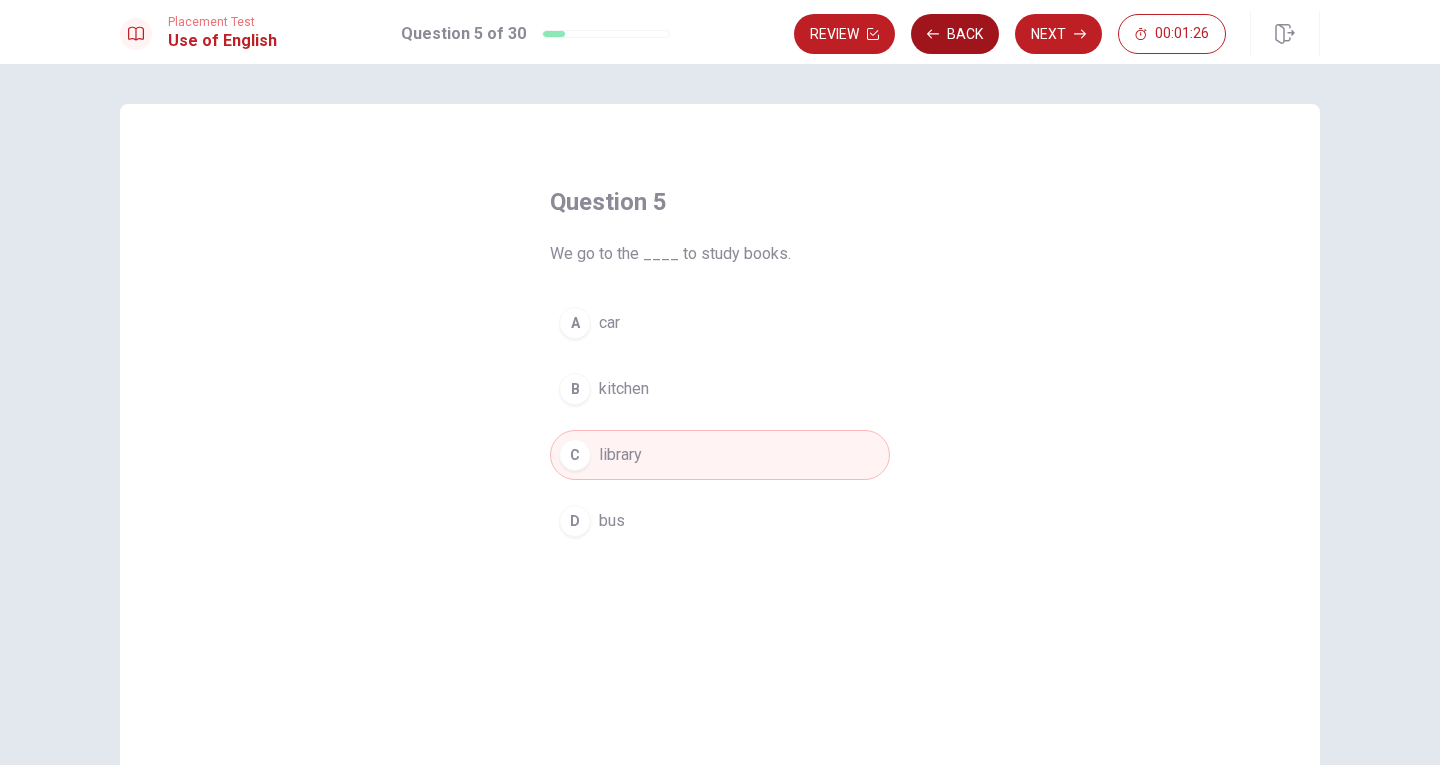 click on "Back" at bounding box center (955, 34) 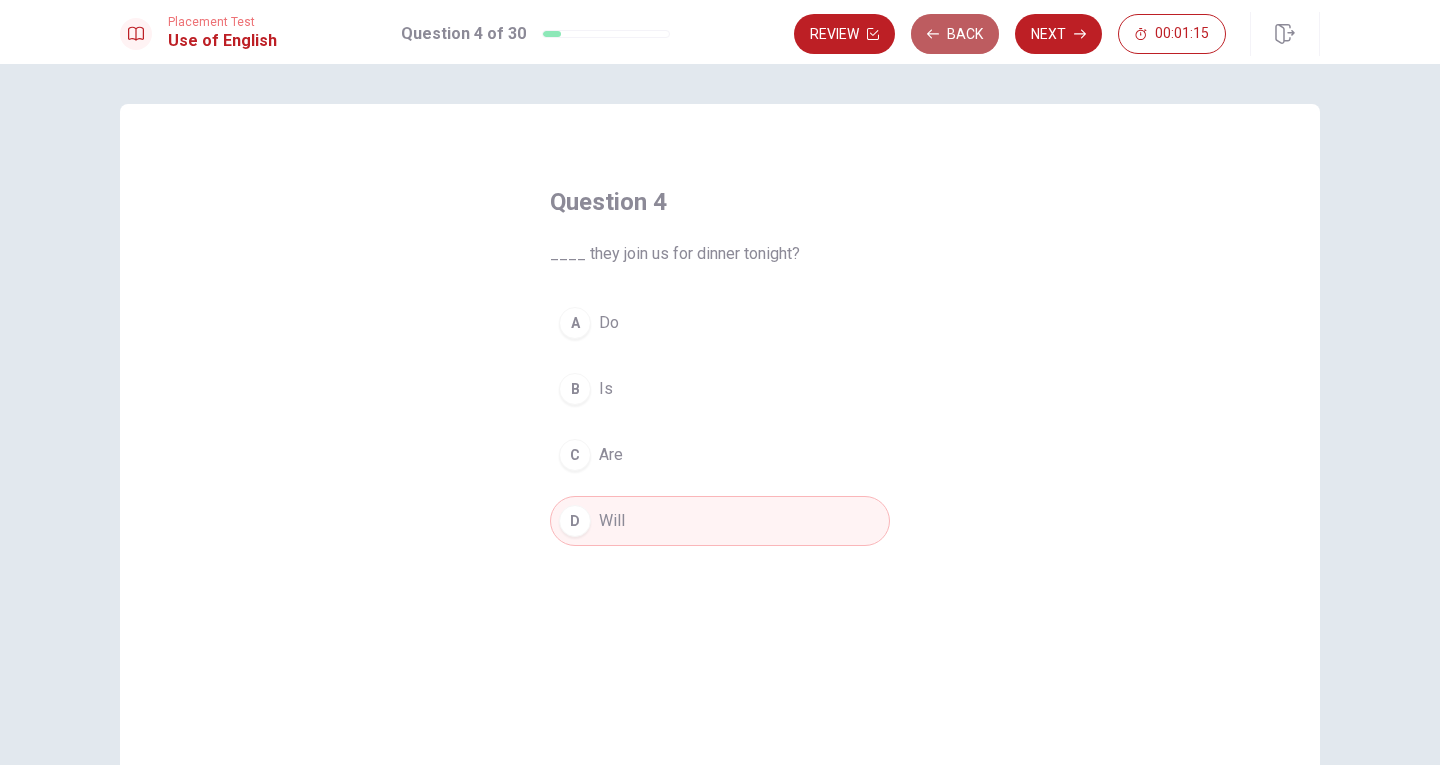 click on "Back" at bounding box center (955, 34) 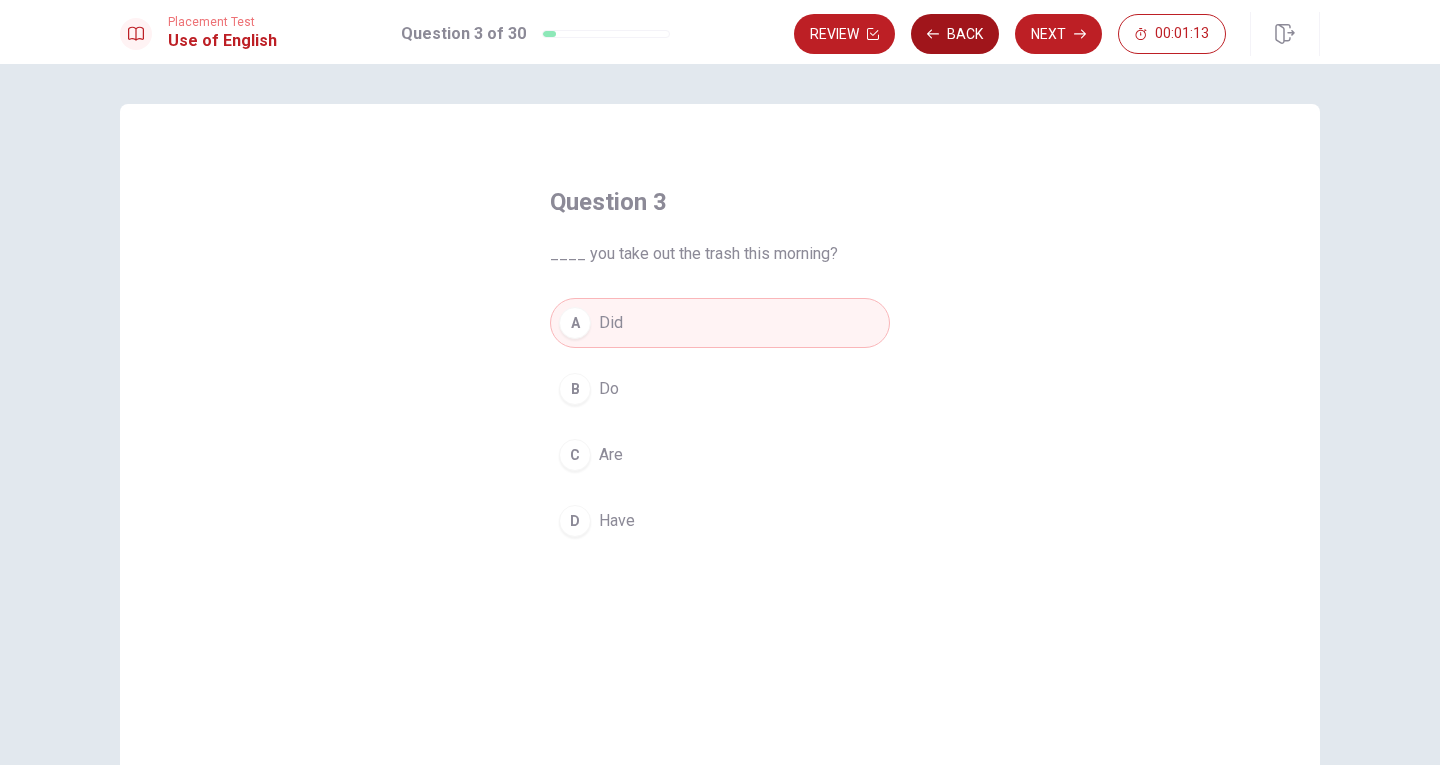 click on "Back" at bounding box center [955, 34] 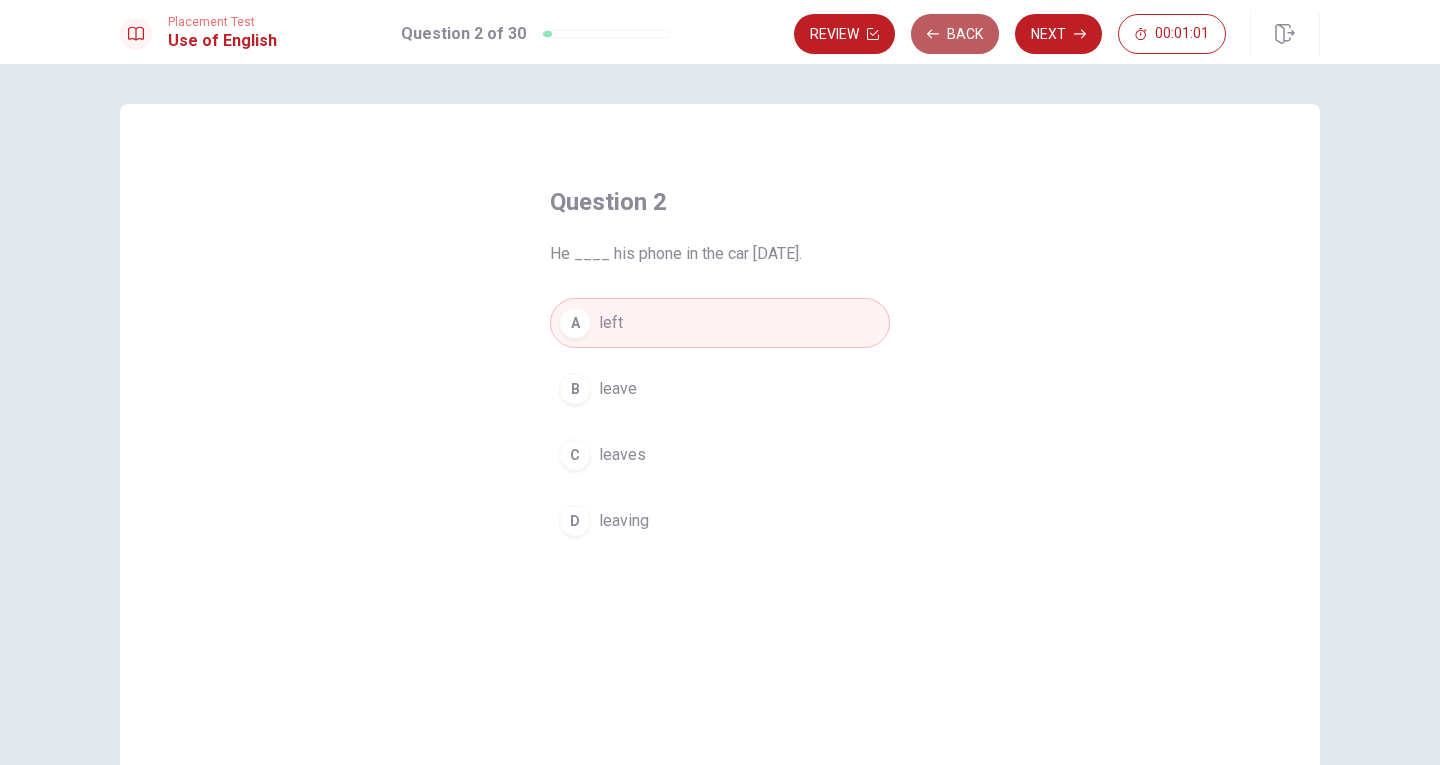 click on "Back" at bounding box center (955, 34) 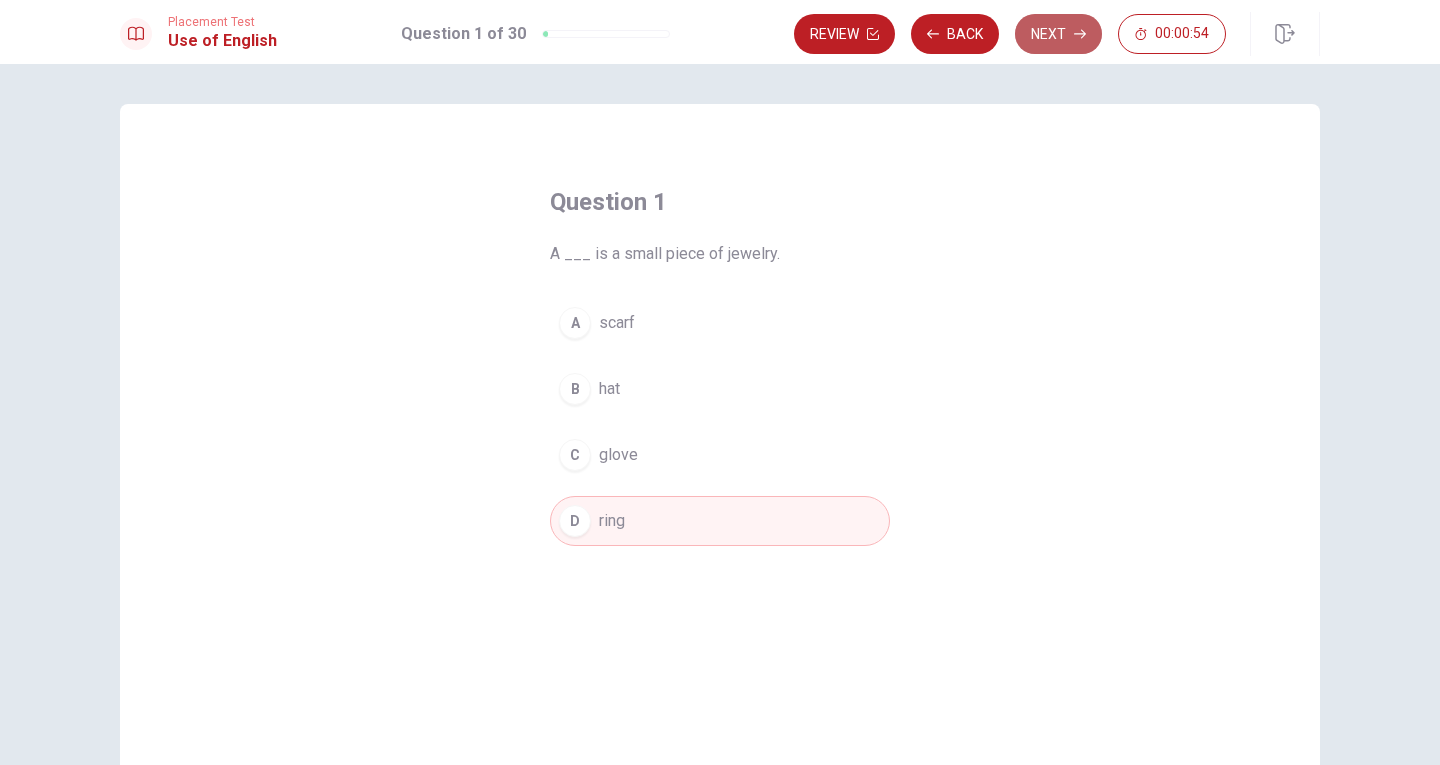 click on "Next" at bounding box center [1058, 34] 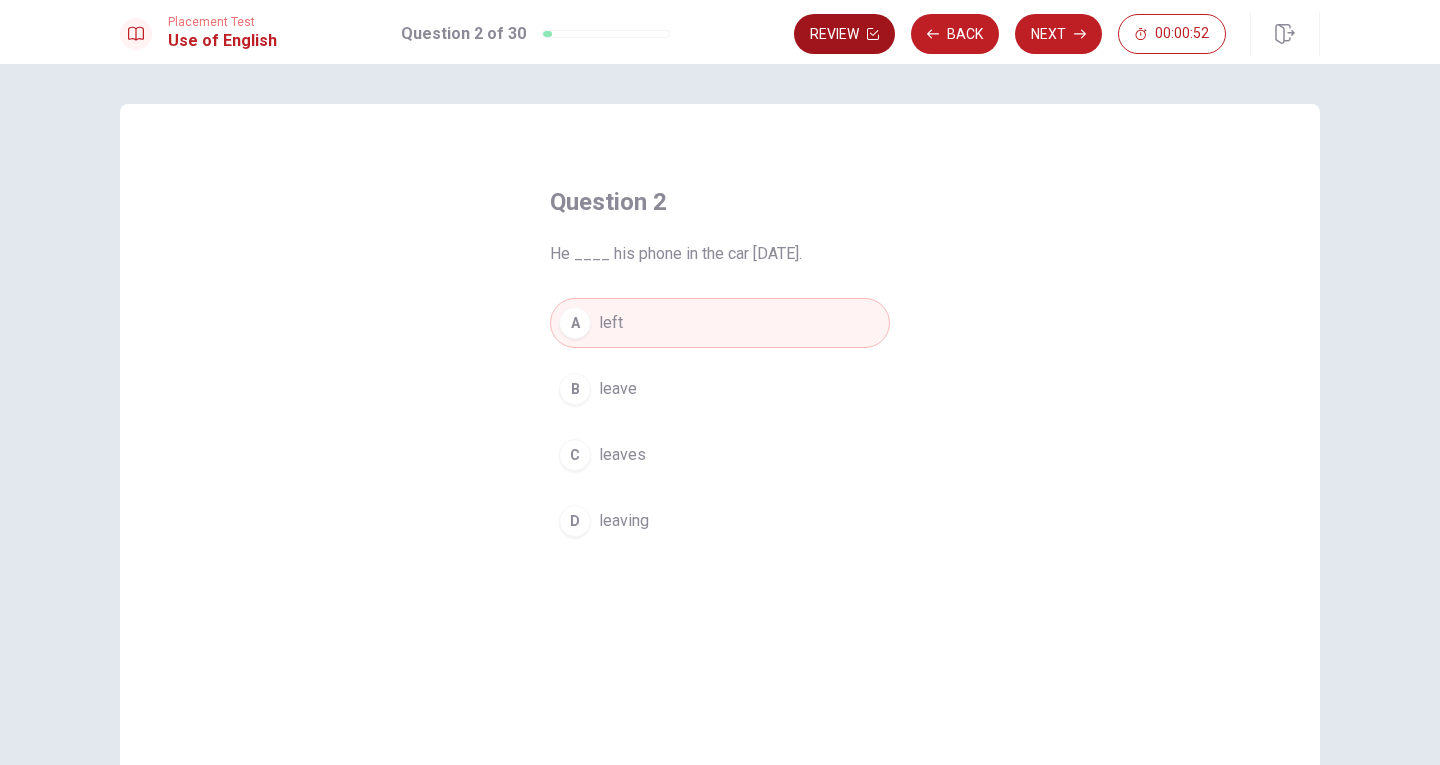 click on "Review" at bounding box center (844, 34) 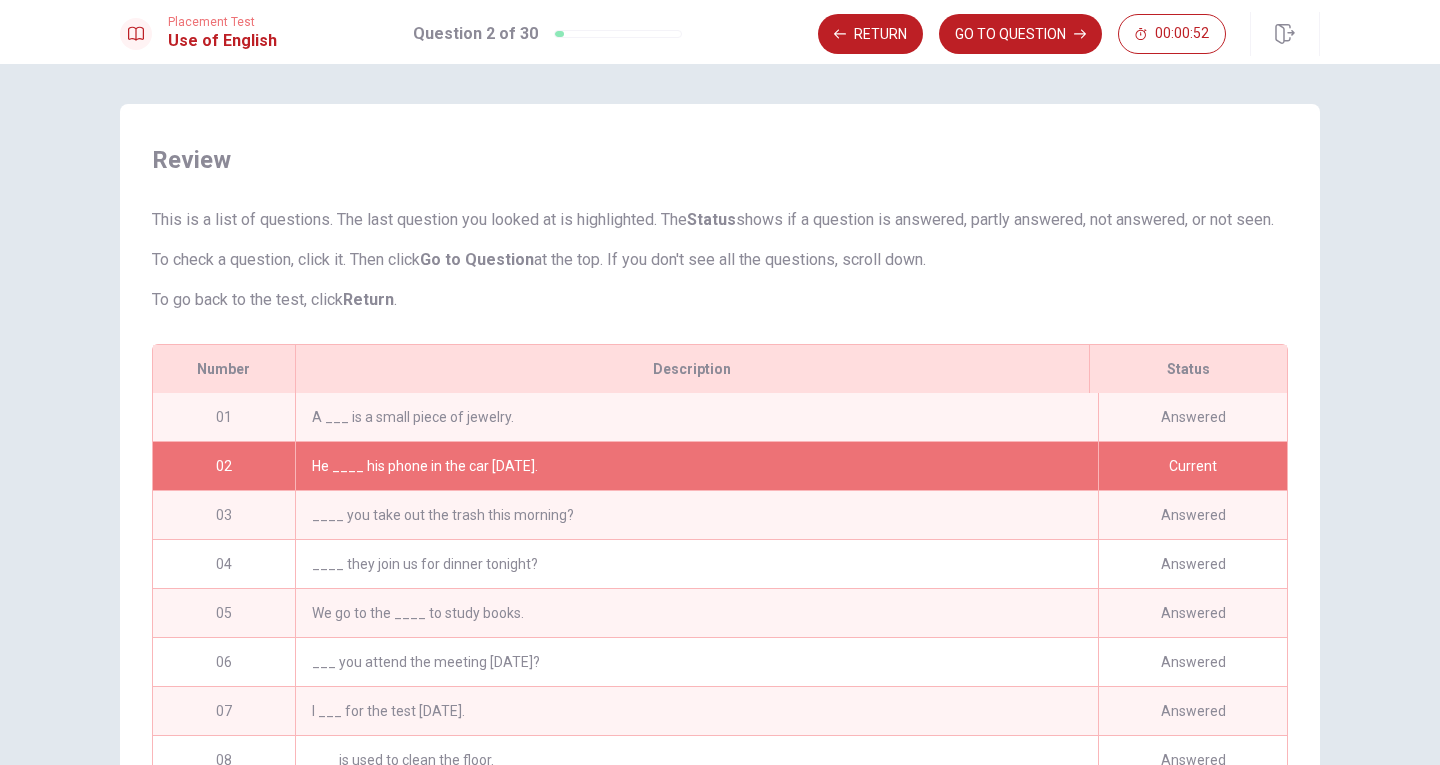 scroll, scrollTop: 111, scrollLeft: 0, axis: vertical 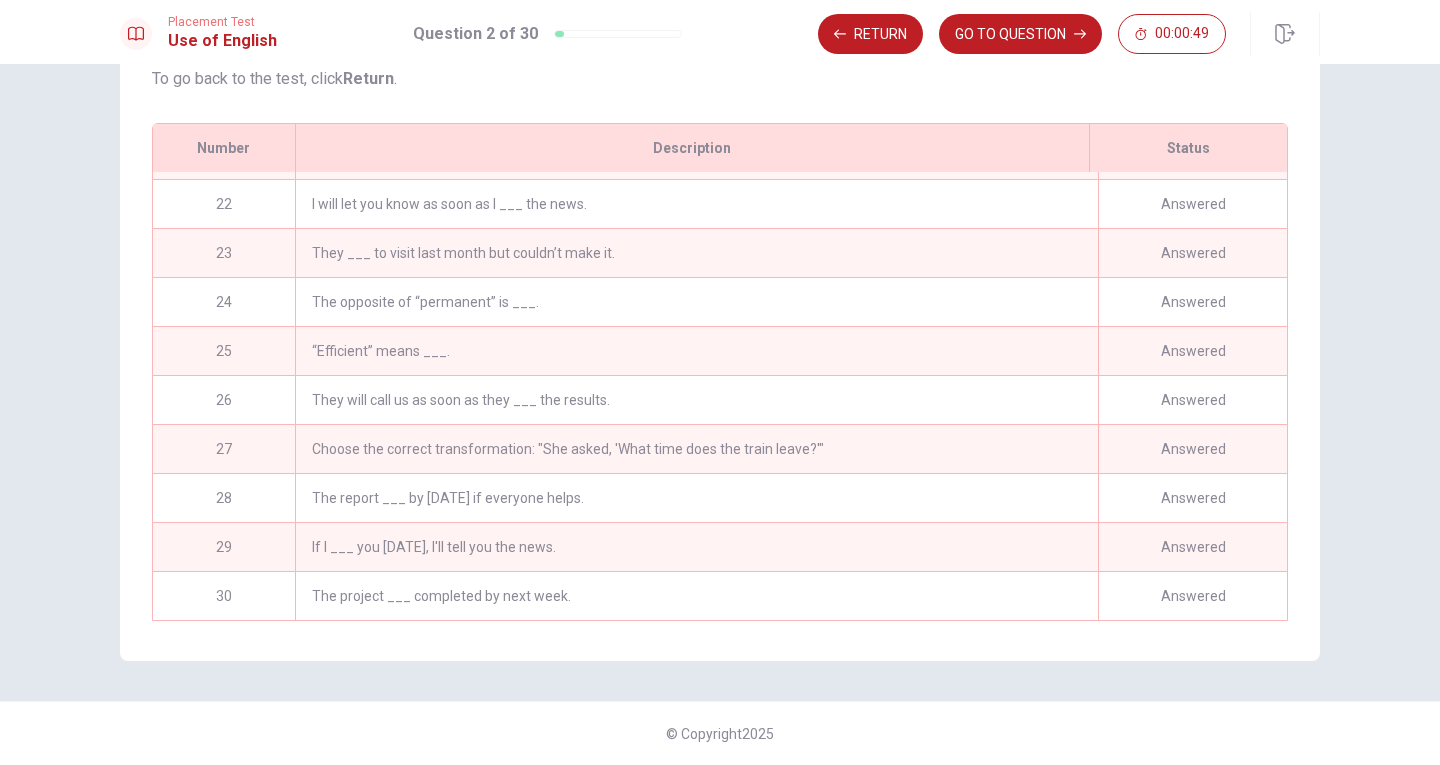 click on "The project ___ completed by next week." at bounding box center (696, 596) 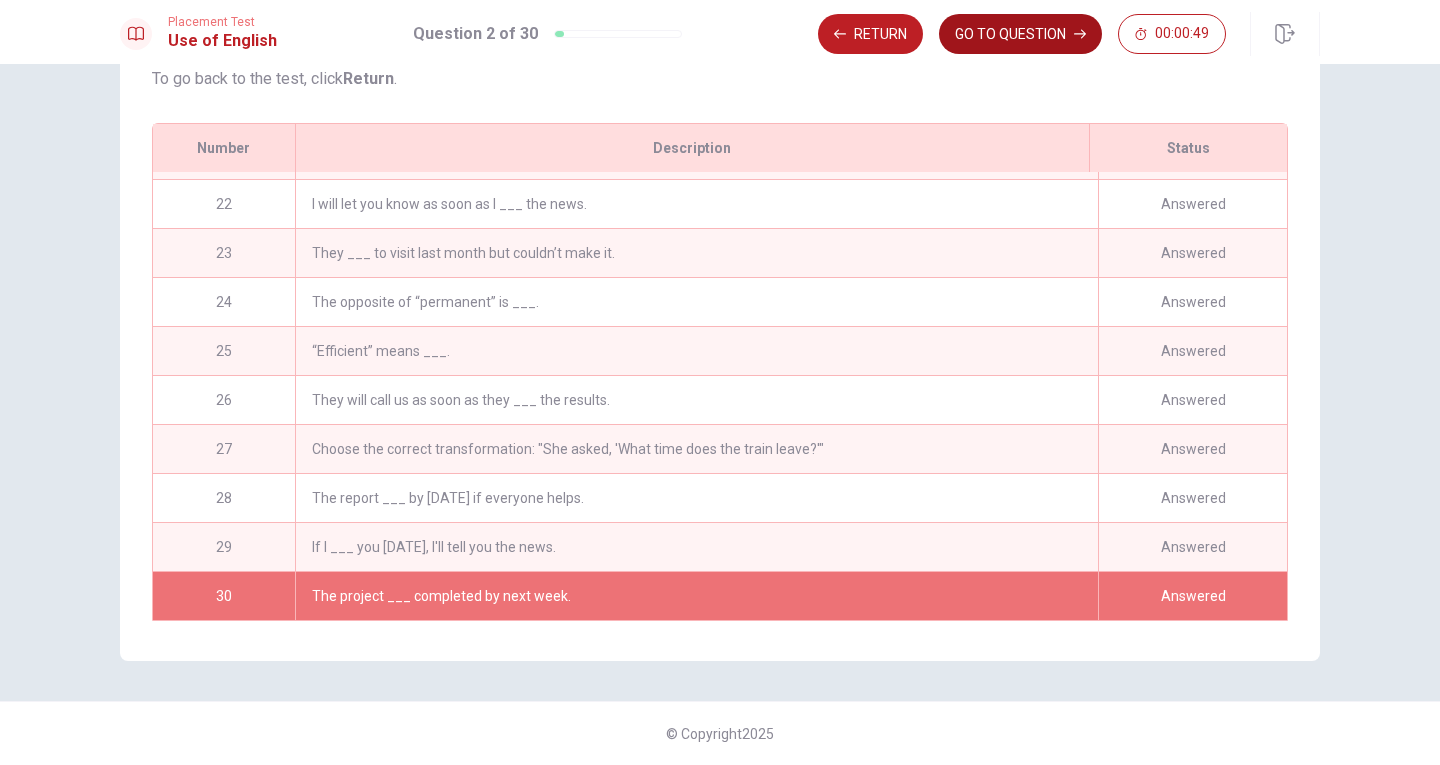 click on "GO TO QUESTION" at bounding box center [1020, 34] 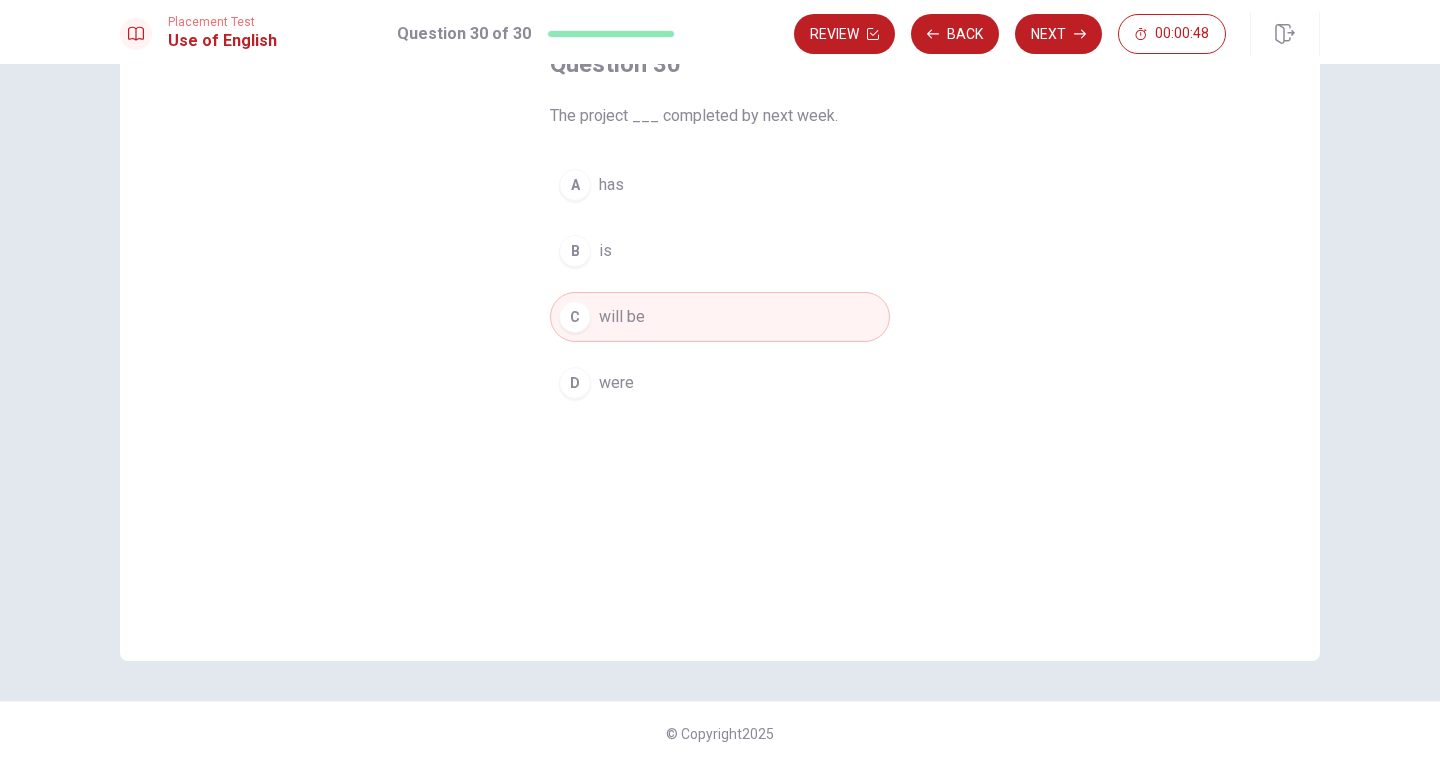 scroll, scrollTop: 138, scrollLeft: 0, axis: vertical 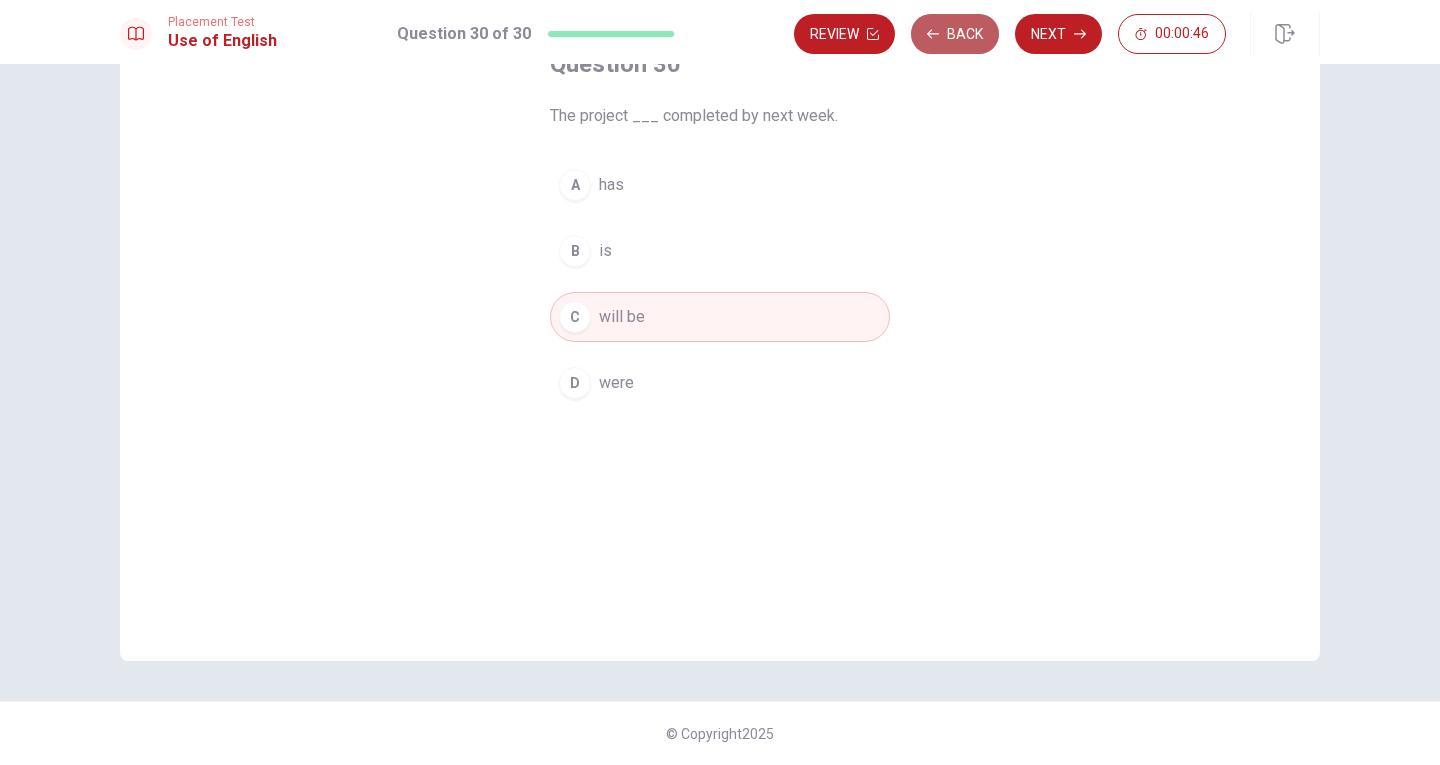 click on "Back" at bounding box center (955, 34) 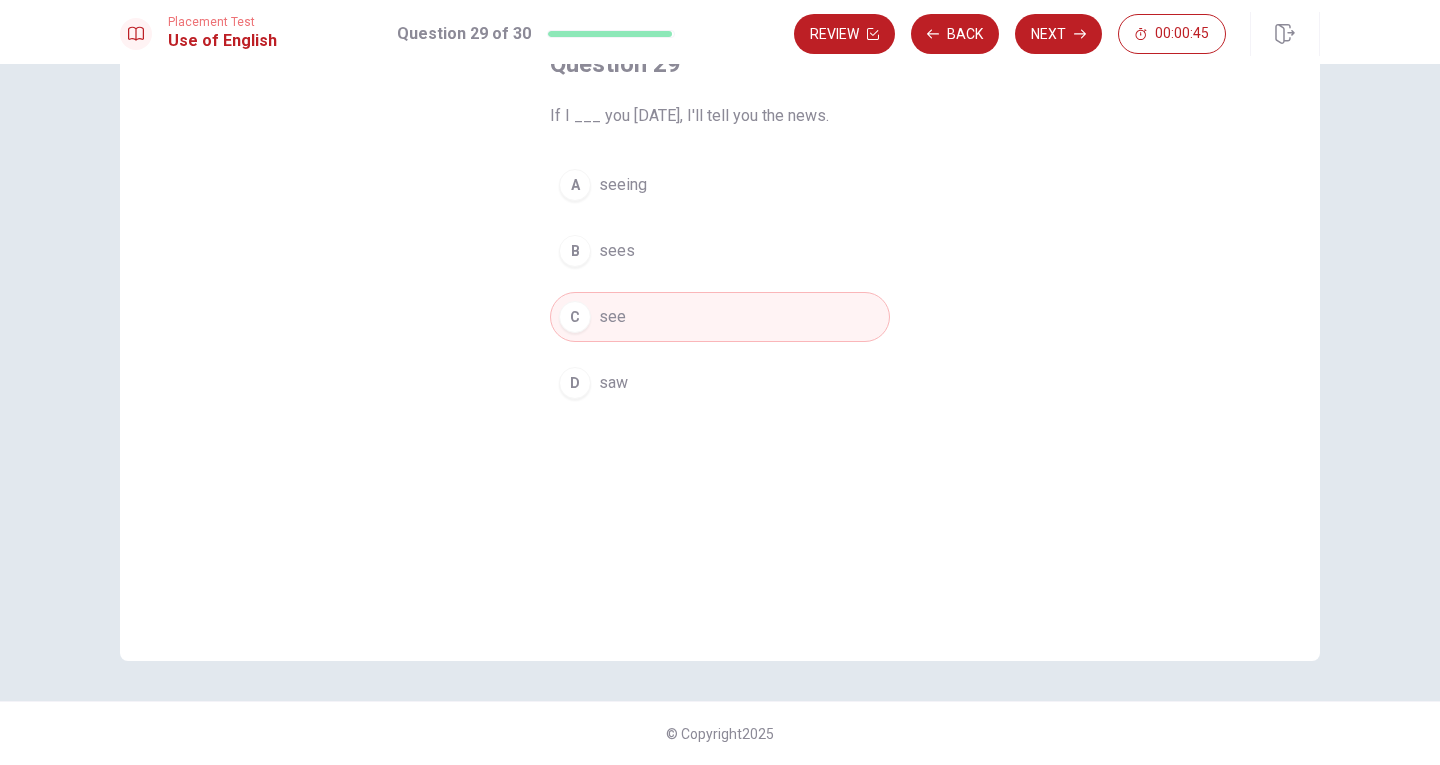 scroll, scrollTop: 0, scrollLeft: 0, axis: both 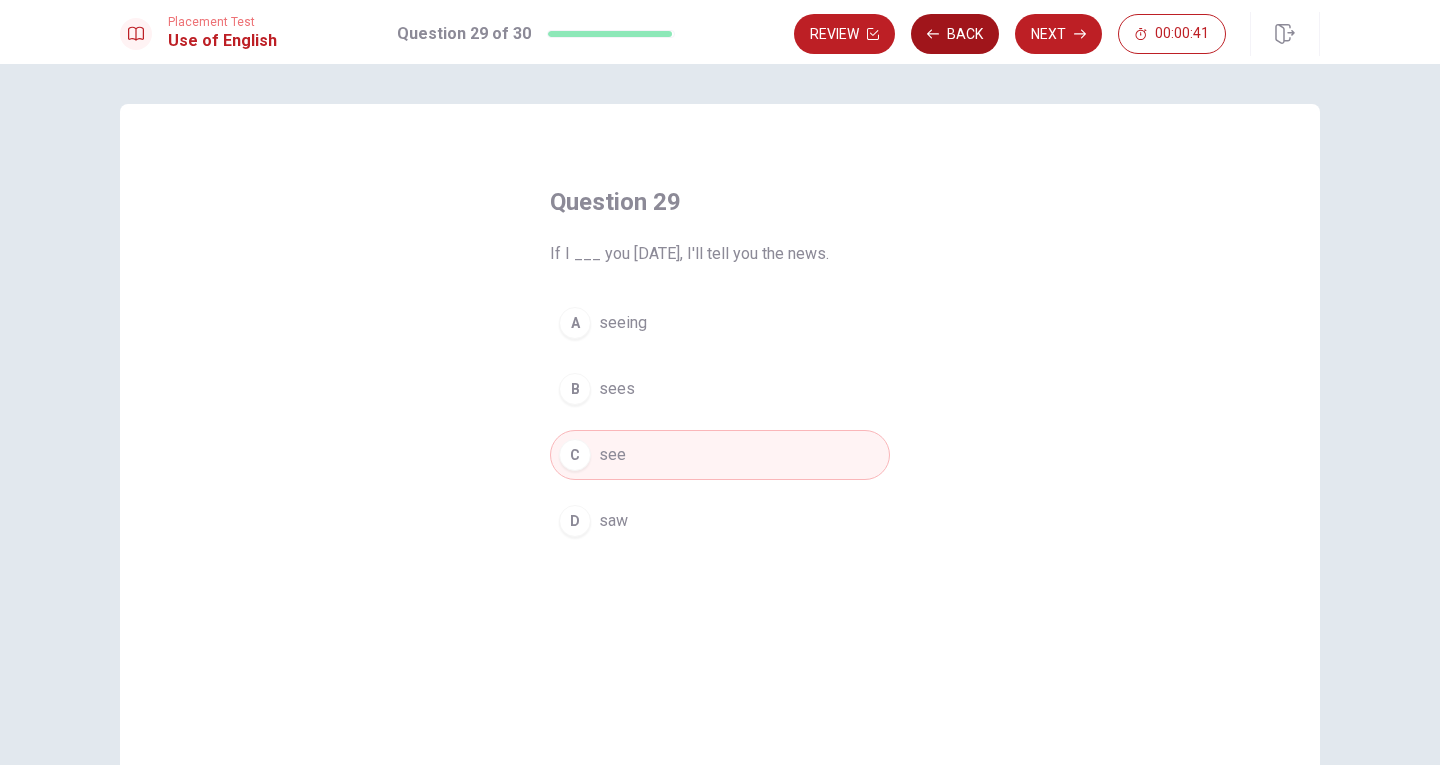 click on "Back" at bounding box center (955, 34) 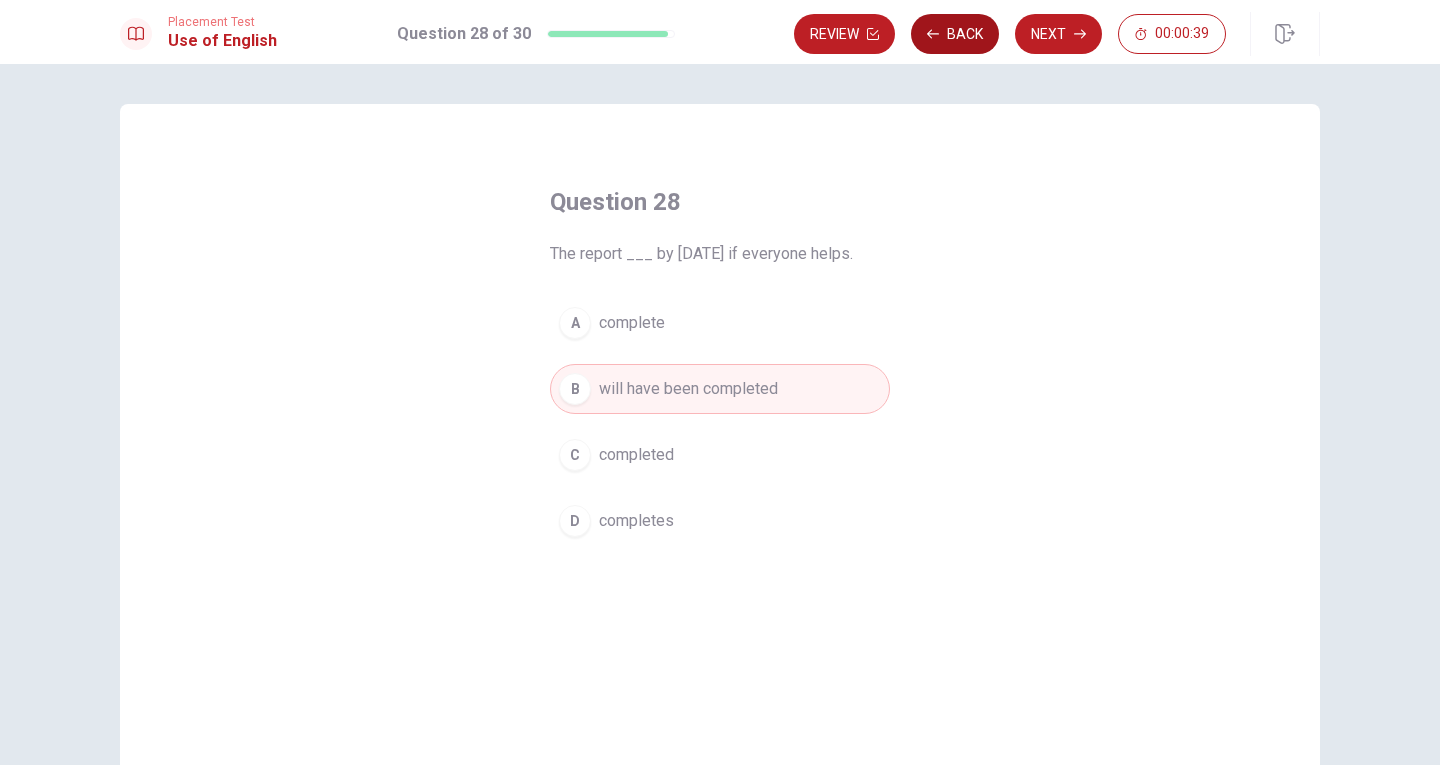 click on "Back" at bounding box center (955, 34) 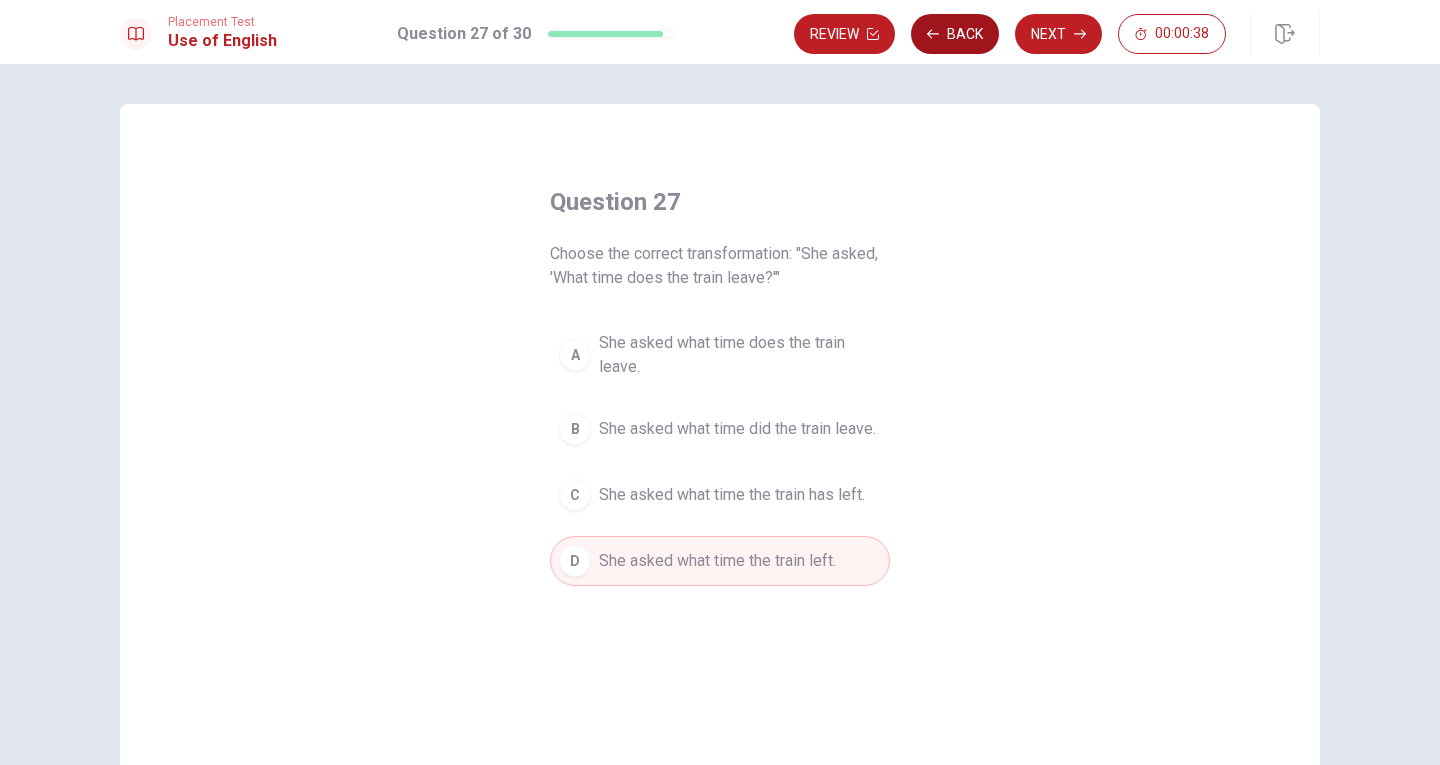 click on "Back" at bounding box center (955, 34) 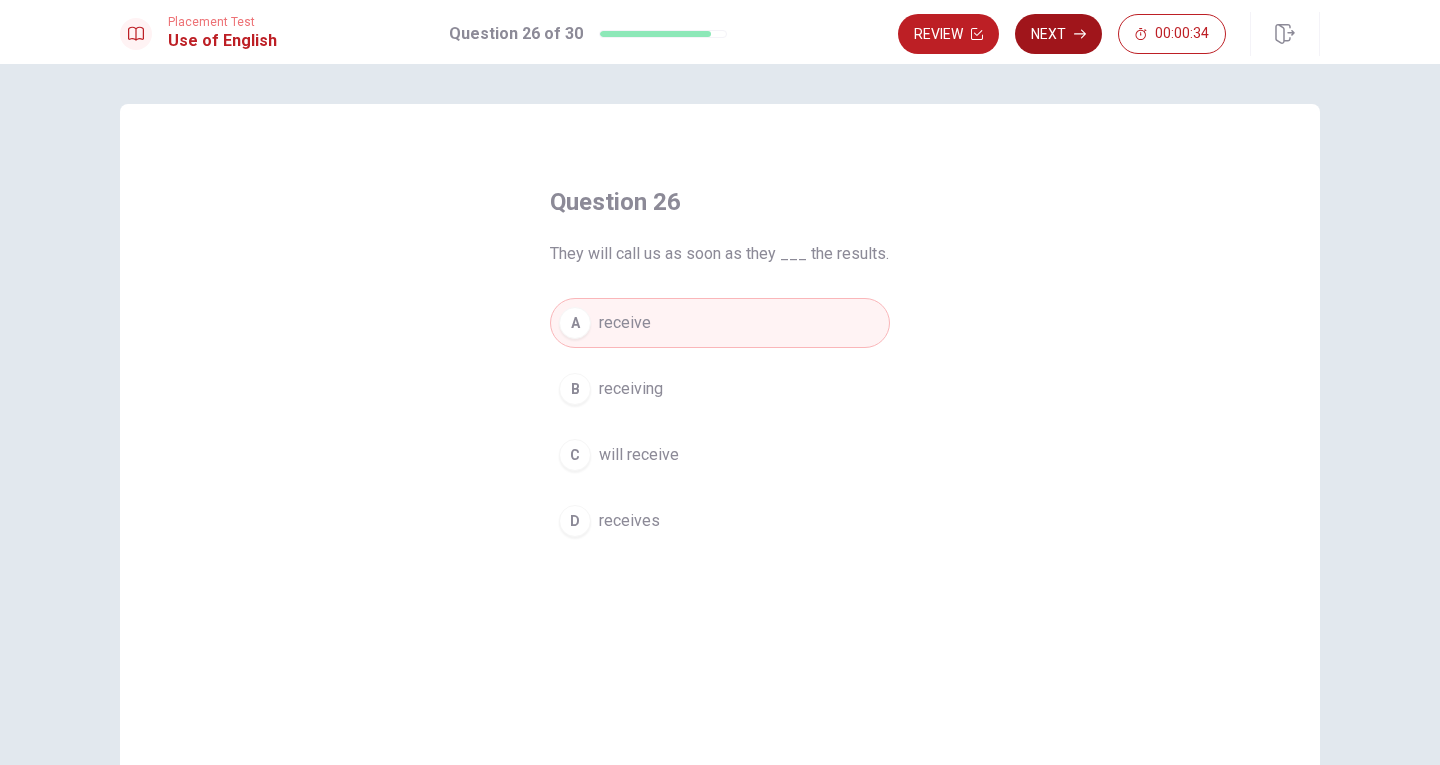 click on "Next" at bounding box center [1058, 34] 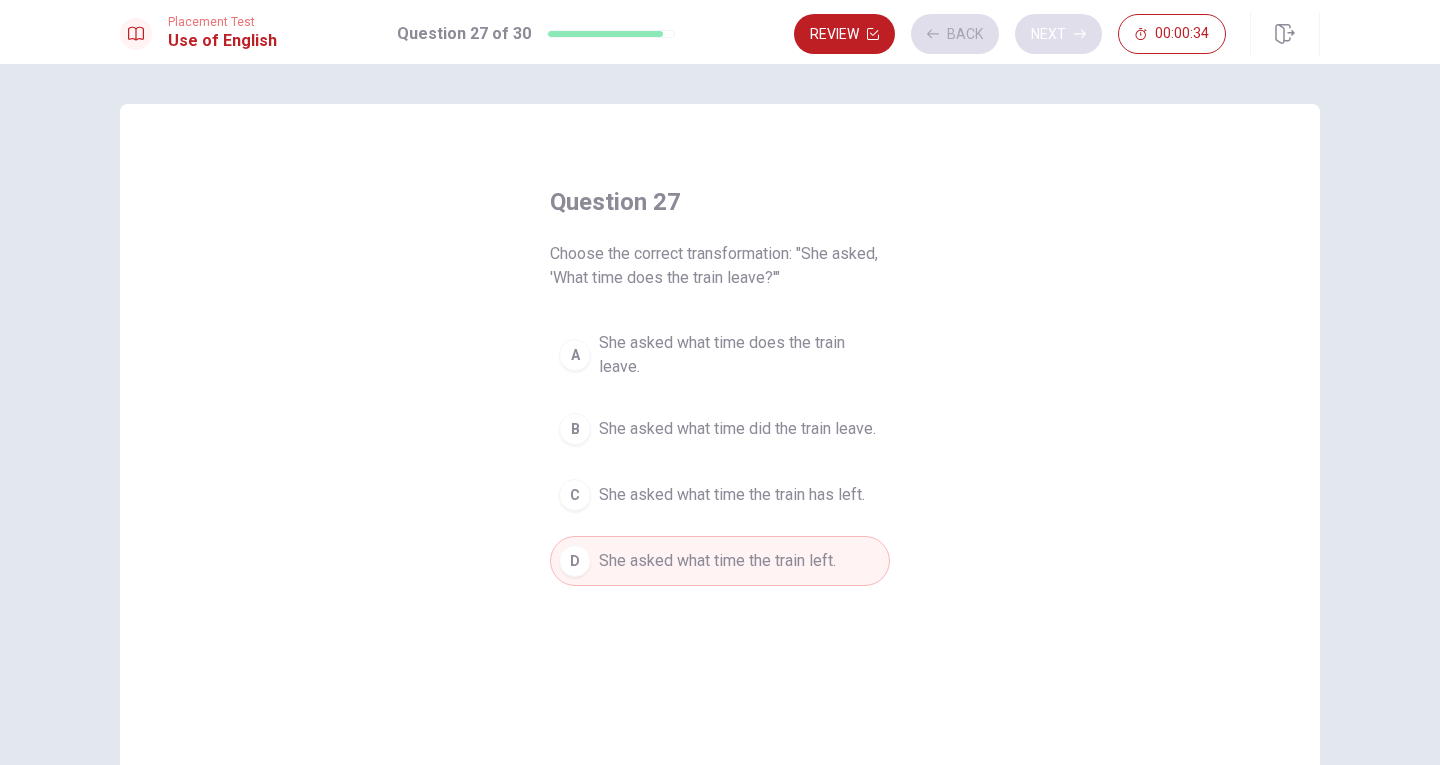 click on "Review Back Next 00:00:34" at bounding box center (1010, 34) 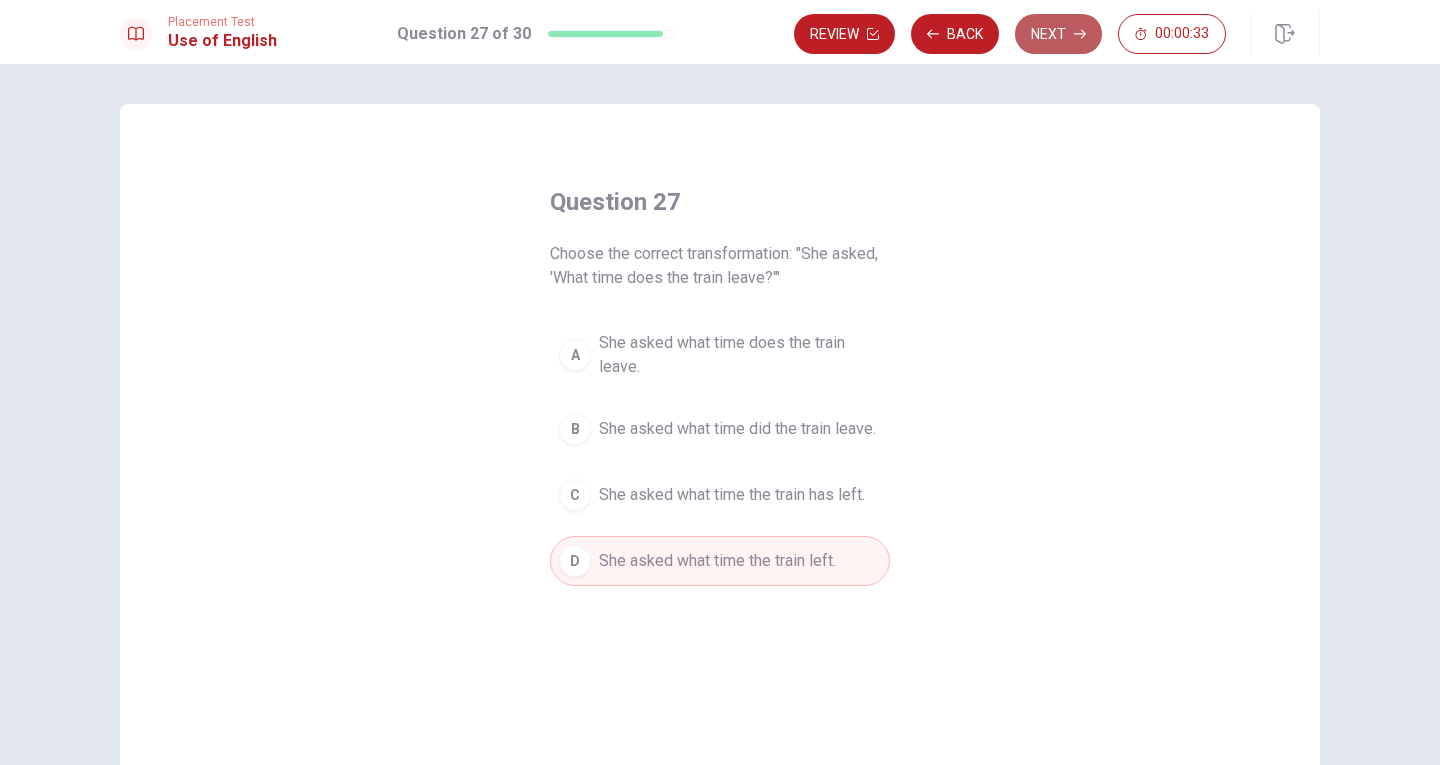 click on "Next" at bounding box center (1058, 34) 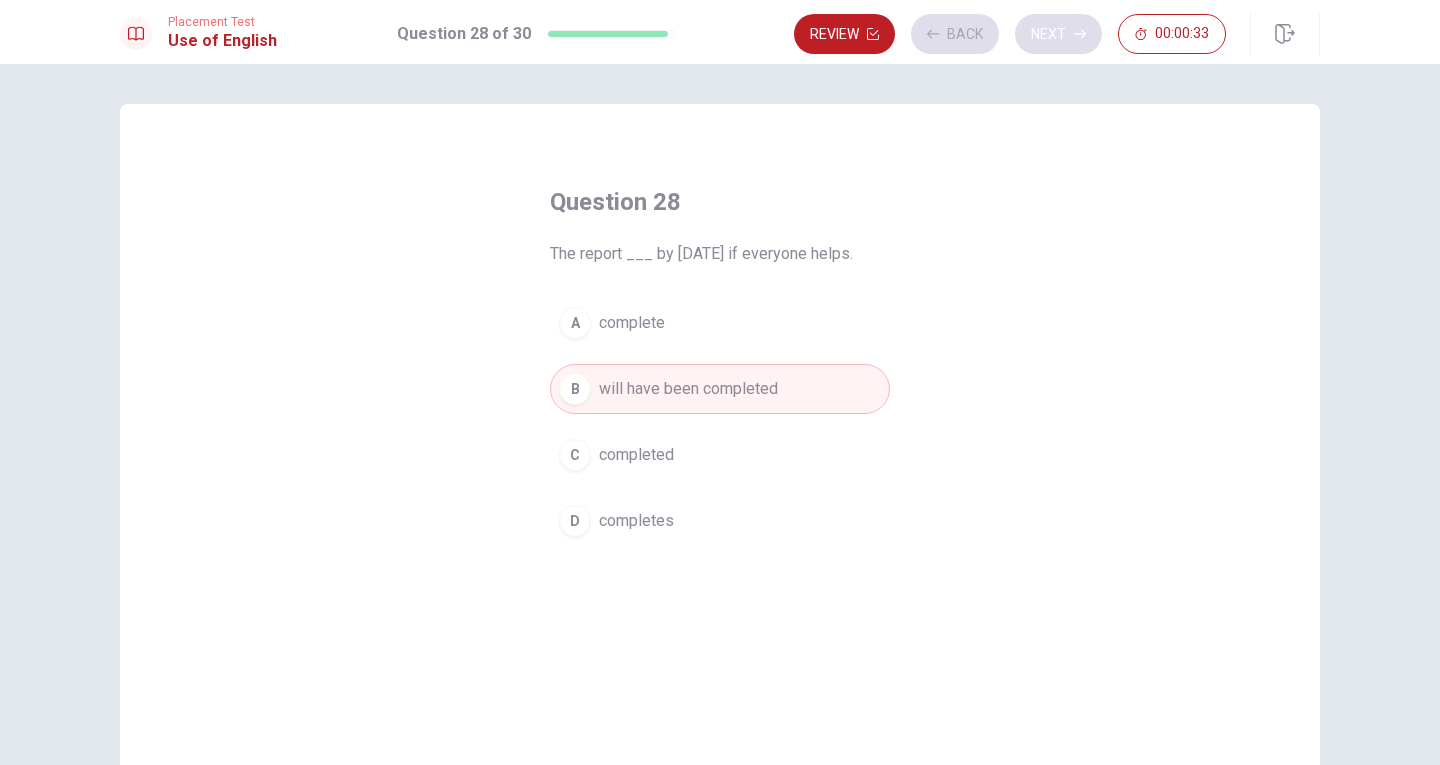 click on "Review Back Next 00:00:33" at bounding box center (1010, 34) 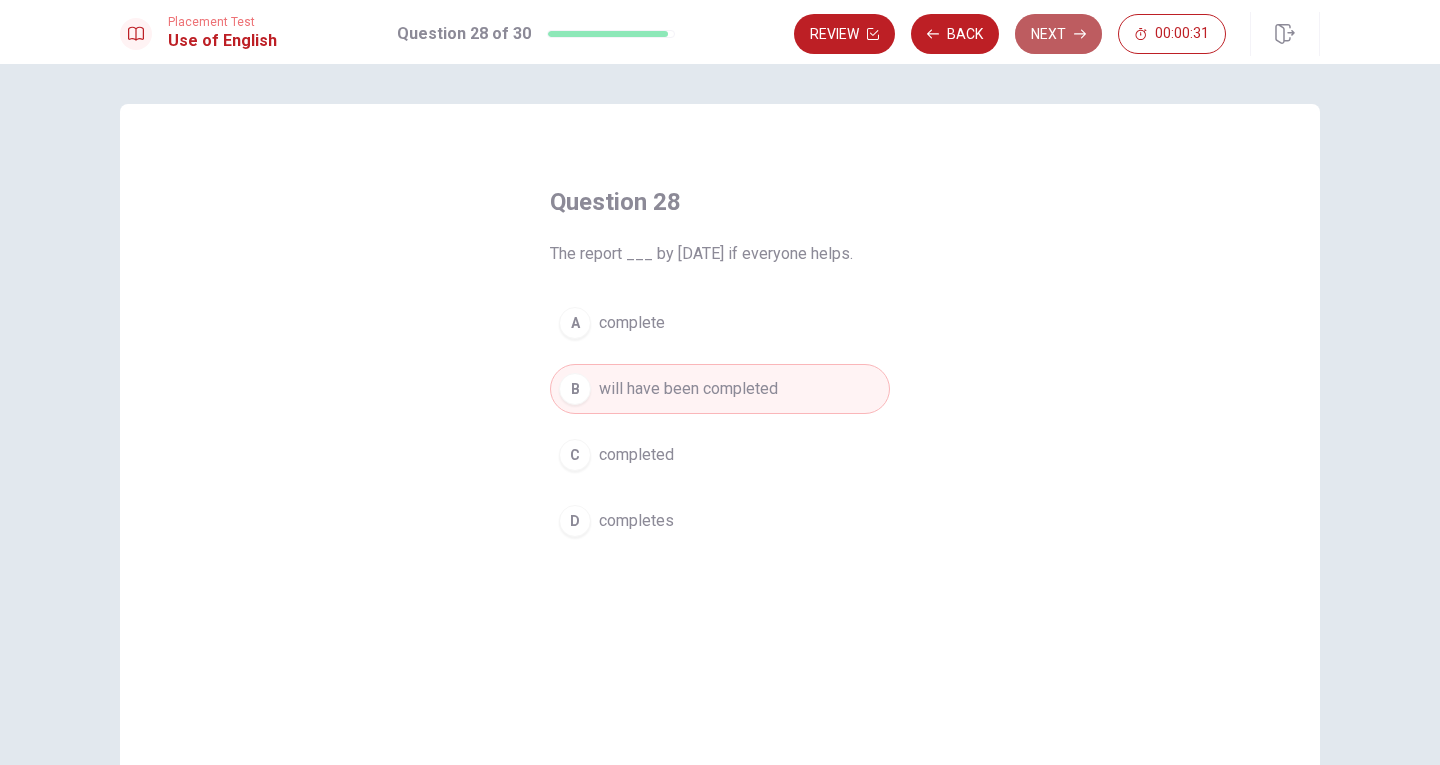 click on "Next" at bounding box center [1058, 34] 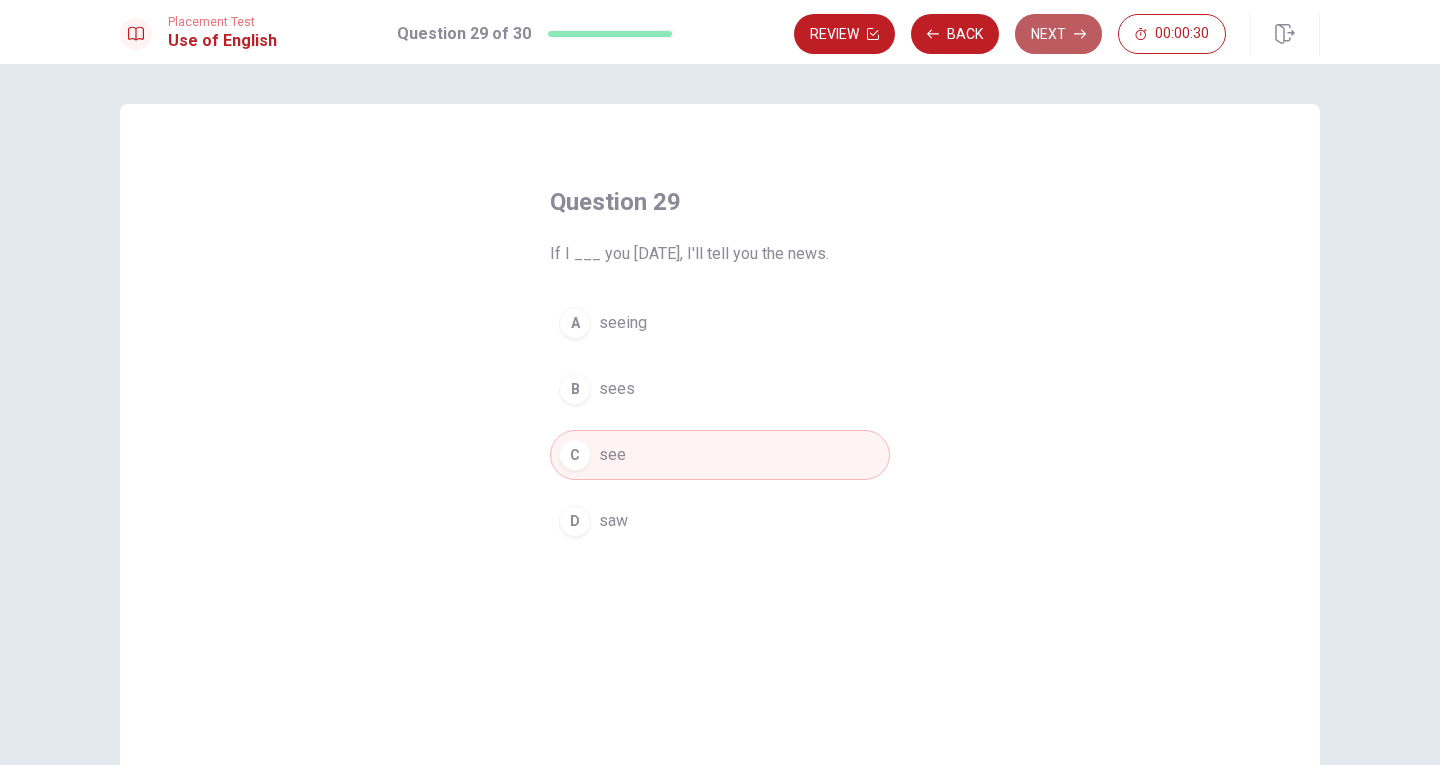 click on "Next" at bounding box center [1058, 34] 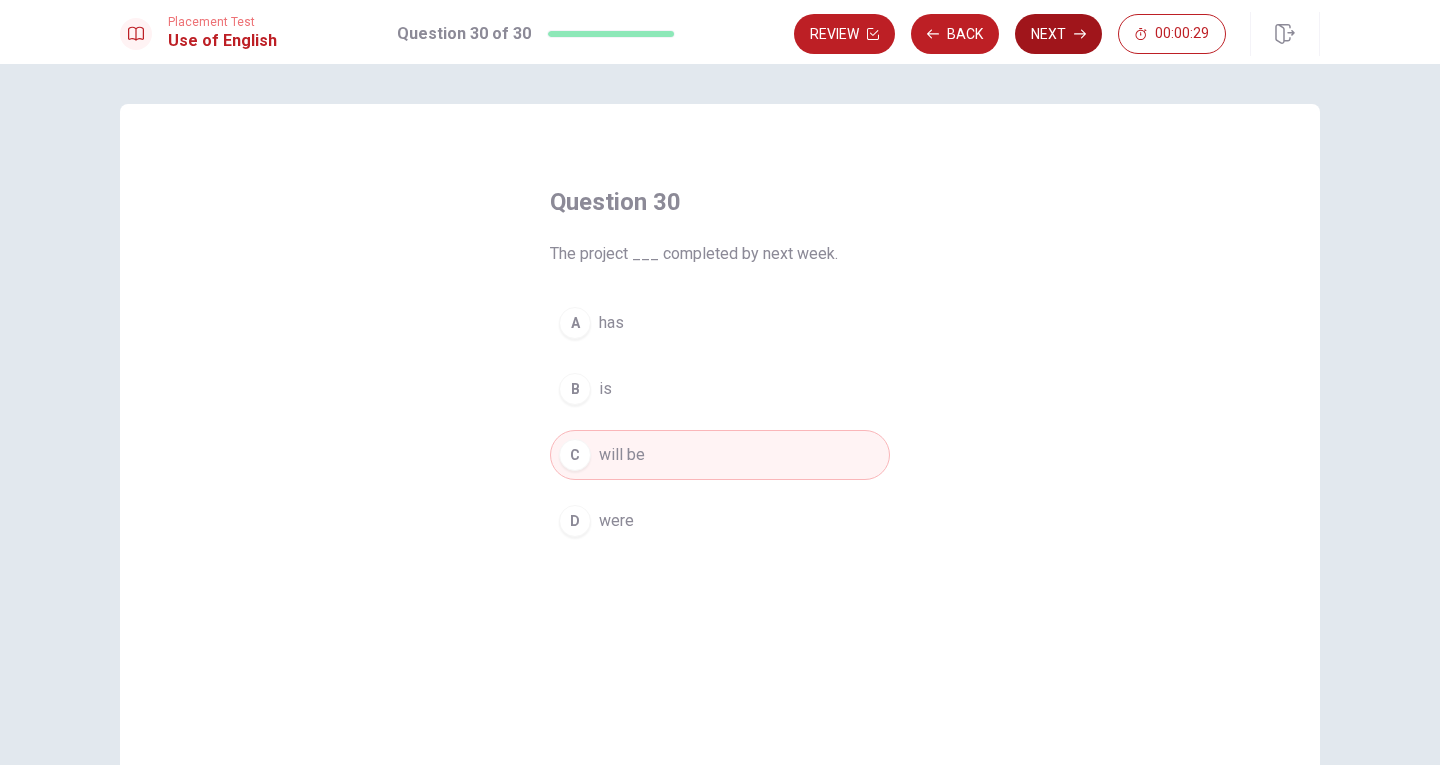 click on "Next" at bounding box center (1058, 34) 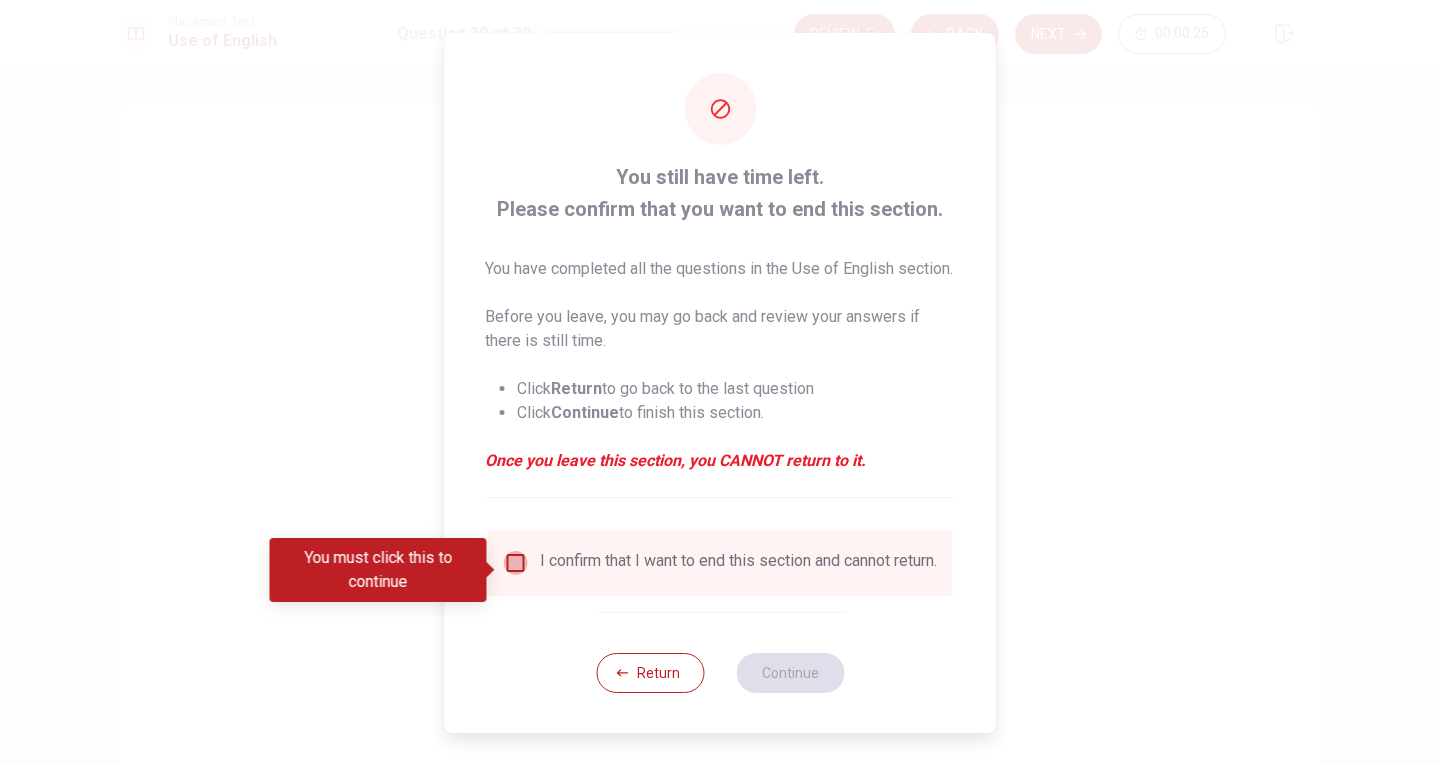 click at bounding box center [516, 563] 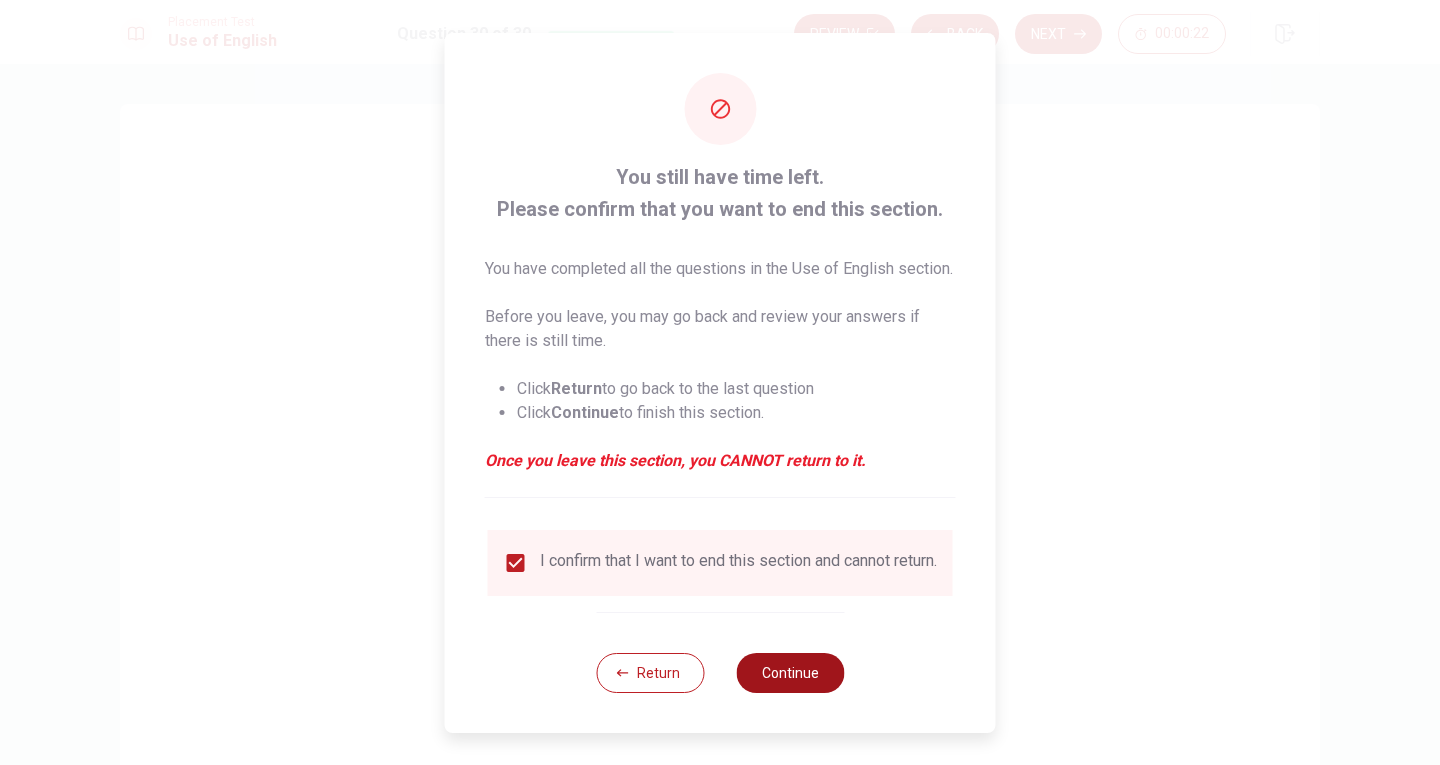 click on "Continue" at bounding box center (790, 673) 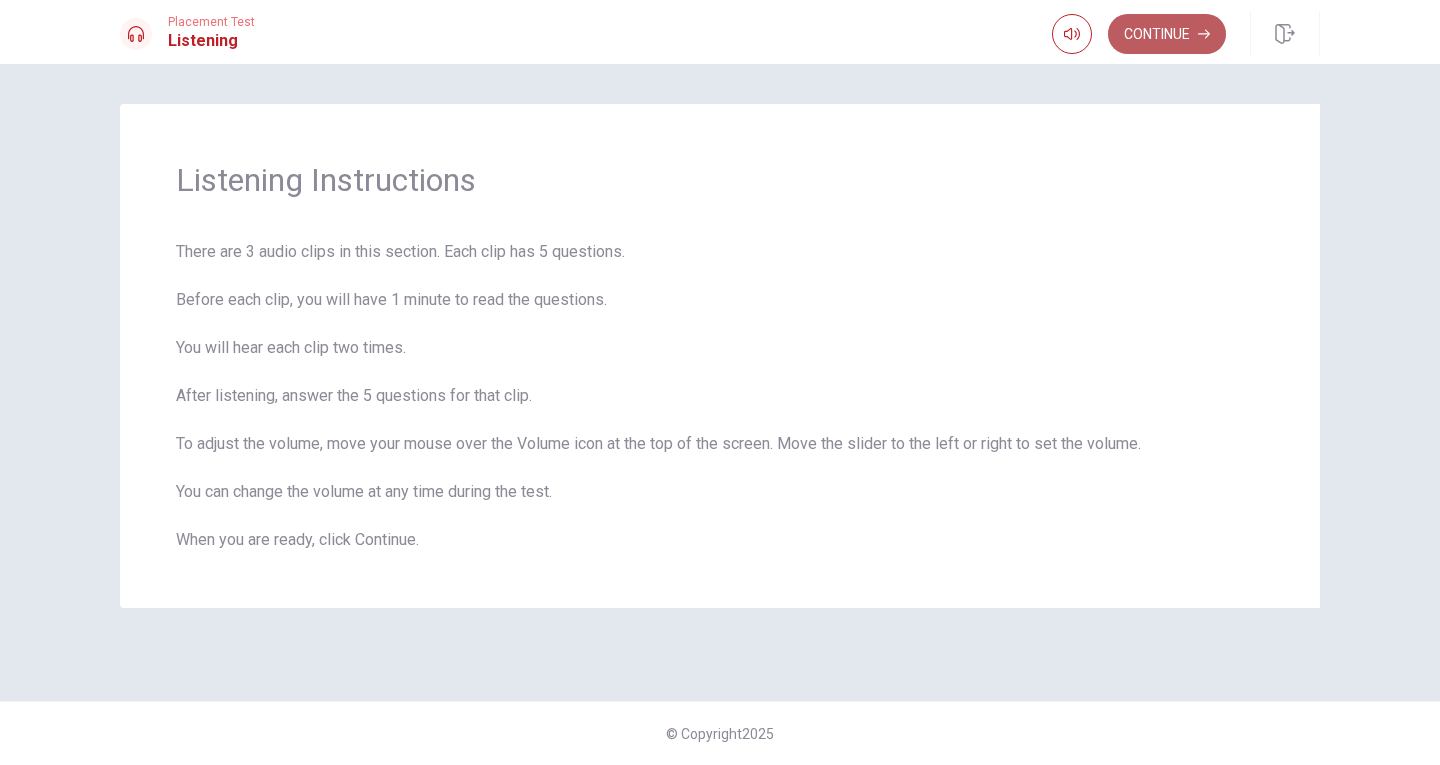 click on "Continue" at bounding box center (1167, 34) 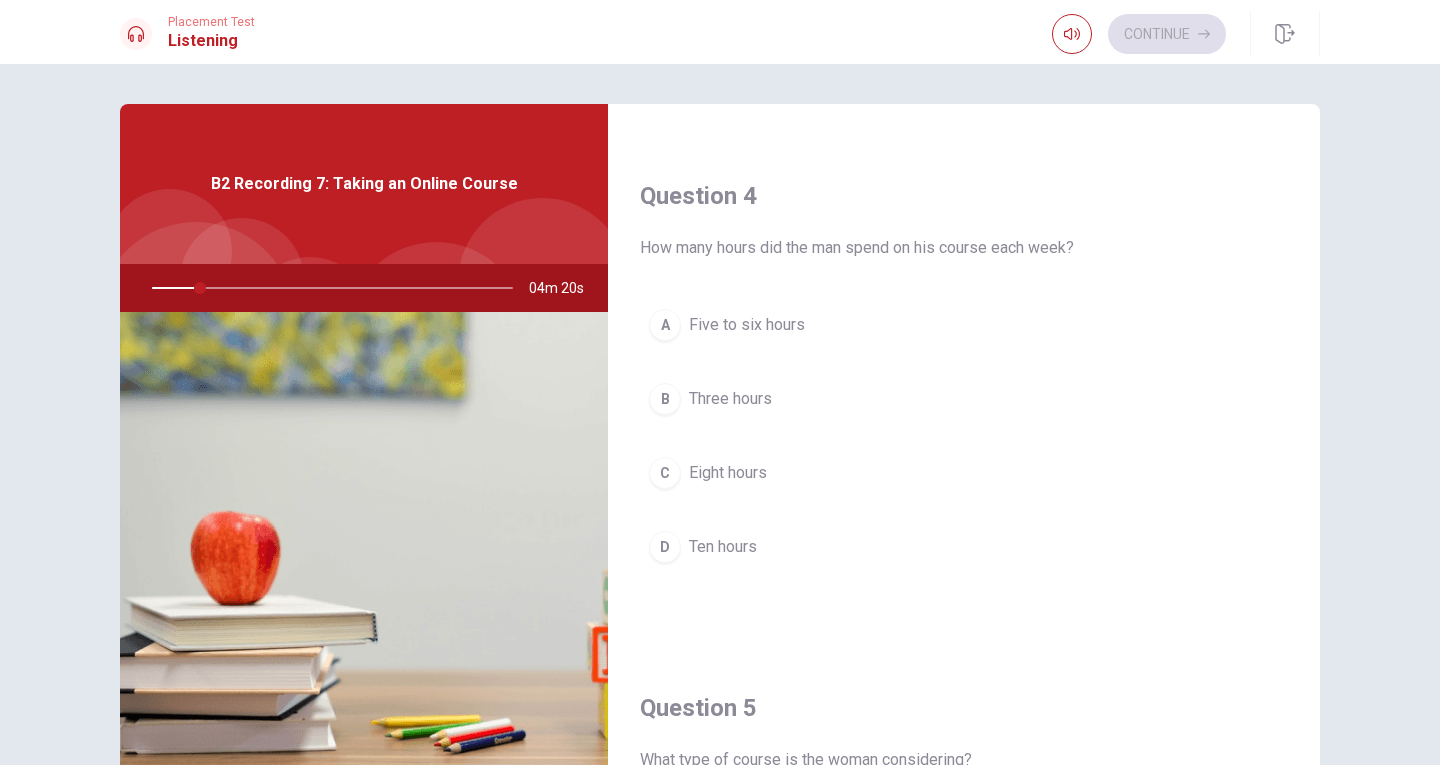 scroll, scrollTop: 1865, scrollLeft: 0, axis: vertical 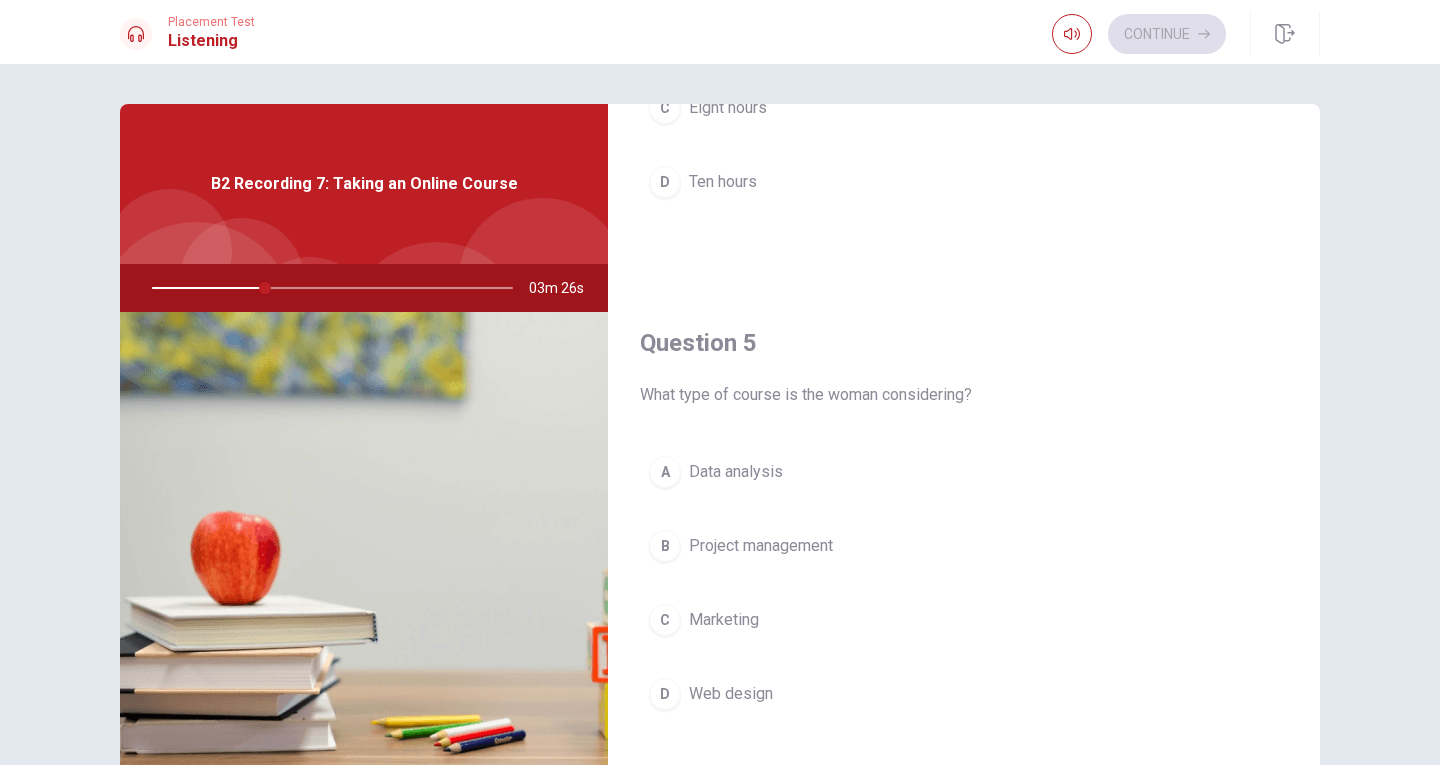 click on "Data analysis" at bounding box center (736, 472) 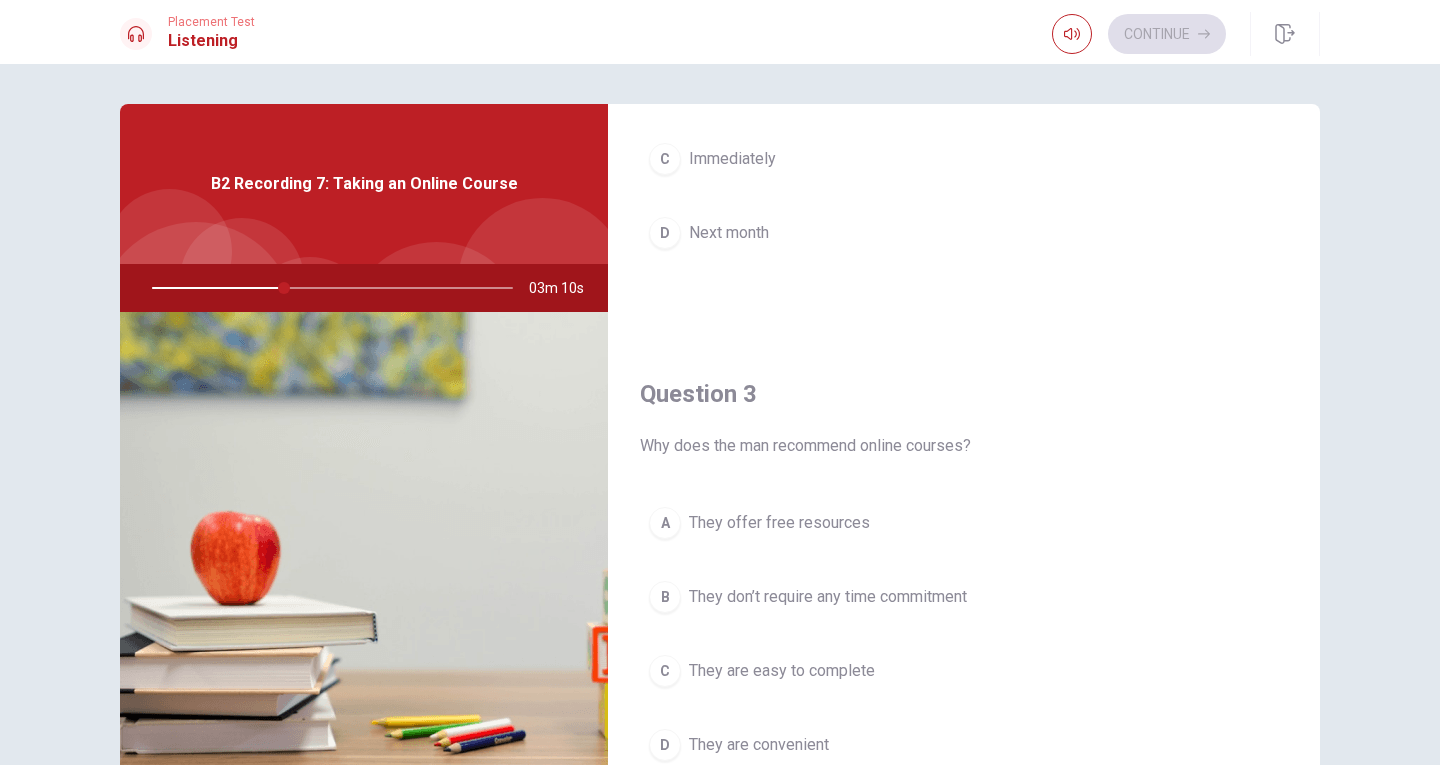 scroll, scrollTop: 900, scrollLeft: 0, axis: vertical 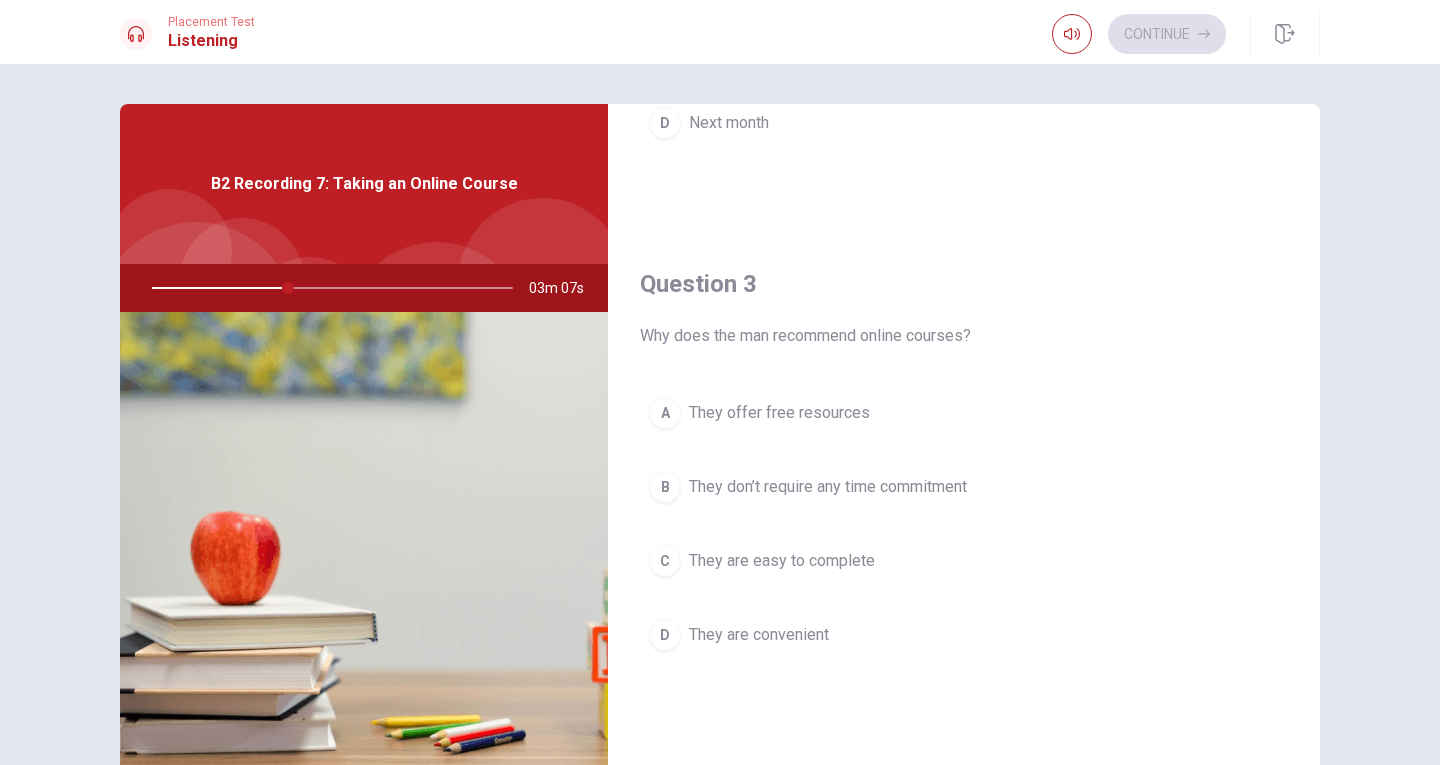 click on "They are convenient" at bounding box center [759, 635] 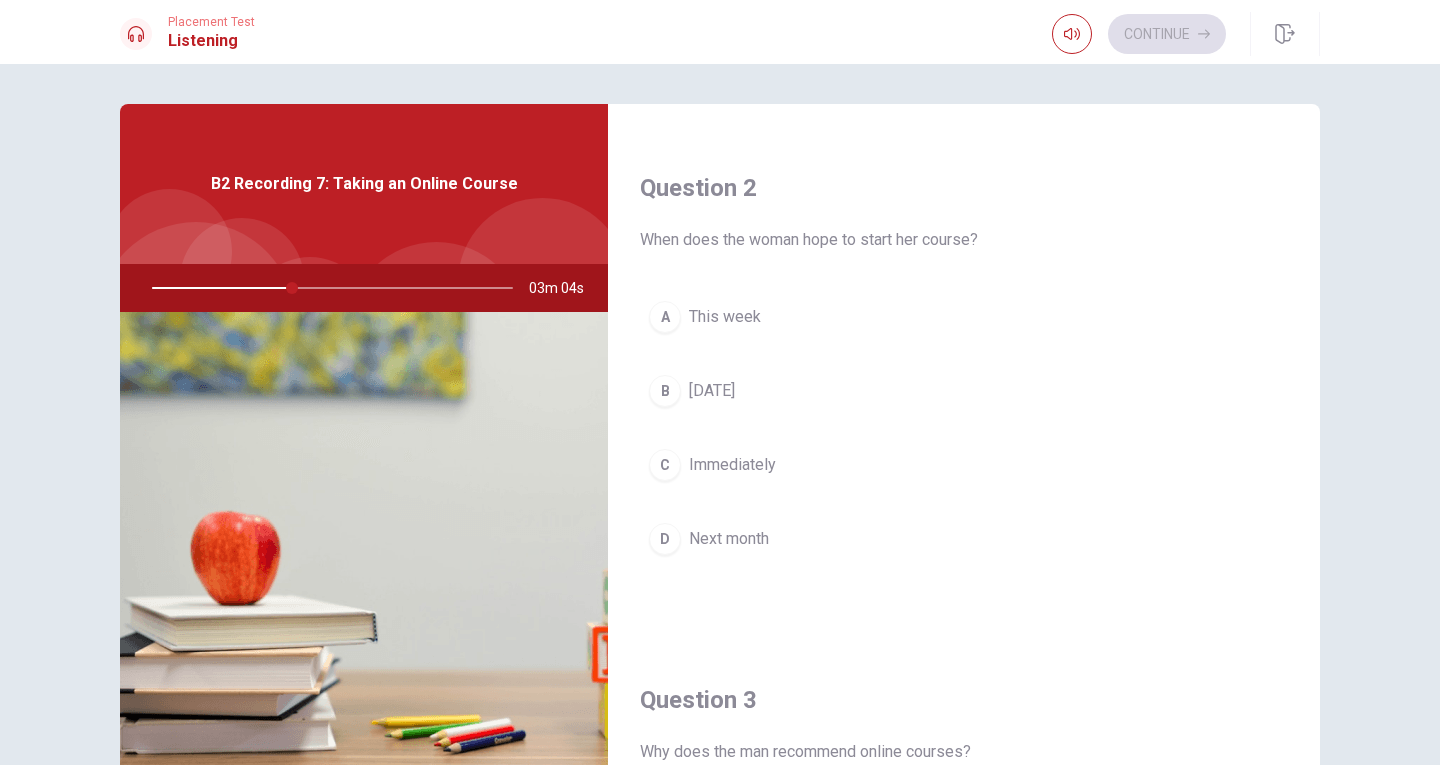 scroll, scrollTop: 500, scrollLeft: 0, axis: vertical 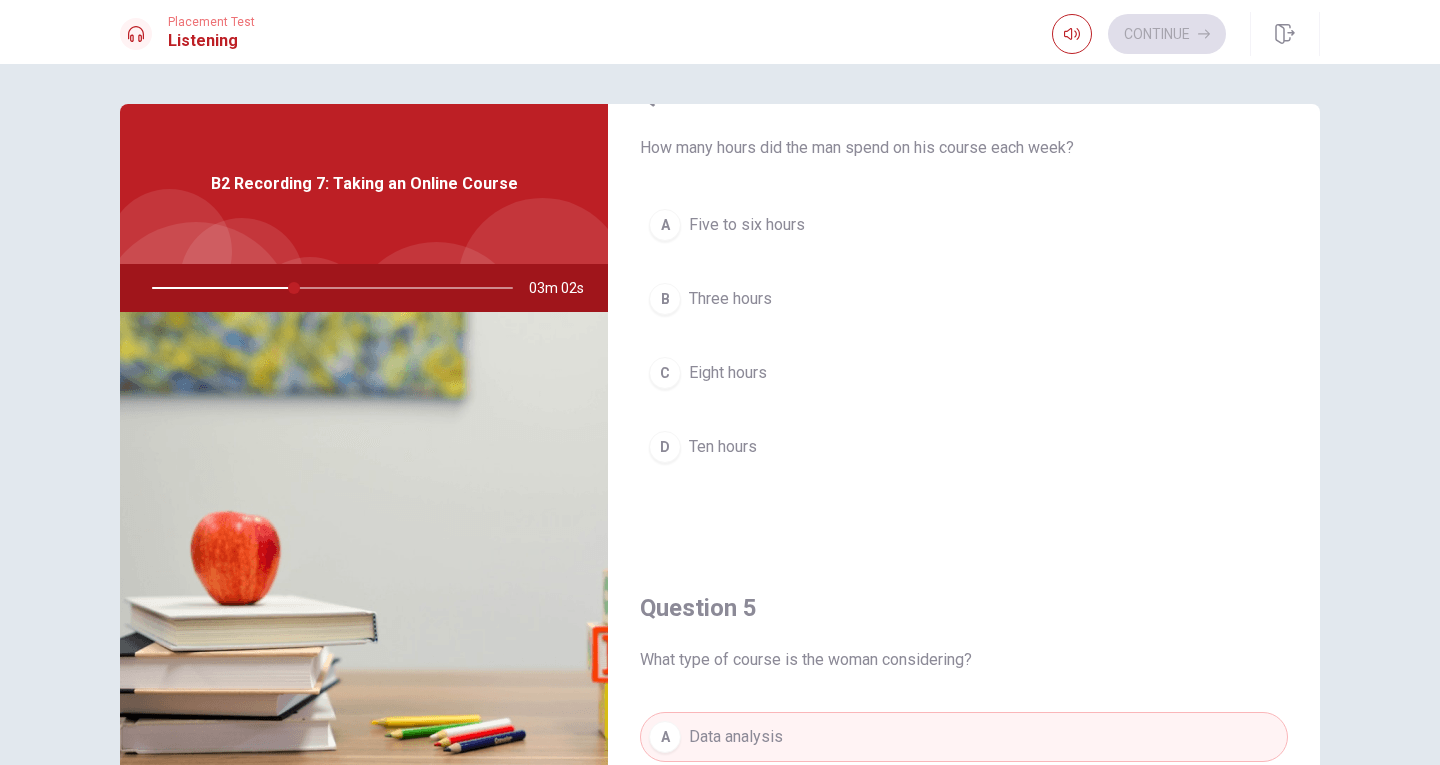 click on "Five to six hours" at bounding box center (747, 225) 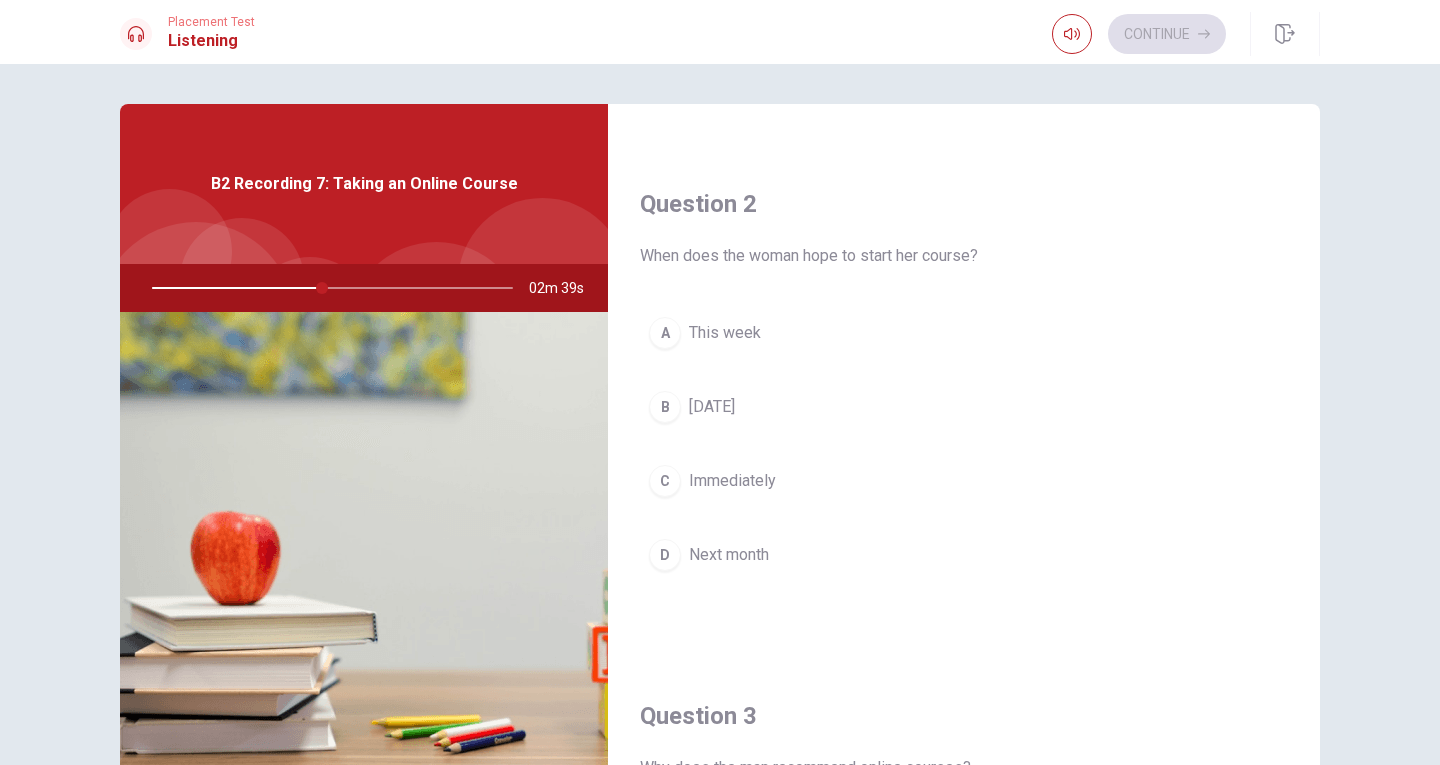 scroll, scrollTop: 465, scrollLeft: 0, axis: vertical 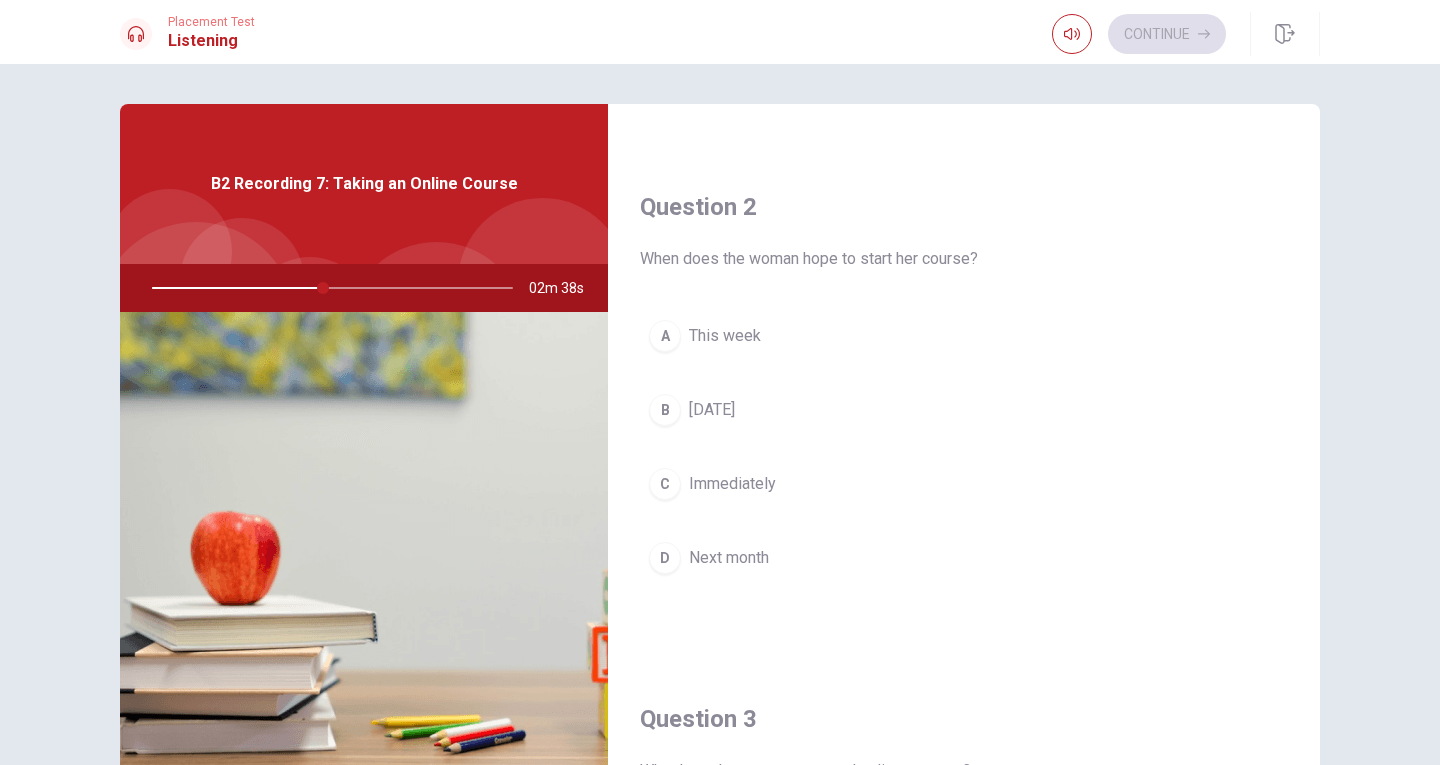 click on "Next month" at bounding box center [729, 558] 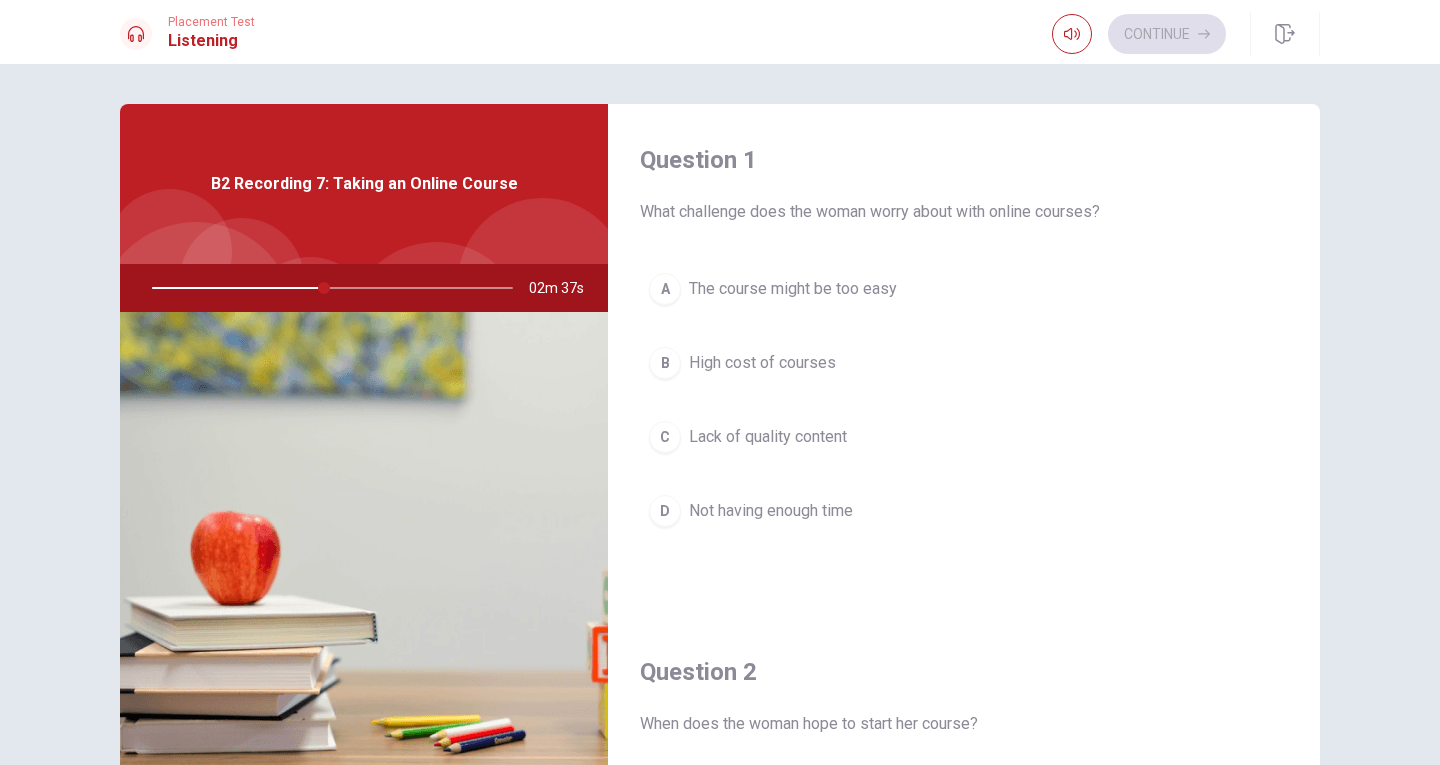 scroll, scrollTop: 0, scrollLeft: 0, axis: both 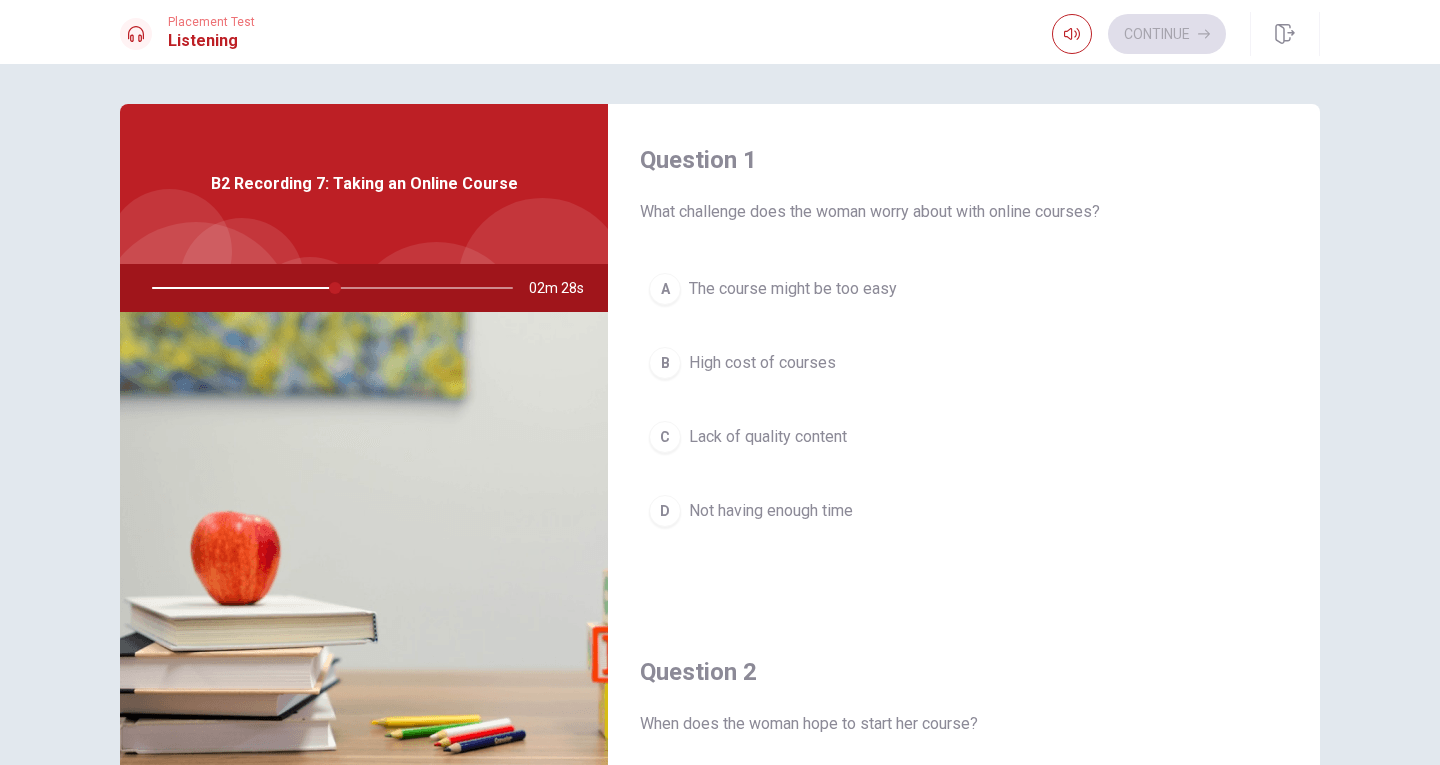 click on "Not having enough time" at bounding box center [771, 511] 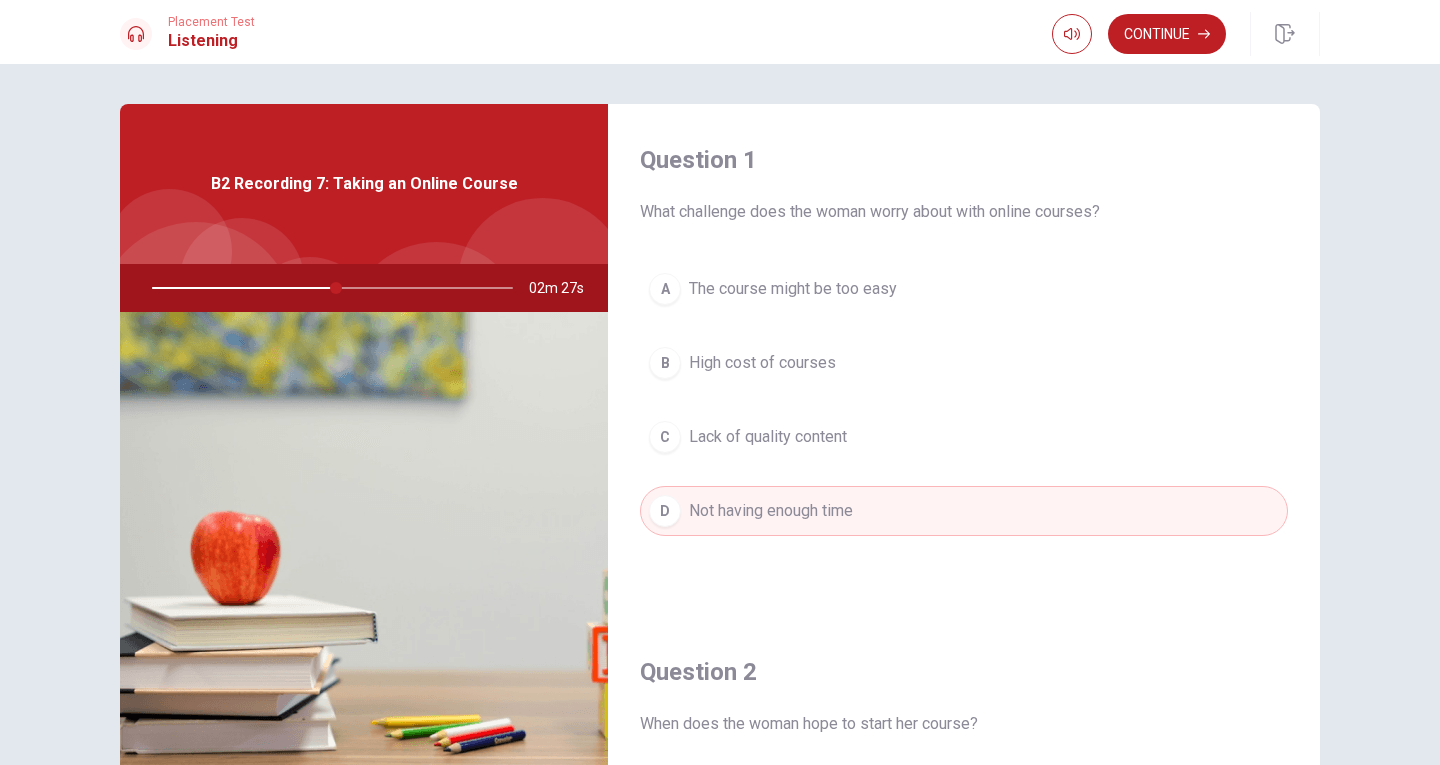 click on "High cost of courses" at bounding box center [762, 363] 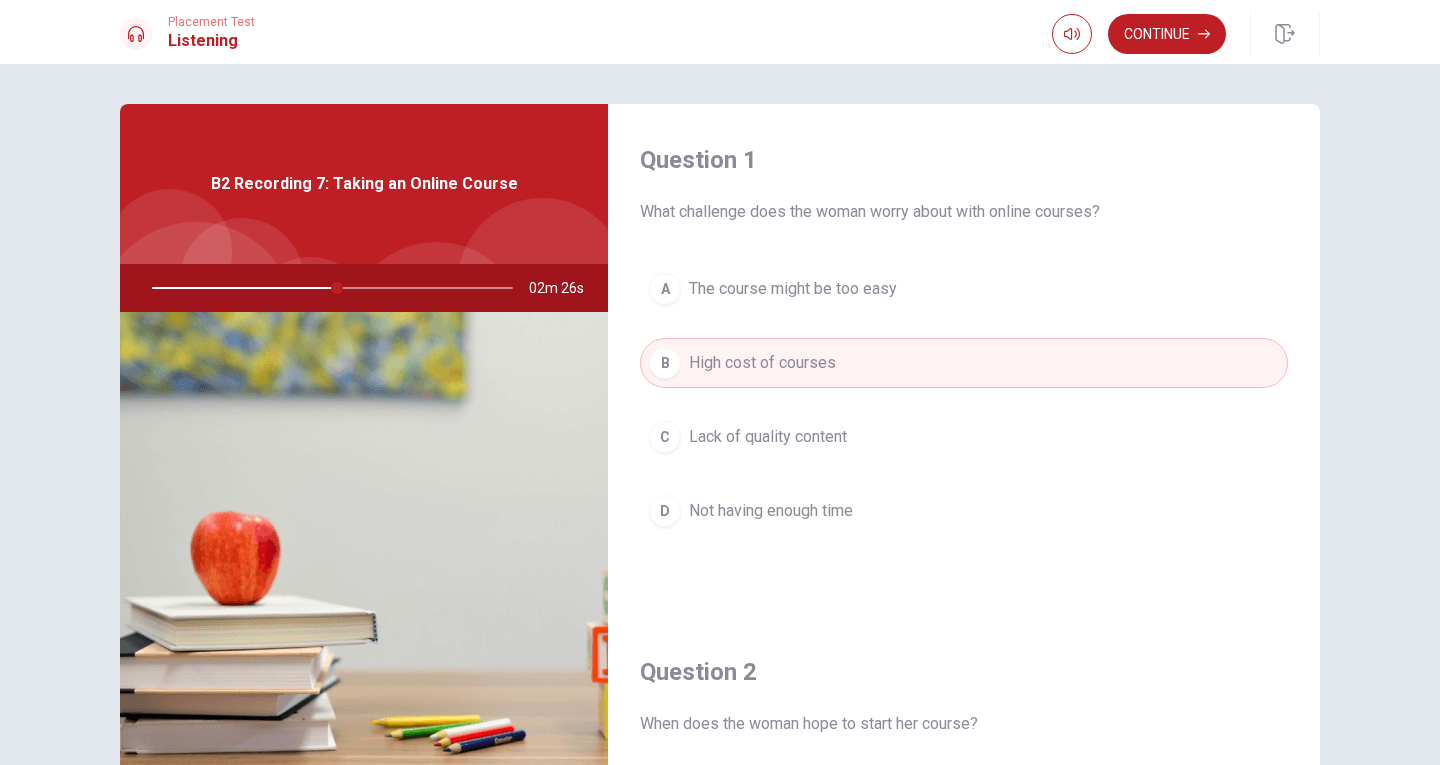click on "Lack of quality content" at bounding box center (768, 437) 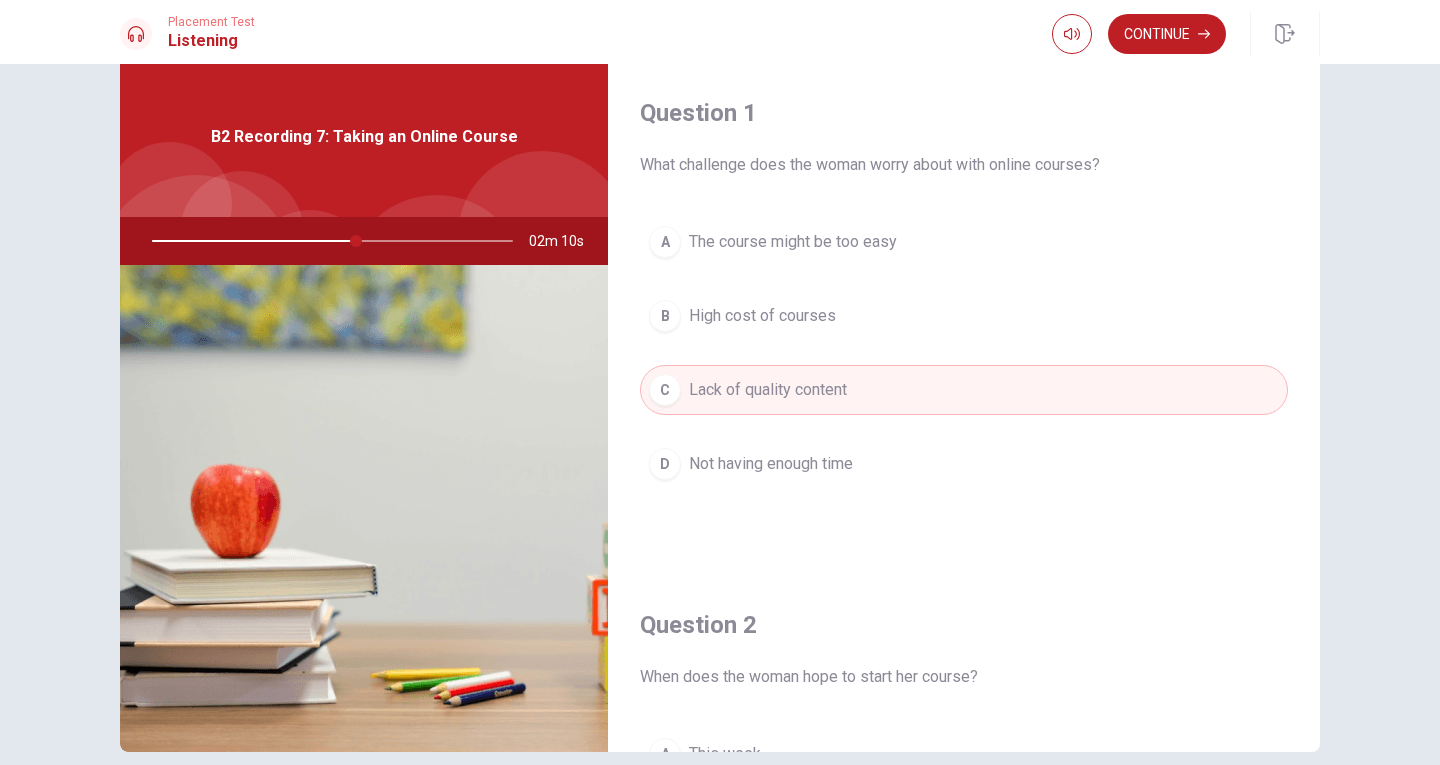 scroll, scrollTop: 0, scrollLeft: 0, axis: both 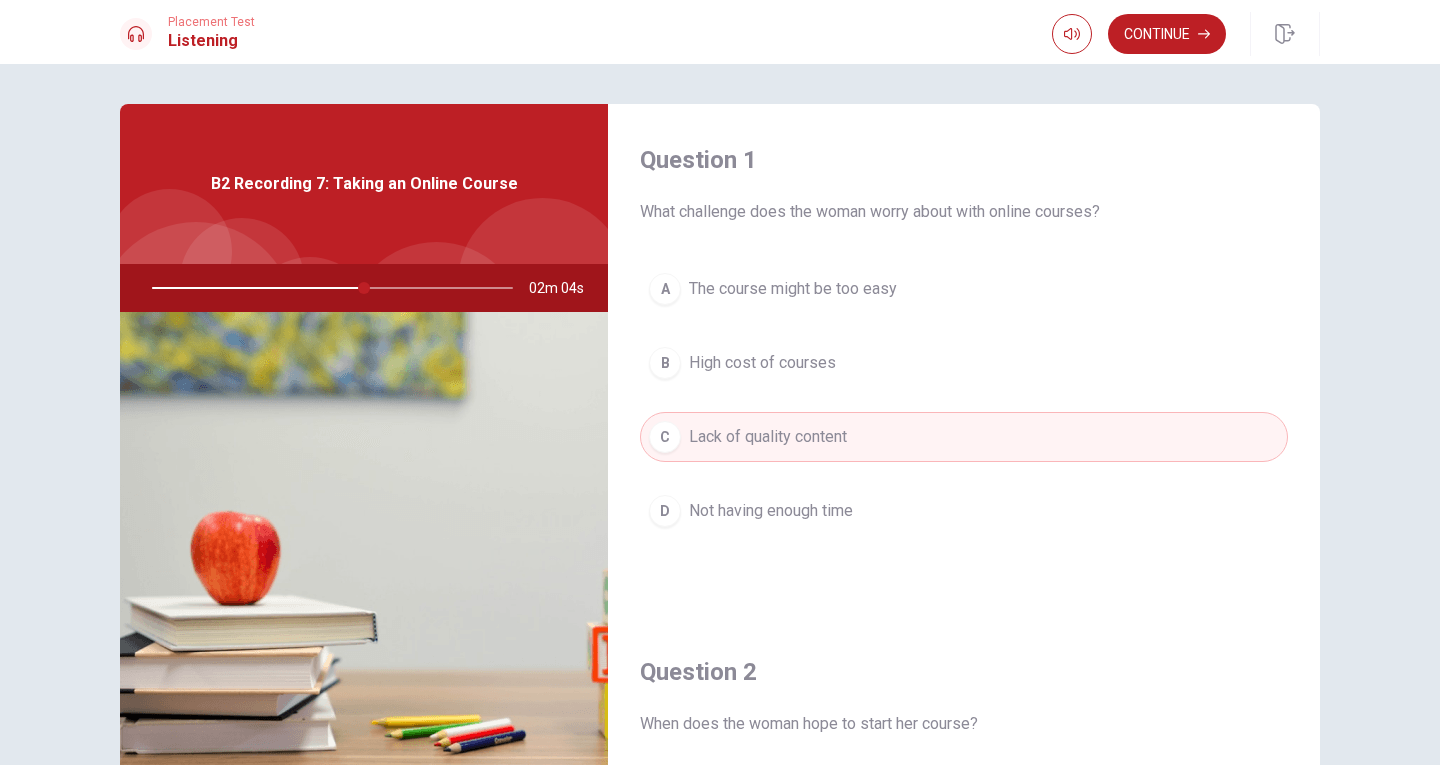 click on "D Not having enough time" at bounding box center [964, 511] 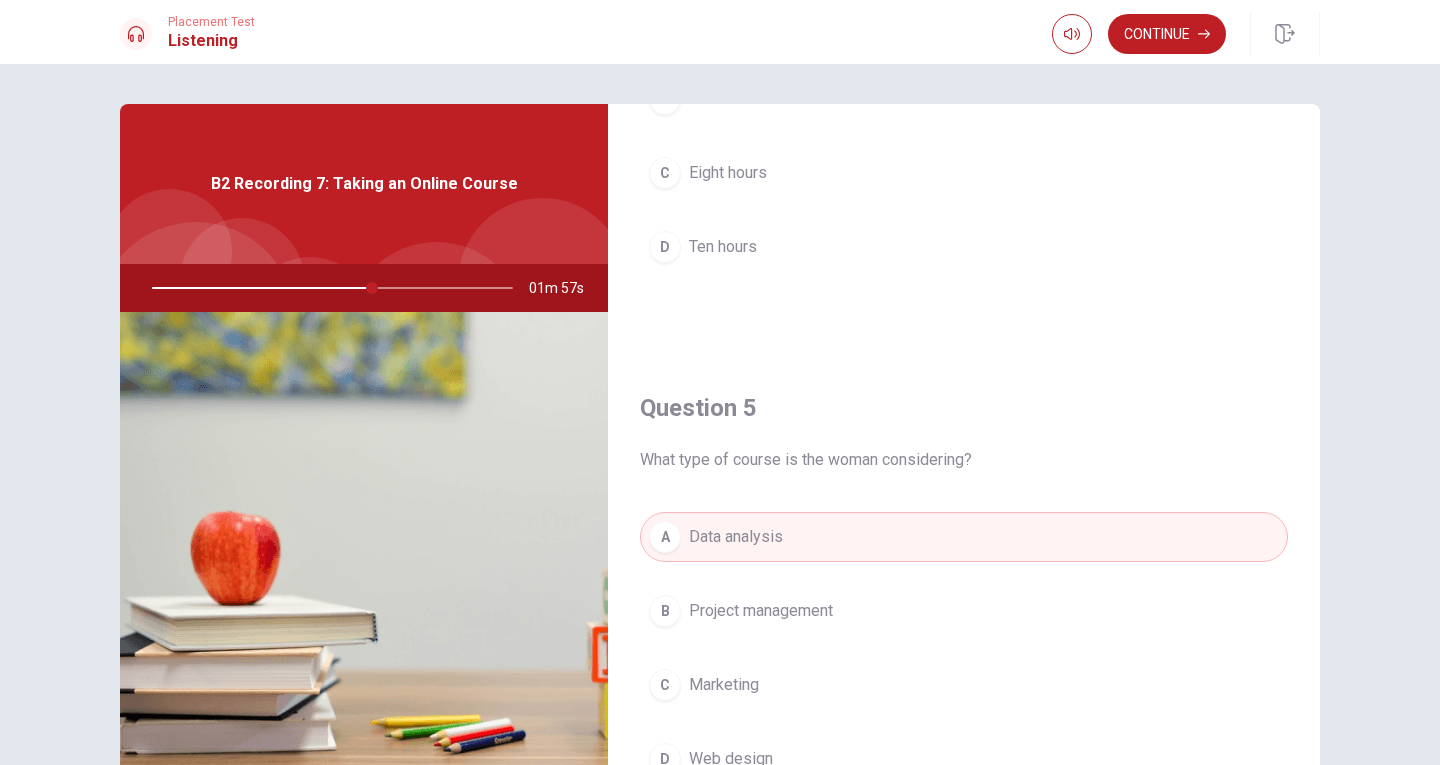 scroll, scrollTop: 1865, scrollLeft: 0, axis: vertical 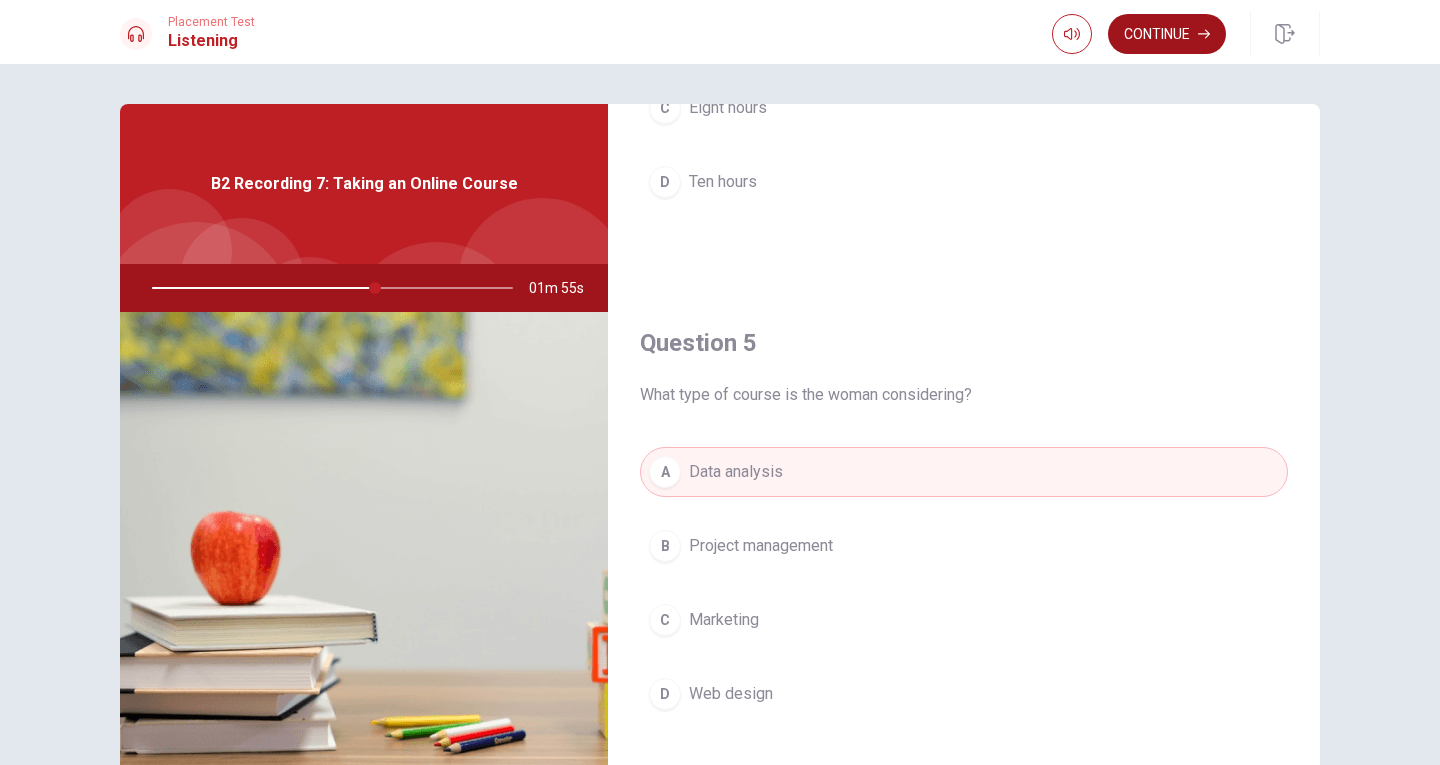 click on "Continue" at bounding box center [1167, 34] 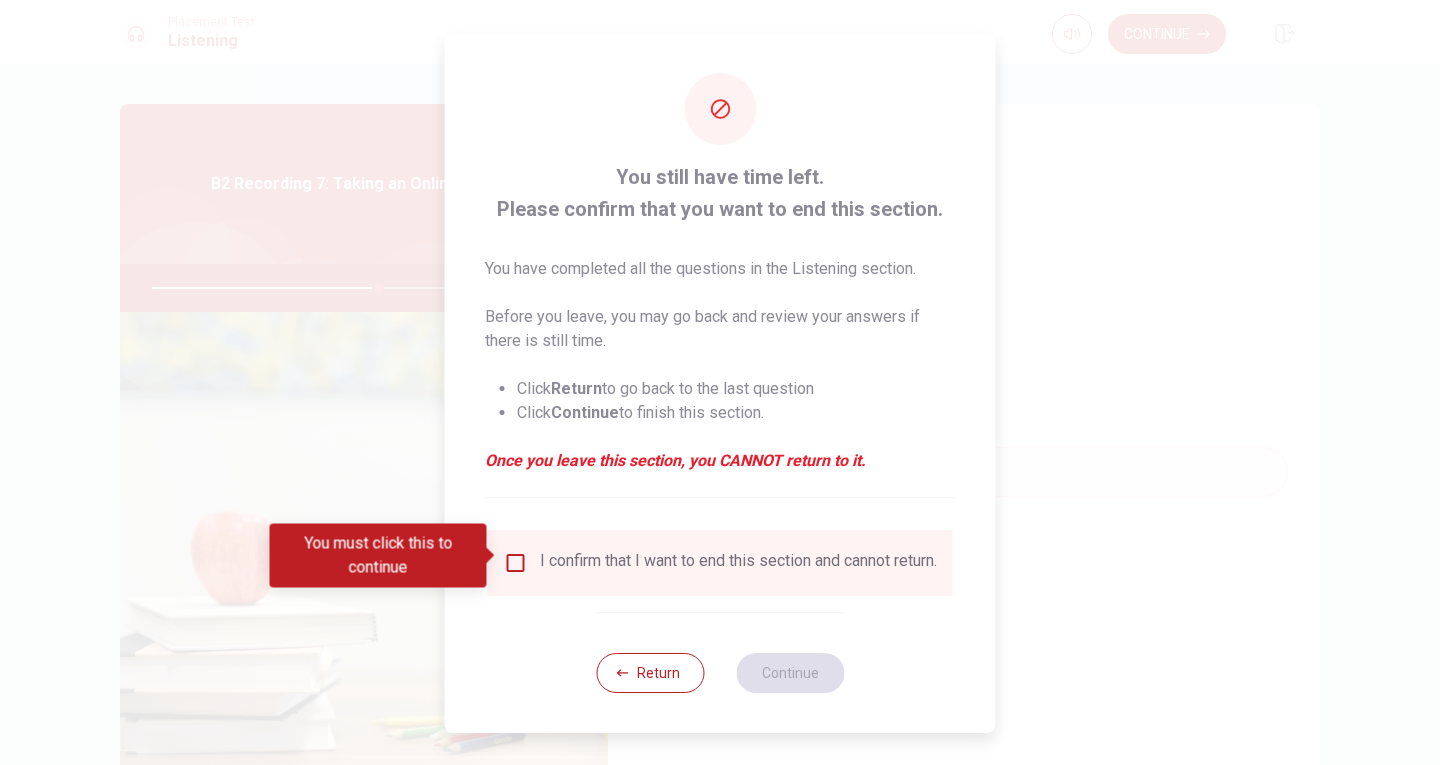 click on "Return" at bounding box center (650, 673) 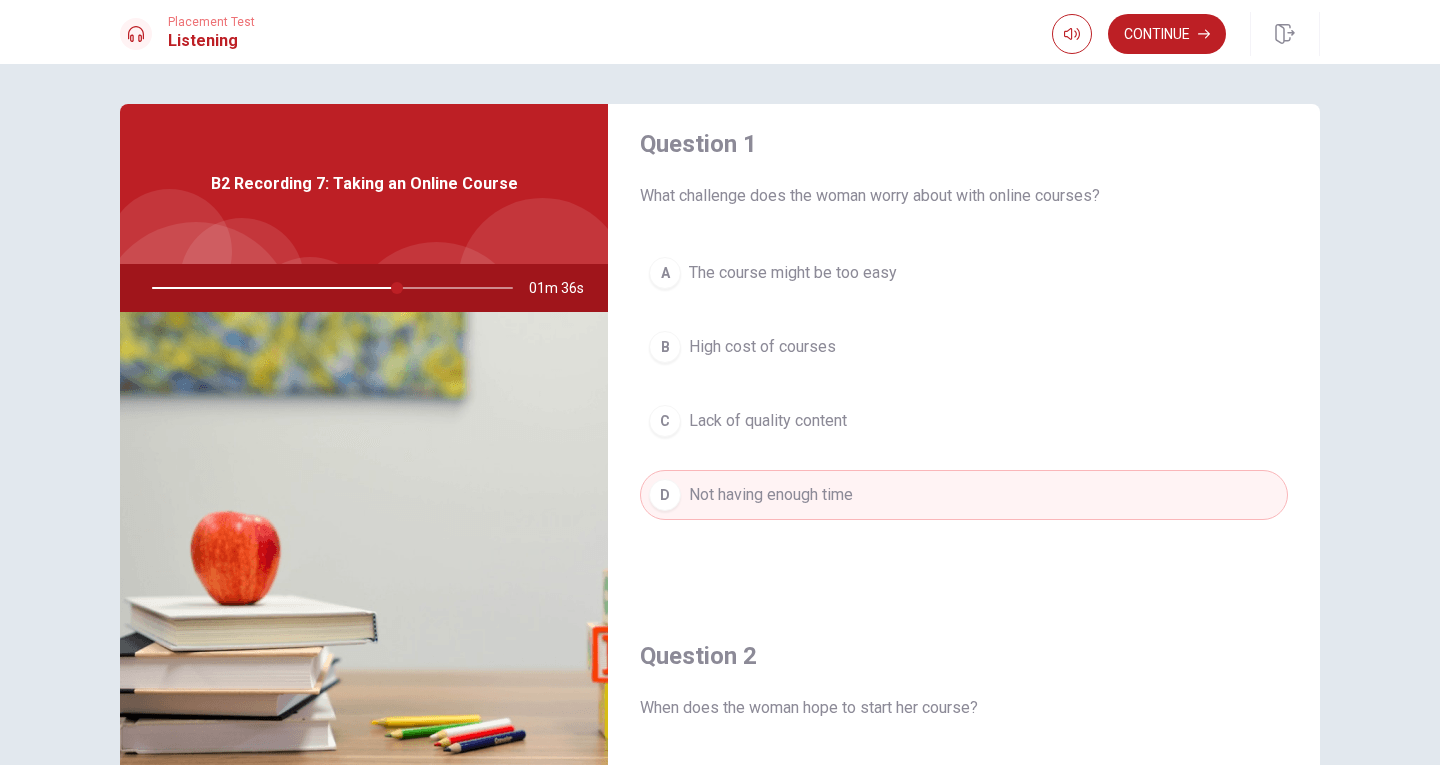 scroll, scrollTop: 0, scrollLeft: 0, axis: both 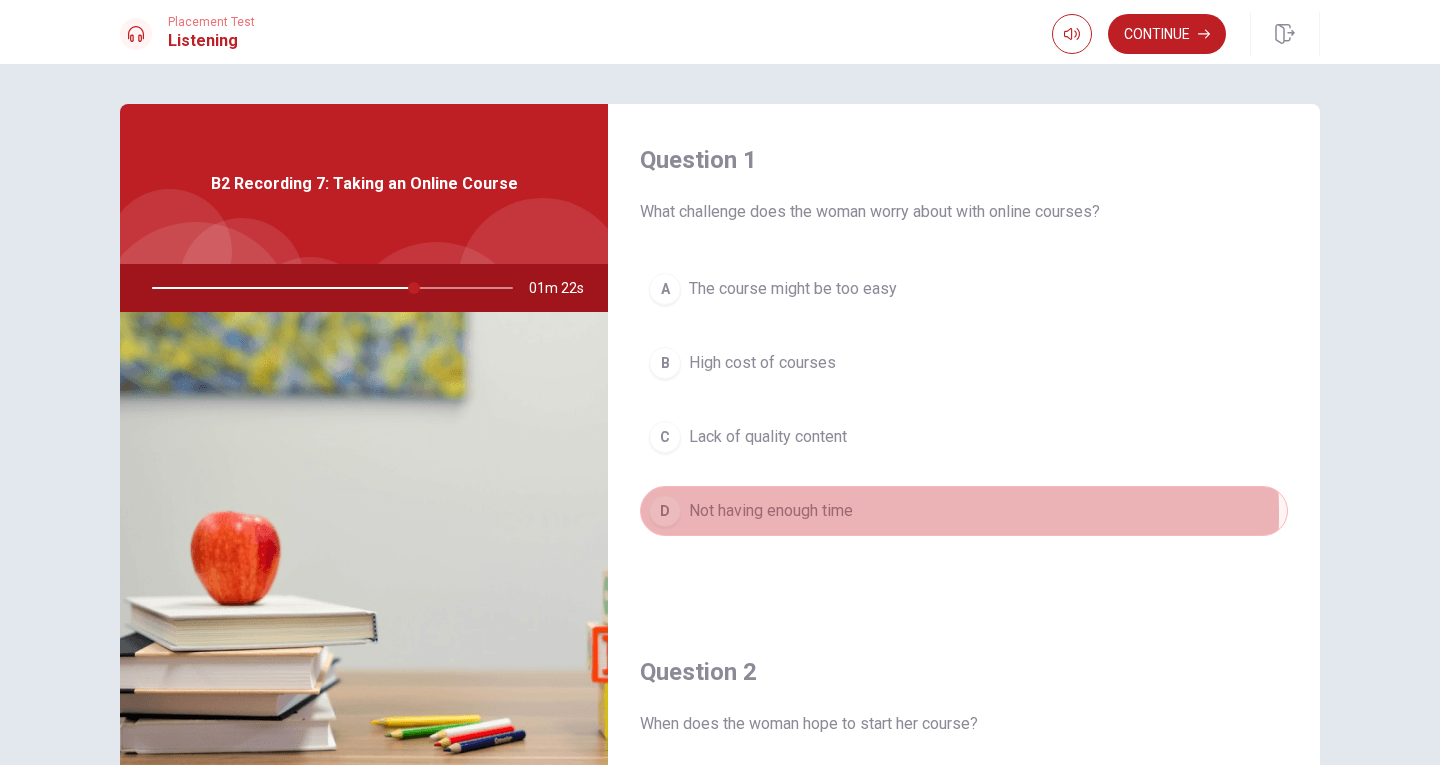 click on "Not having enough time" at bounding box center [771, 511] 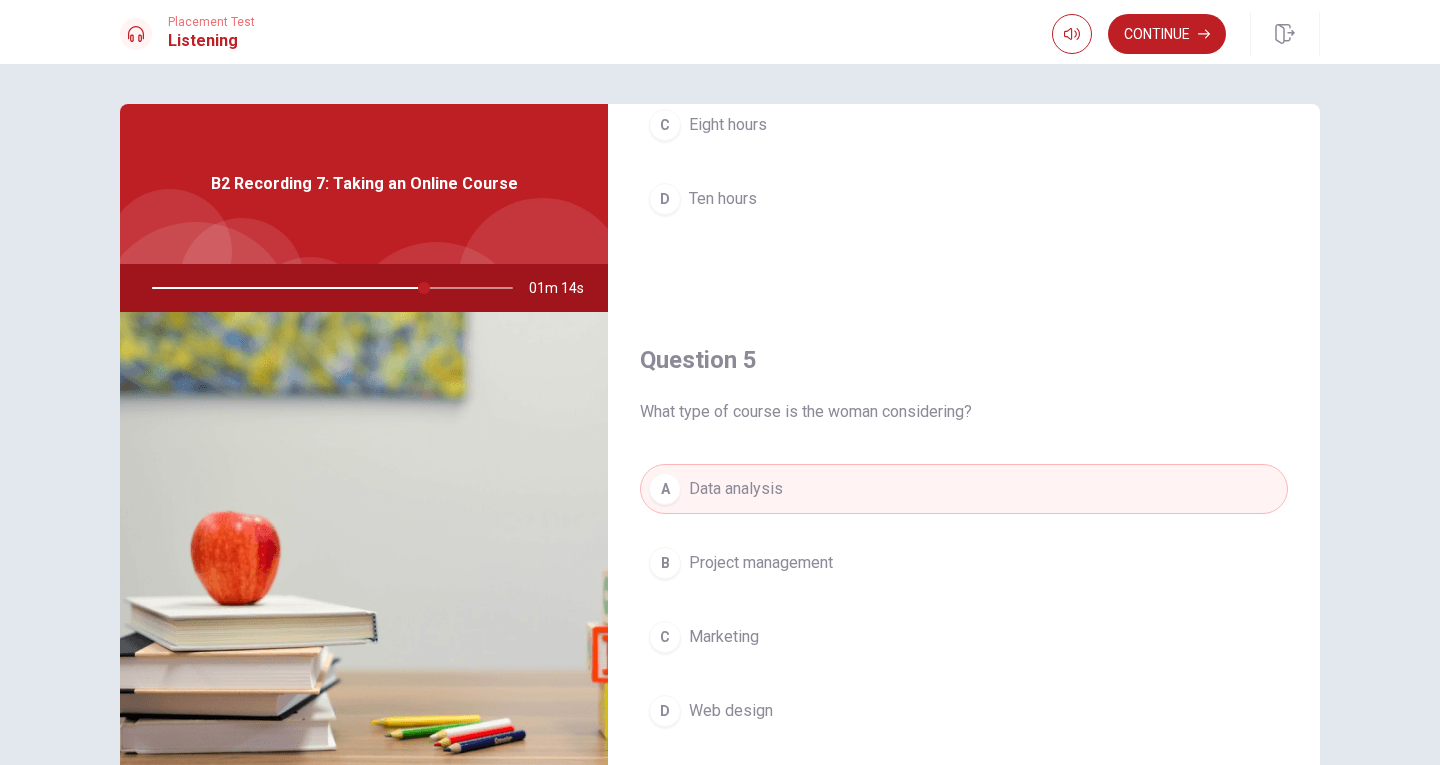 scroll, scrollTop: 1865, scrollLeft: 0, axis: vertical 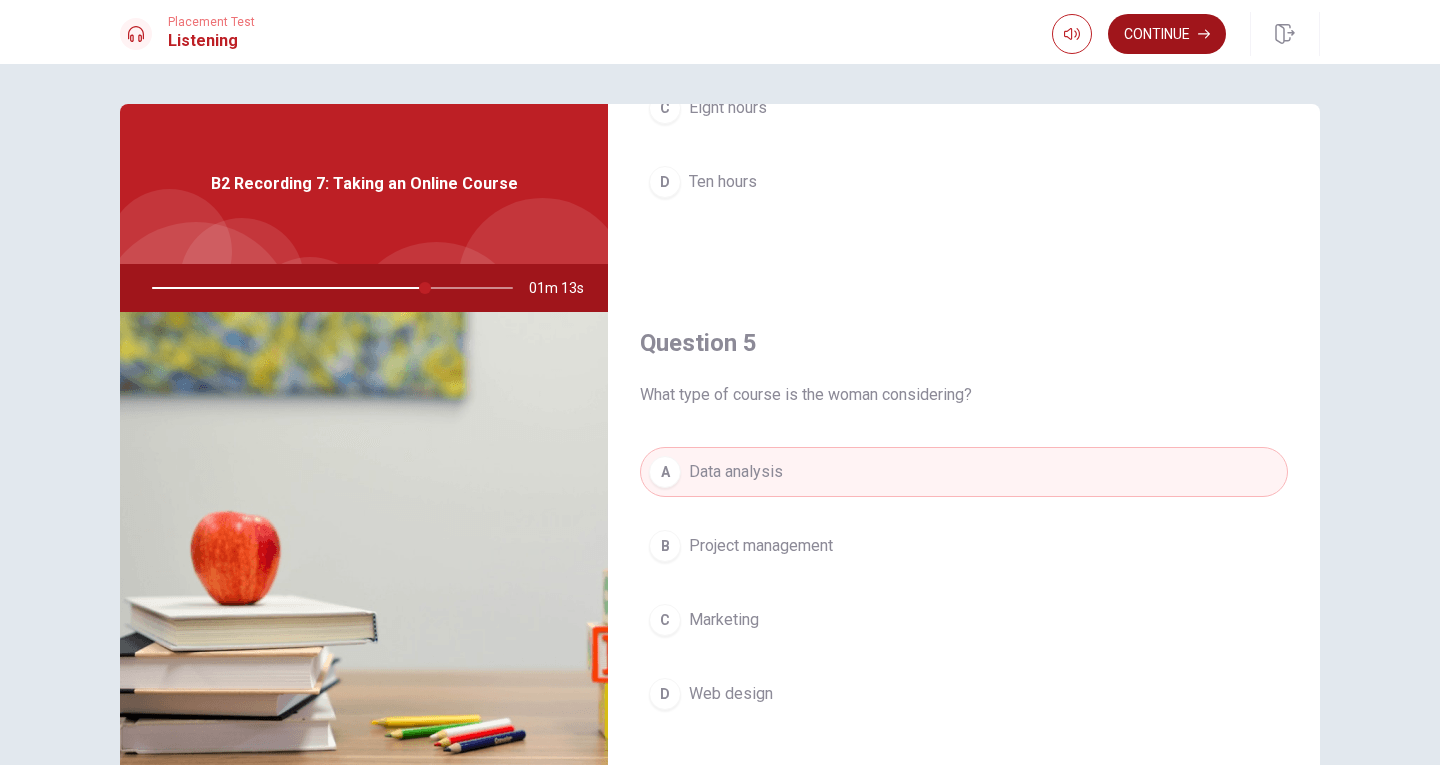 click on "Continue" at bounding box center [1167, 34] 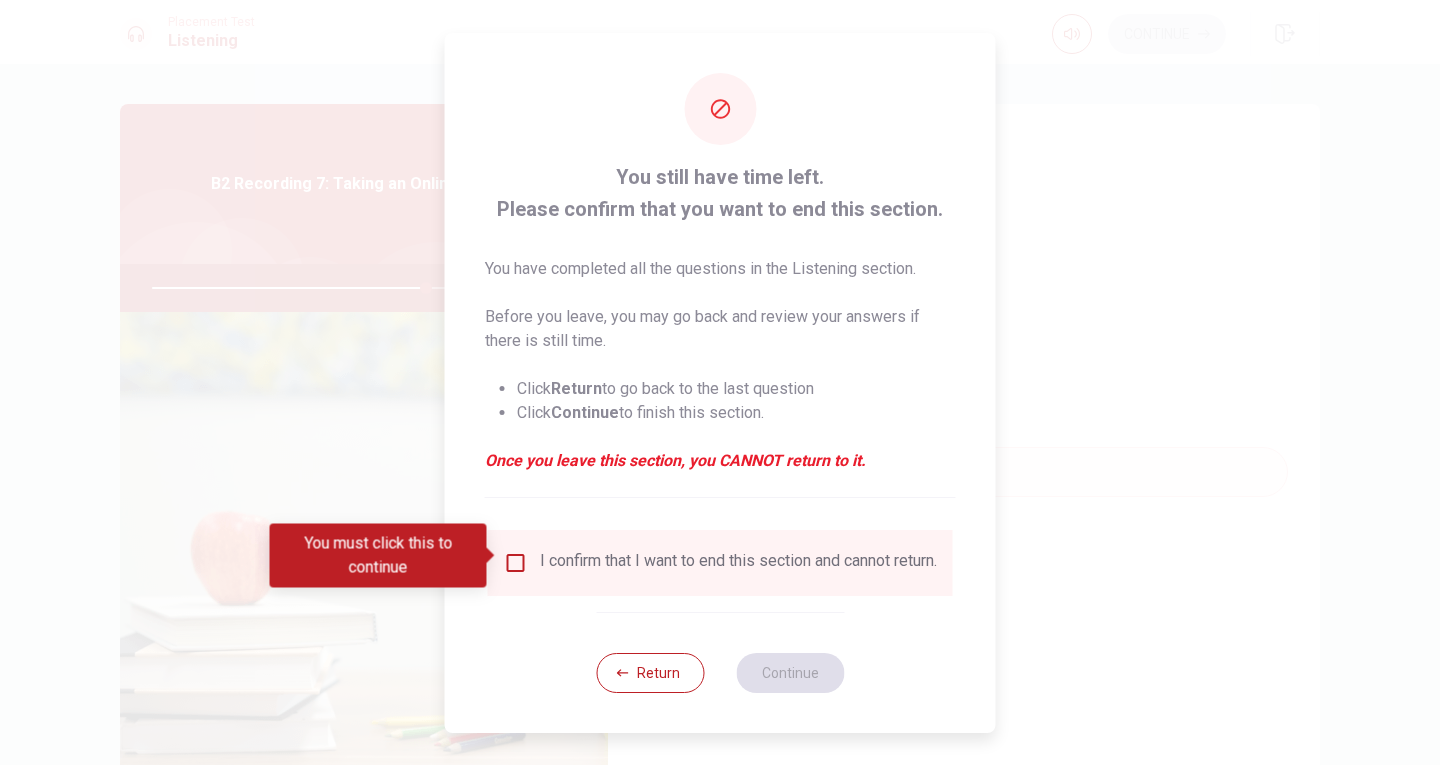 click on "I confirm that I want to end this section and cannot return." at bounding box center [720, 563] 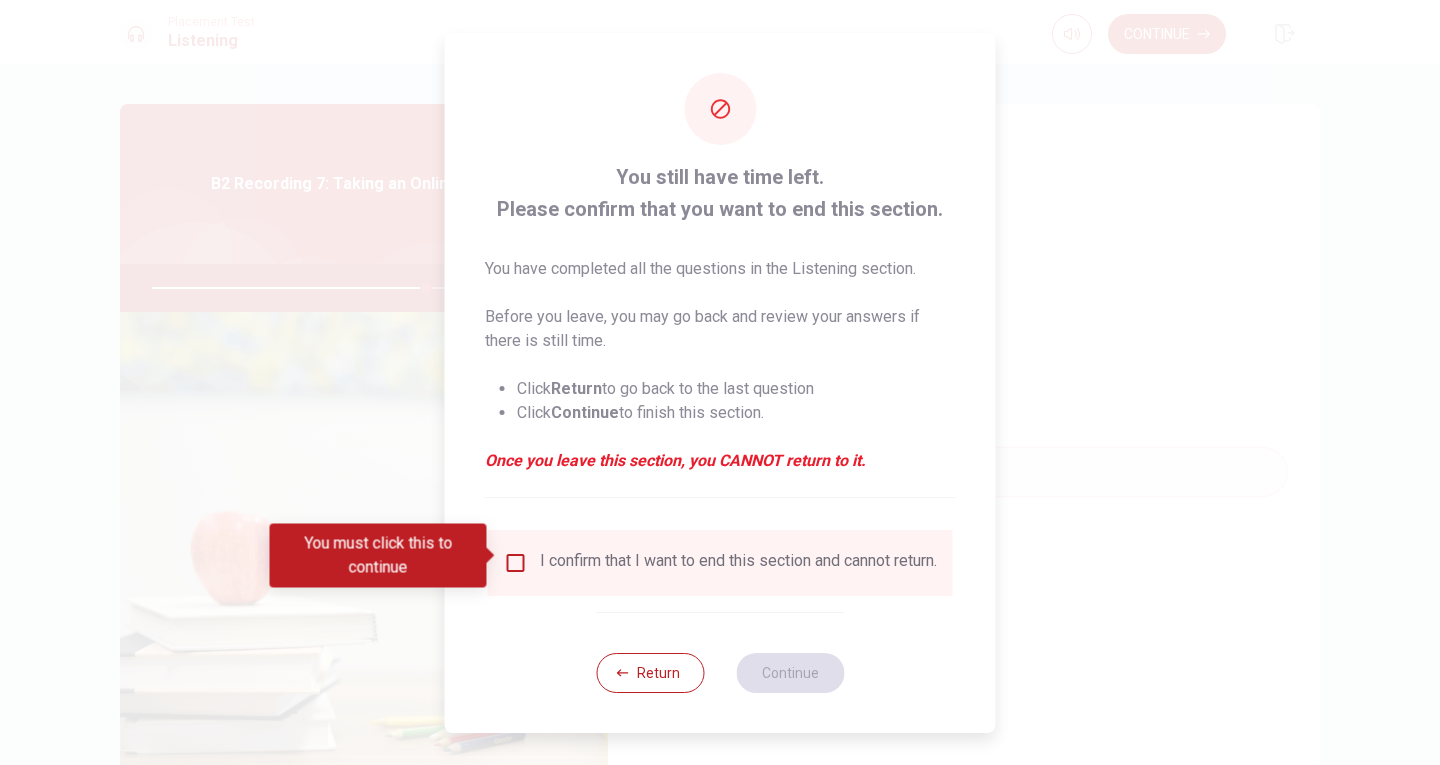 click at bounding box center (516, 563) 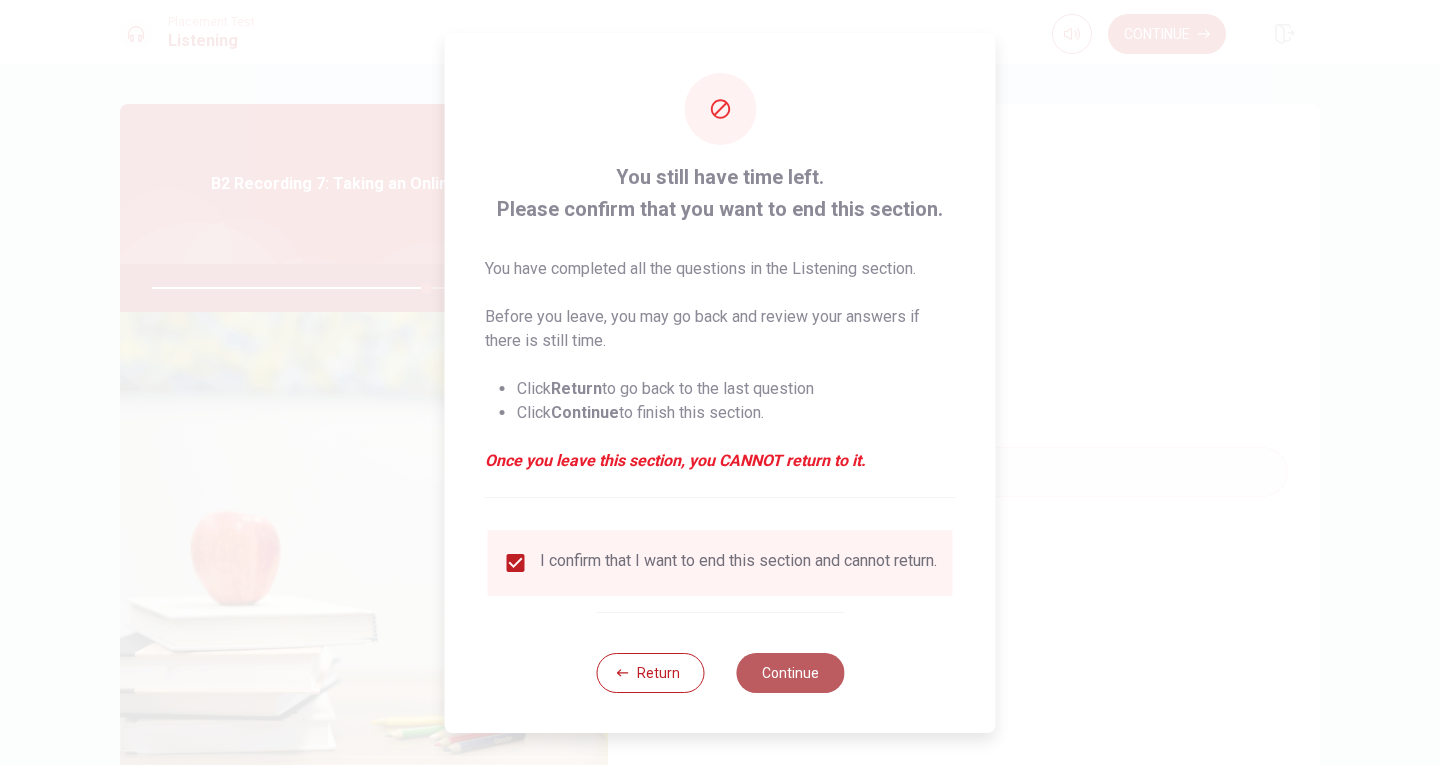click on "Continue" at bounding box center (790, 673) 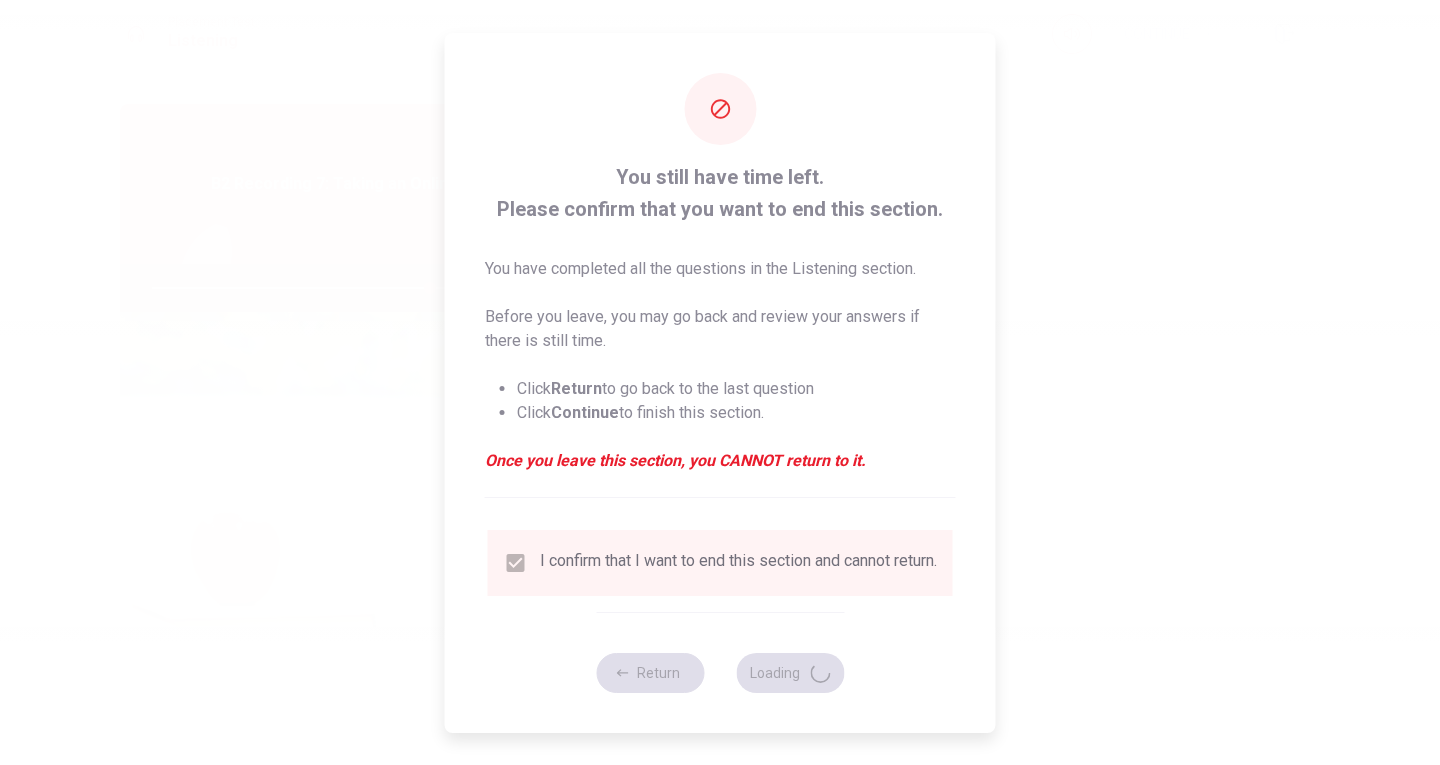 type on "77" 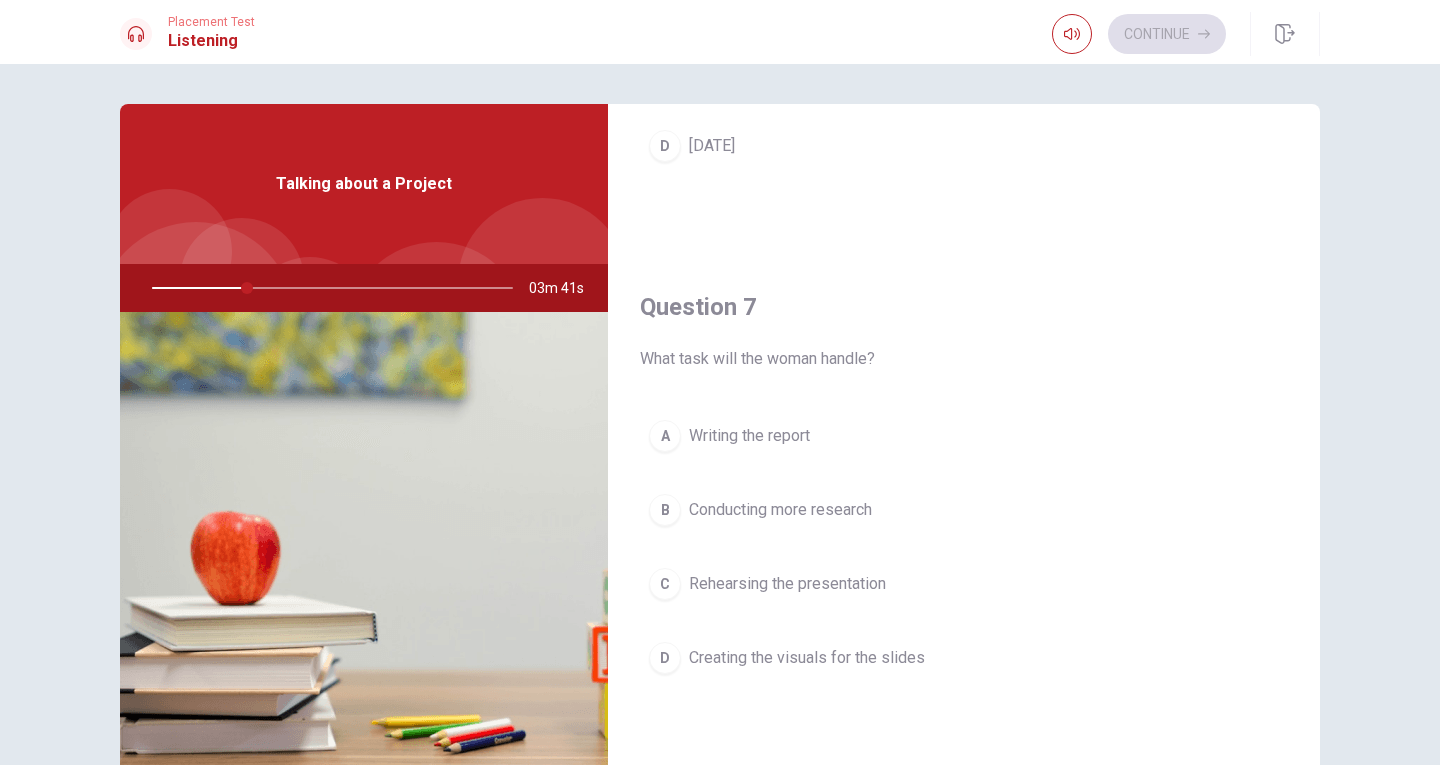 scroll, scrollTop: 65, scrollLeft: 0, axis: vertical 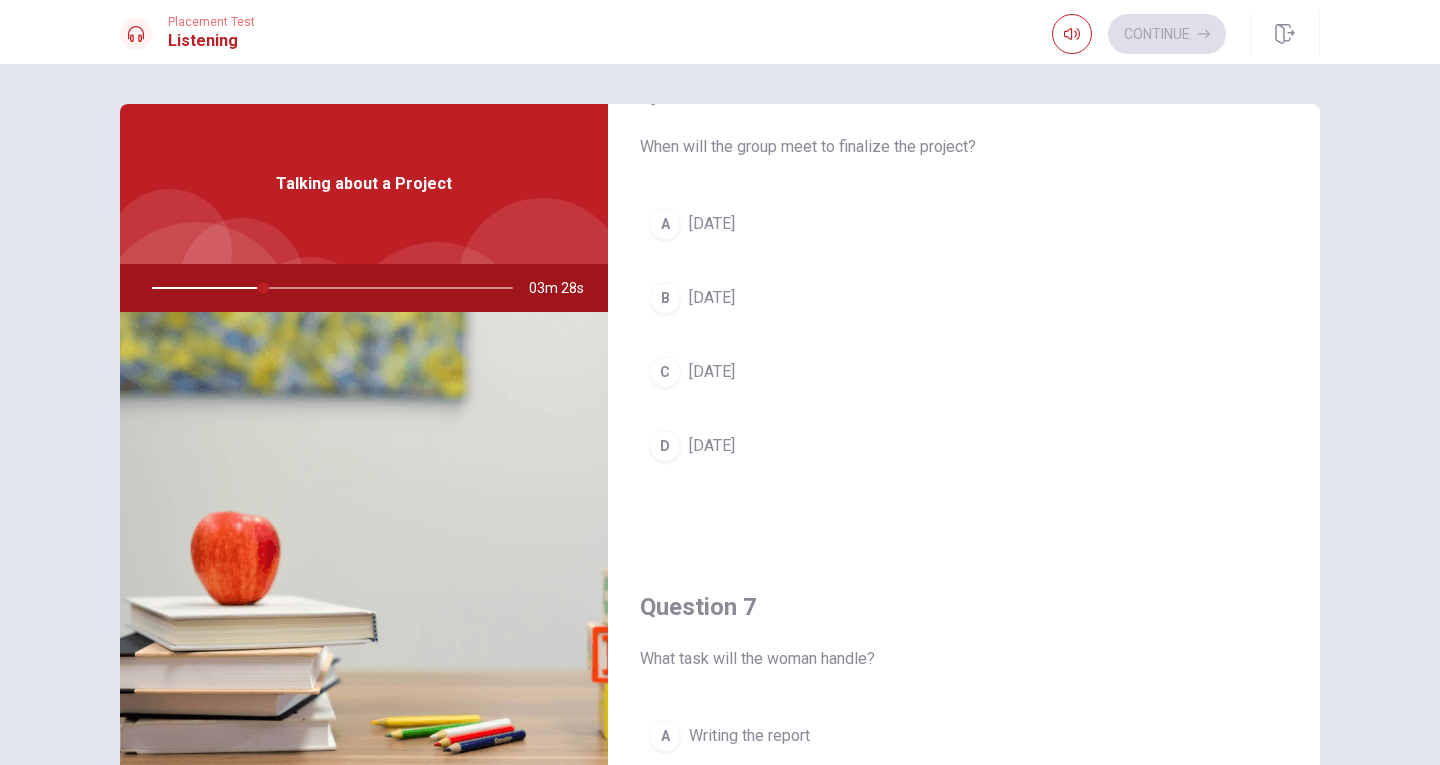 click on "[DATE]" at bounding box center (712, 298) 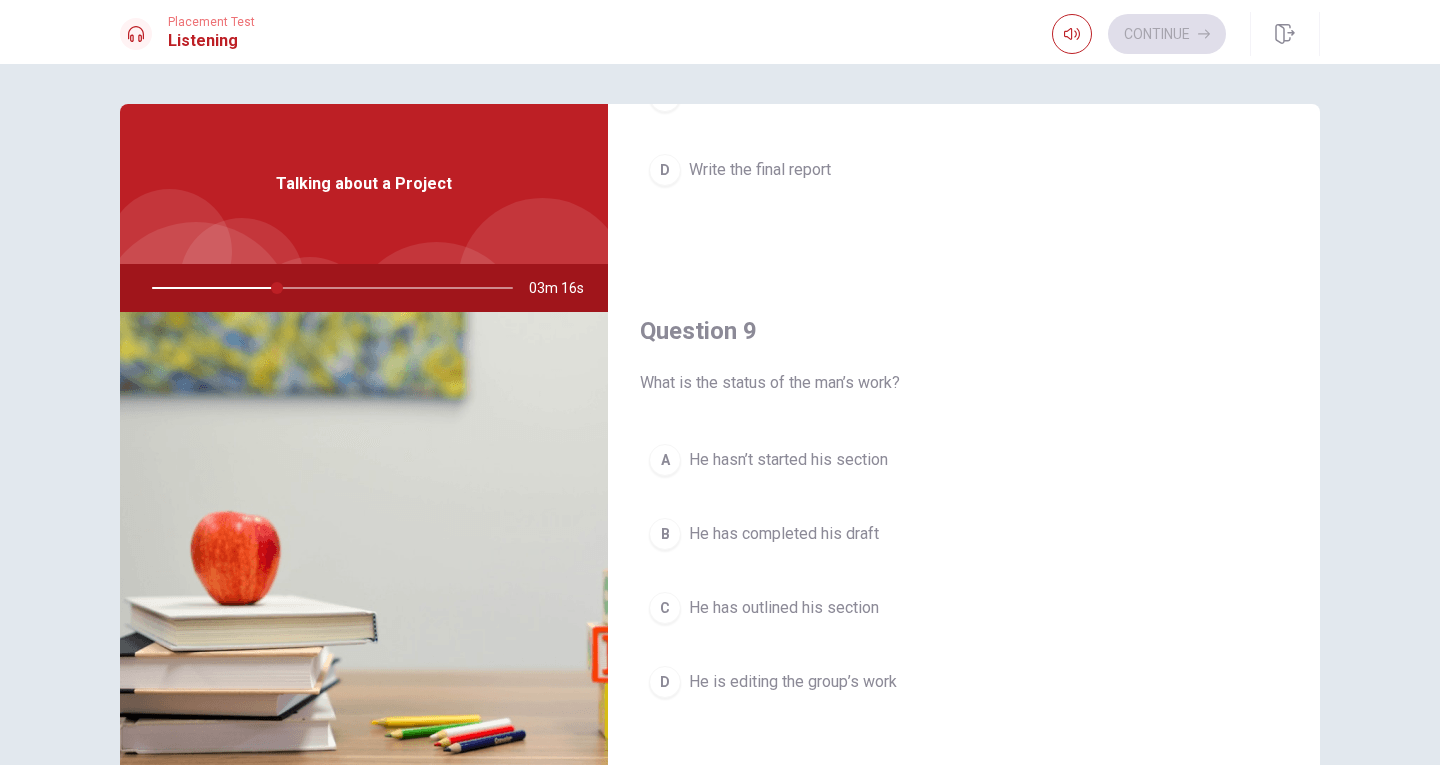 scroll, scrollTop: 1565, scrollLeft: 0, axis: vertical 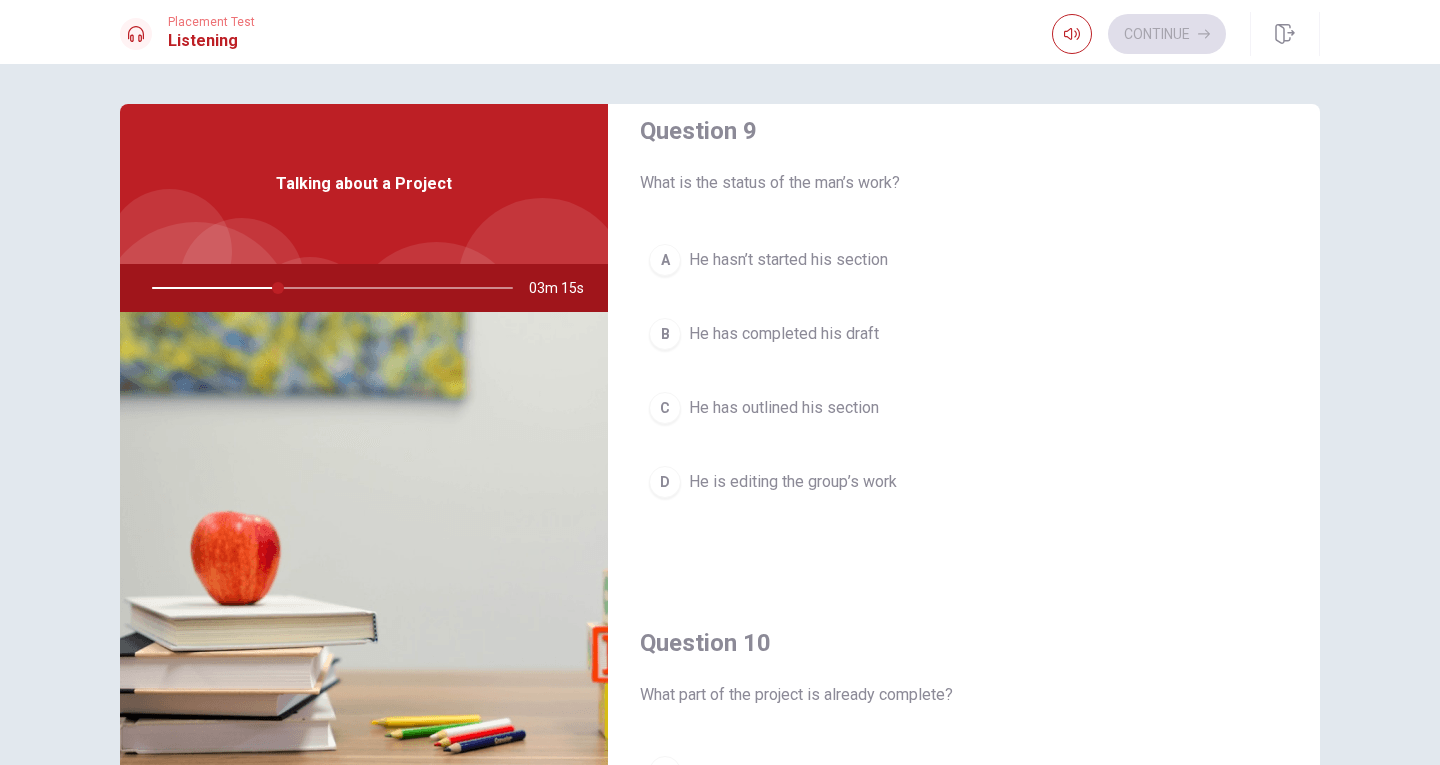 click on "He has outlined his section" at bounding box center (784, 408) 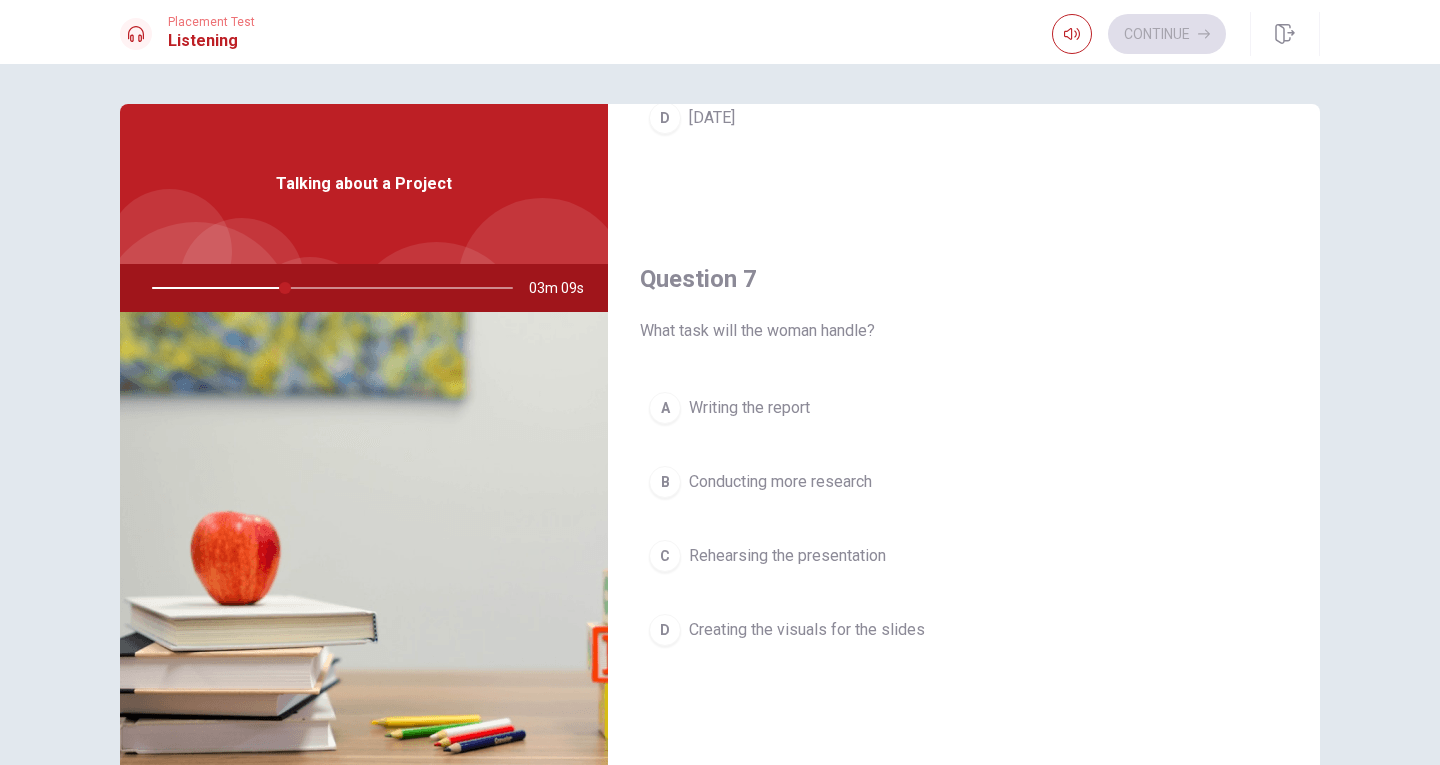 scroll, scrollTop: 465, scrollLeft: 0, axis: vertical 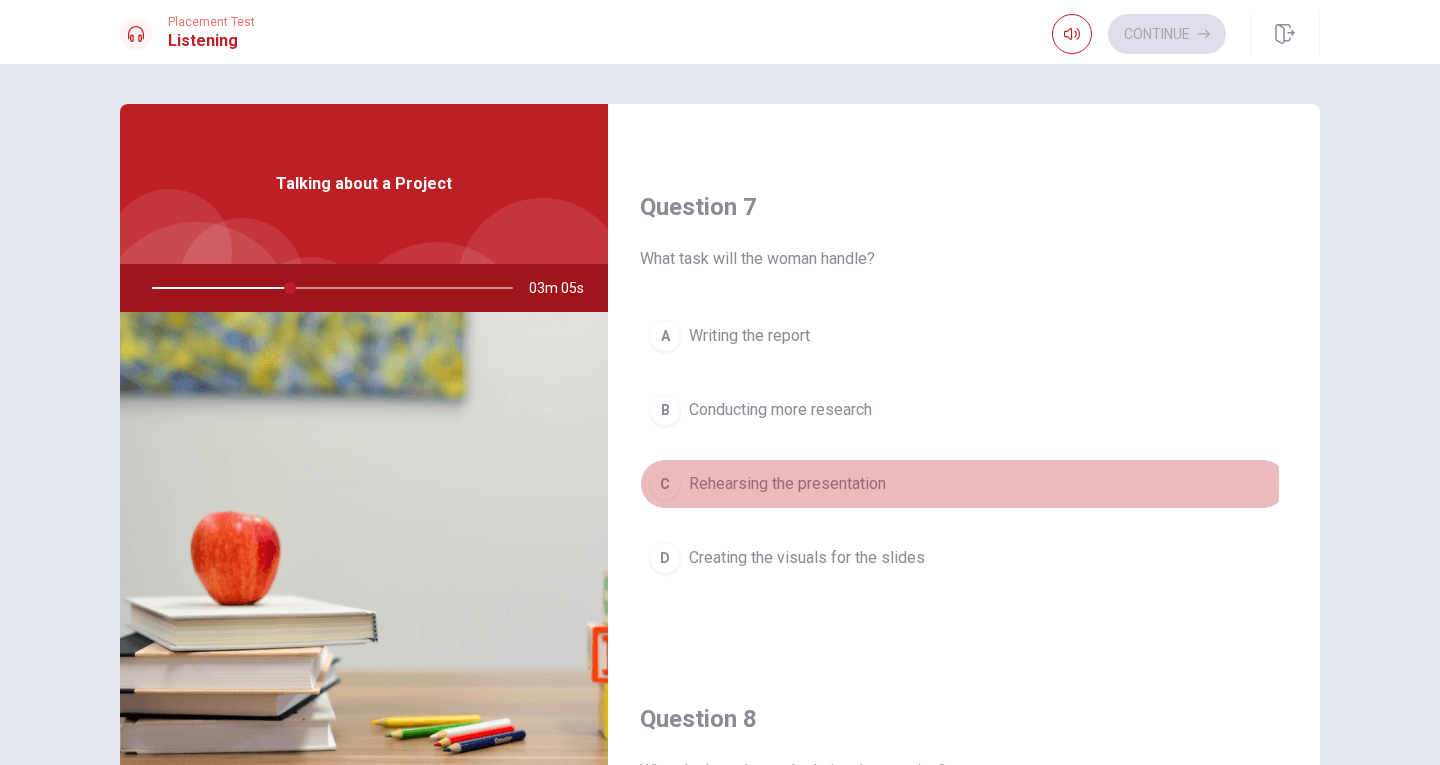 click on "Rehearsing the presentation" at bounding box center (787, 484) 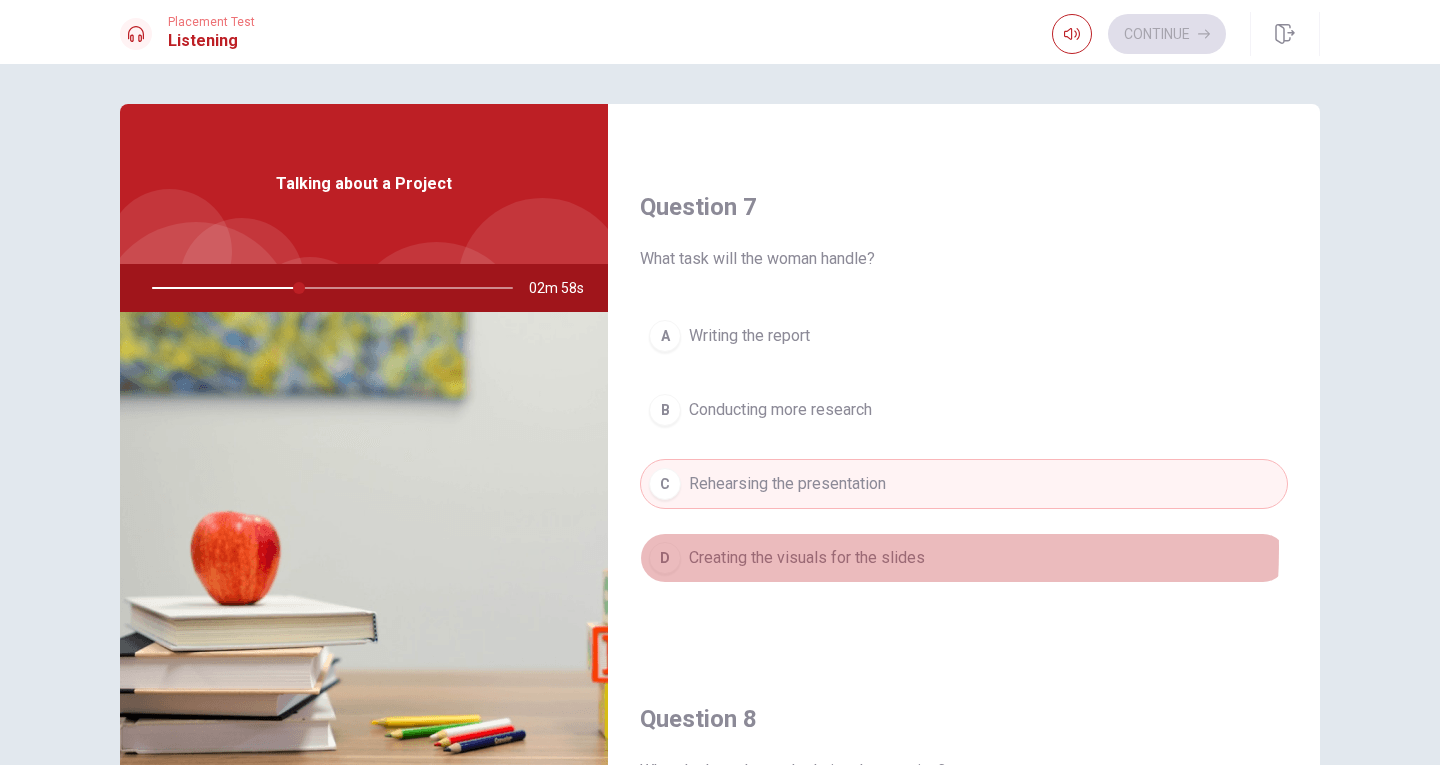click on "Creating the visuals for the slides" at bounding box center [807, 558] 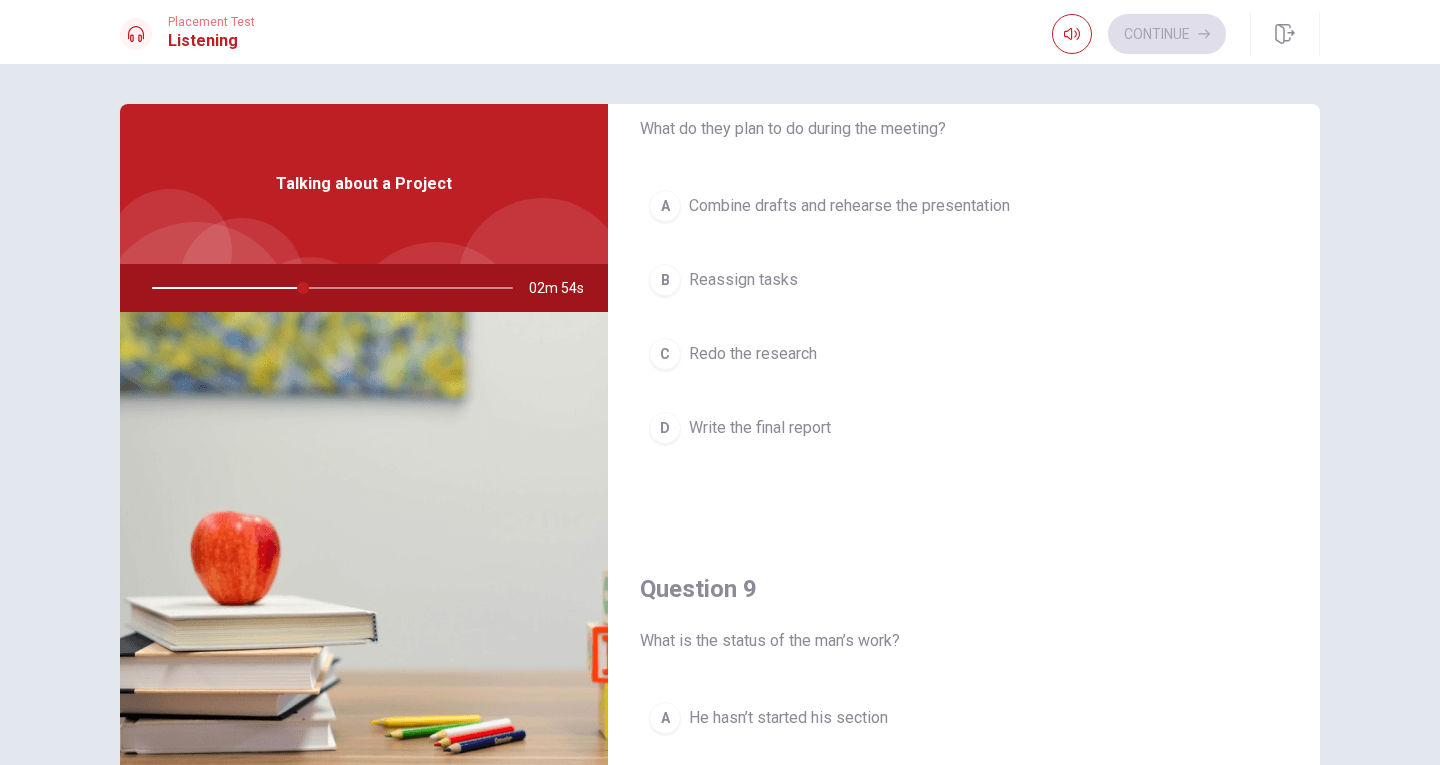 scroll, scrollTop: 965, scrollLeft: 0, axis: vertical 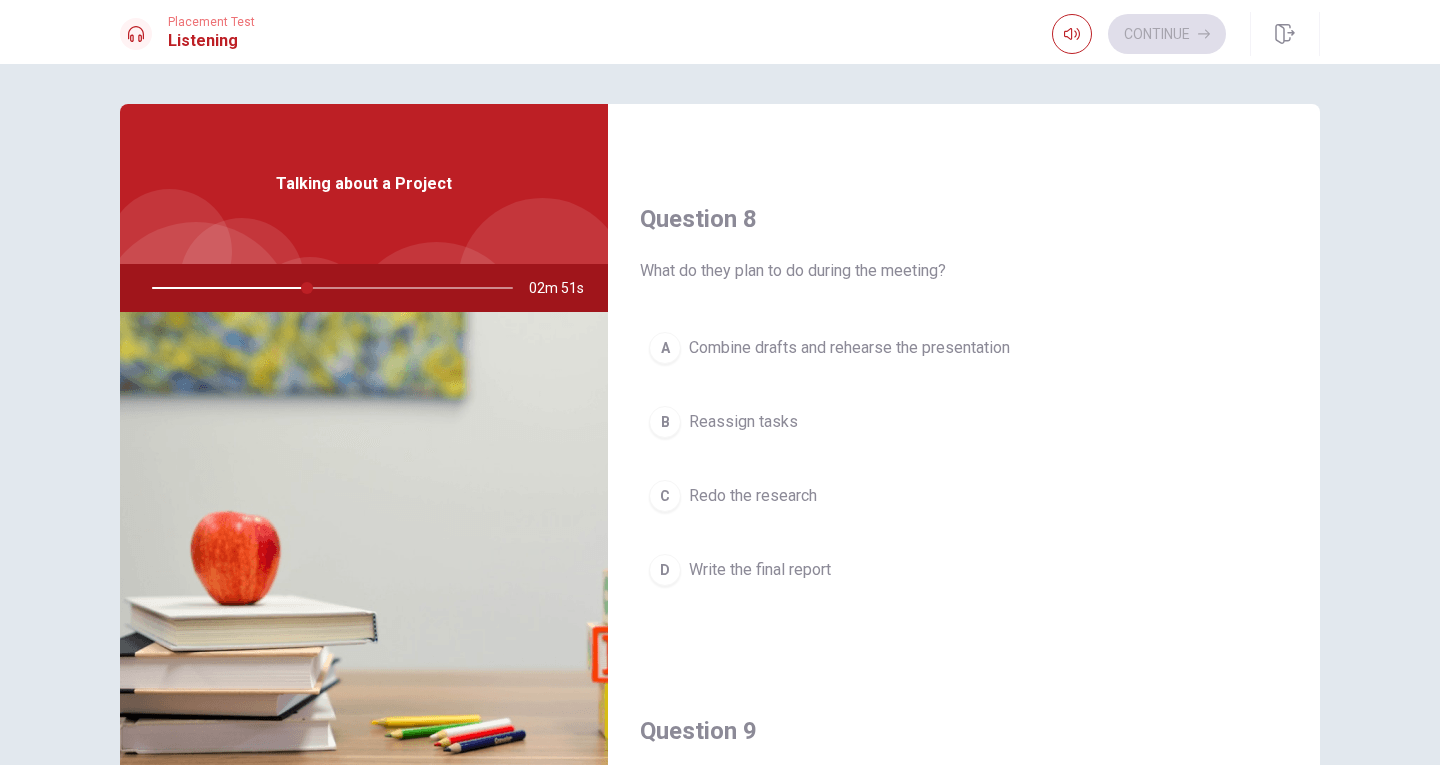 click on "Combine drafts and rehearse the presentation" at bounding box center [849, 348] 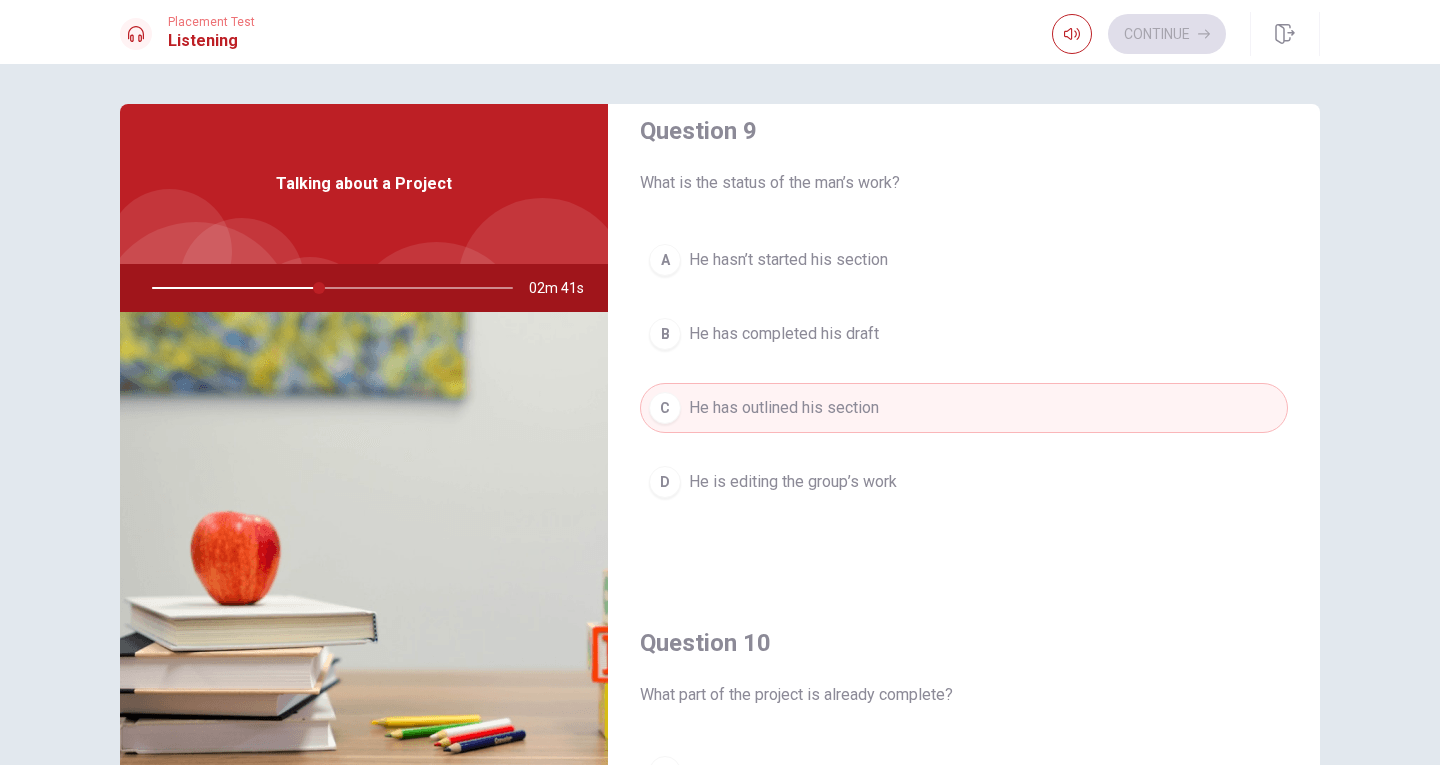 scroll, scrollTop: 1865, scrollLeft: 0, axis: vertical 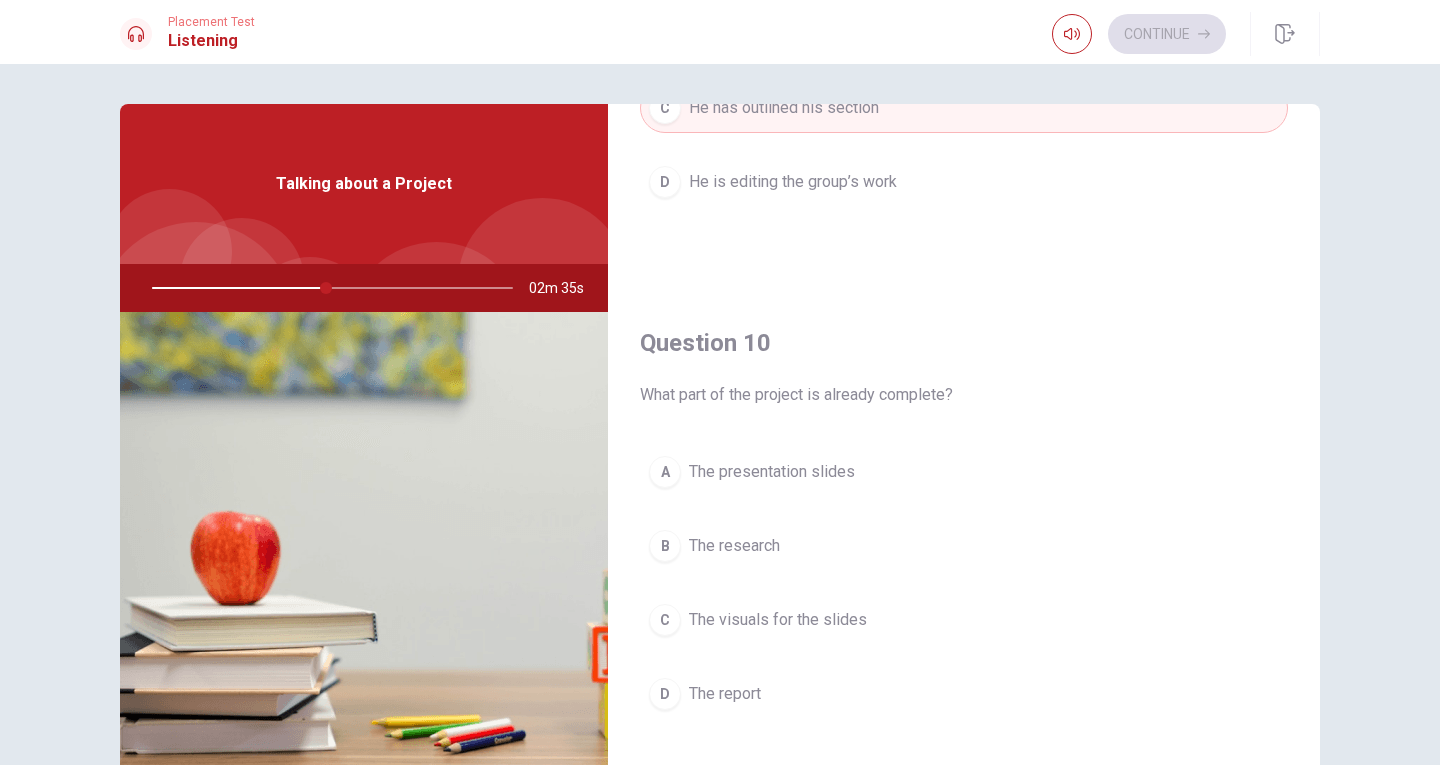 click on "The report" at bounding box center (725, 694) 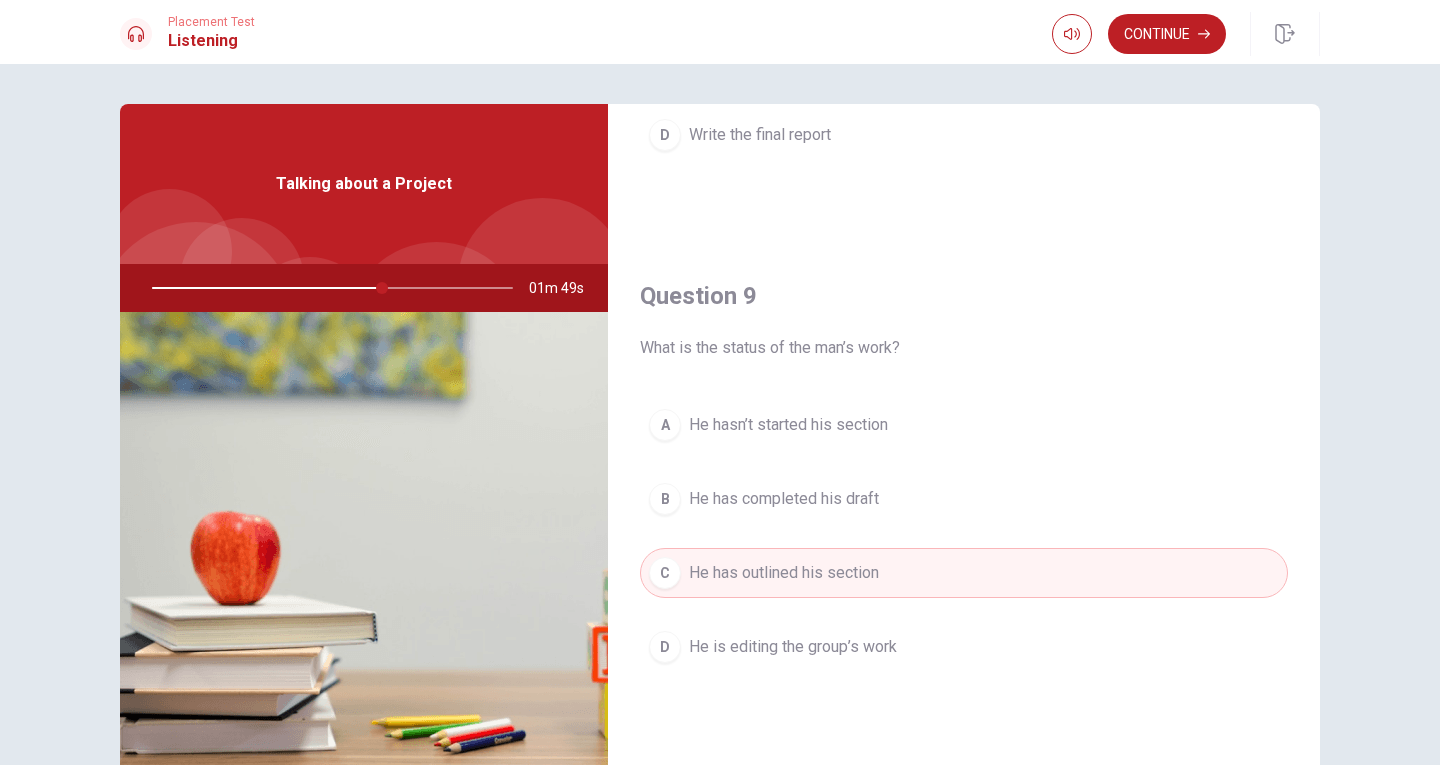 scroll, scrollTop: 1865, scrollLeft: 0, axis: vertical 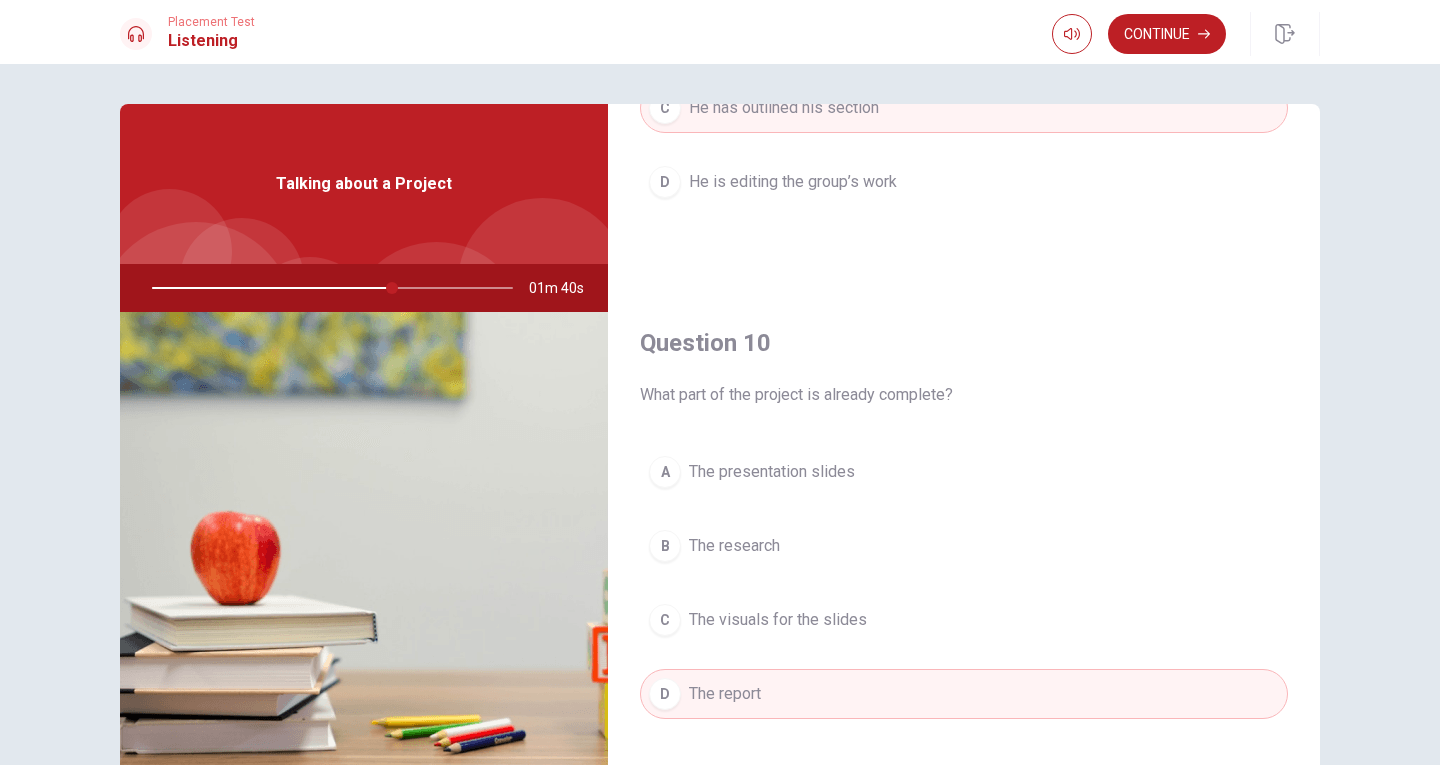 click on "B The research" at bounding box center (964, 546) 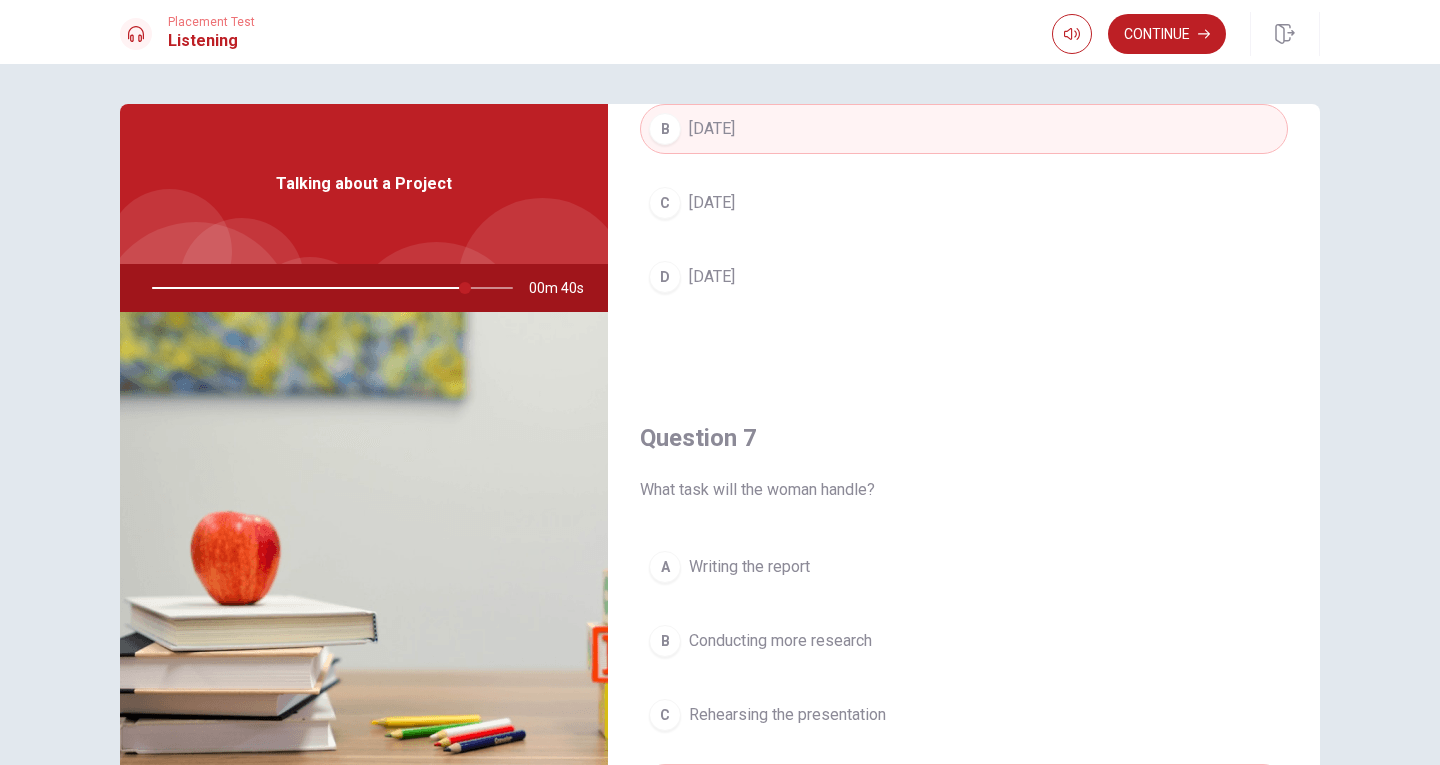 scroll, scrollTop: 0, scrollLeft: 0, axis: both 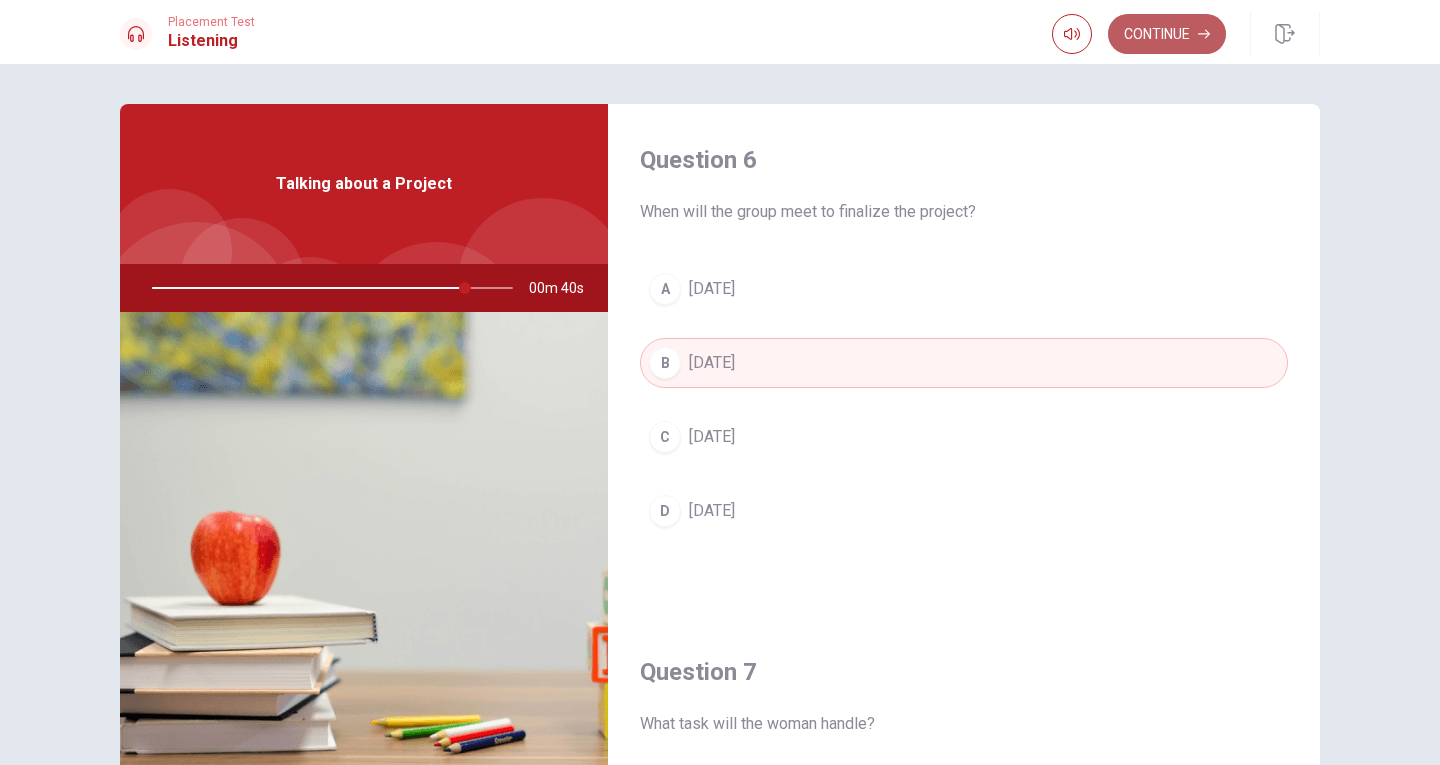 click on "Continue" at bounding box center [1167, 34] 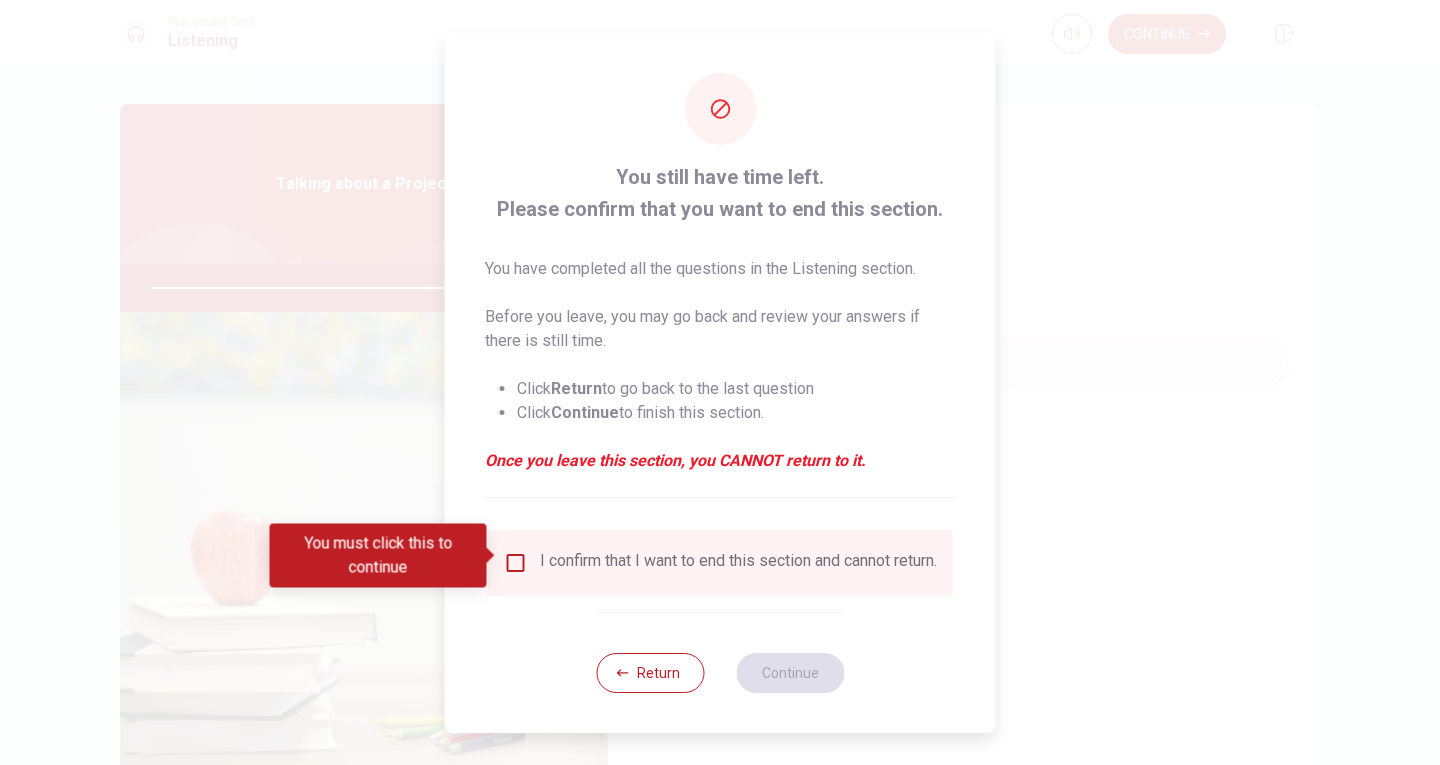click at bounding box center (492, 556) 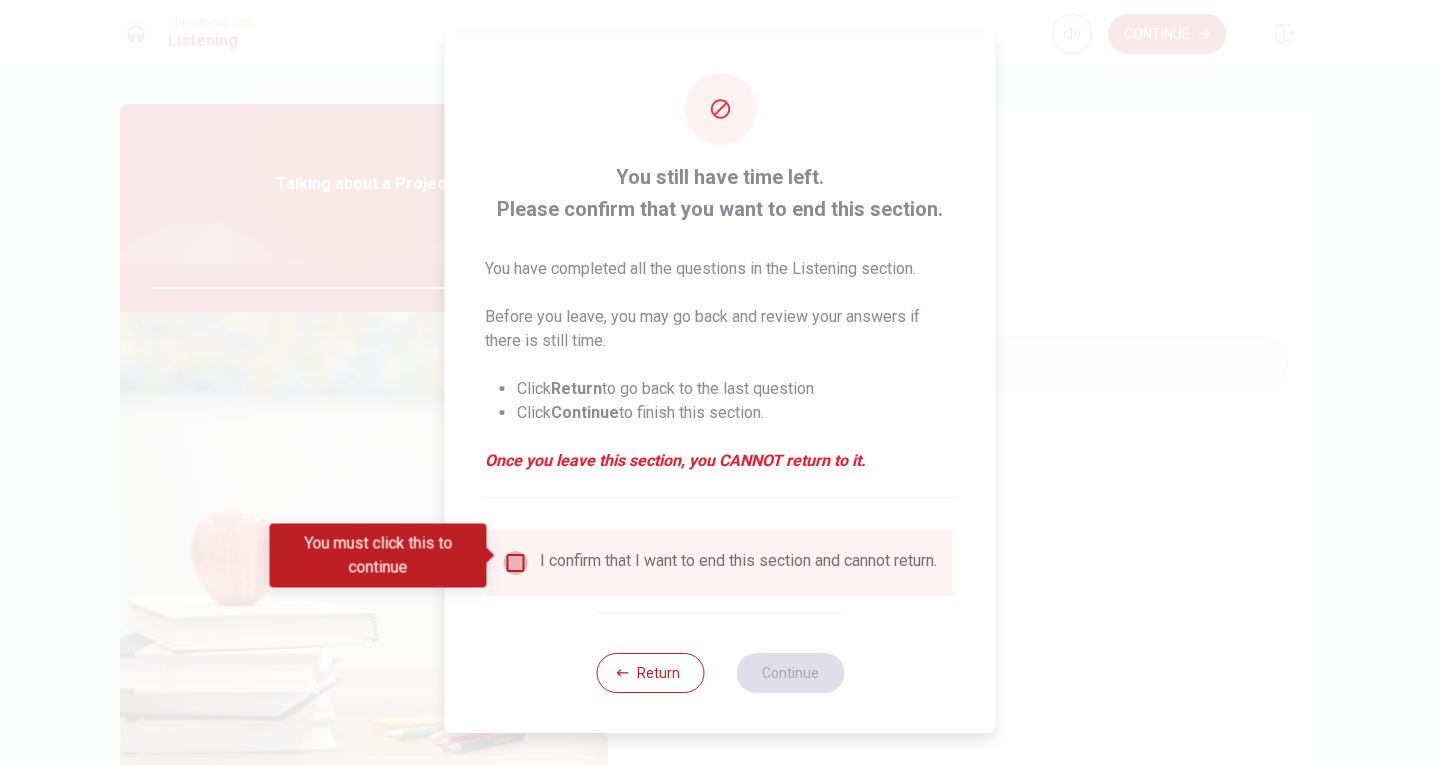 drag, startPoint x: 506, startPoint y: 552, endPoint x: 529, endPoint y: 557, distance: 23.537205 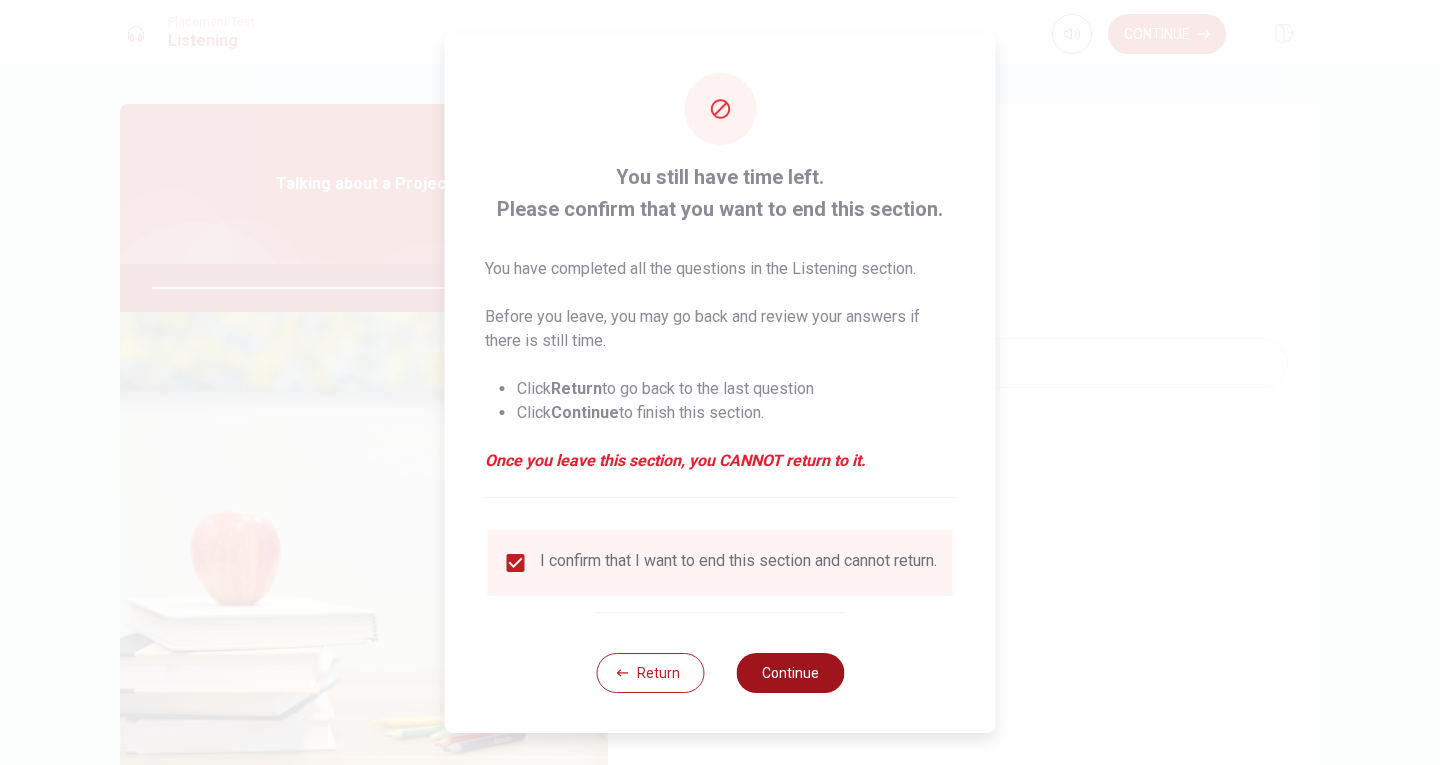 click on "Continue" at bounding box center (790, 673) 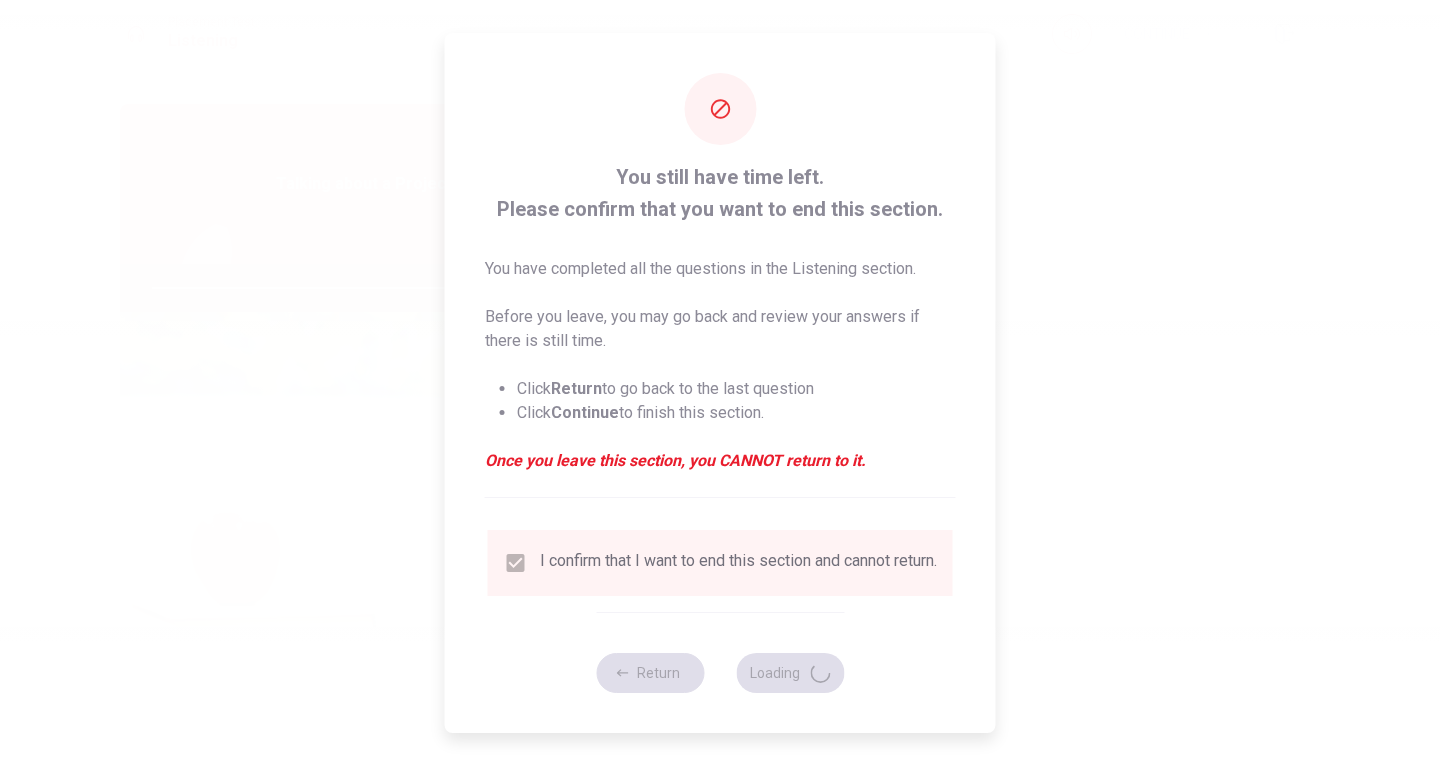 type on "89" 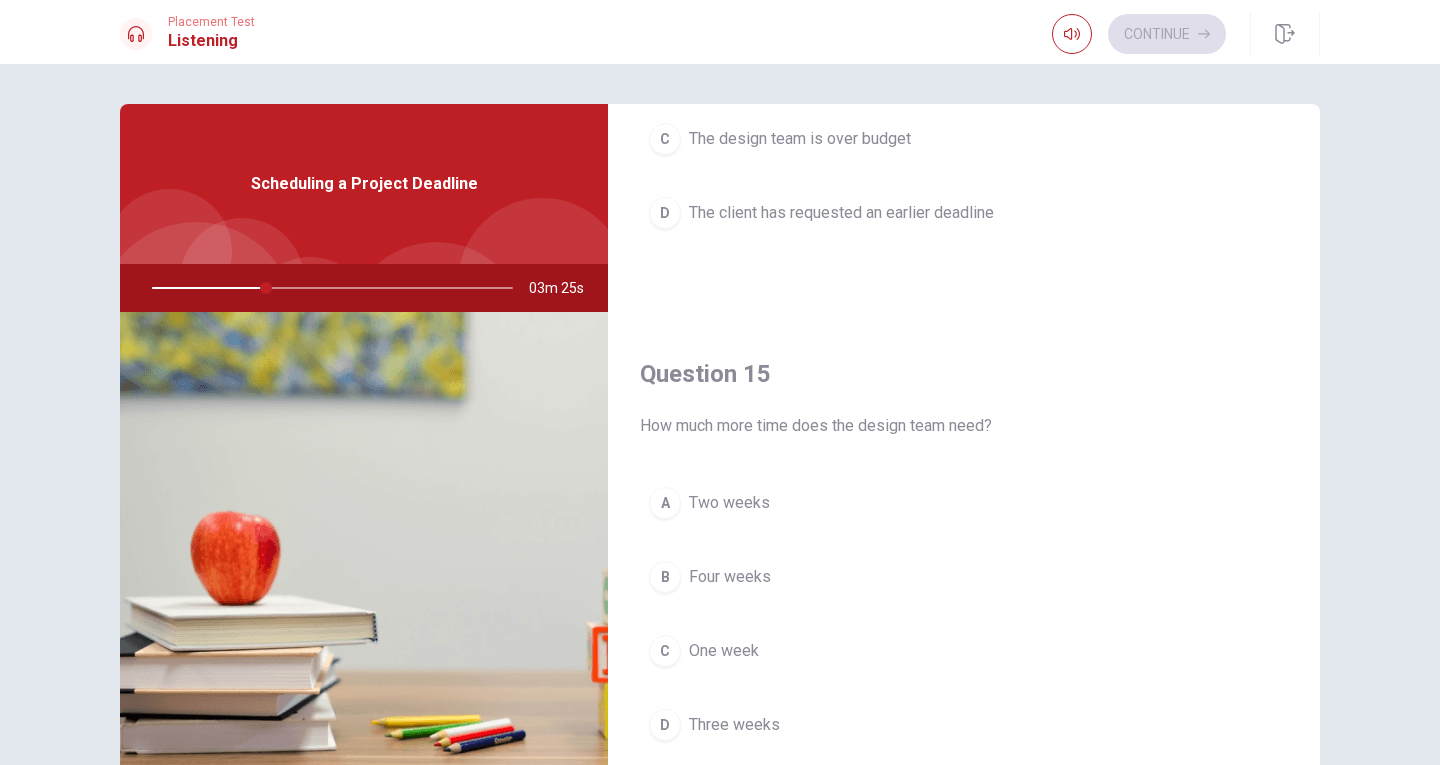 scroll, scrollTop: 1865, scrollLeft: 0, axis: vertical 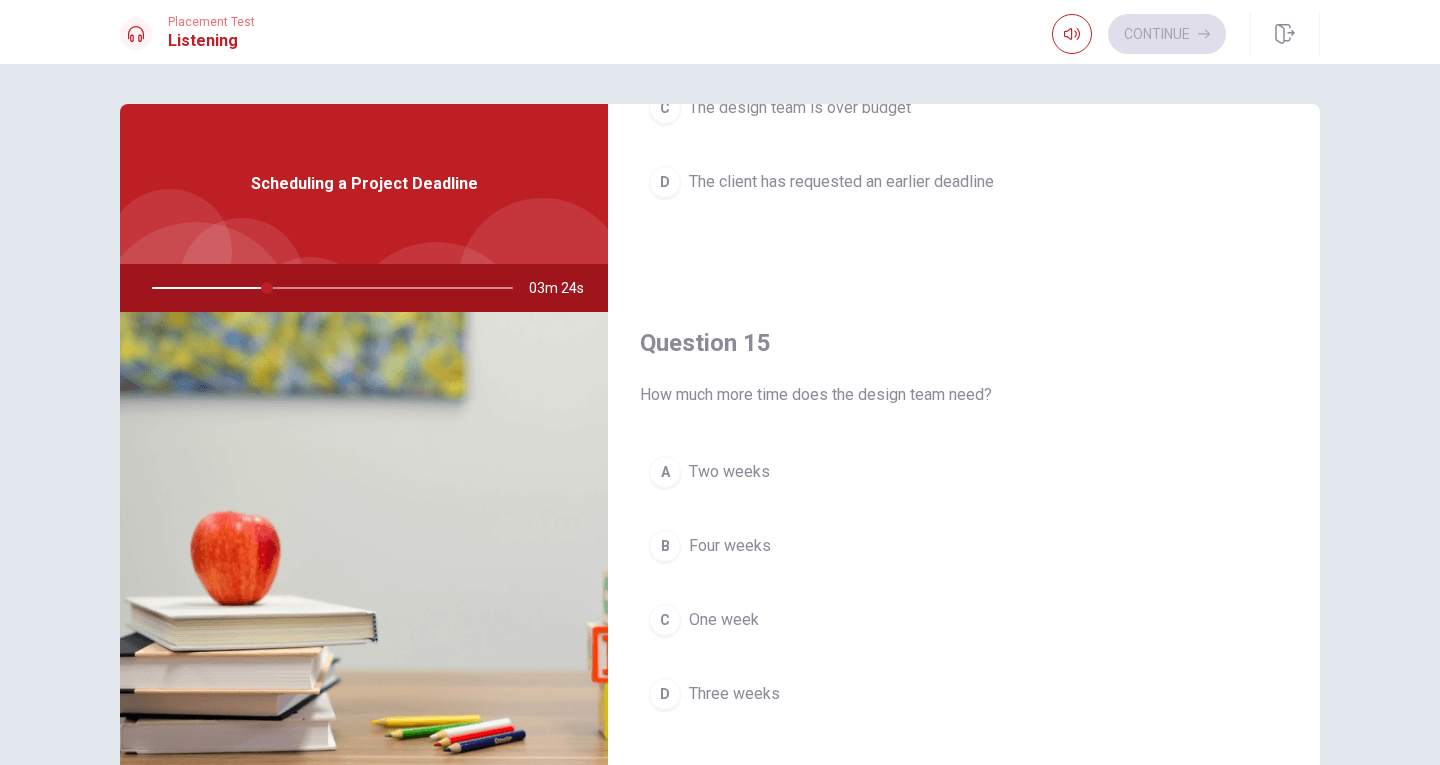 click on "A Two weeks" at bounding box center [964, 472] 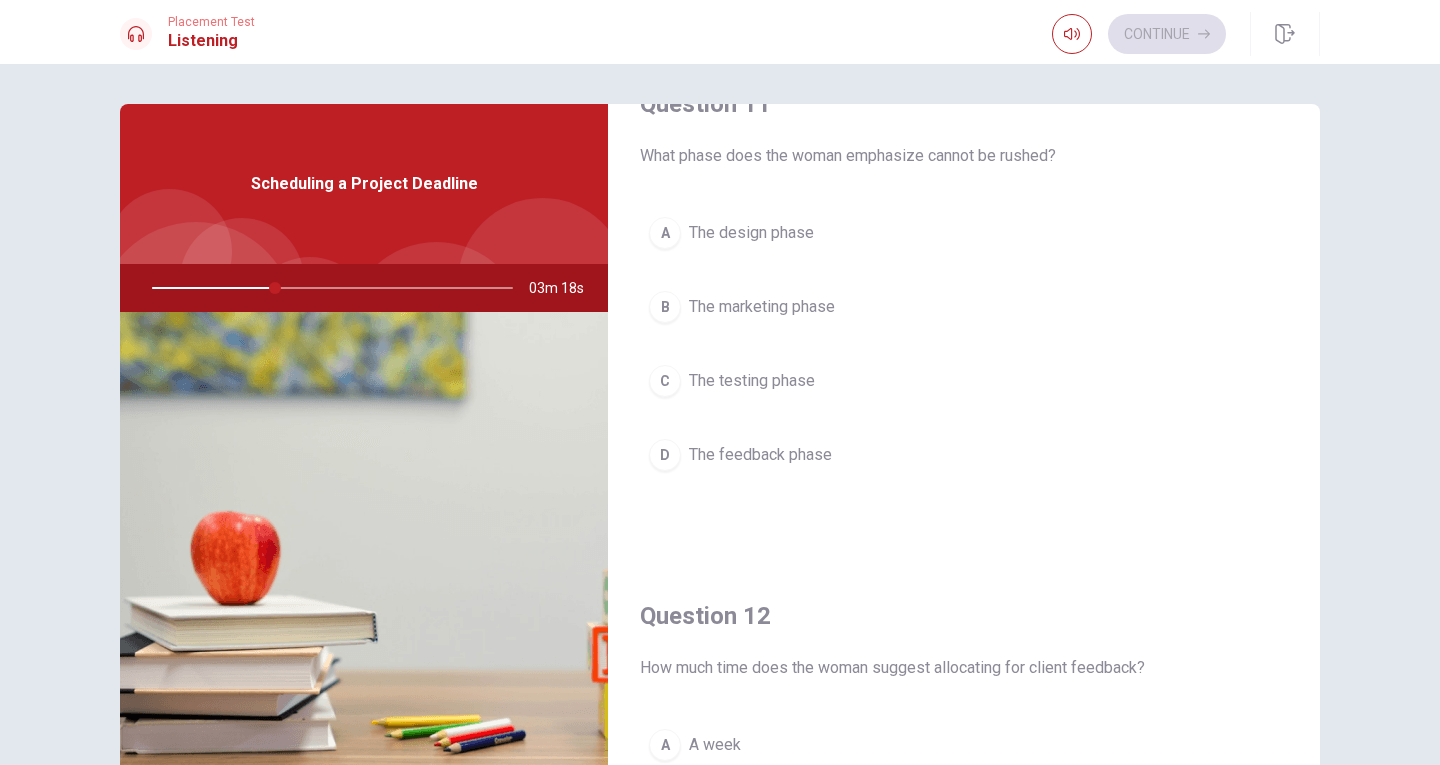 scroll, scrollTop: 0, scrollLeft: 0, axis: both 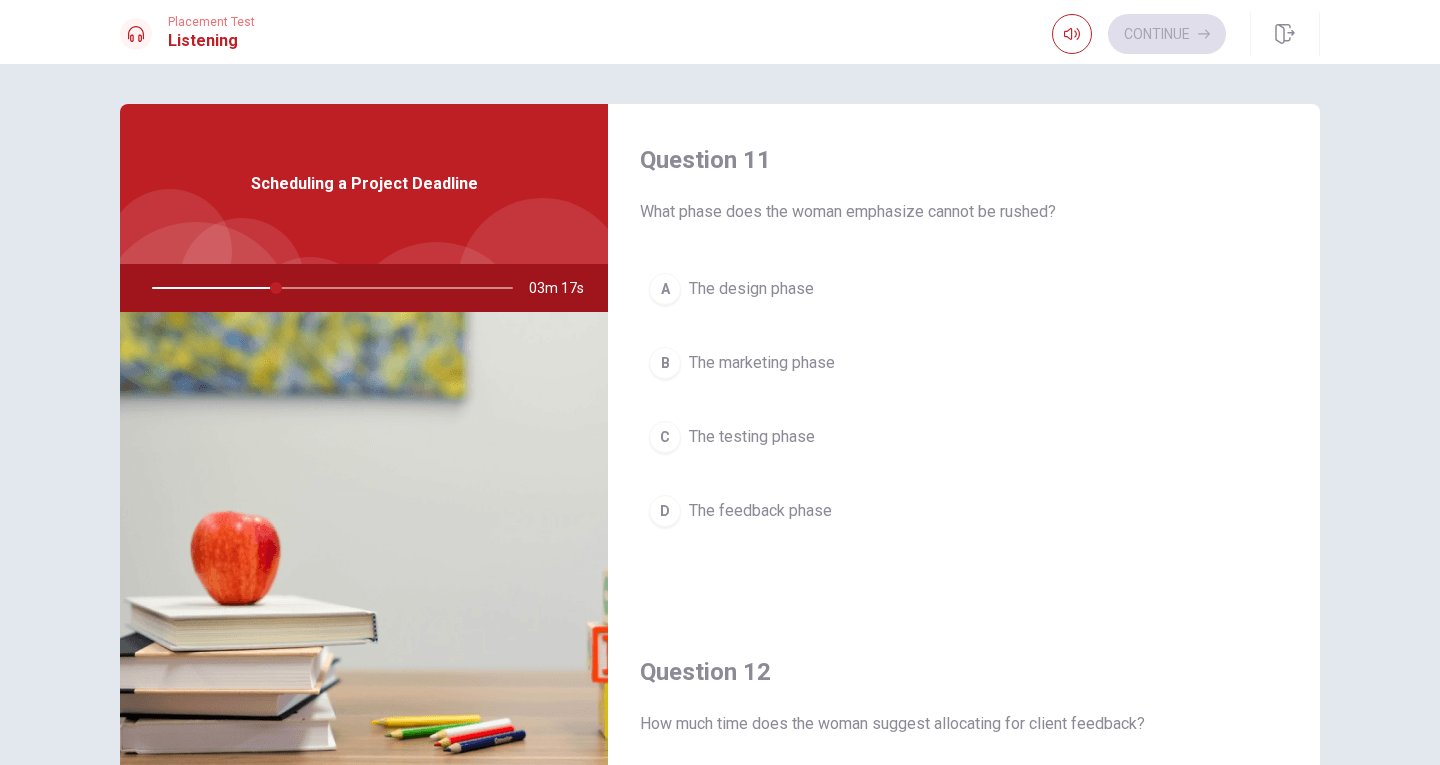 click on "A The design phase" at bounding box center [964, 289] 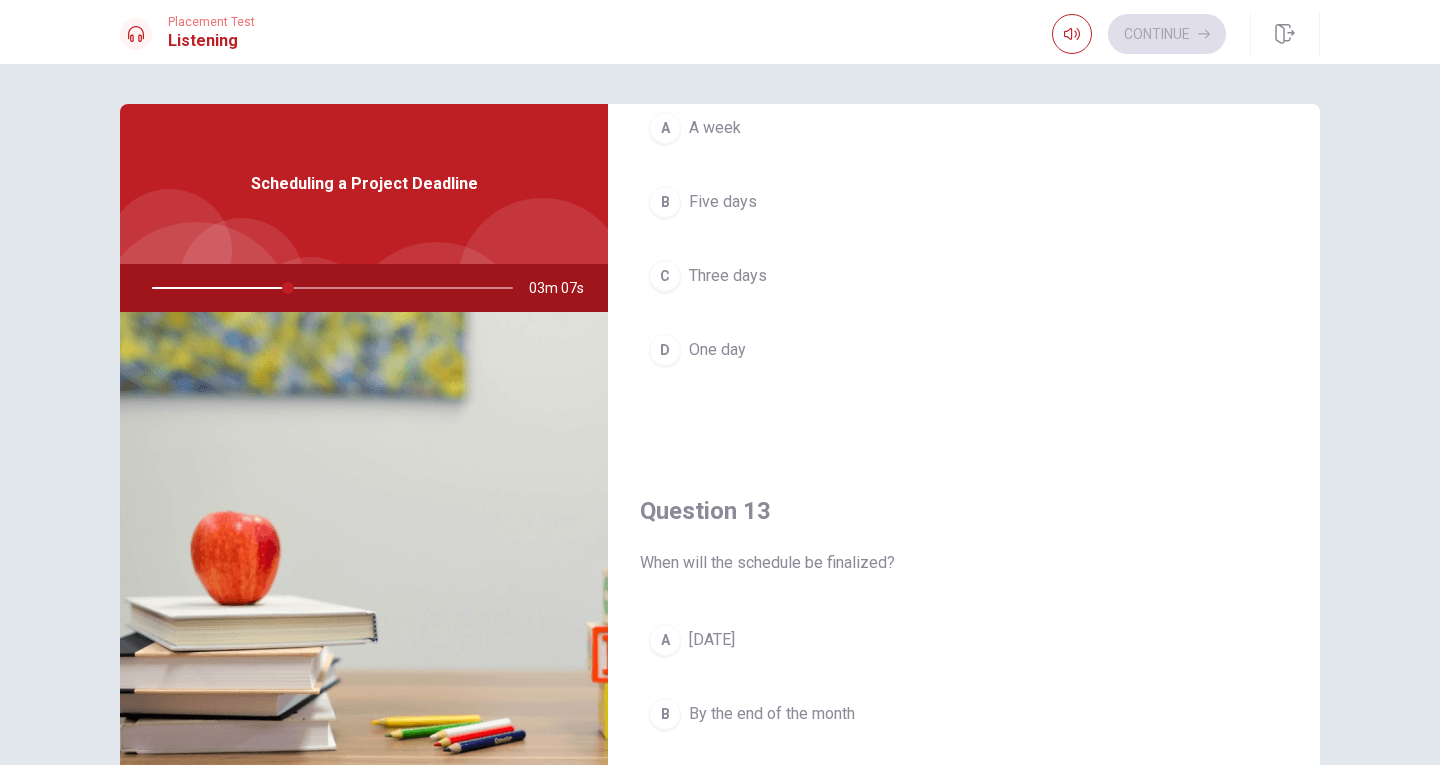 scroll, scrollTop: 600, scrollLeft: 0, axis: vertical 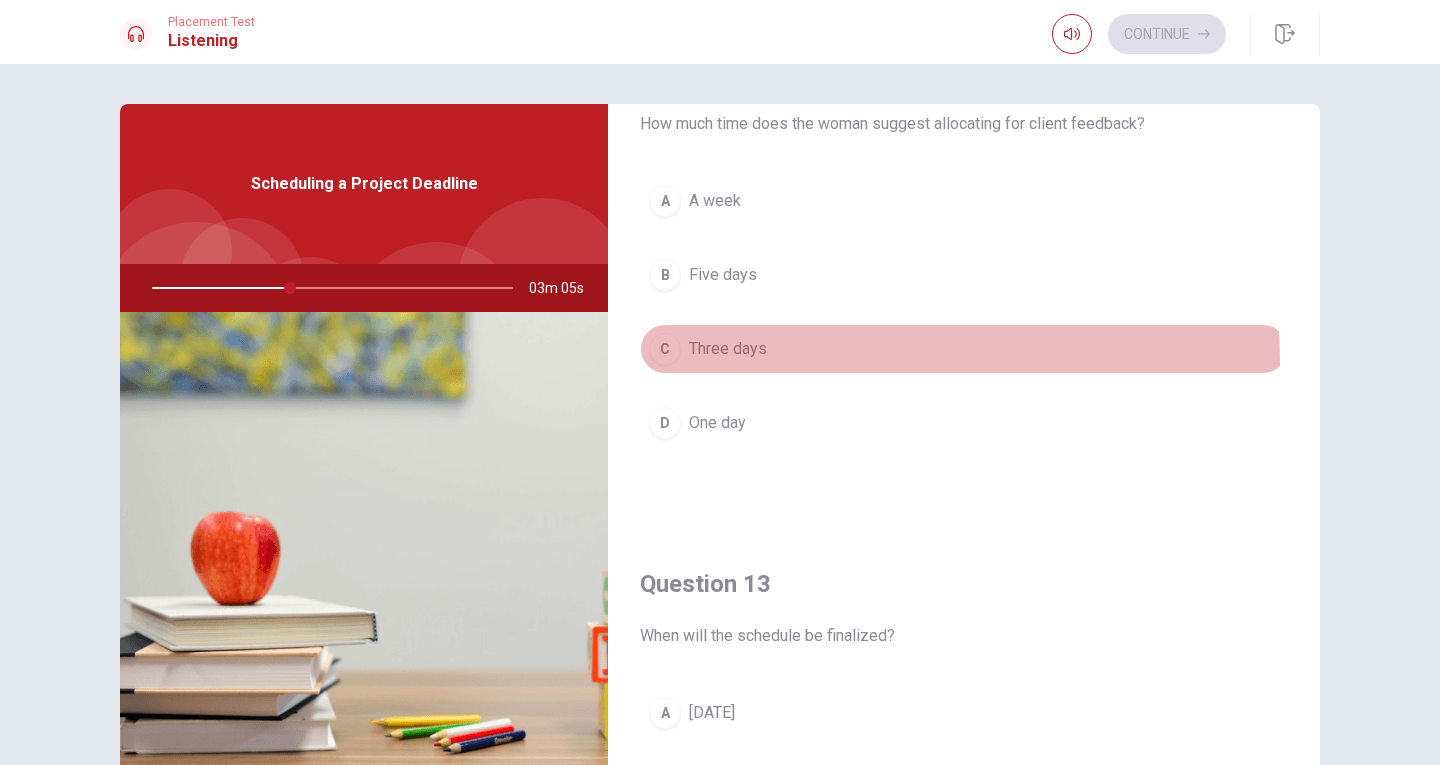 click on "C Three days" at bounding box center (964, 349) 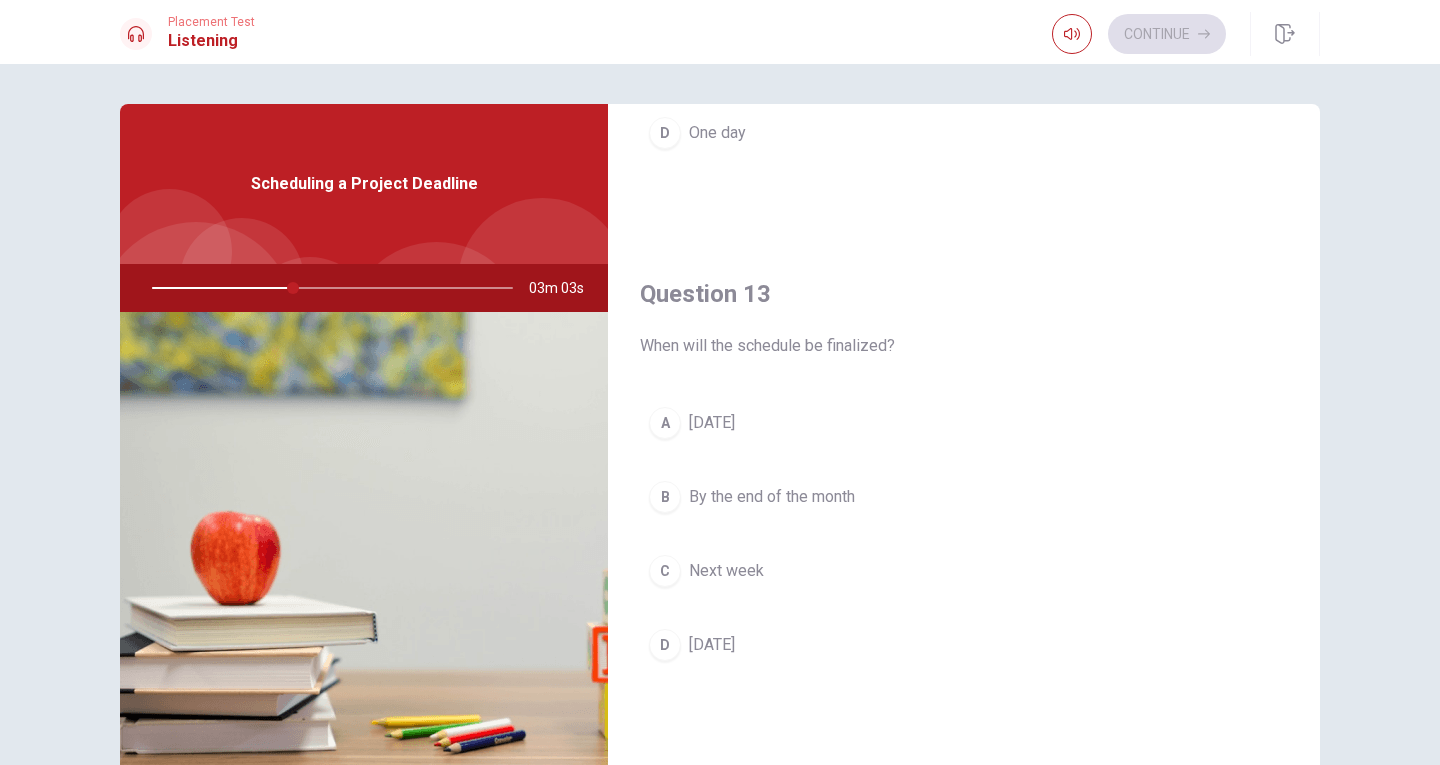 scroll, scrollTop: 600, scrollLeft: 0, axis: vertical 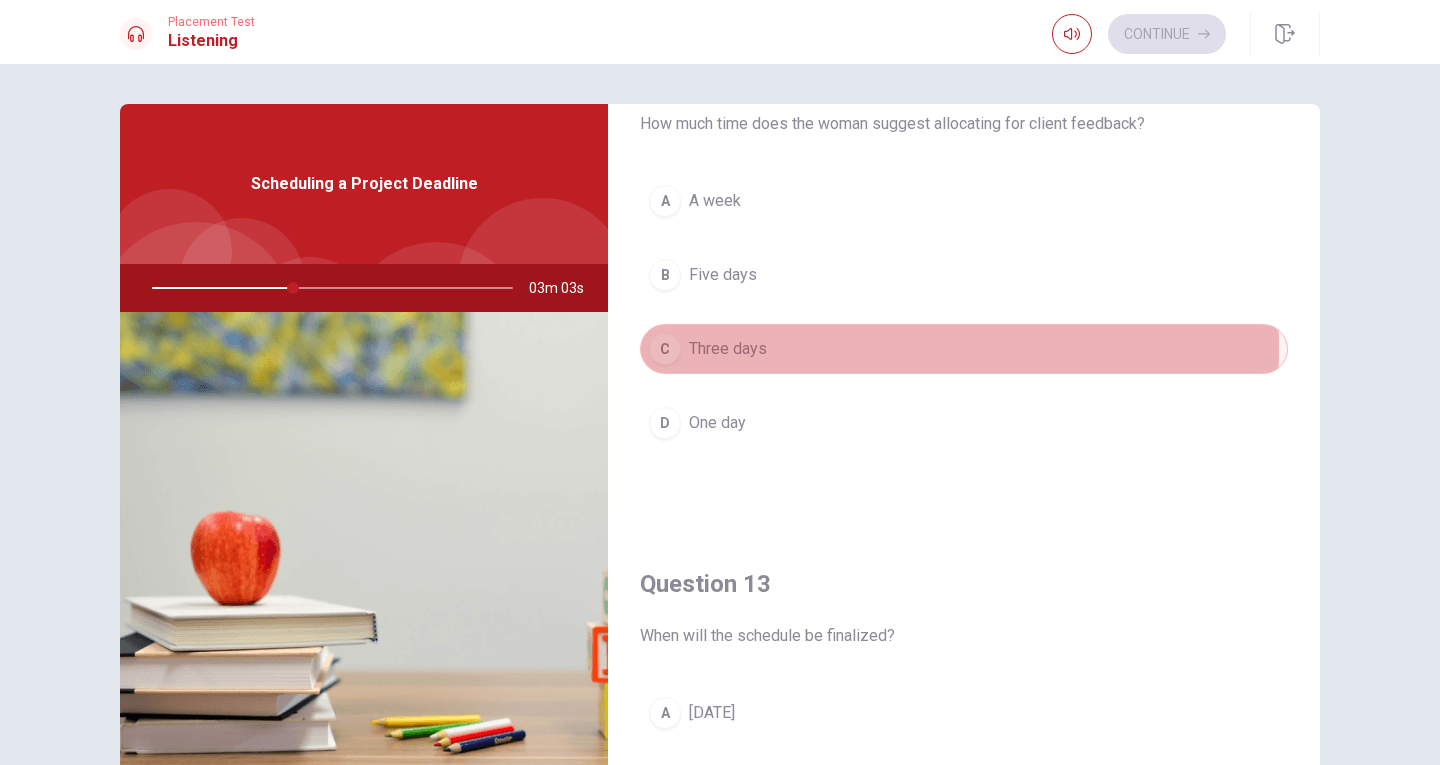 click on "C" at bounding box center [665, 349] 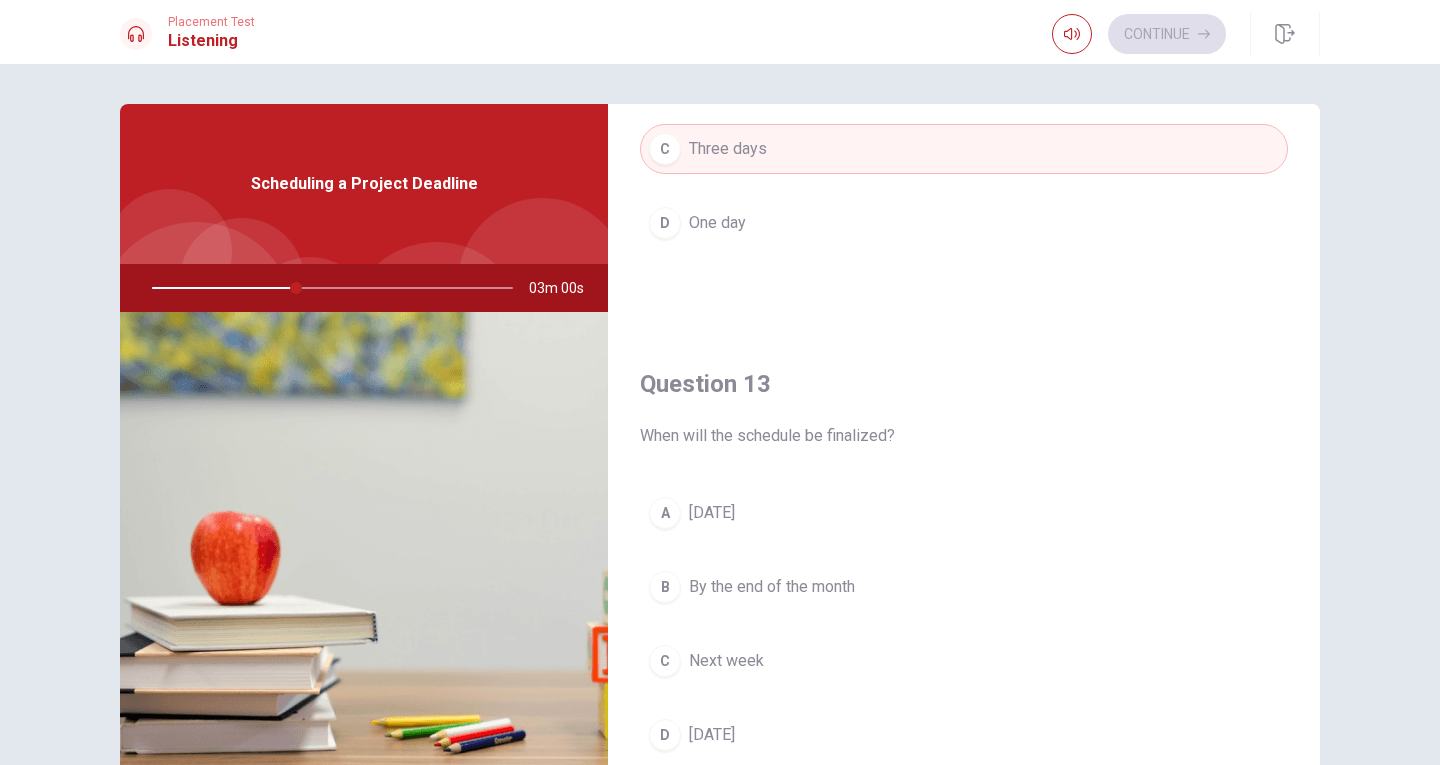 scroll, scrollTop: 1000, scrollLeft: 0, axis: vertical 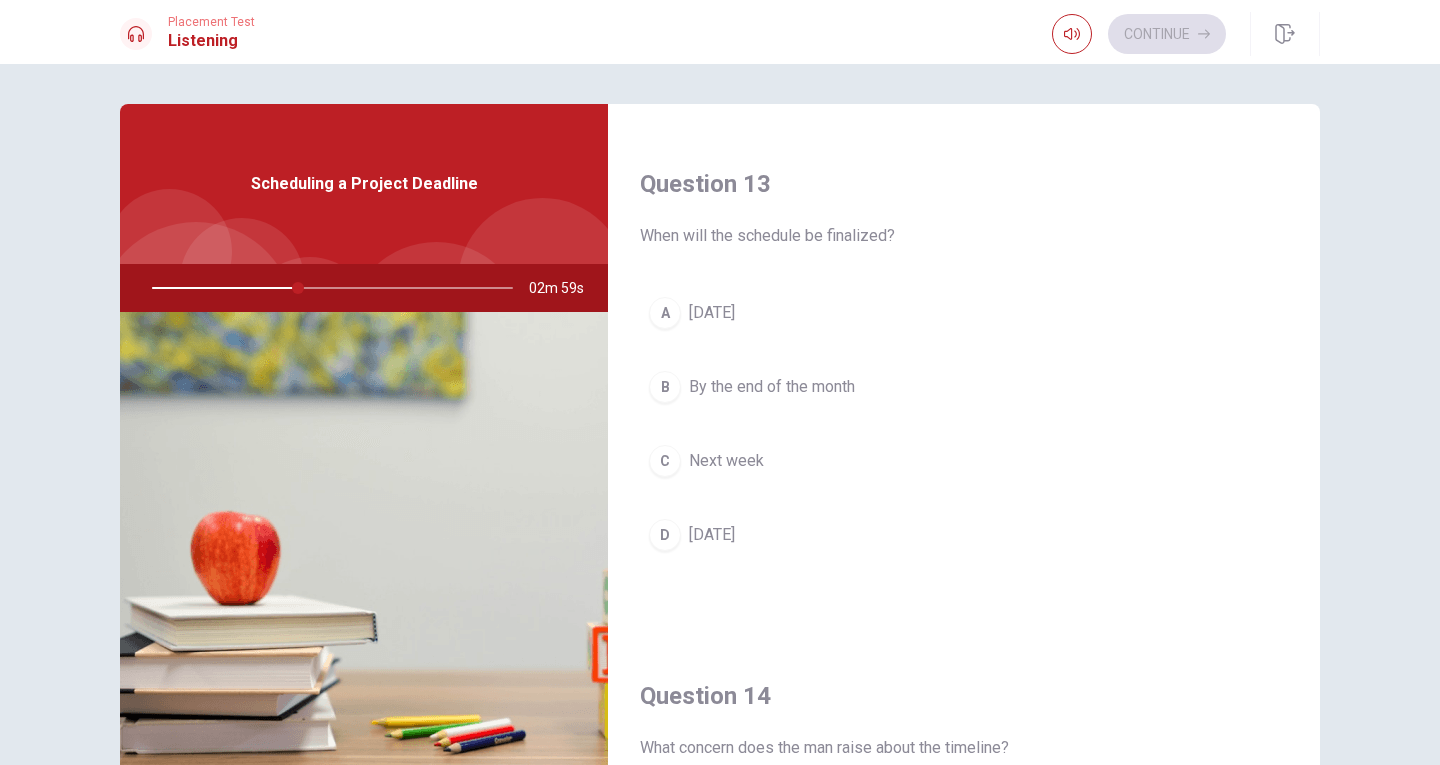 click on "[DATE]" at bounding box center [712, 313] 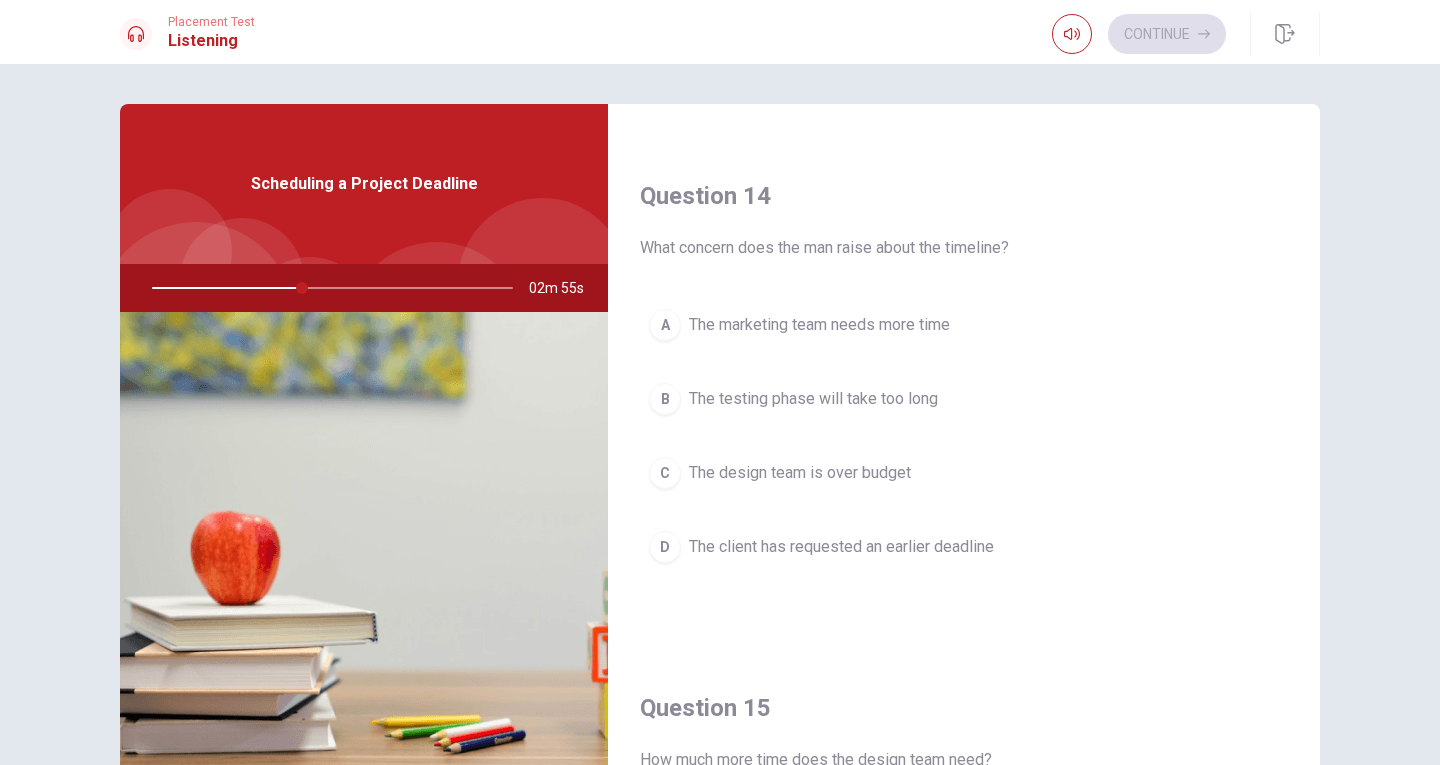 scroll, scrollTop: 1400, scrollLeft: 0, axis: vertical 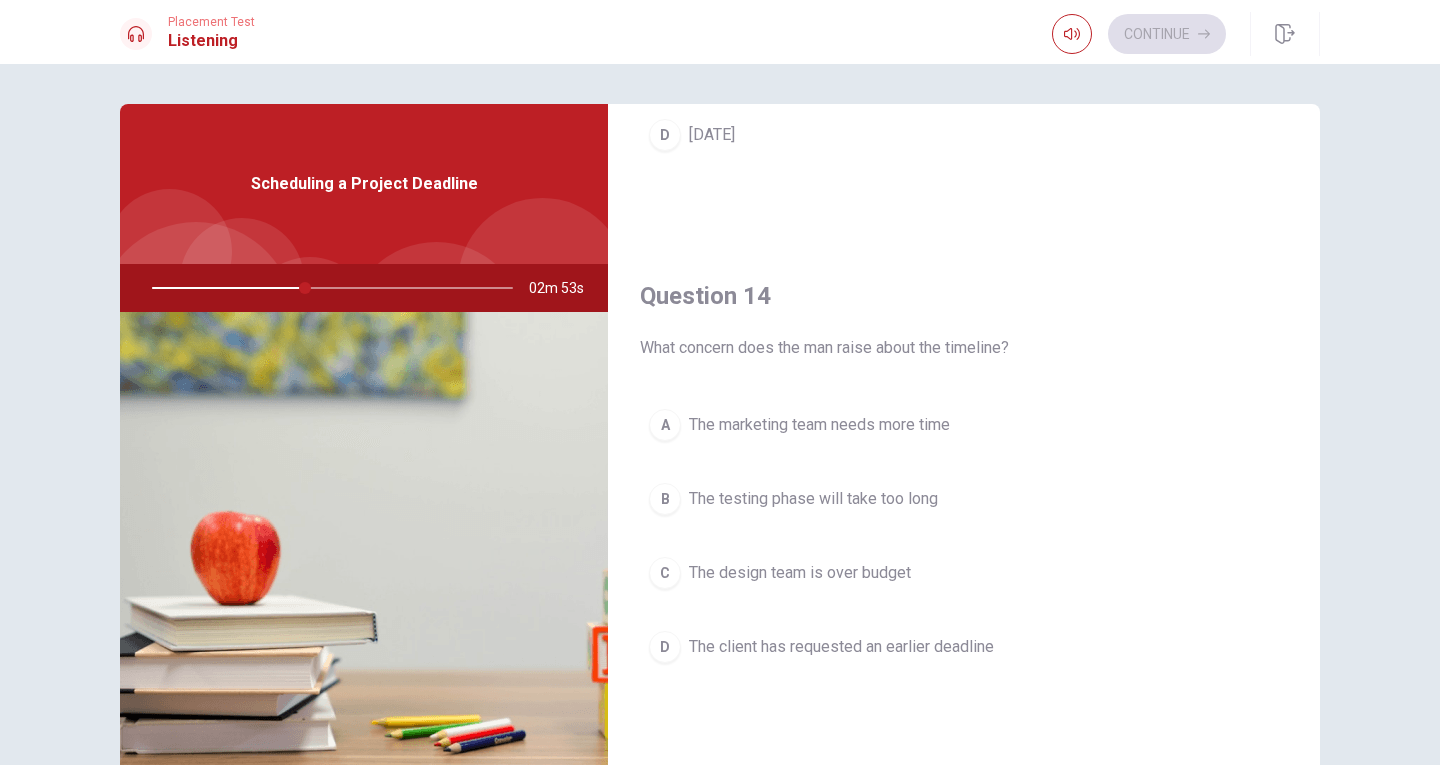 click on "The marketing team needs more time" at bounding box center (819, 425) 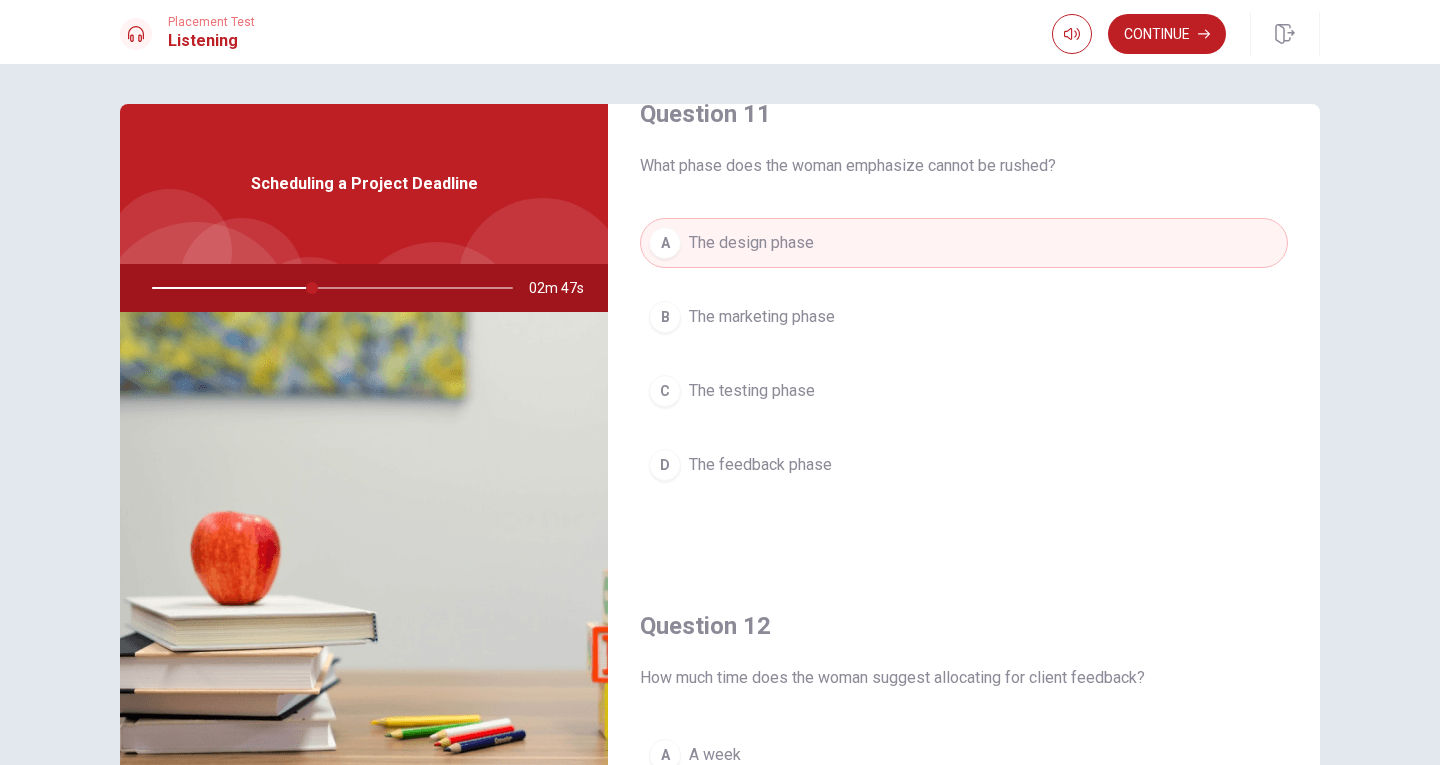 scroll, scrollTop: 0, scrollLeft: 0, axis: both 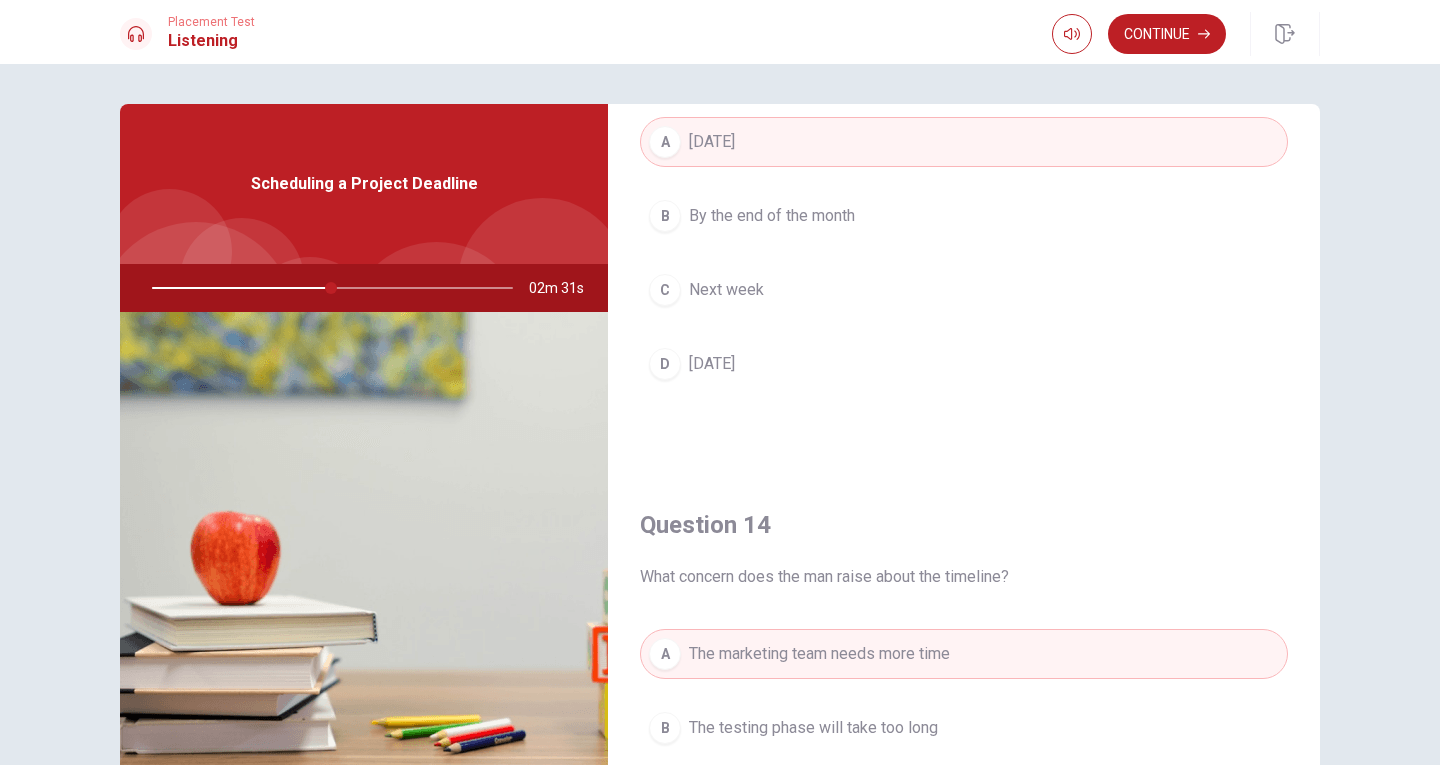 drag, startPoint x: 1284, startPoint y: 537, endPoint x: 1309, endPoint y: 450, distance: 90.52071 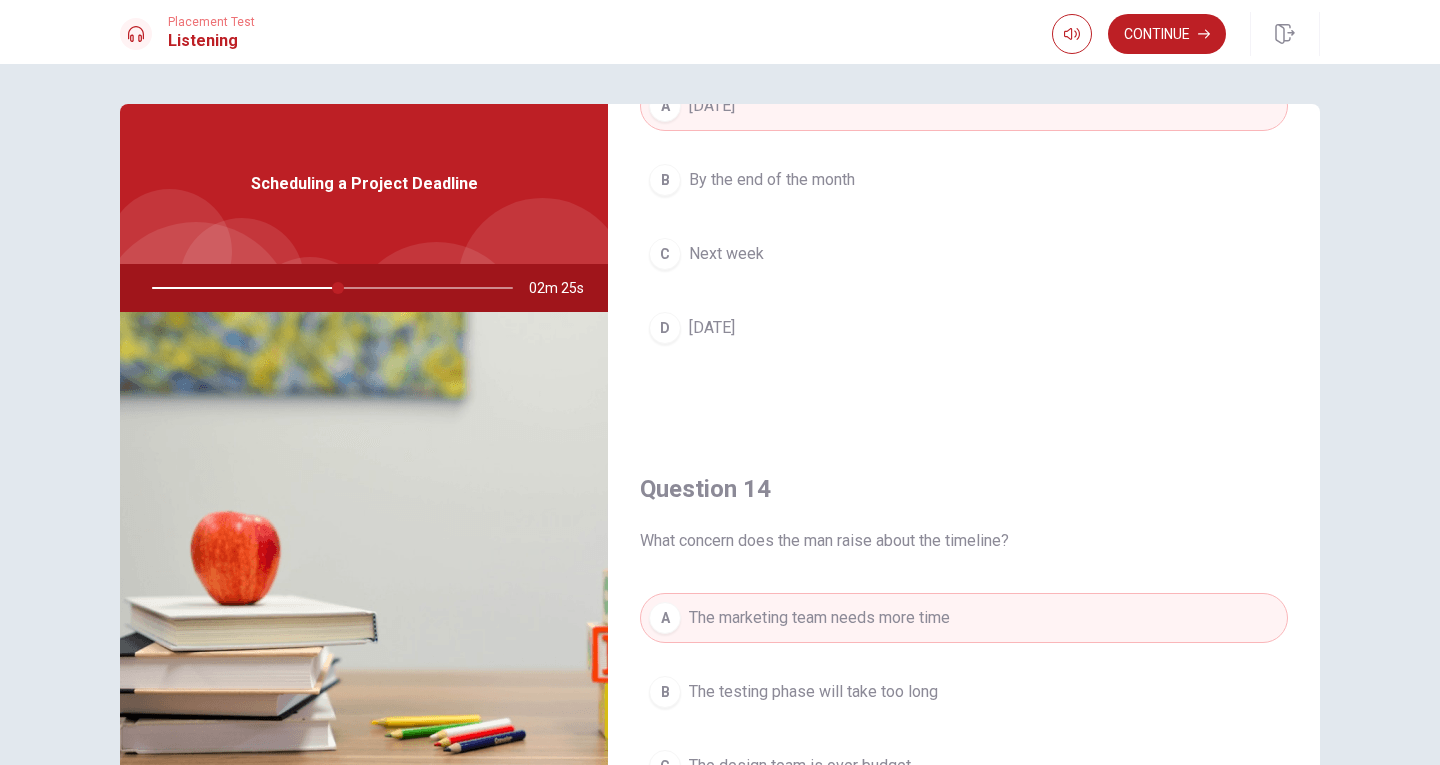 scroll, scrollTop: 1367, scrollLeft: 0, axis: vertical 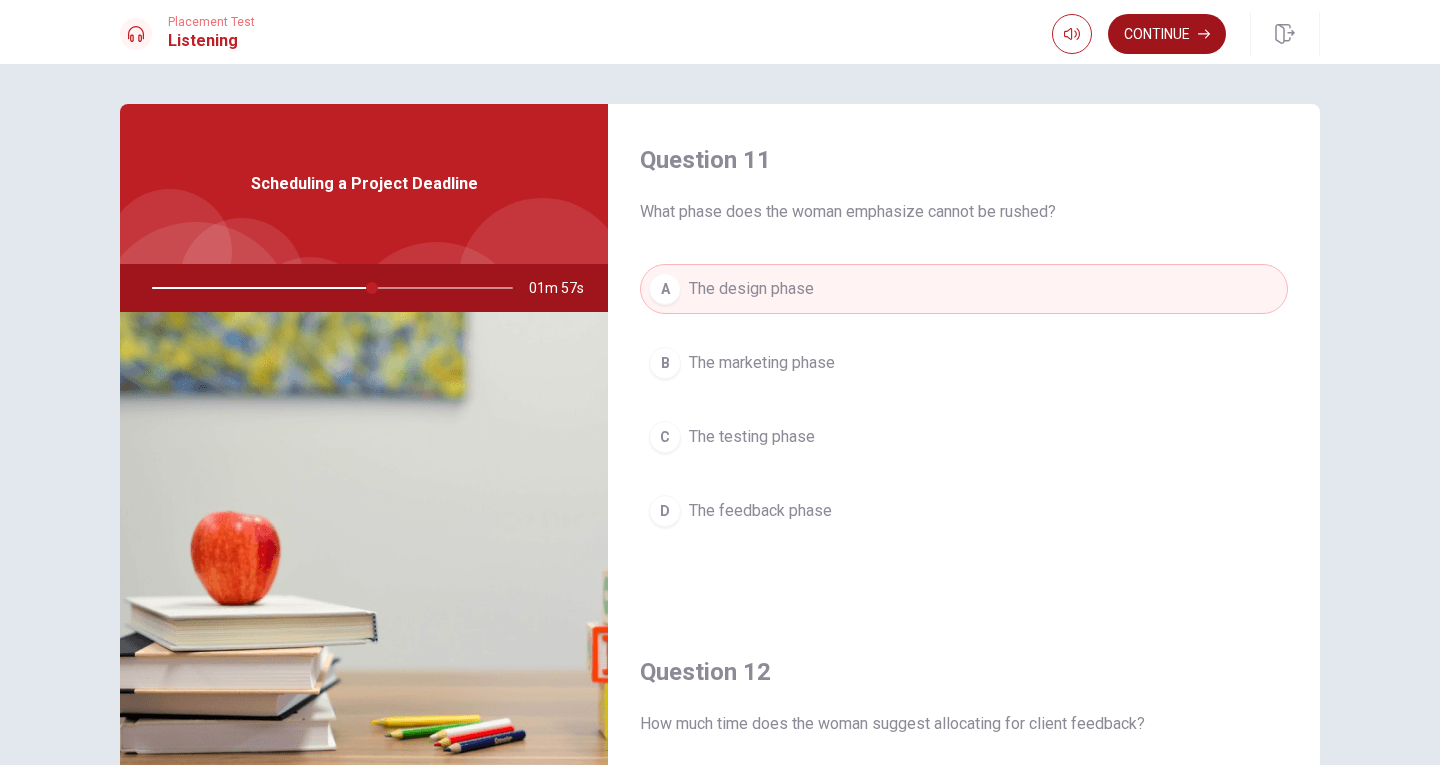 click on "Continue" at bounding box center [1167, 34] 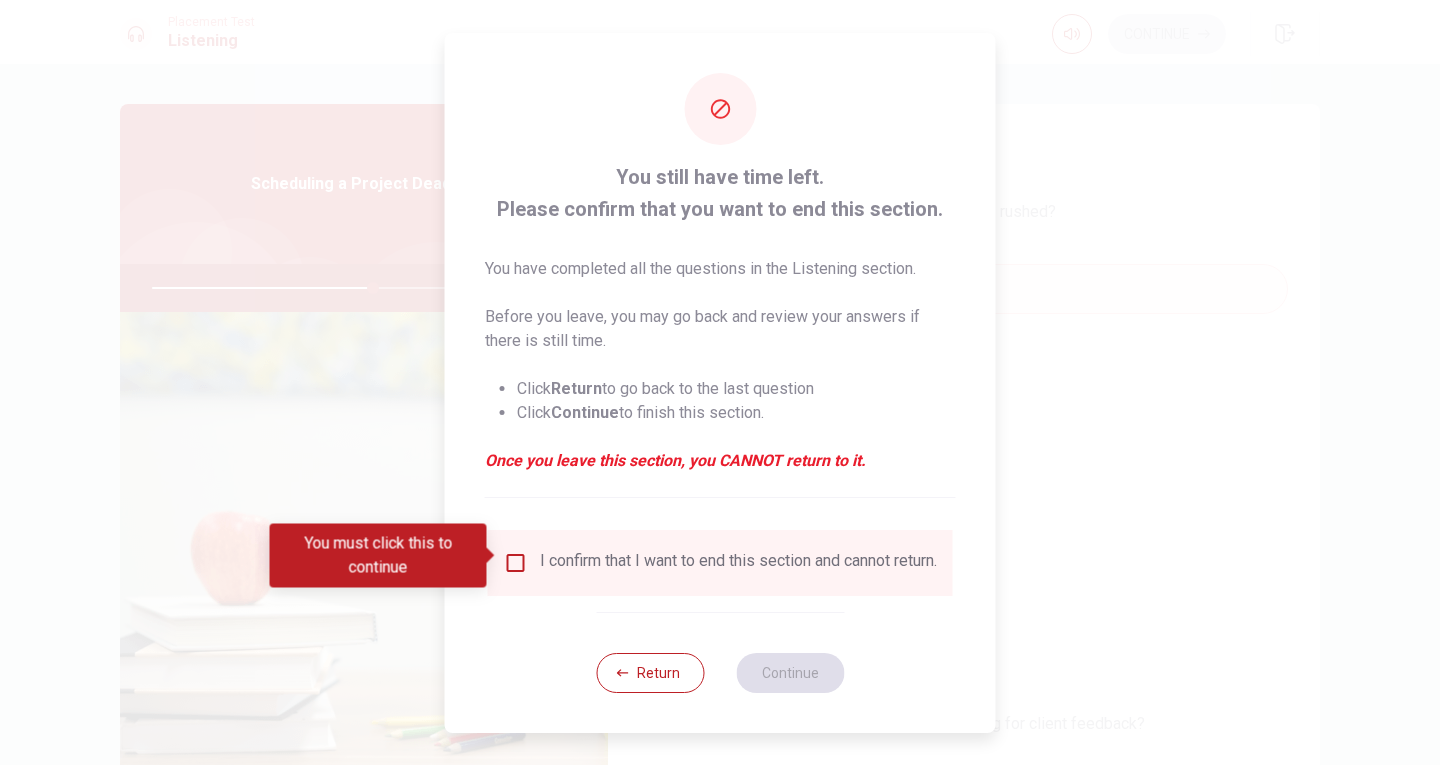 click at bounding box center [516, 563] 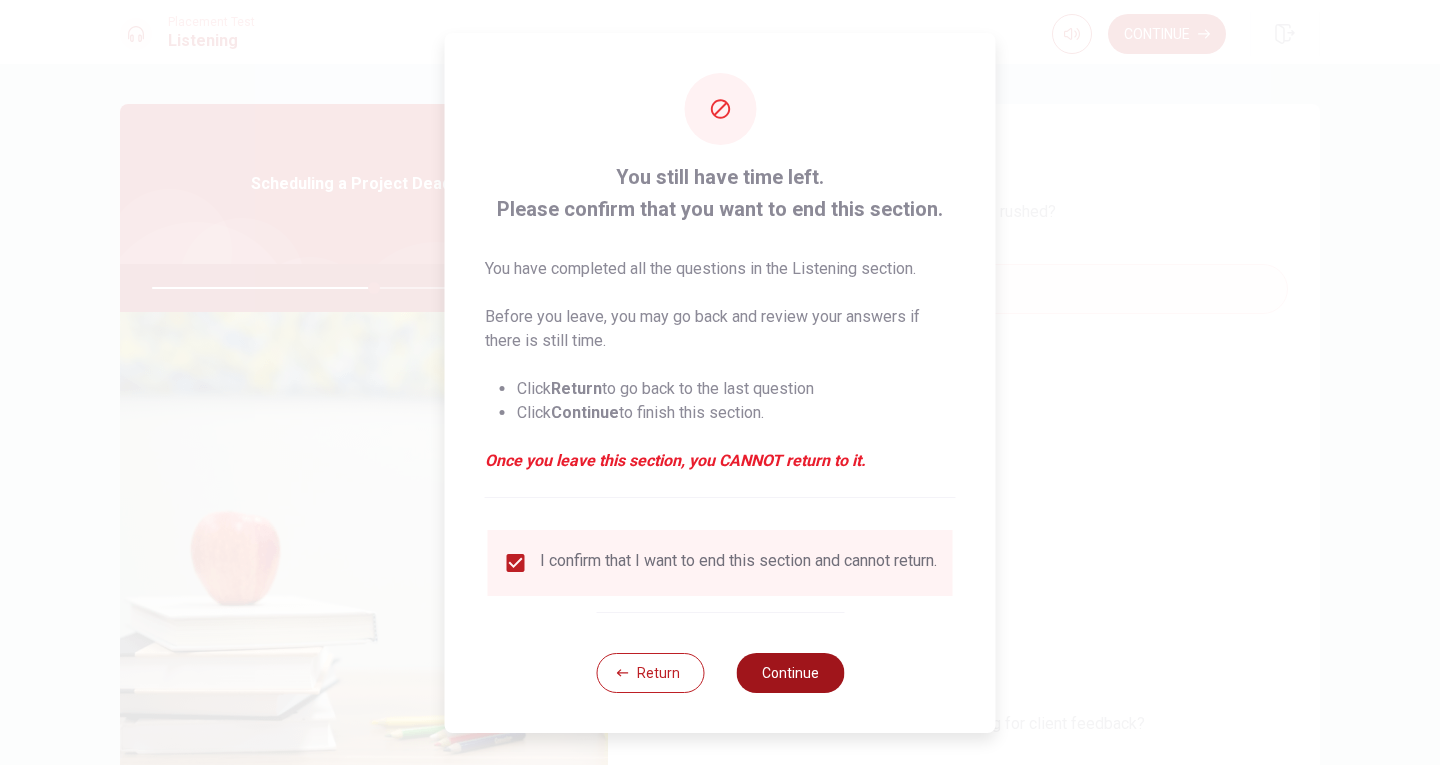 click on "Continue" at bounding box center [790, 673] 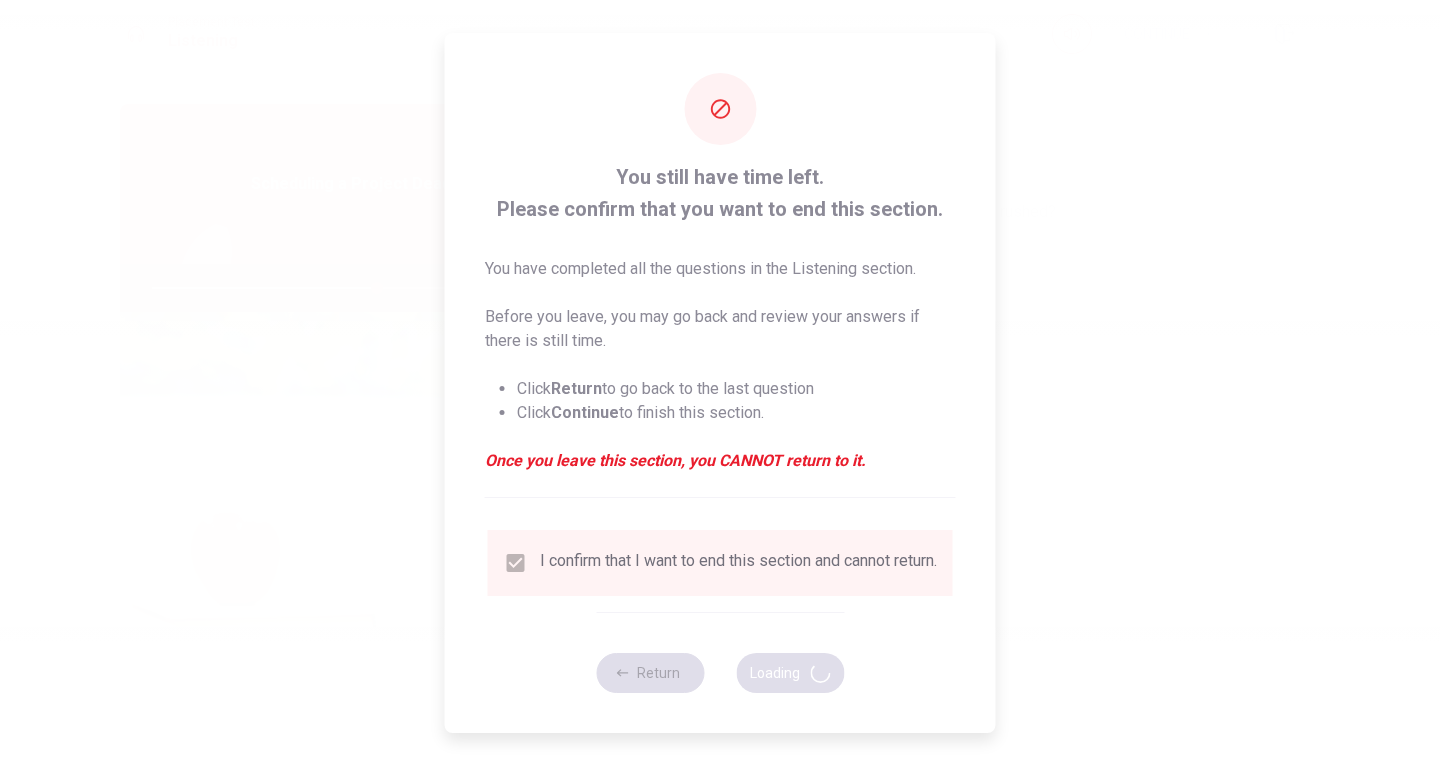 type on "63" 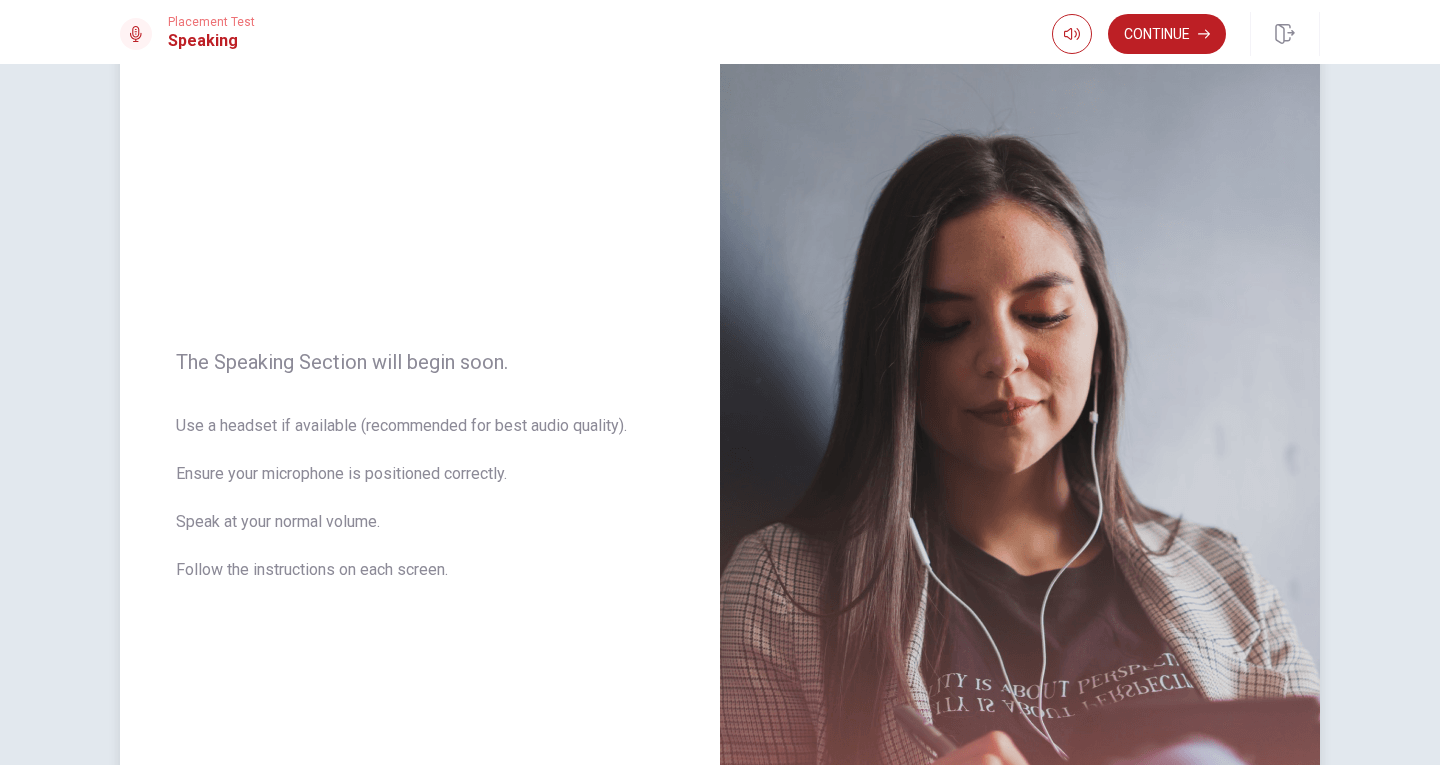 scroll, scrollTop: 0, scrollLeft: 0, axis: both 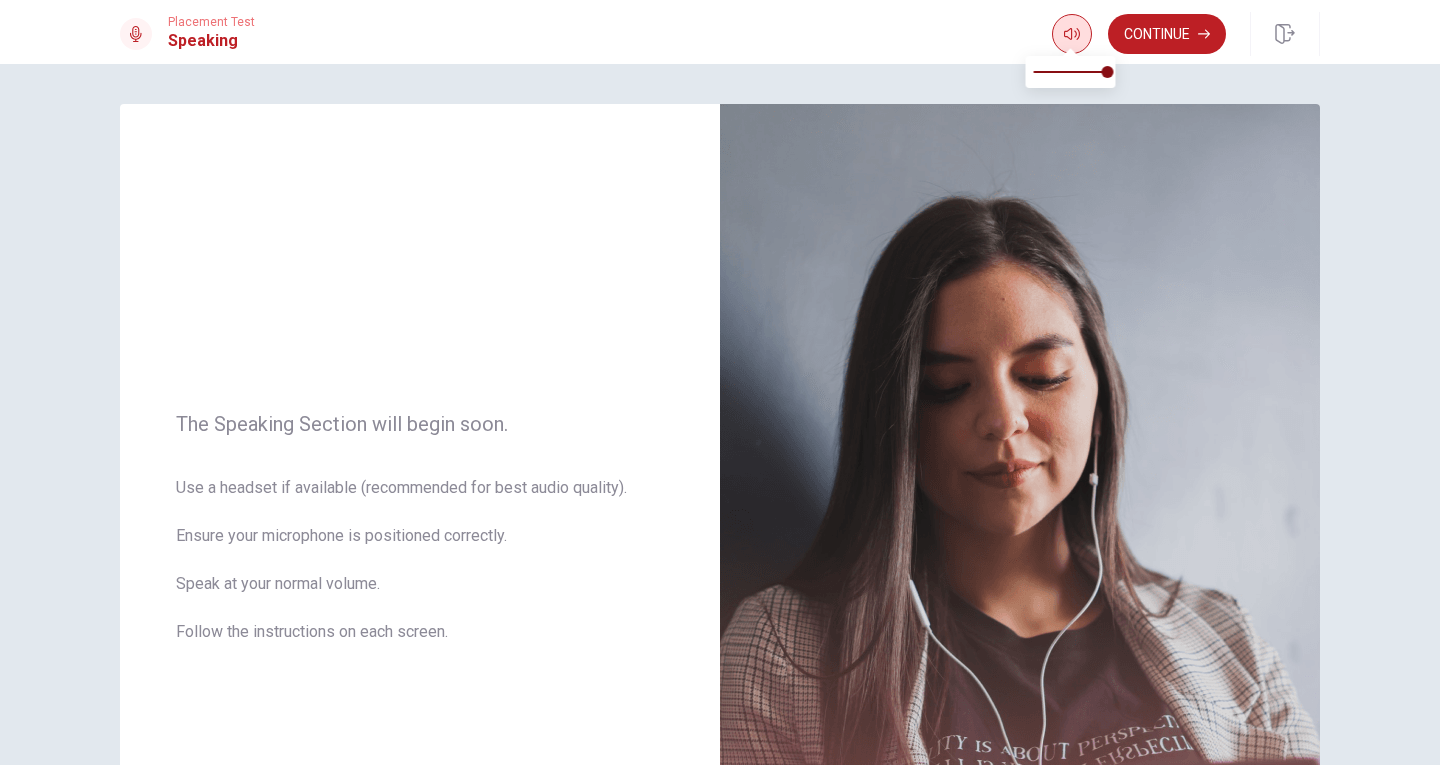 click 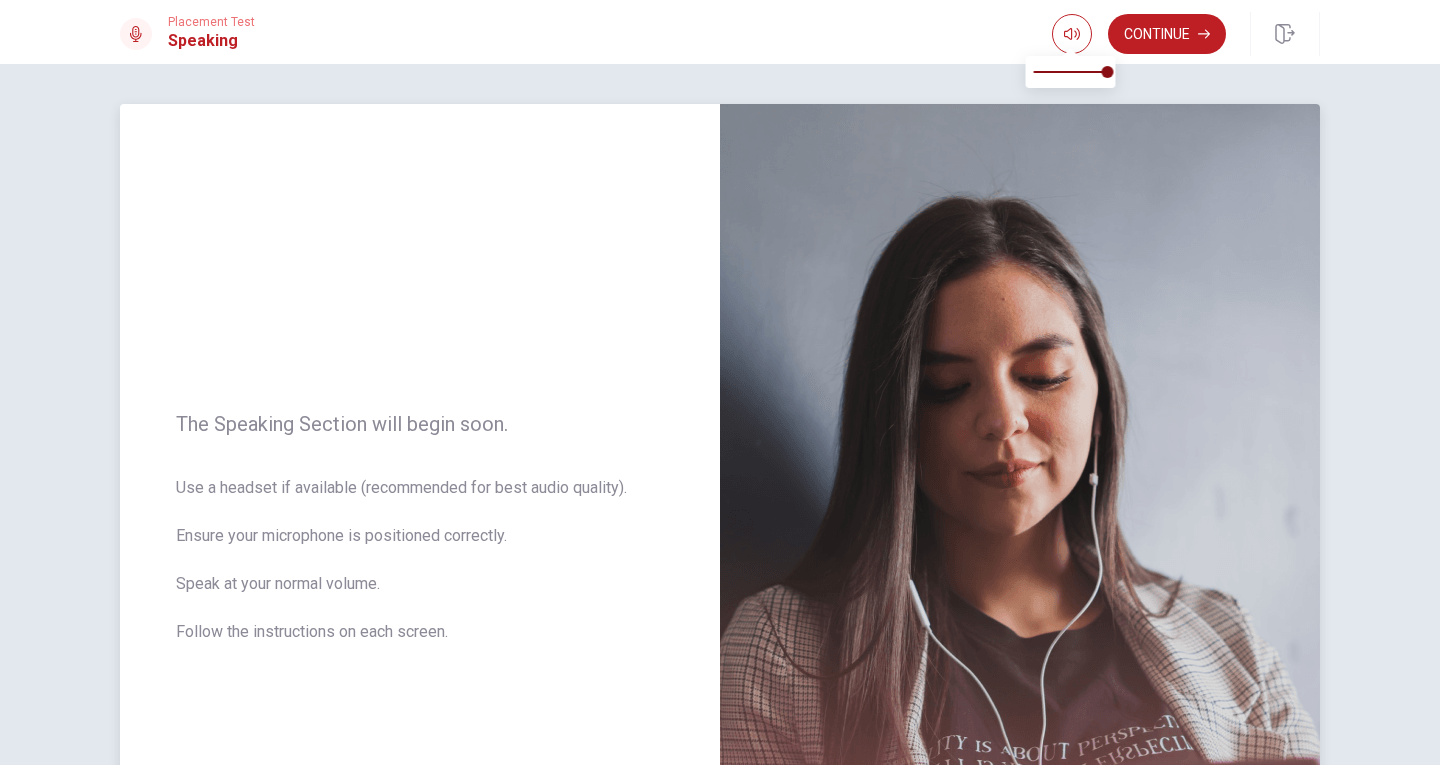 click on "The Speaking Section will begin soon. Use a headset if available (recommended for best audio quality).
Ensure your microphone is positioned correctly.
Speak at your normal volume.
Follow the instructions on each screen." at bounding box center (420, 540) 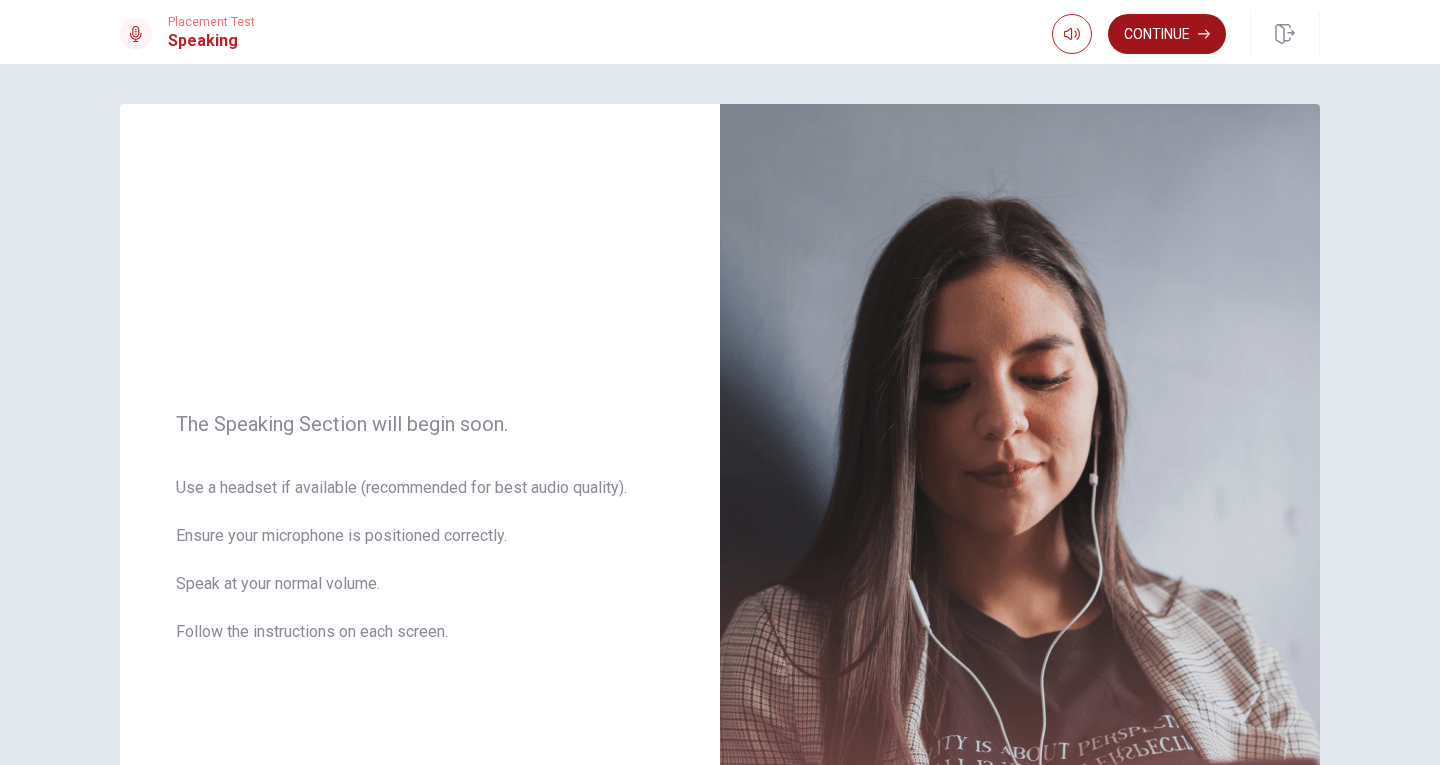 click on "Continue" at bounding box center [1167, 34] 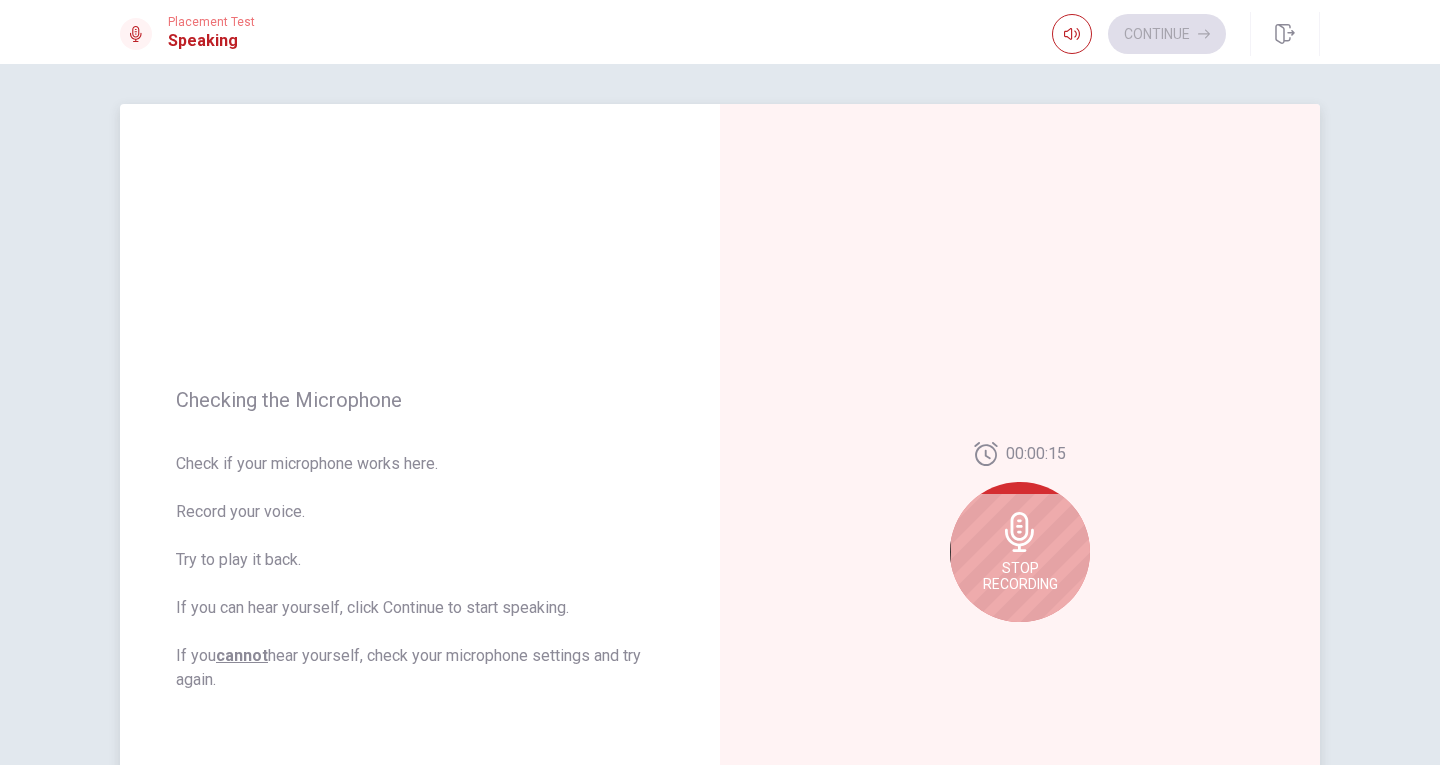 scroll, scrollTop: 100, scrollLeft: 0, axis: vertical 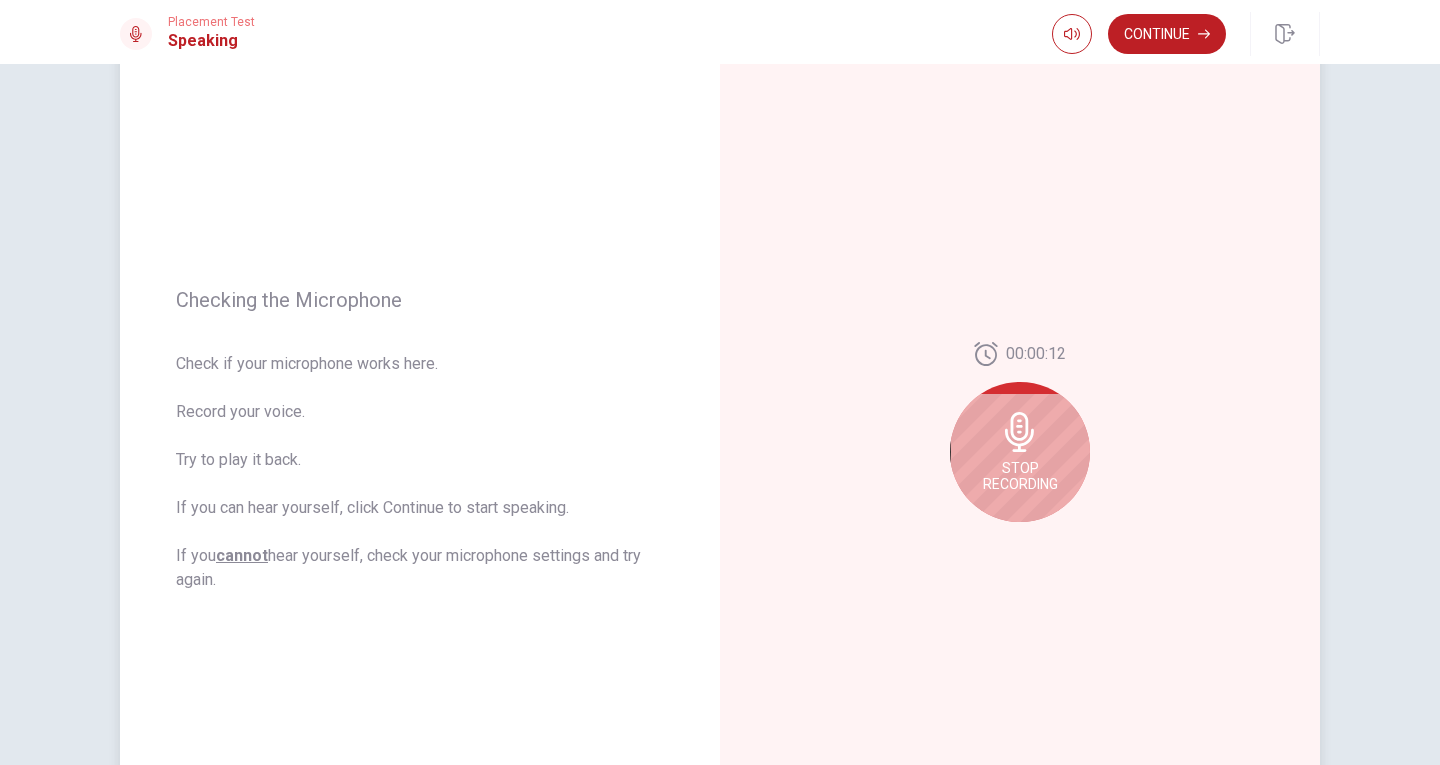 click 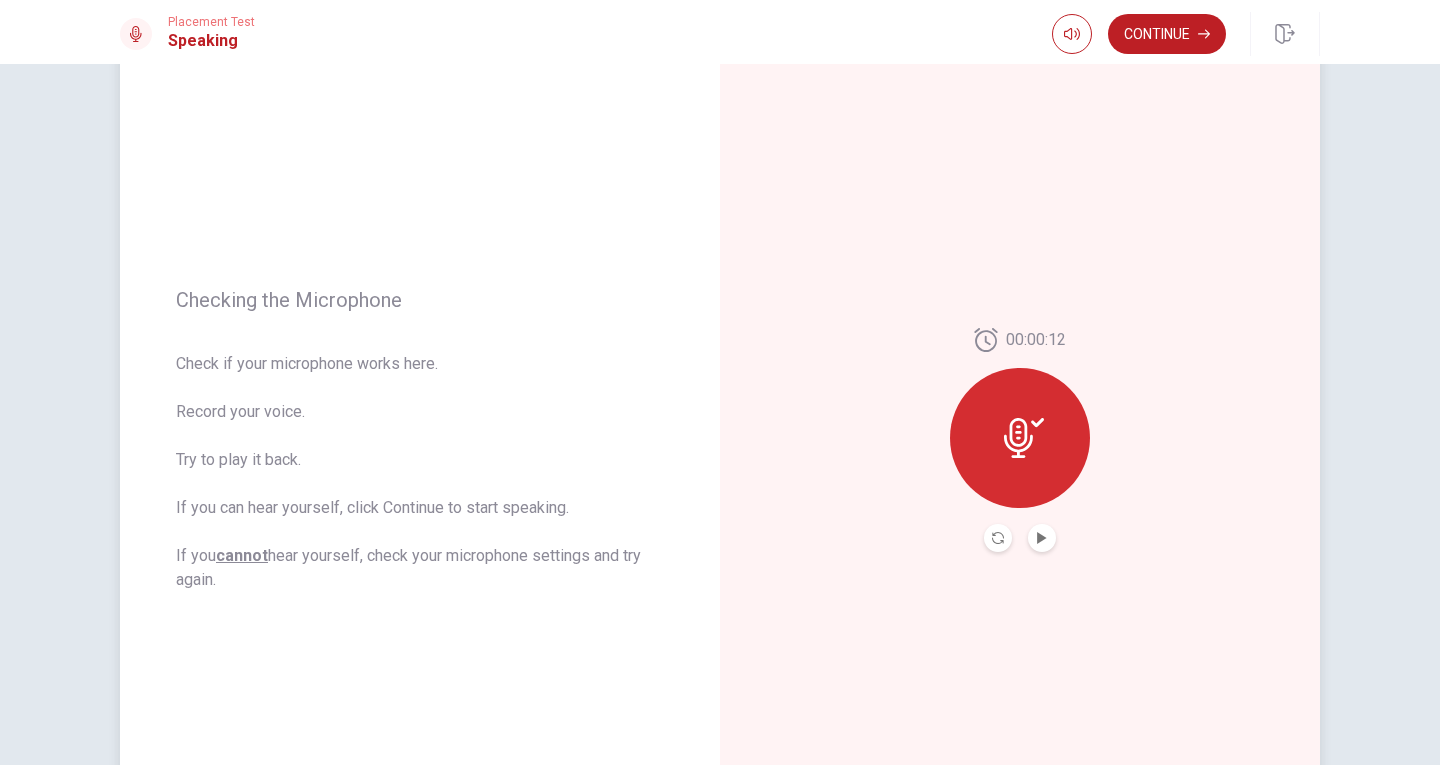 click 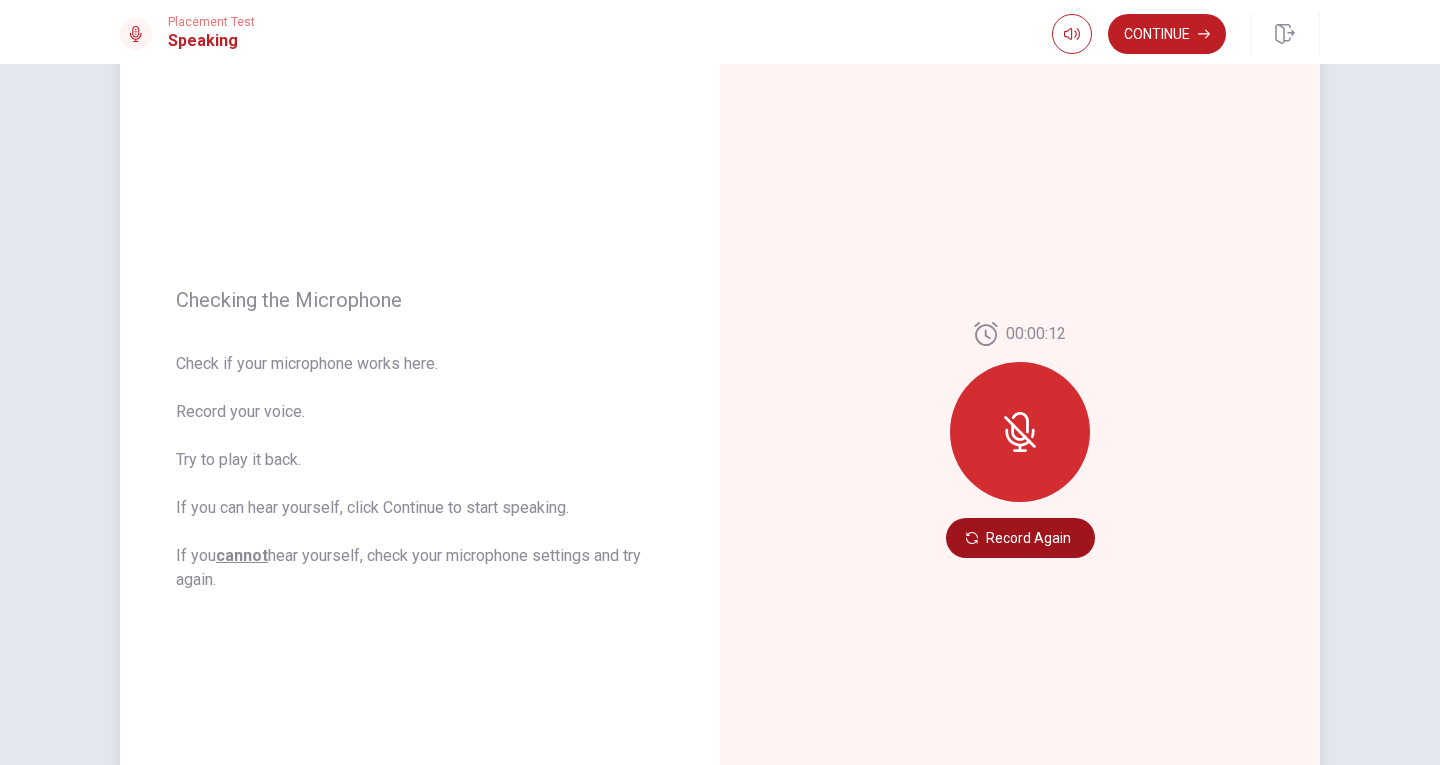 click on "Record Again" at bounding box center (1020, 538) 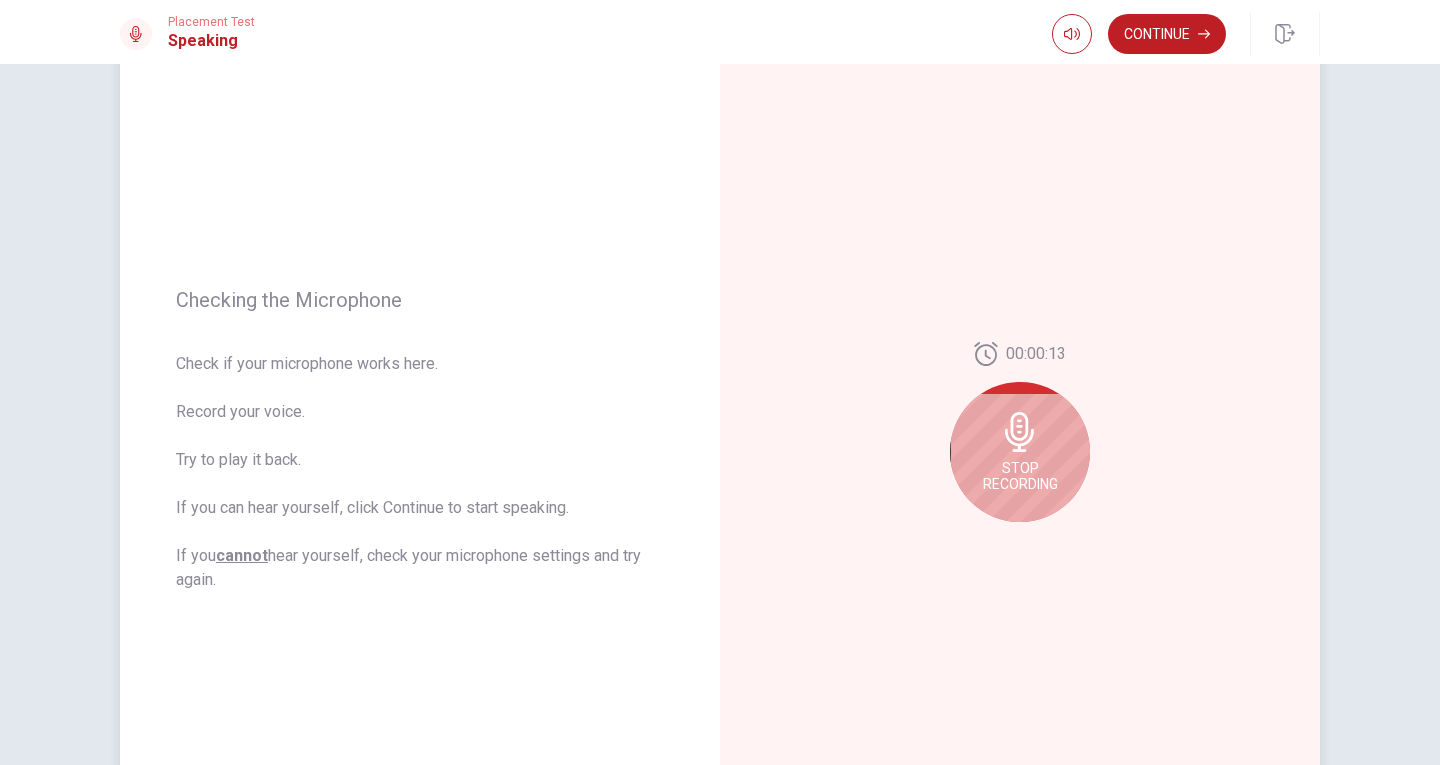 click on "Stop   Recording" at bounding box center [1020, 452] 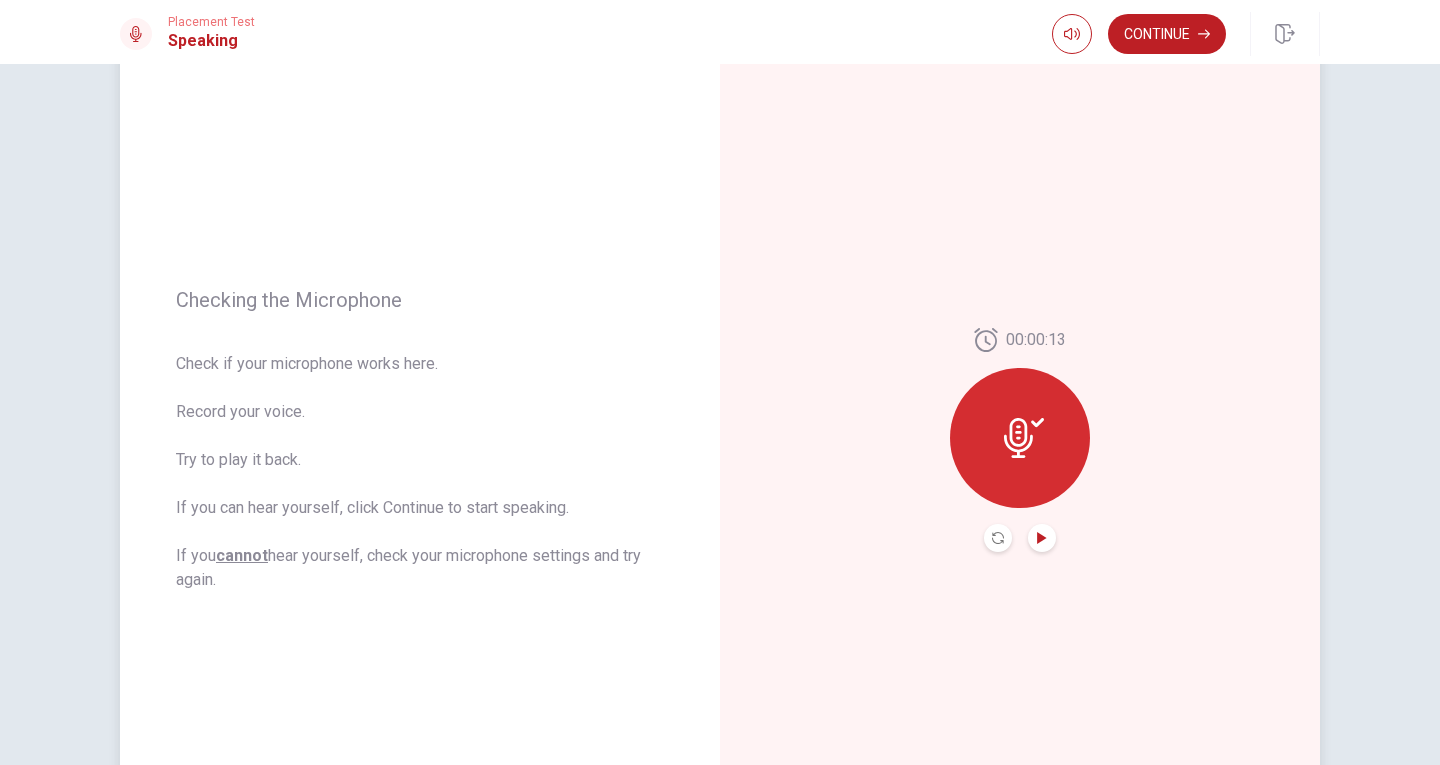 click 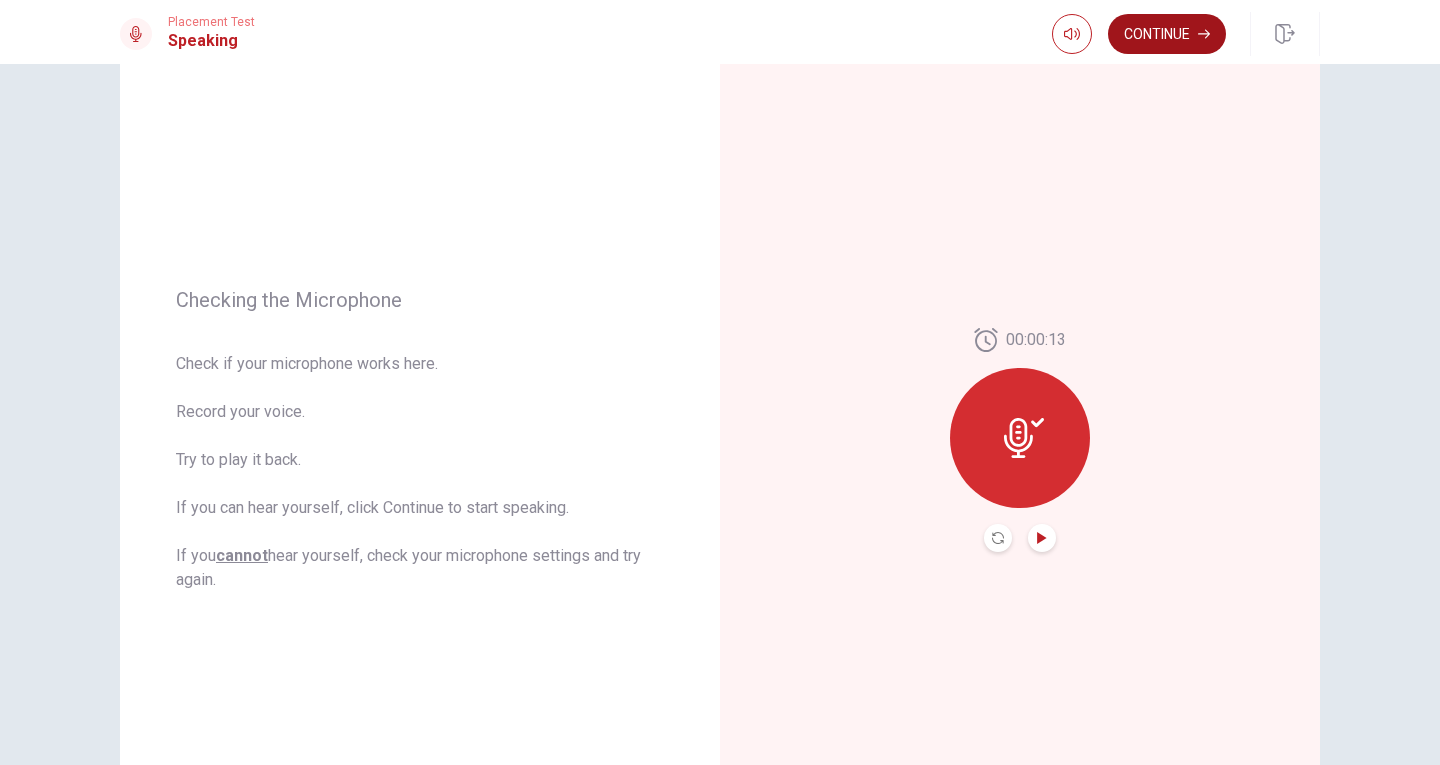 click on "Continue" at bounding box center (1167, 34) 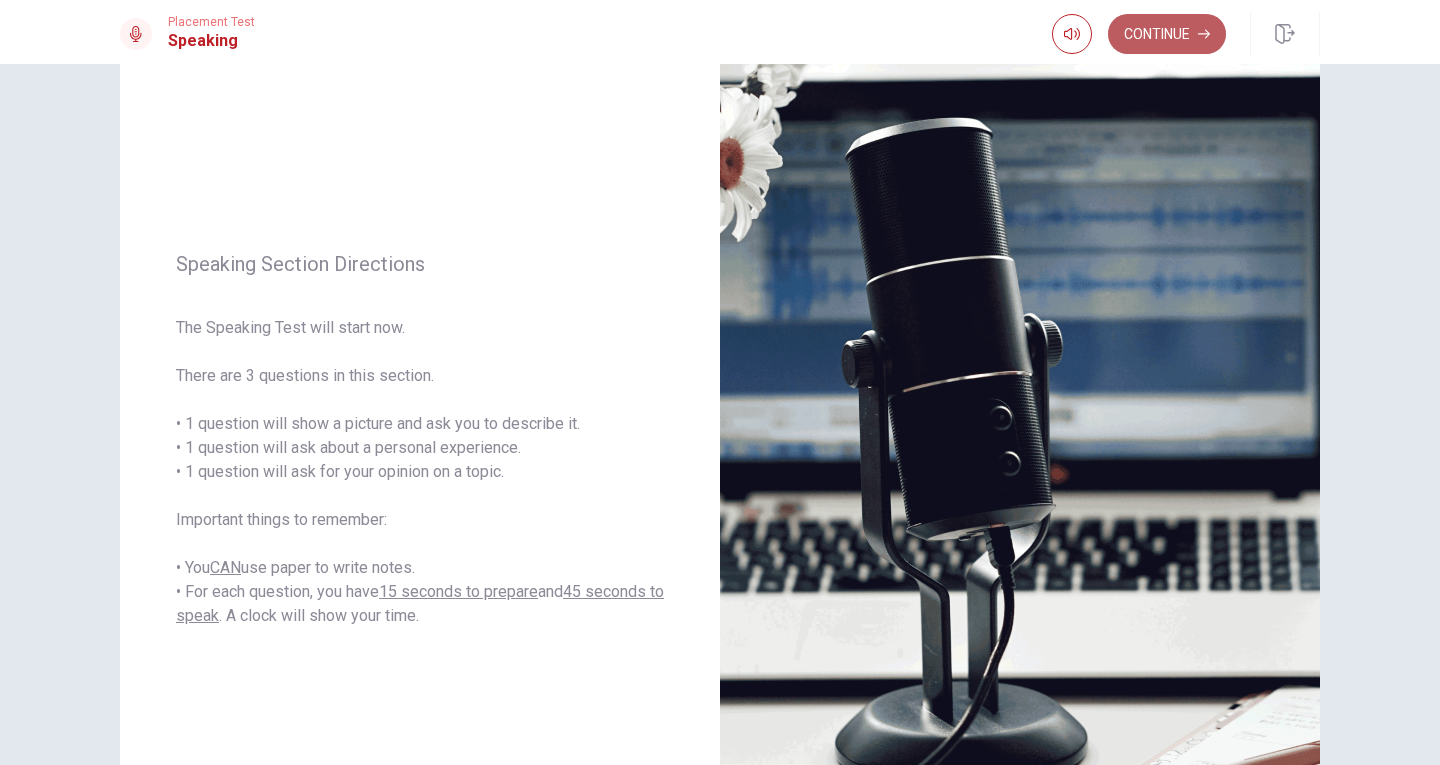 click on "Continue" at bounding box center (1167, 34) 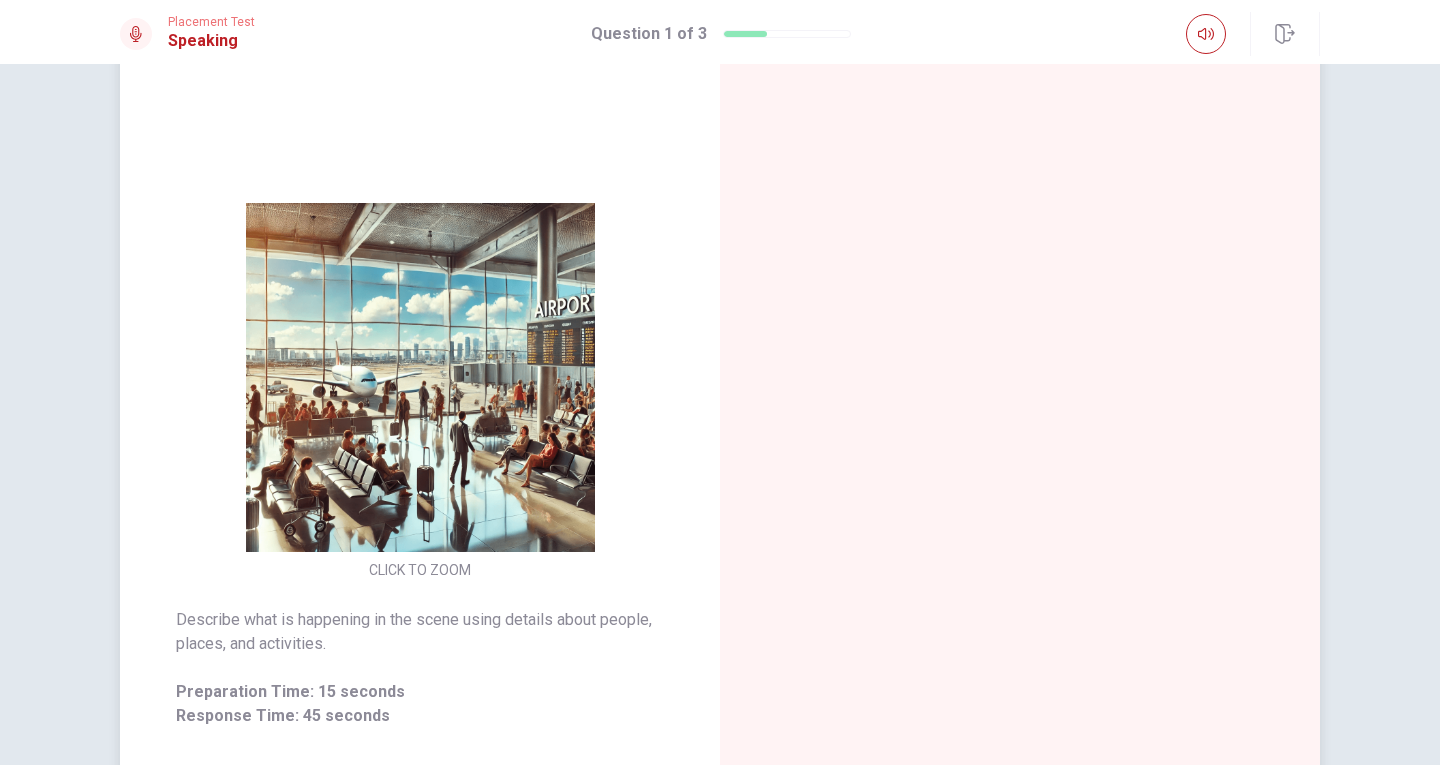 scroll, scrollTop: 112, scrollLeft: 0, axis: vertical 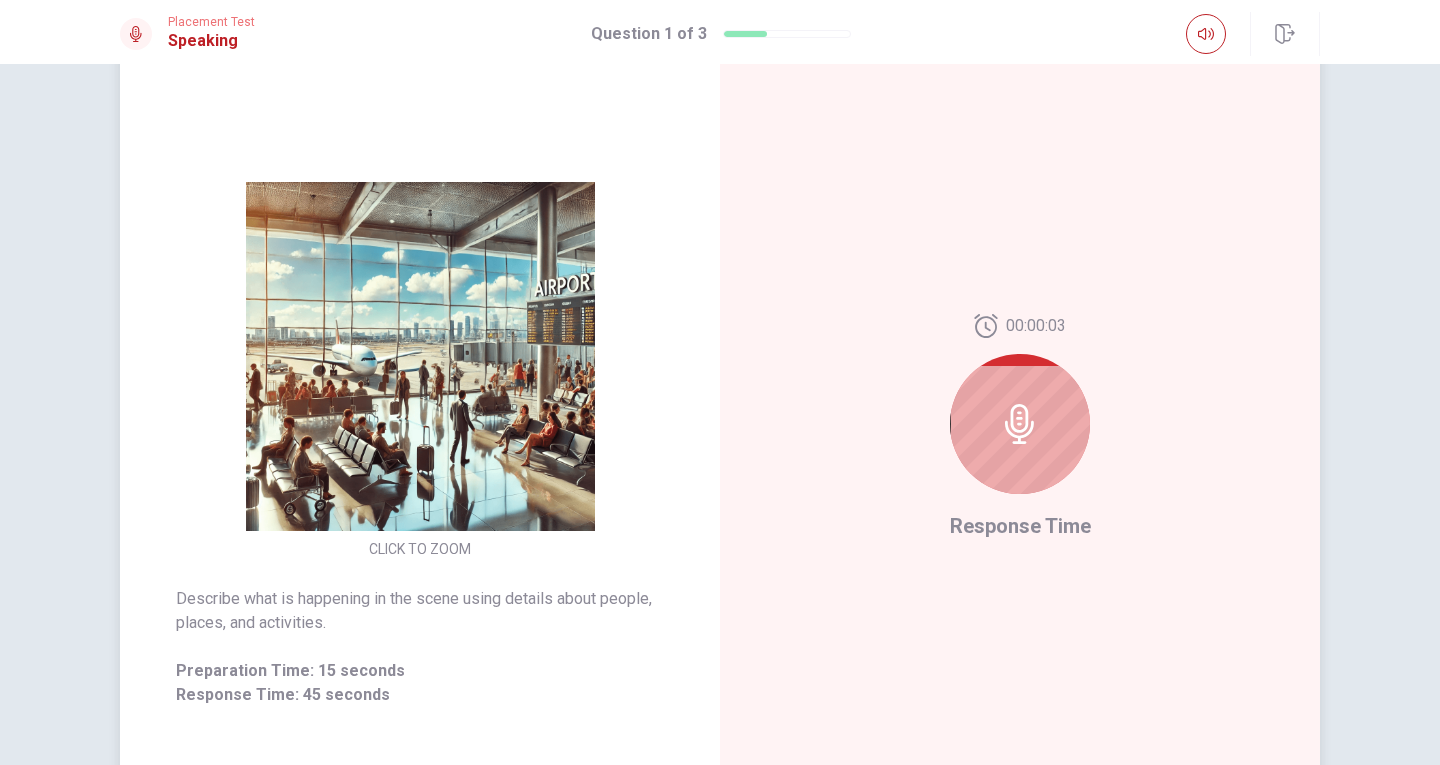 click 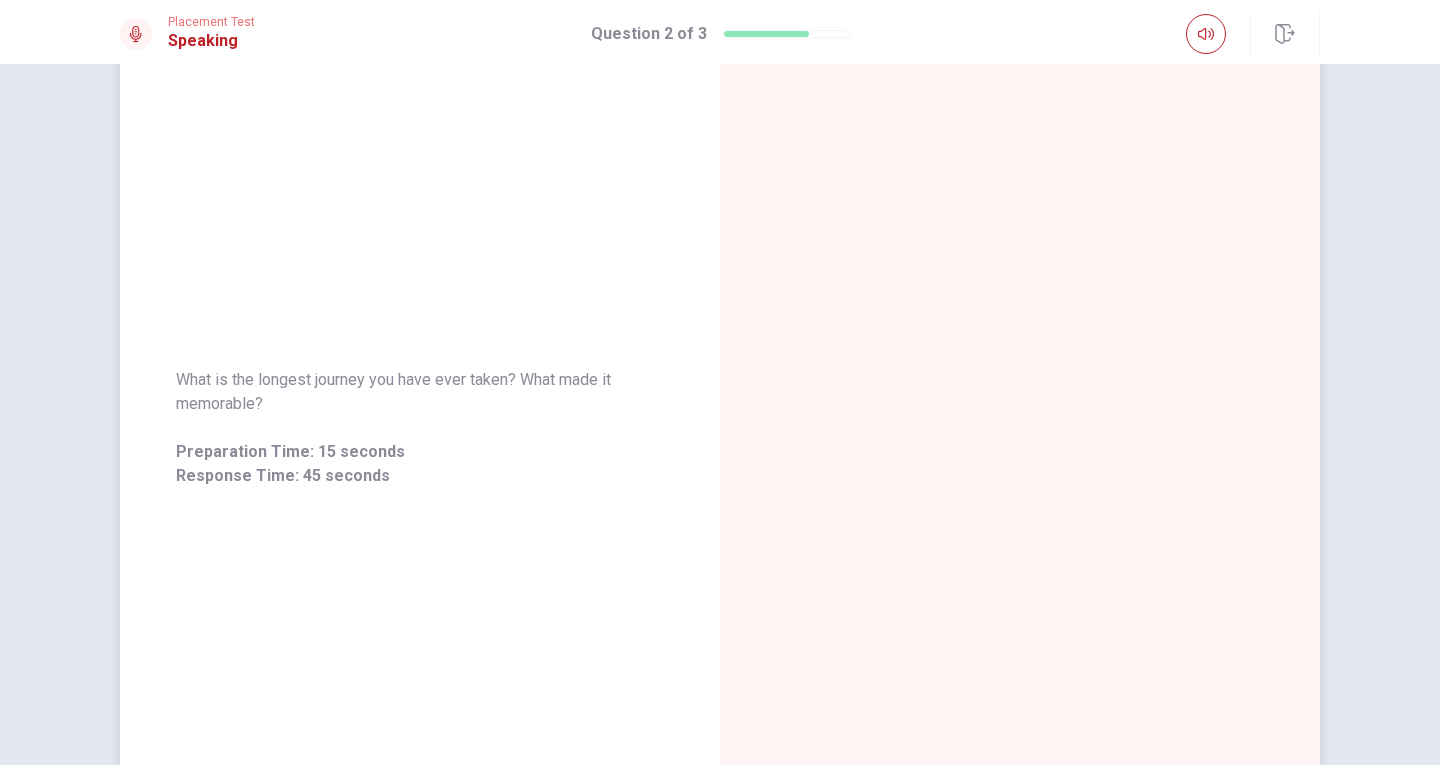 scroll, scrollTop: 0, scrollLeft: 0, axis: both 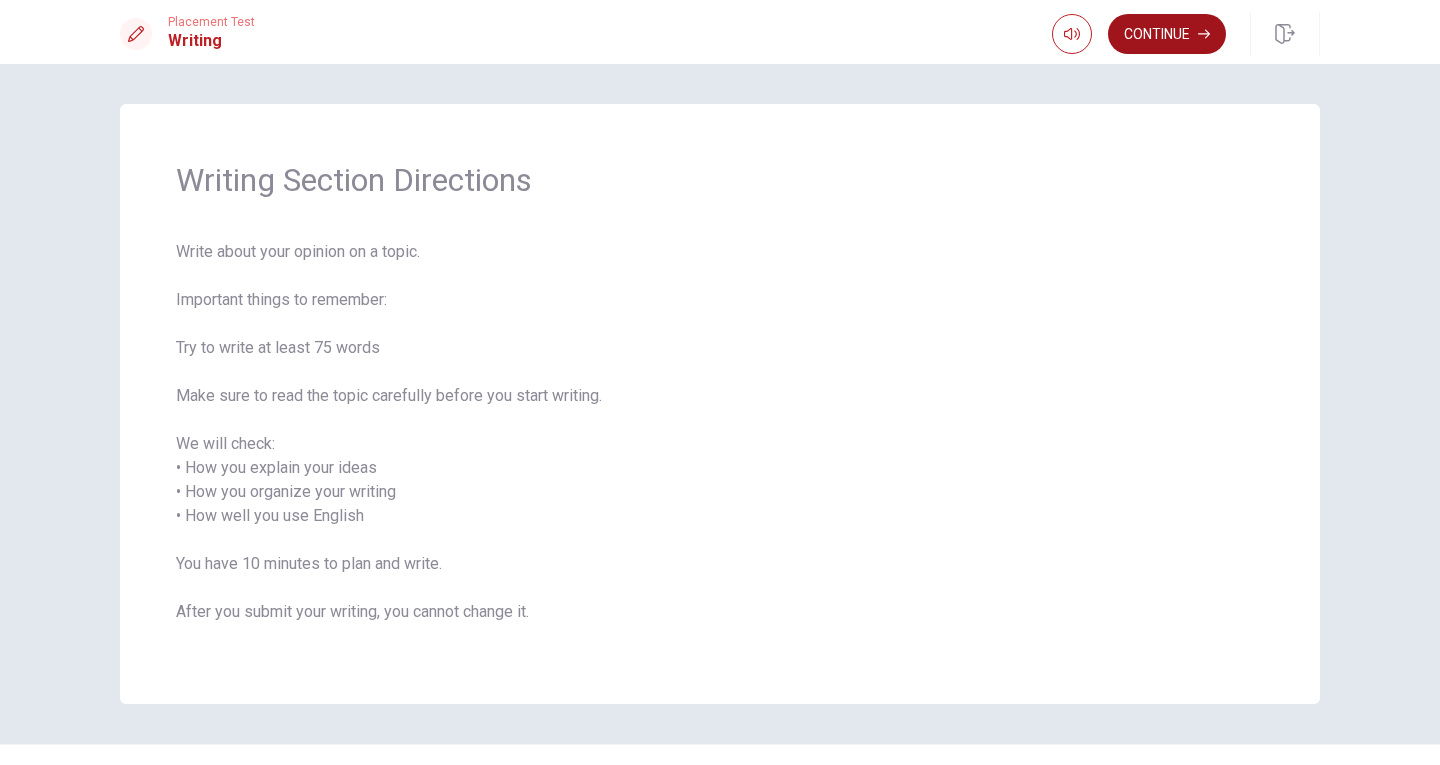 click on "Continue" at bounding box center [1167, 34] 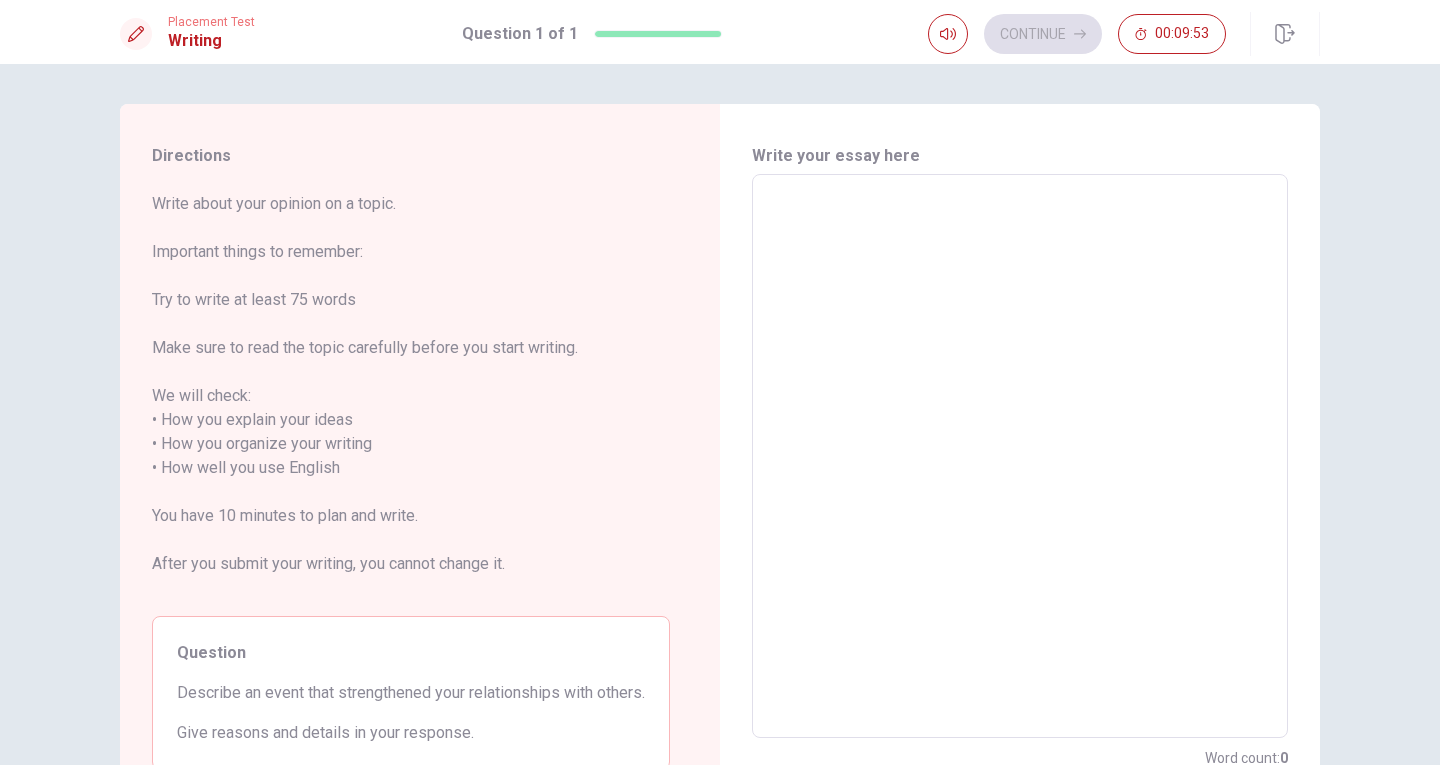 scroll, scrollTop: 100, scrollLeft: 0, axis: vertical 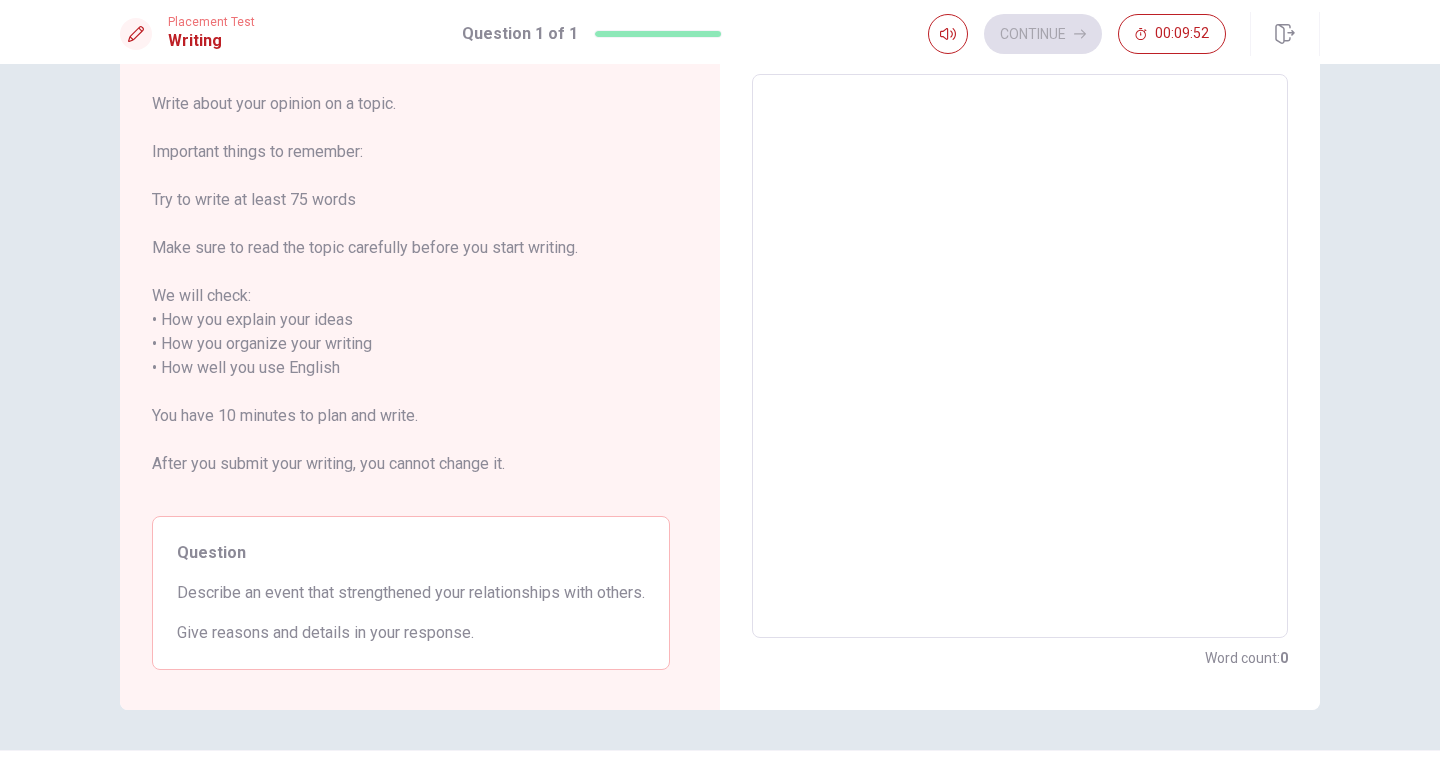 click at bounding box center [1020, 356] 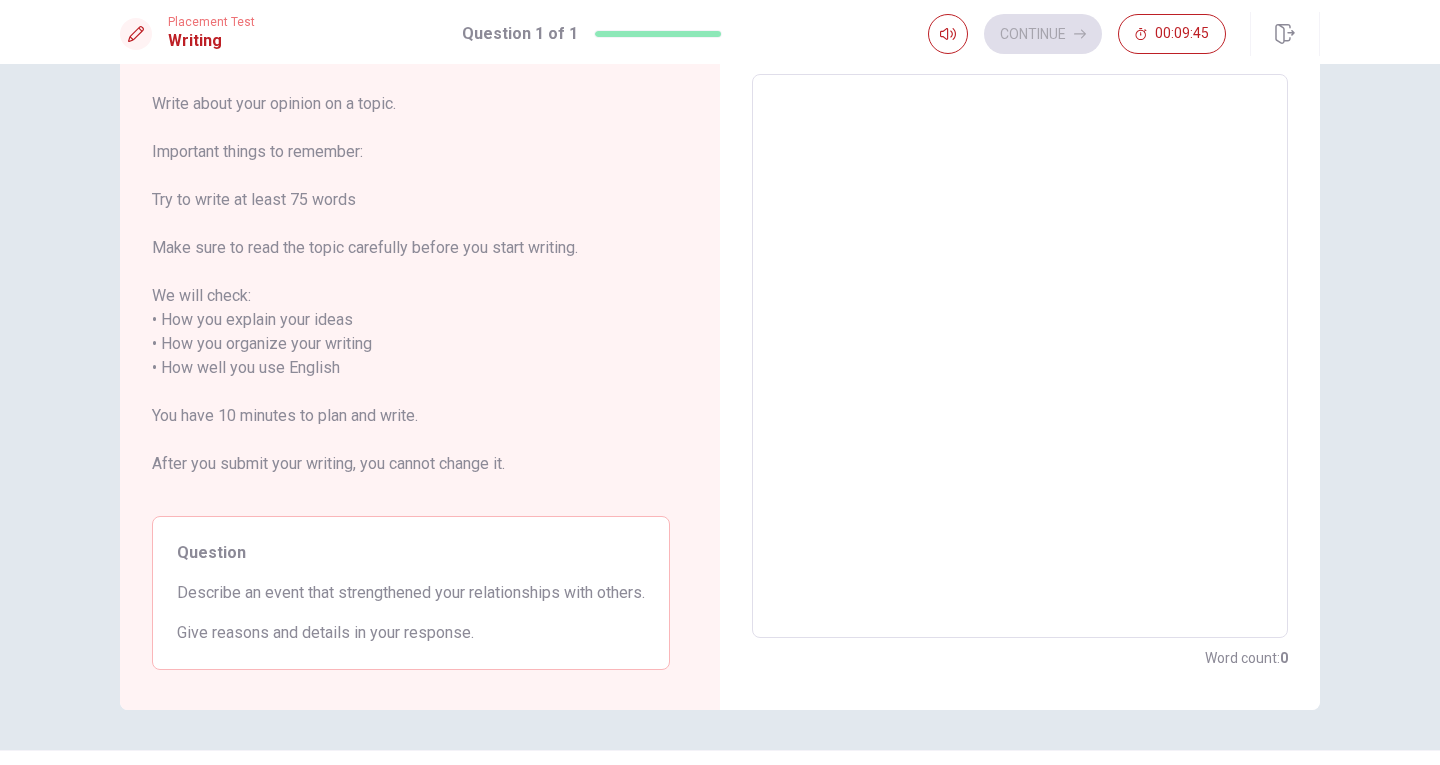 type on "ㅑ" 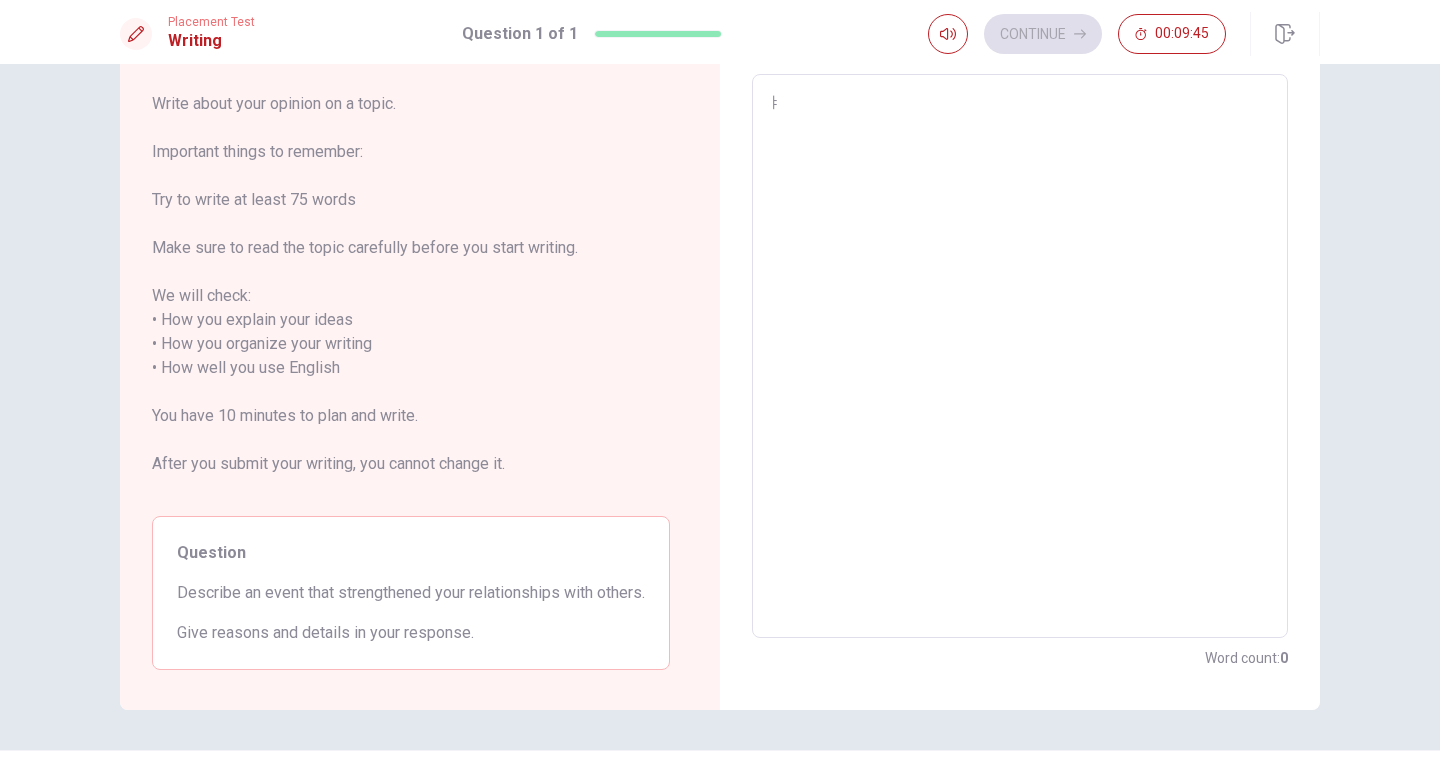 type on "x" 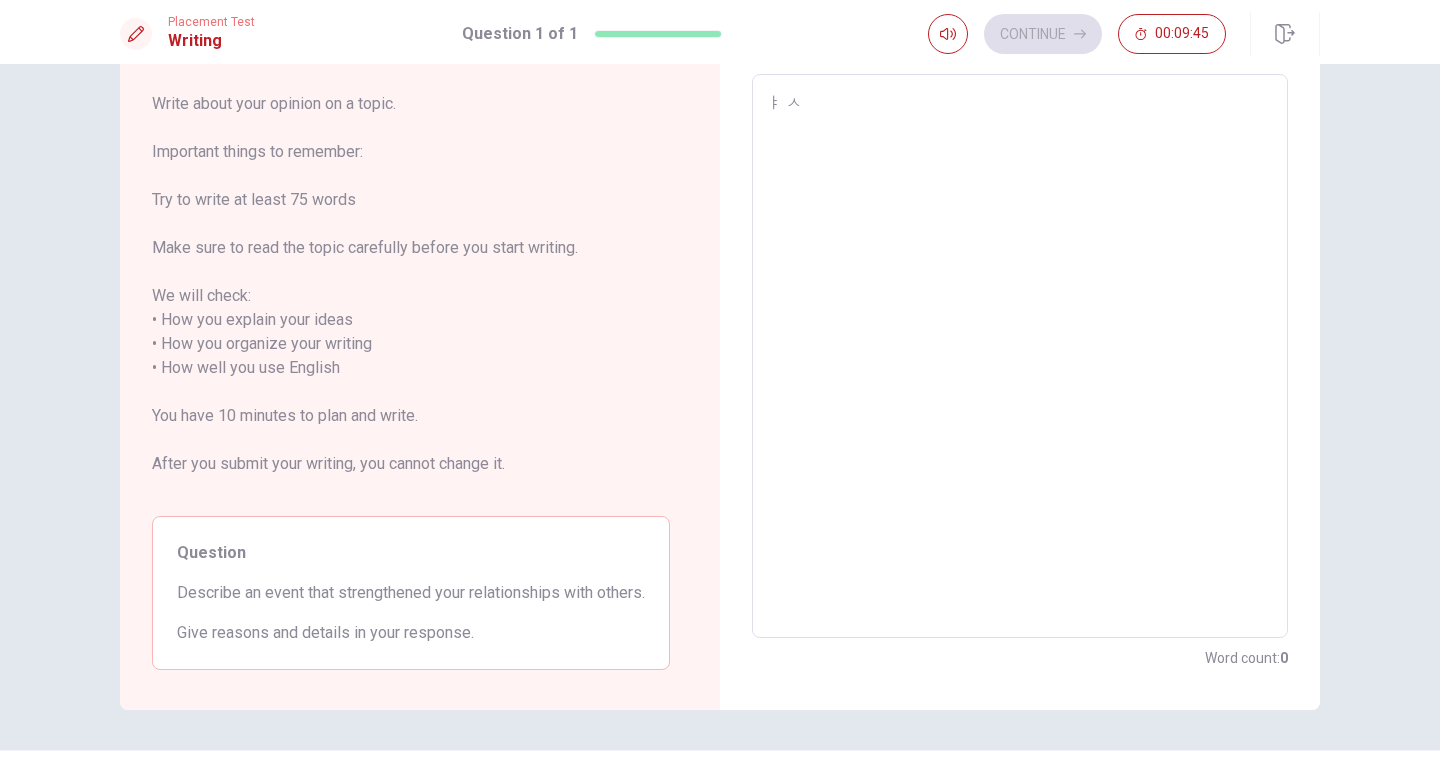 type on "x" 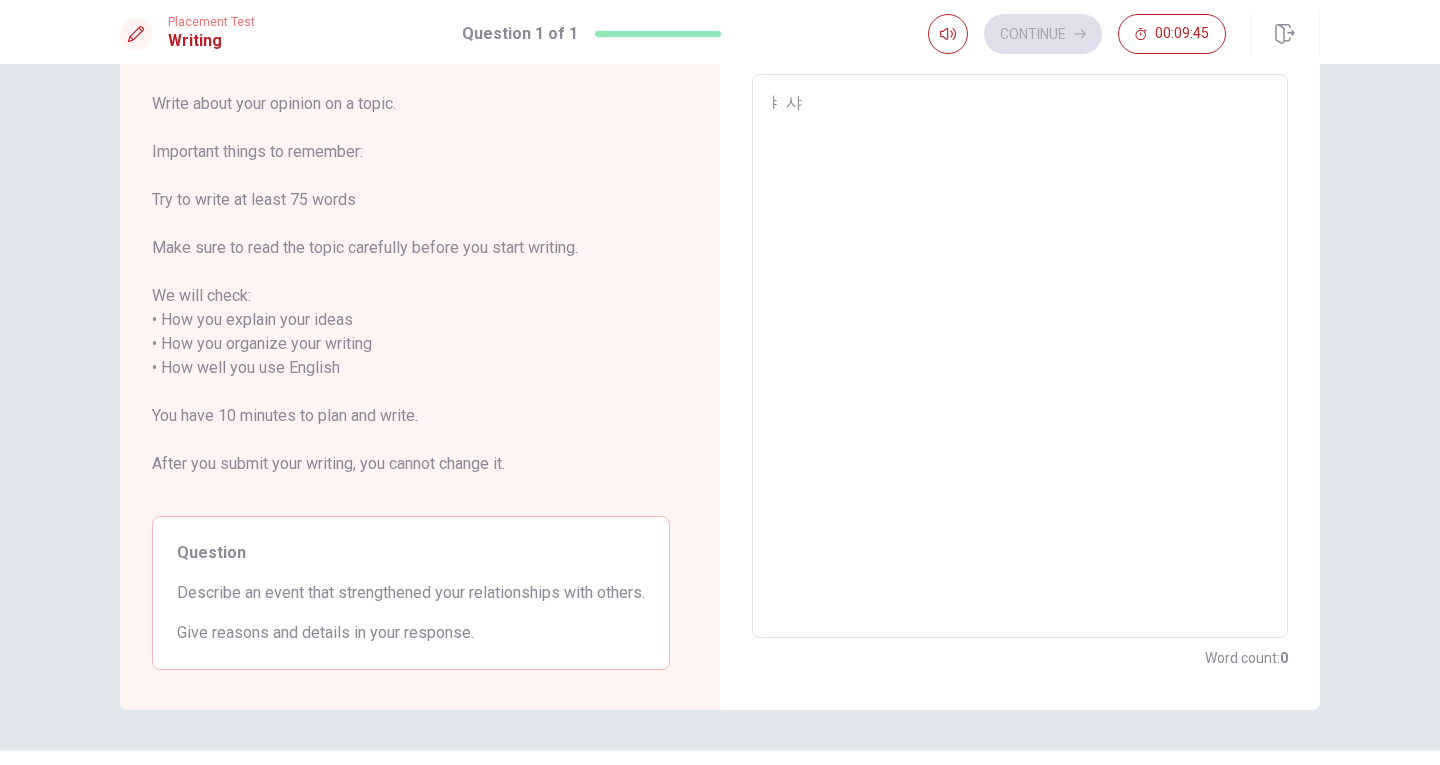 type on "ㅑ 샤ㅗ" 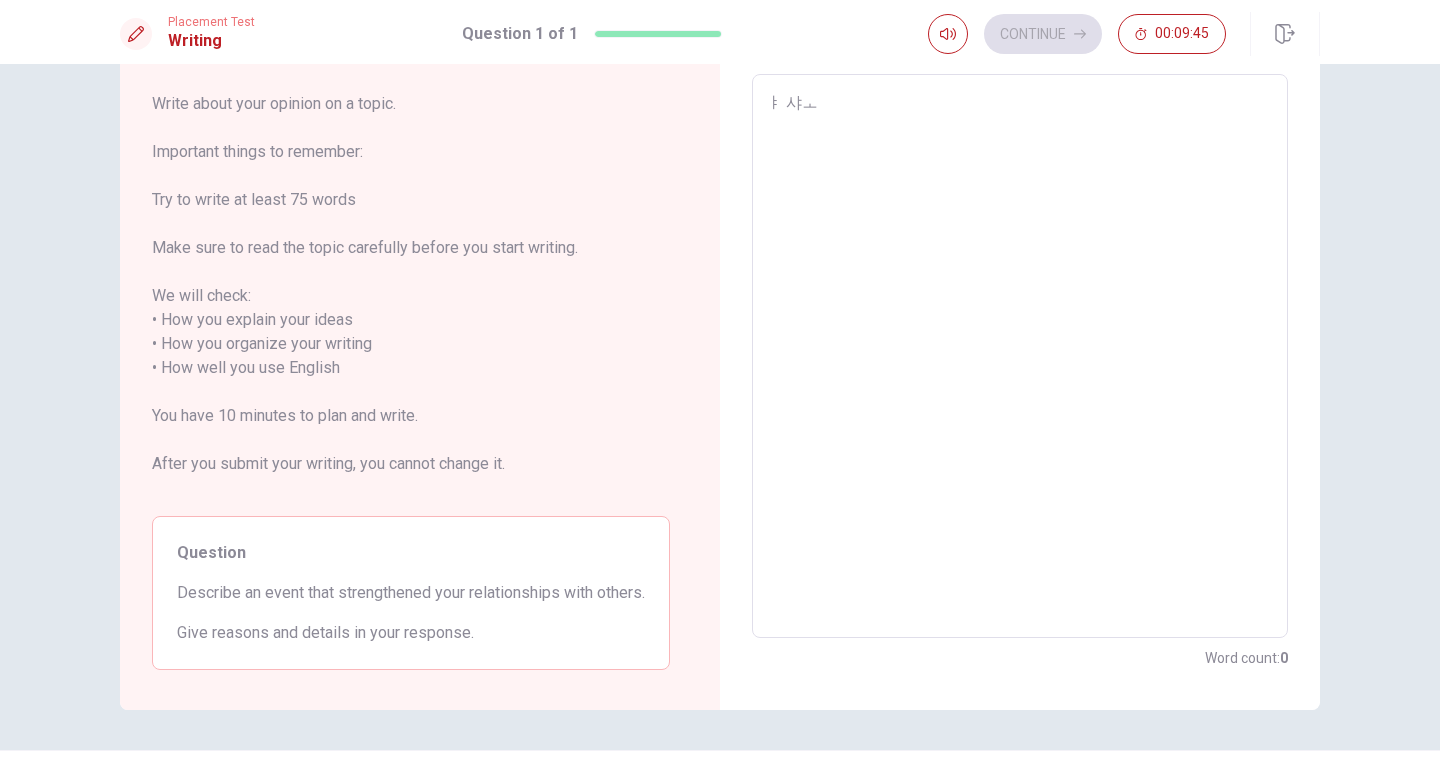 type on "x" 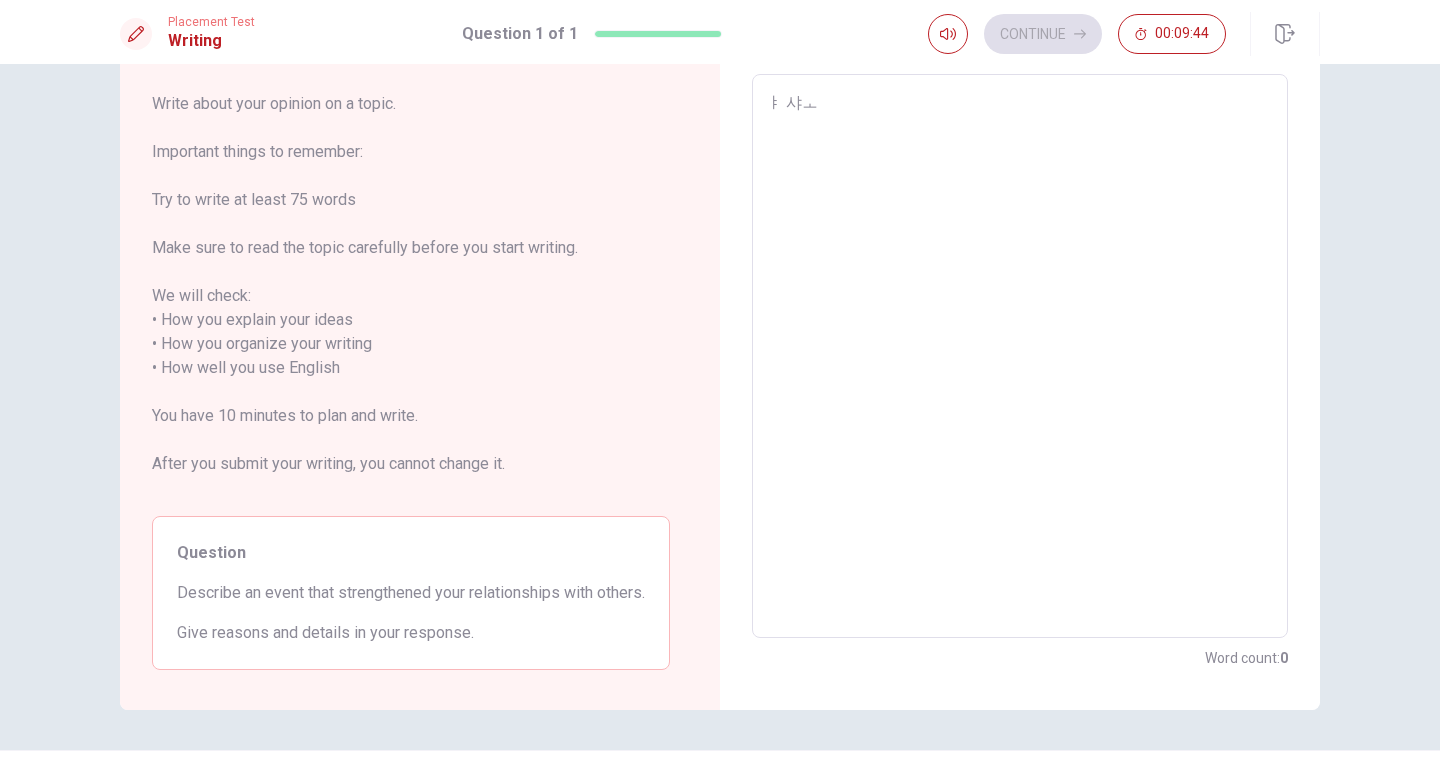 type on "ㅑ 샤" 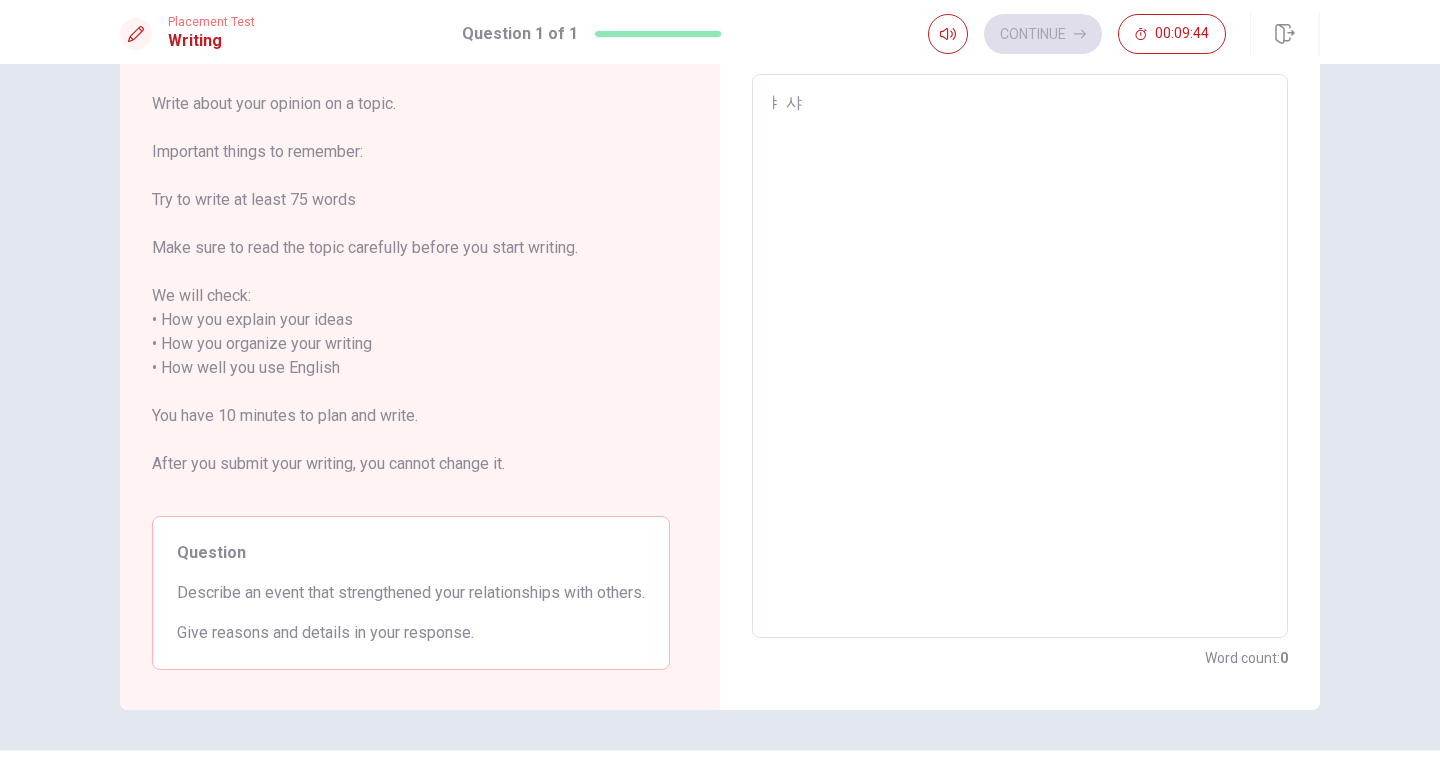 type on "x" 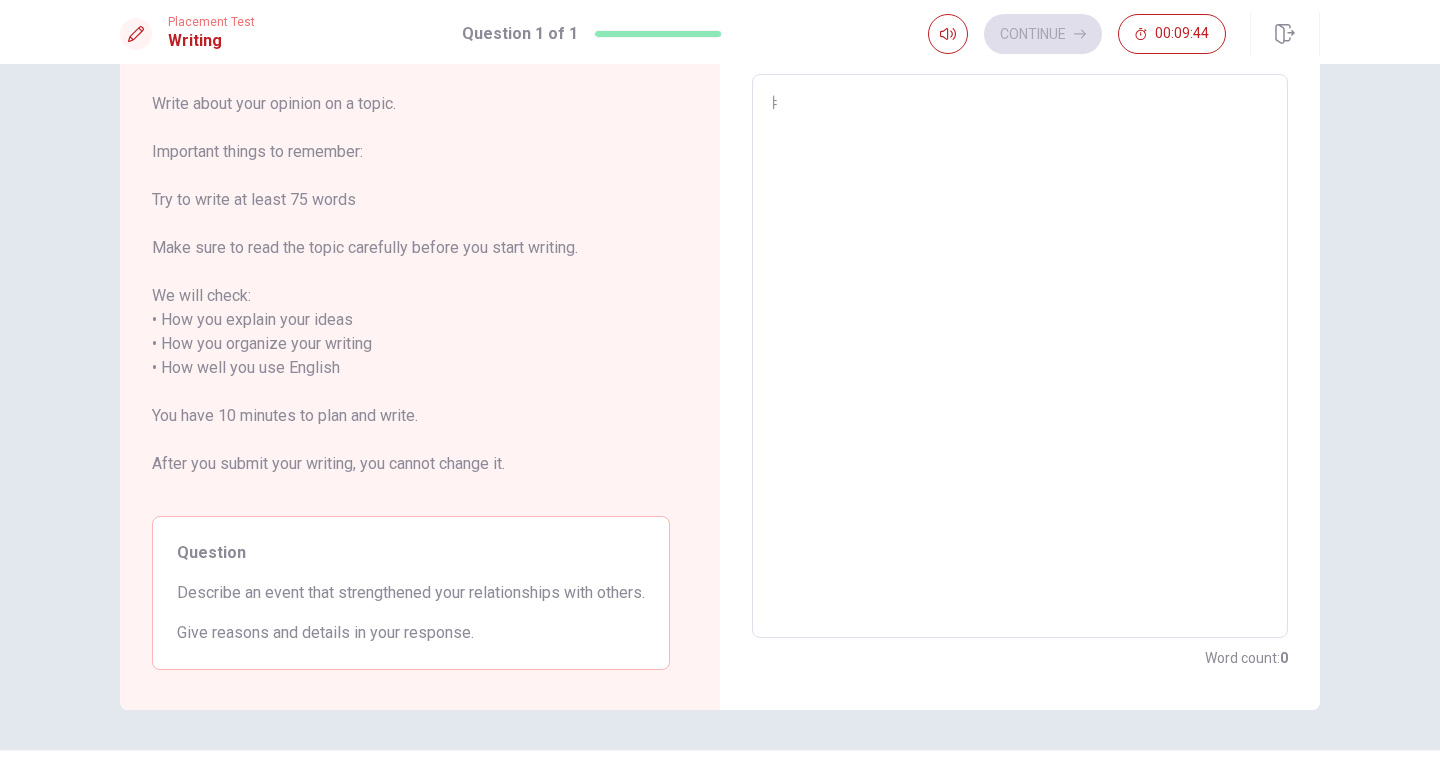 type on "ㅑ" 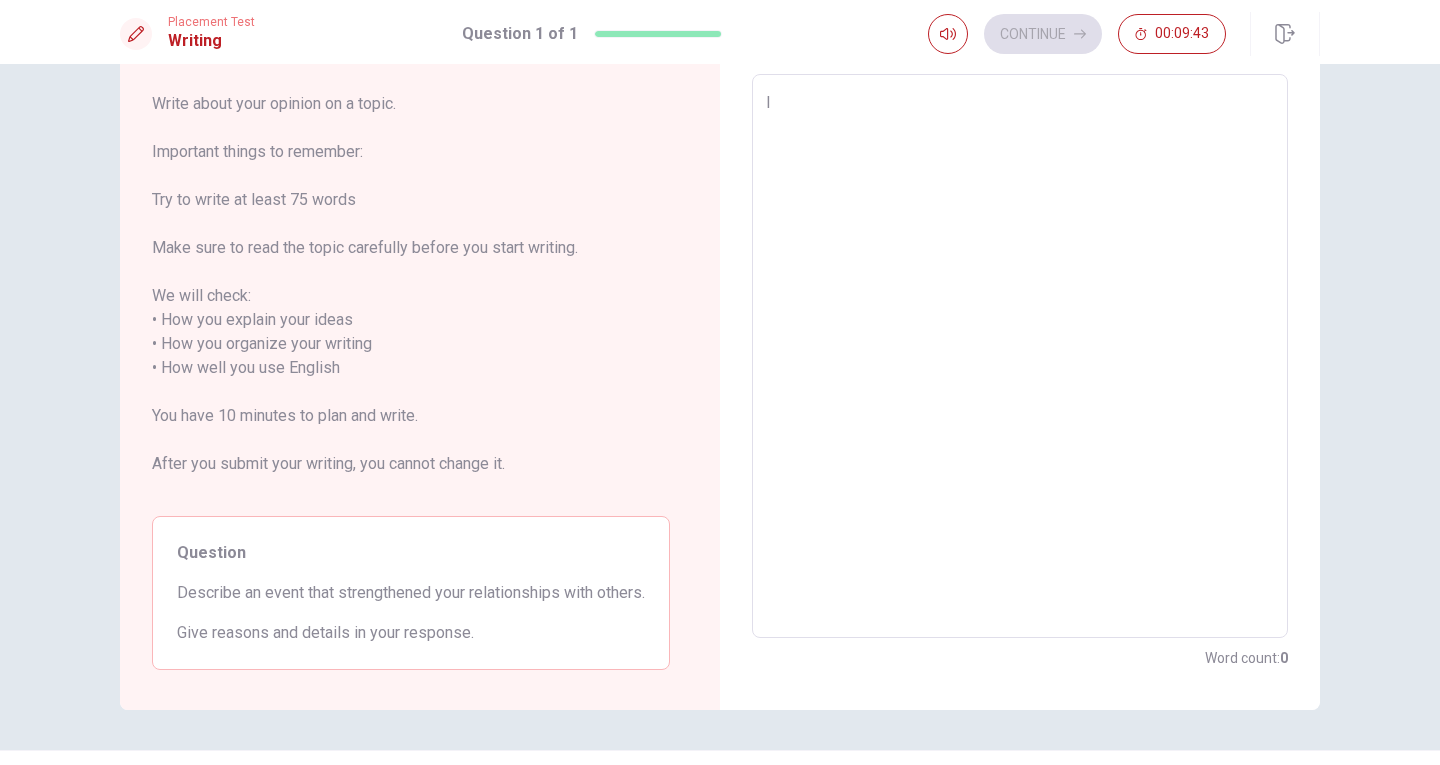 type on "II" 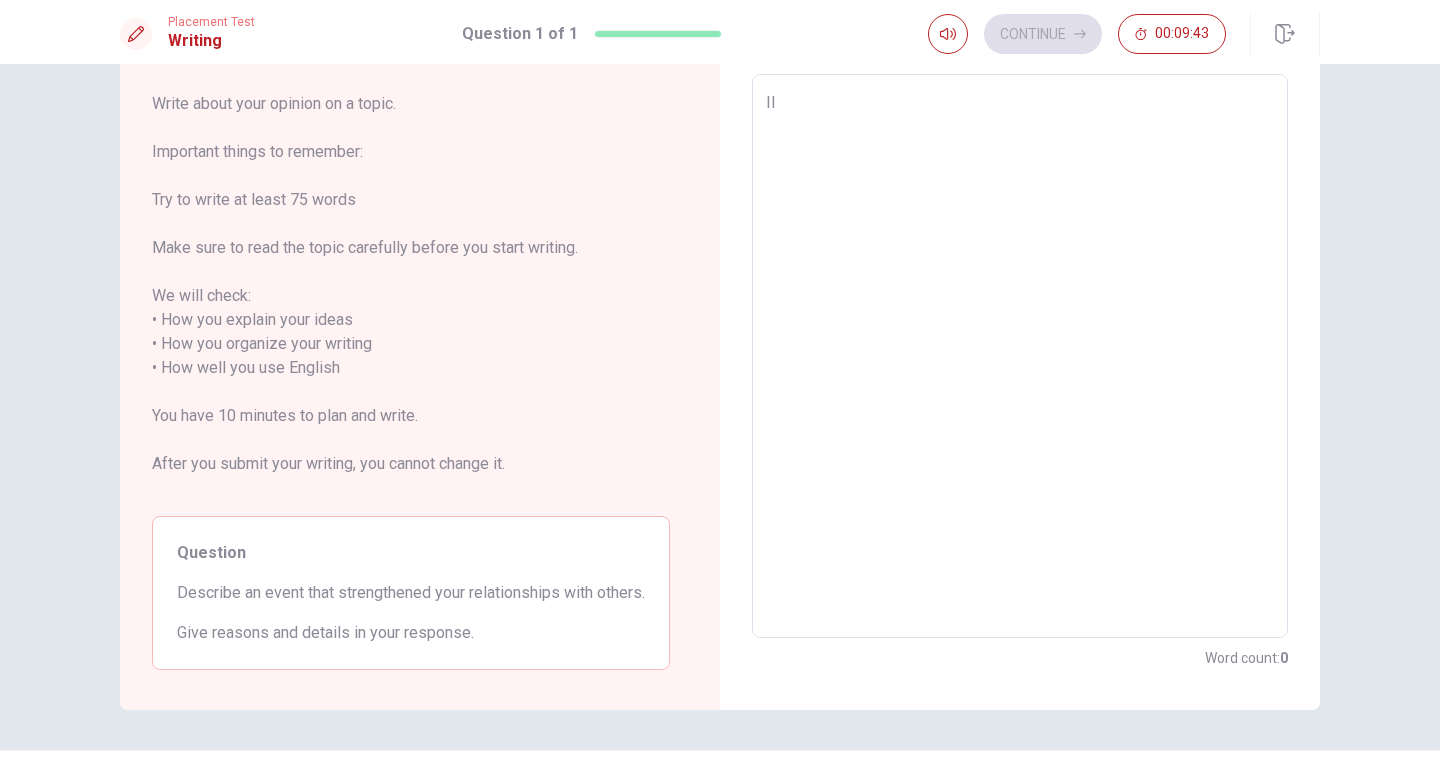 type on "x" 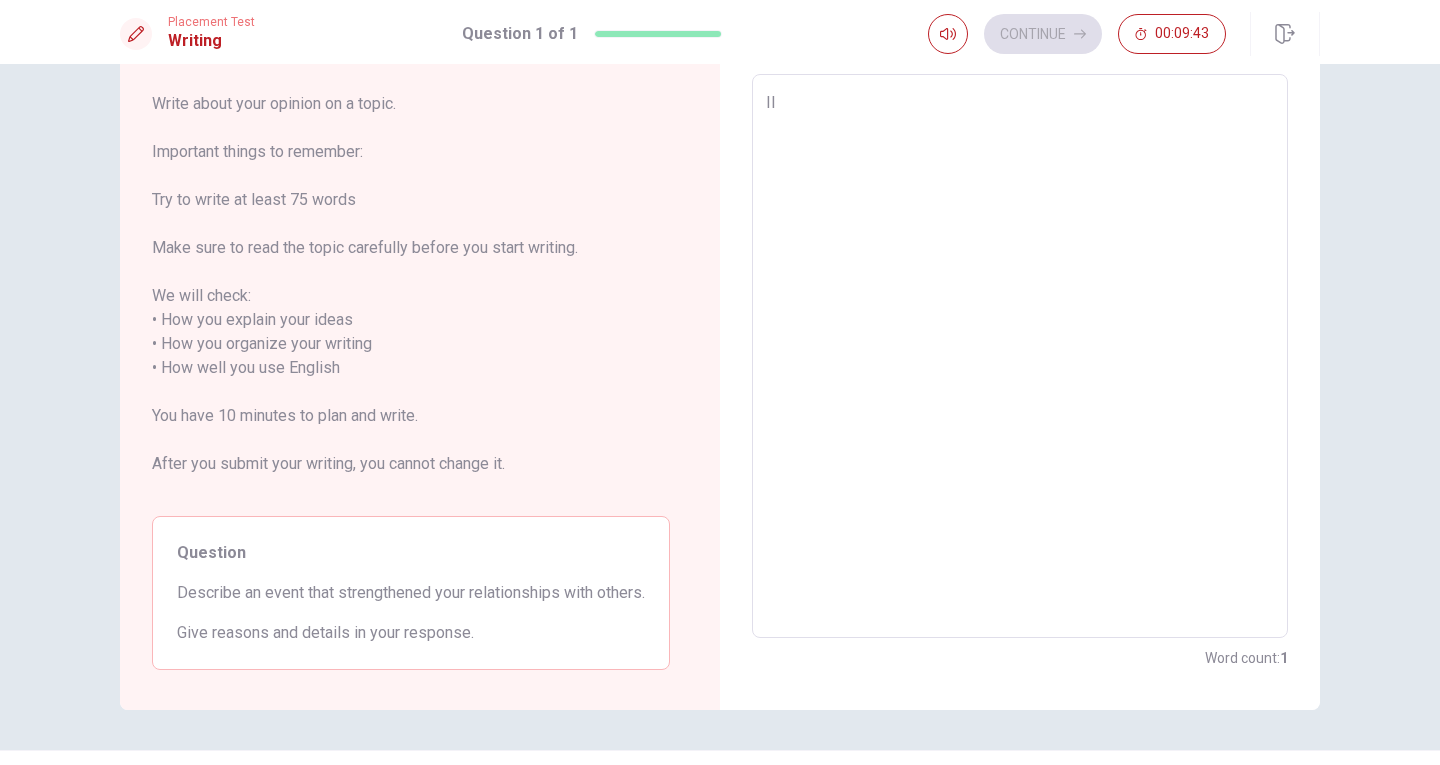 type on "II t" 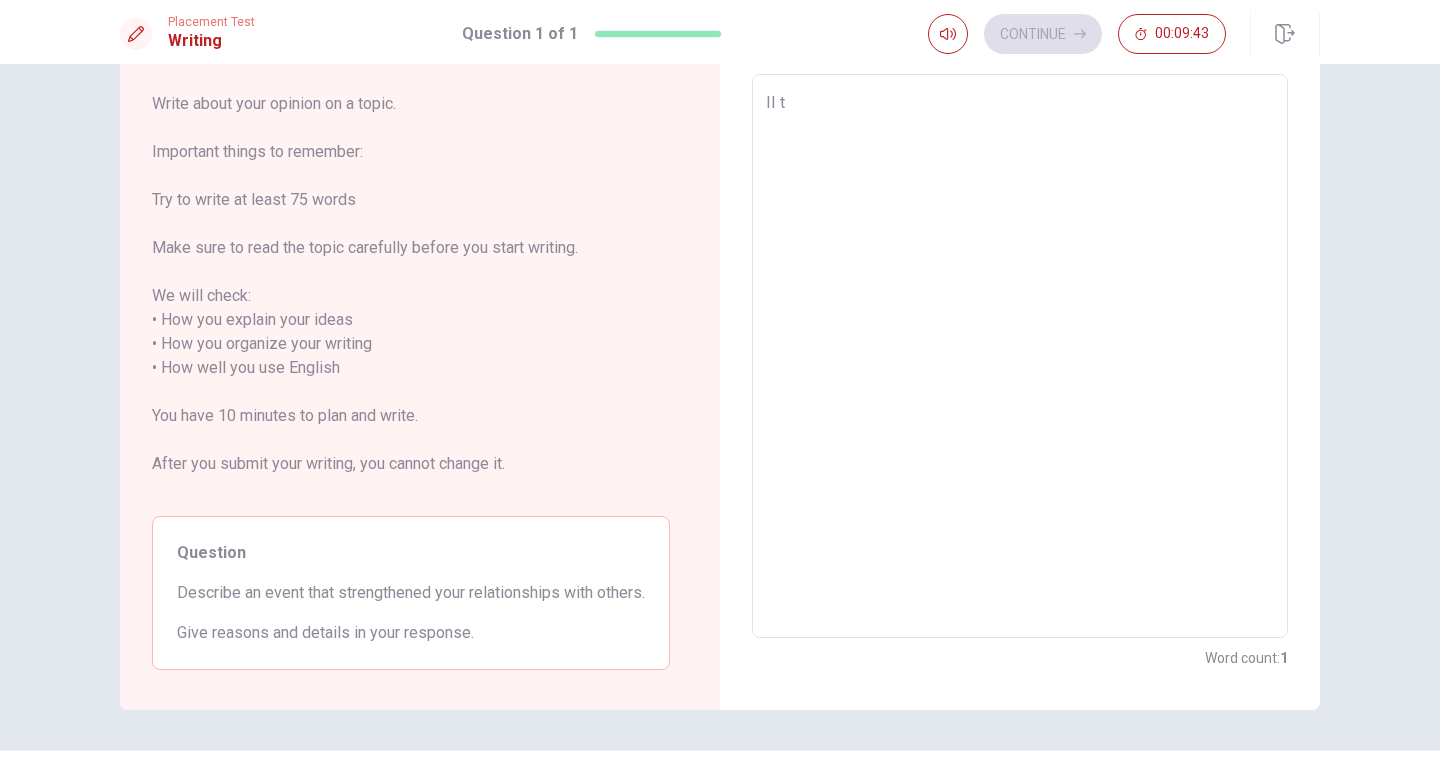 type on "x" 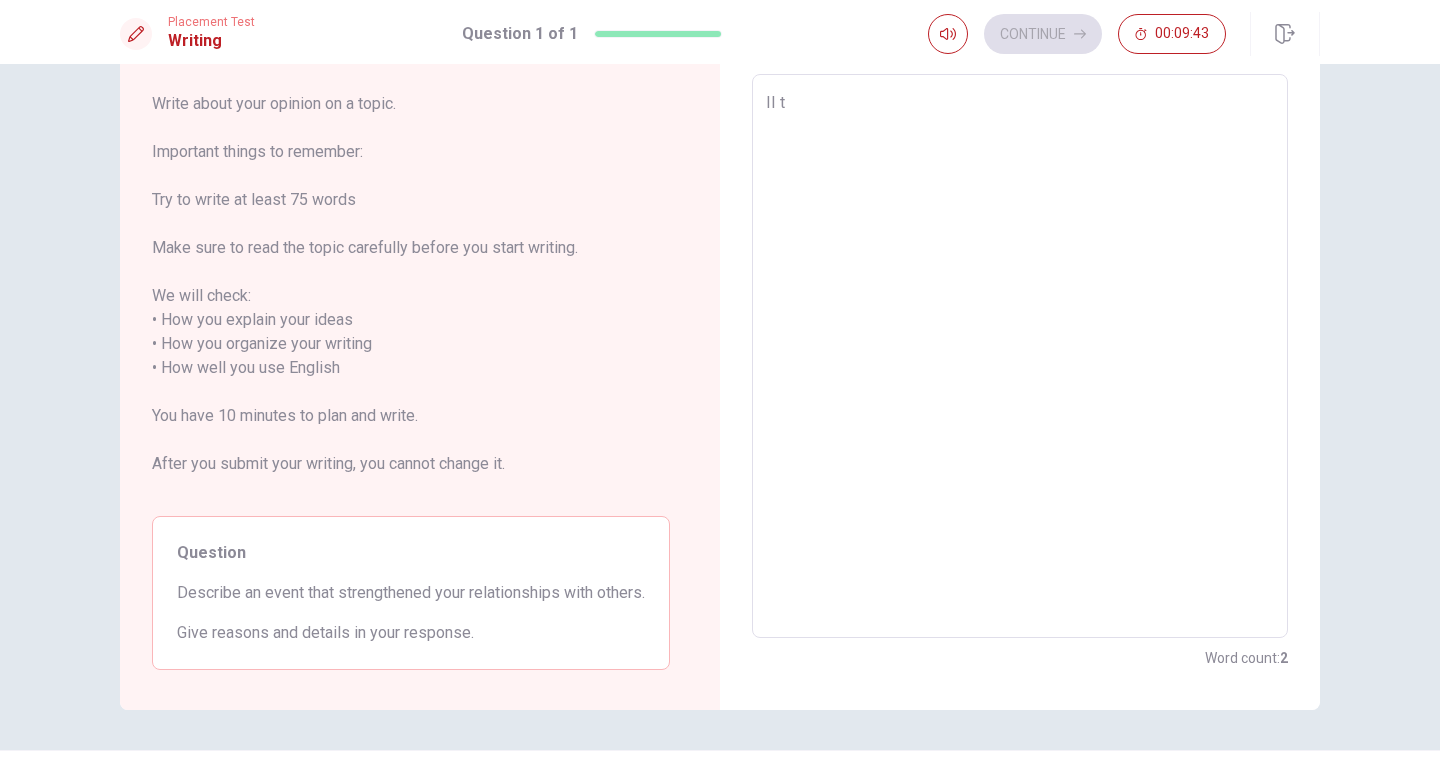 type on "II" 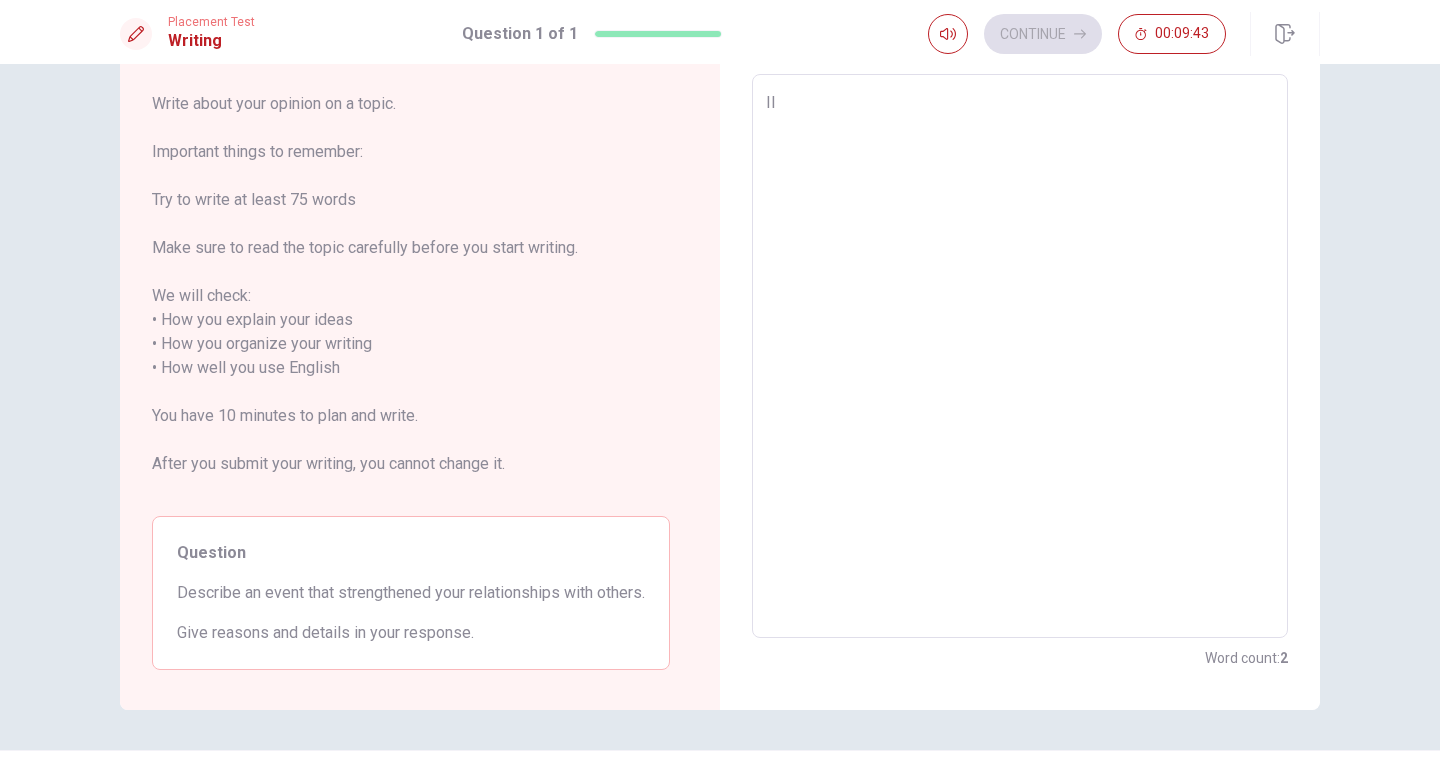 type on "x" 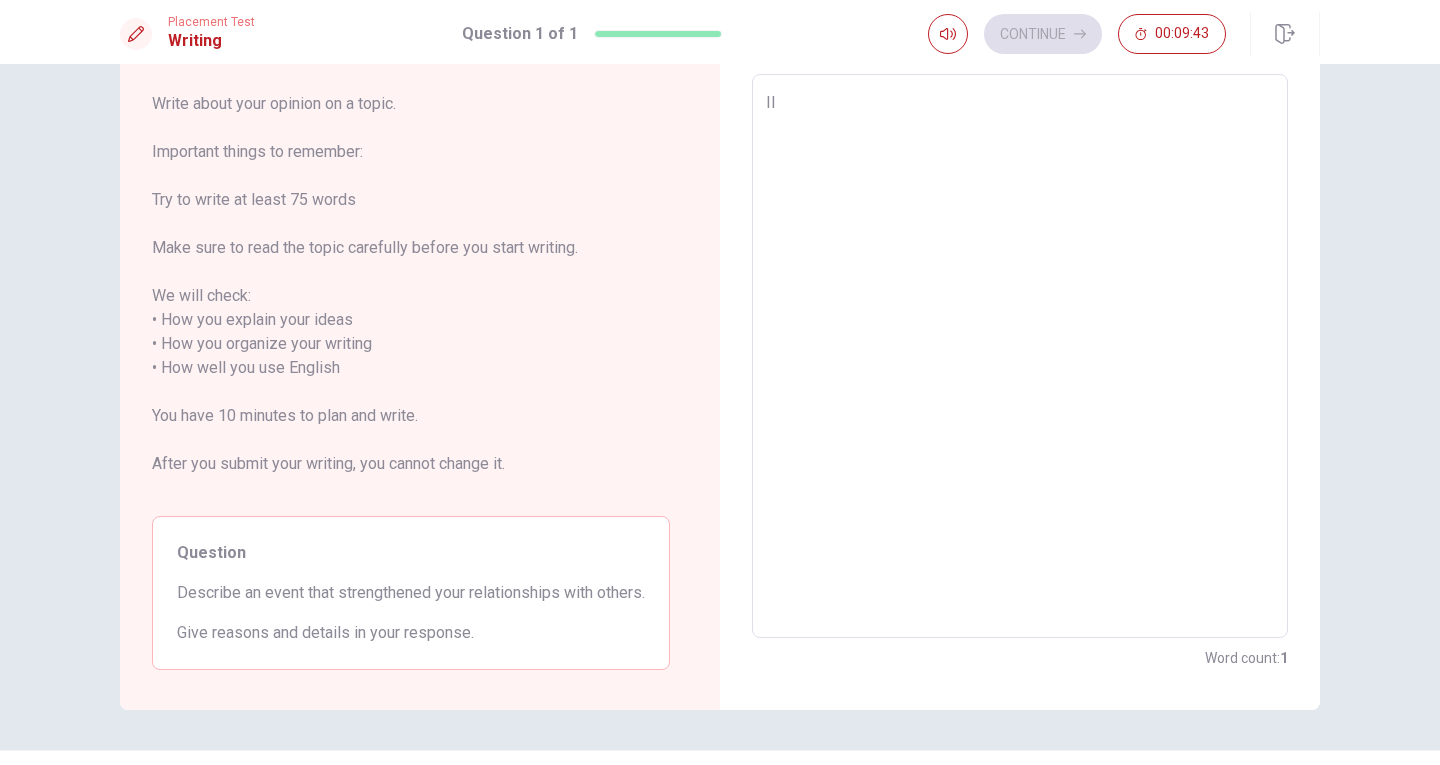 type on "I" 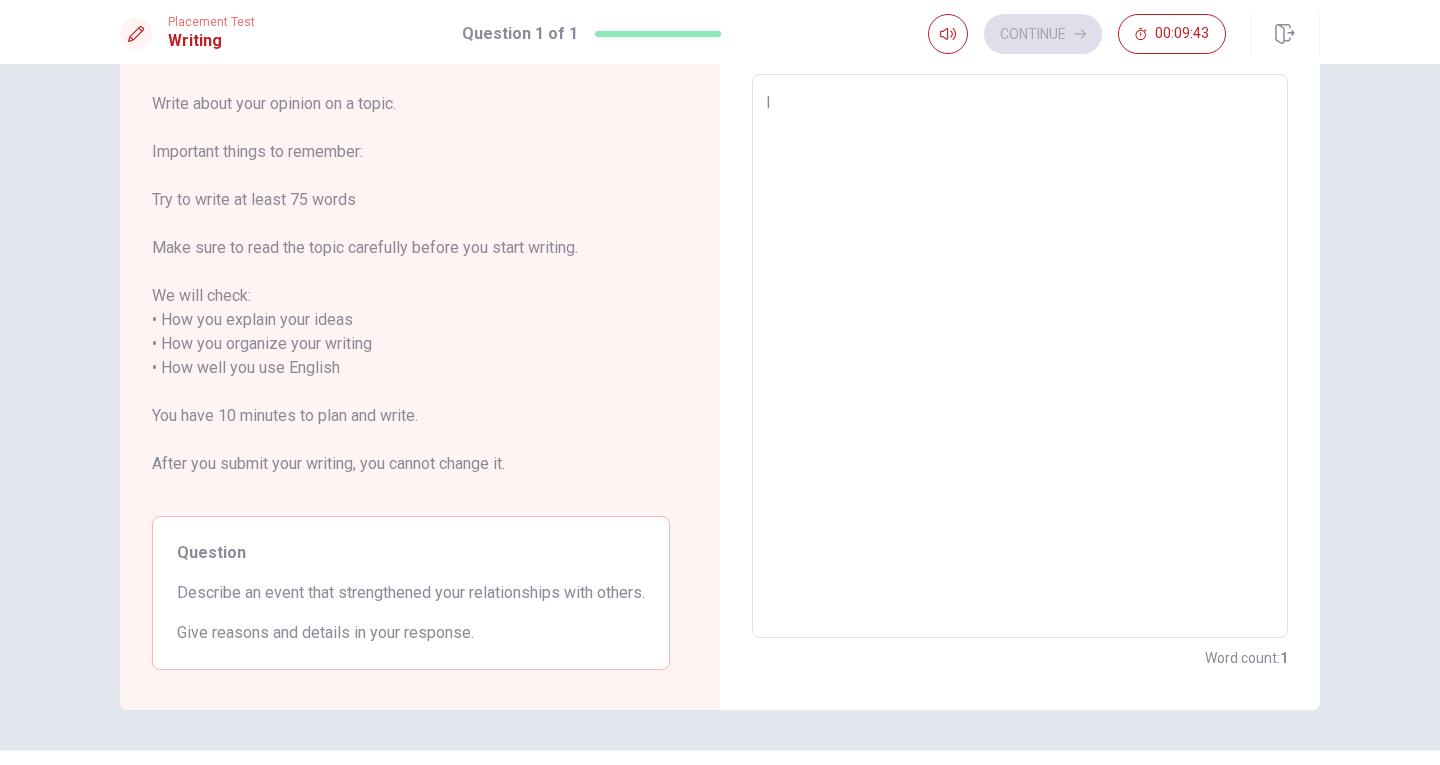 type on "I" 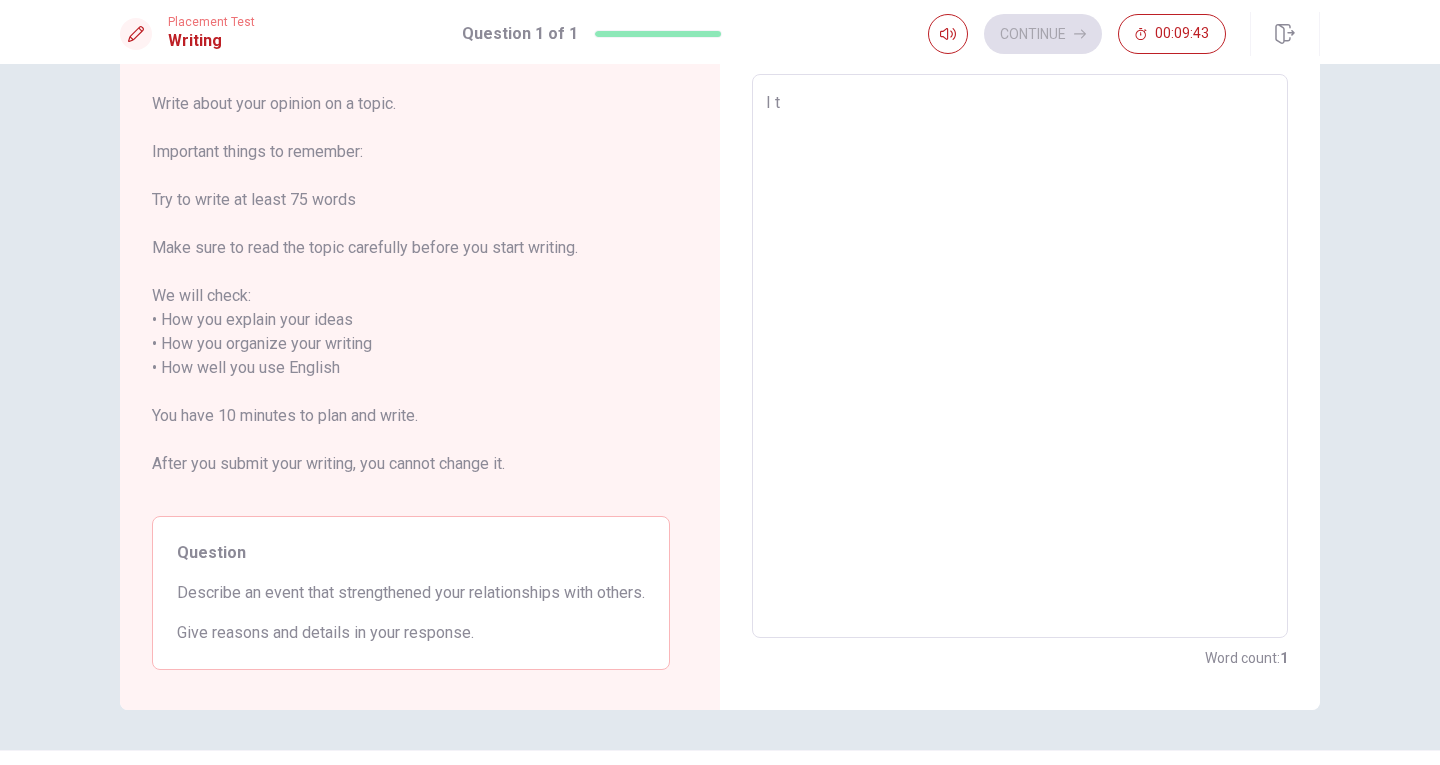 type on "x" 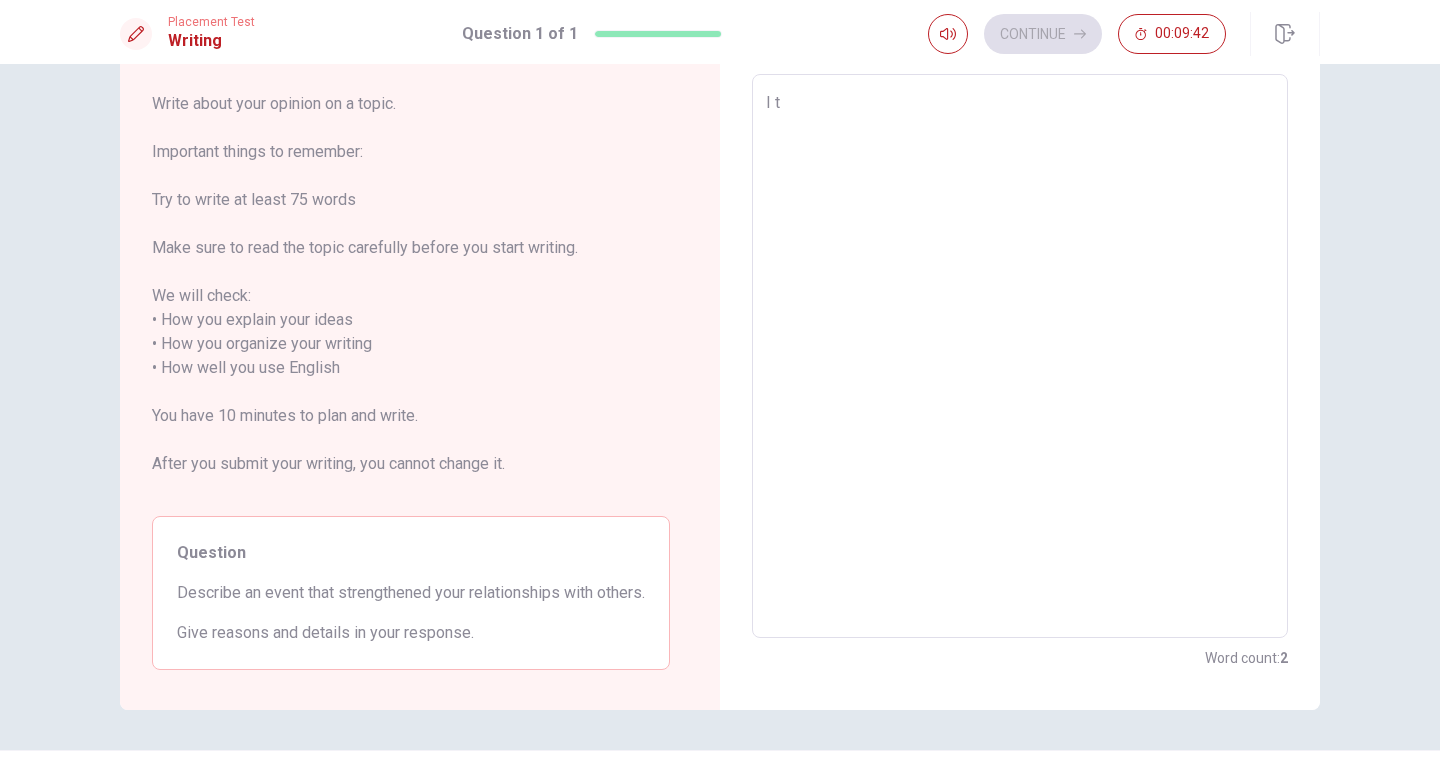 type on "I th" 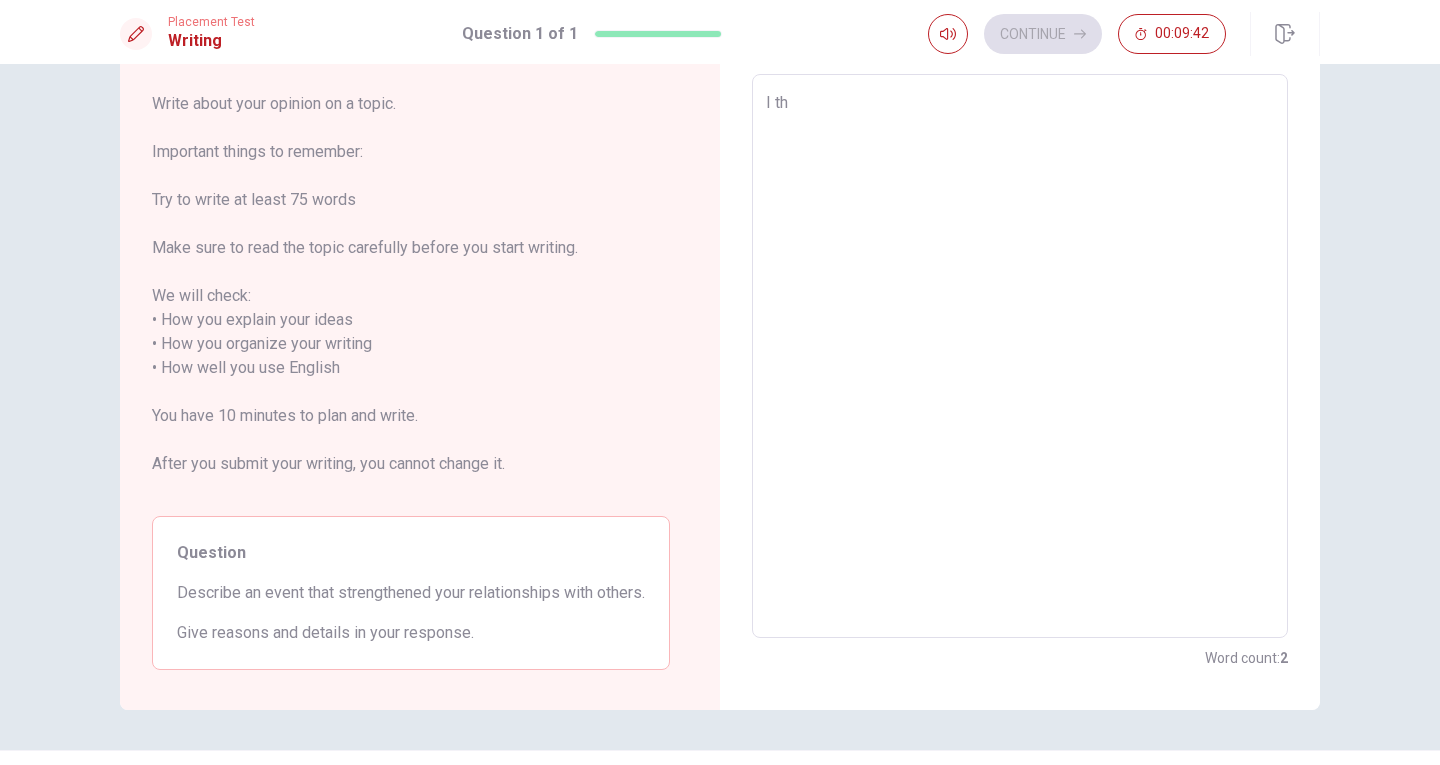 type on "x" 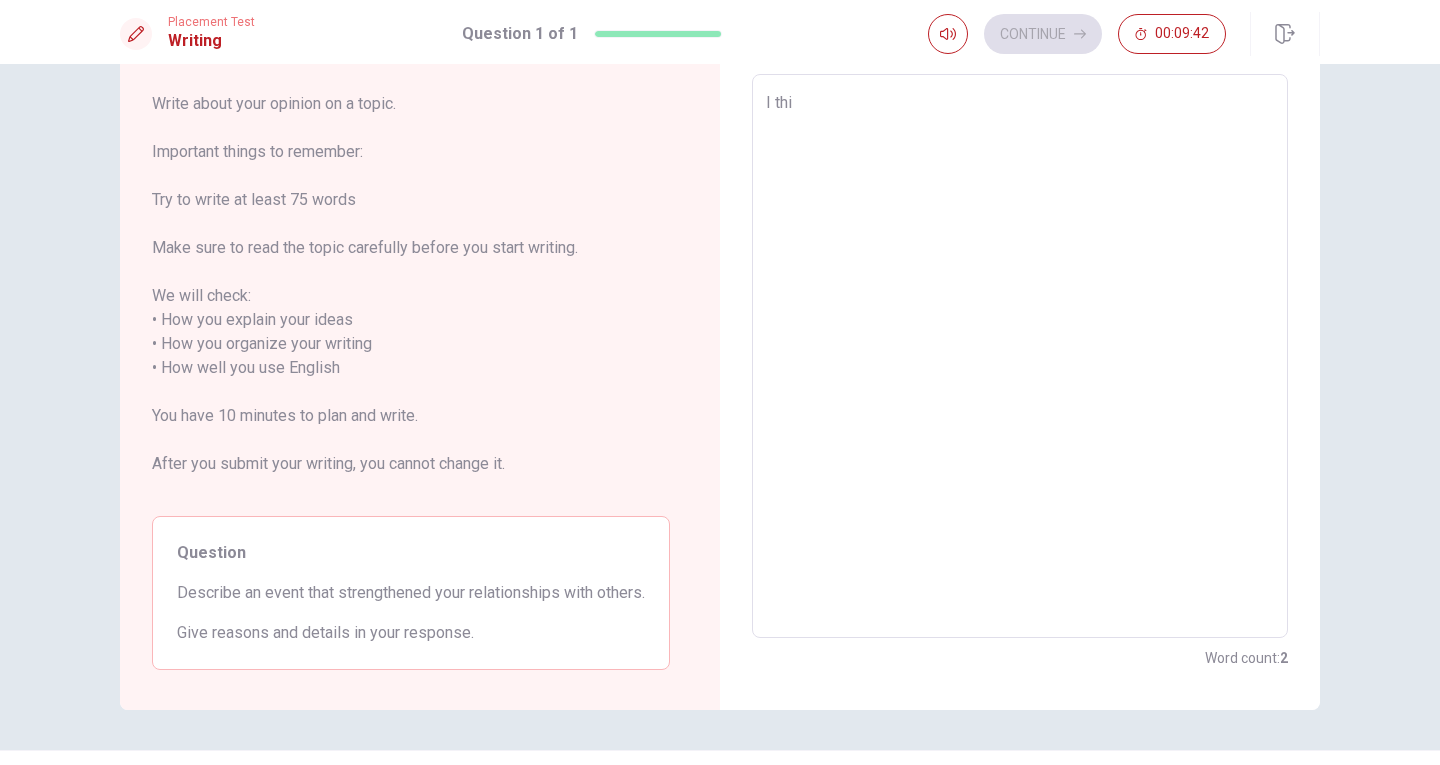 type on "x" 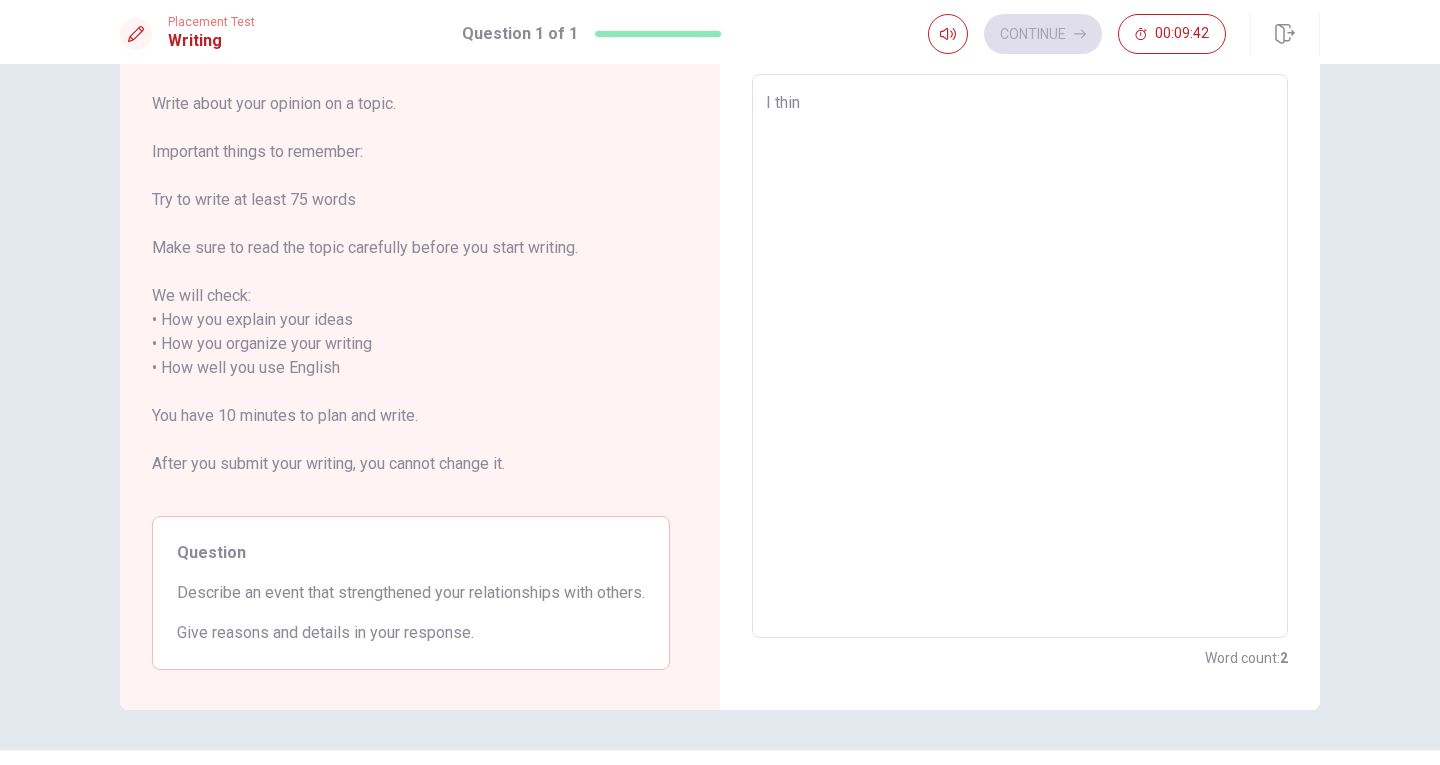 type on "x" 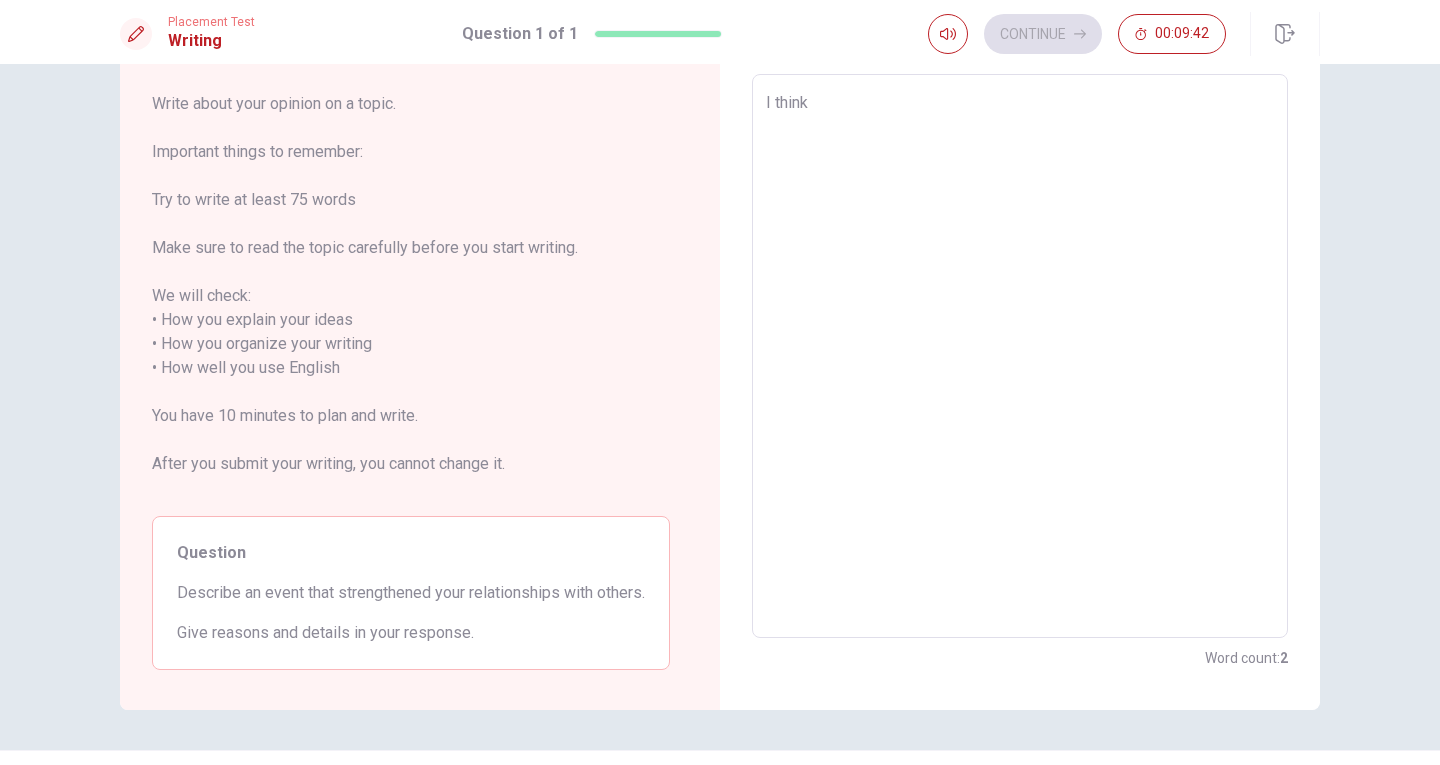 type on "x" 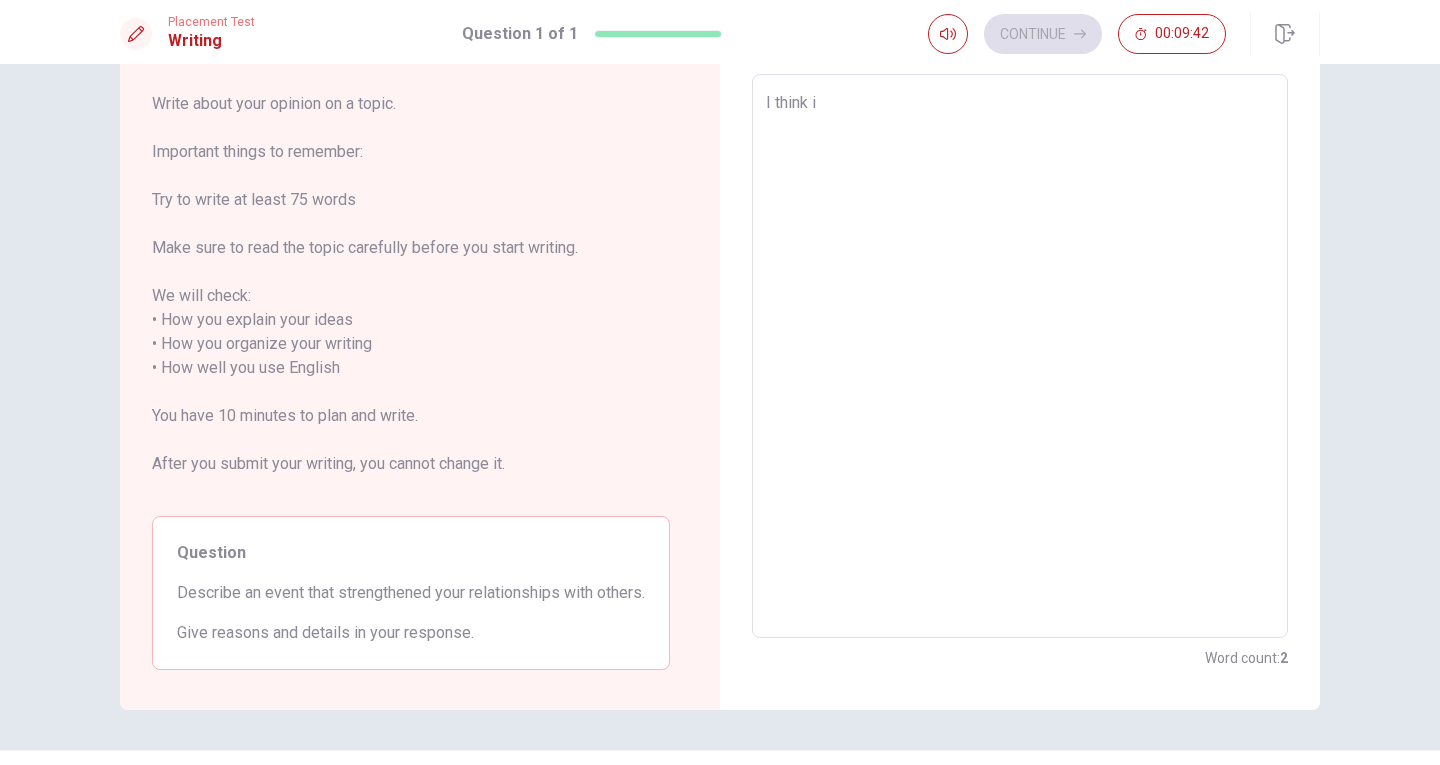 type on "x" 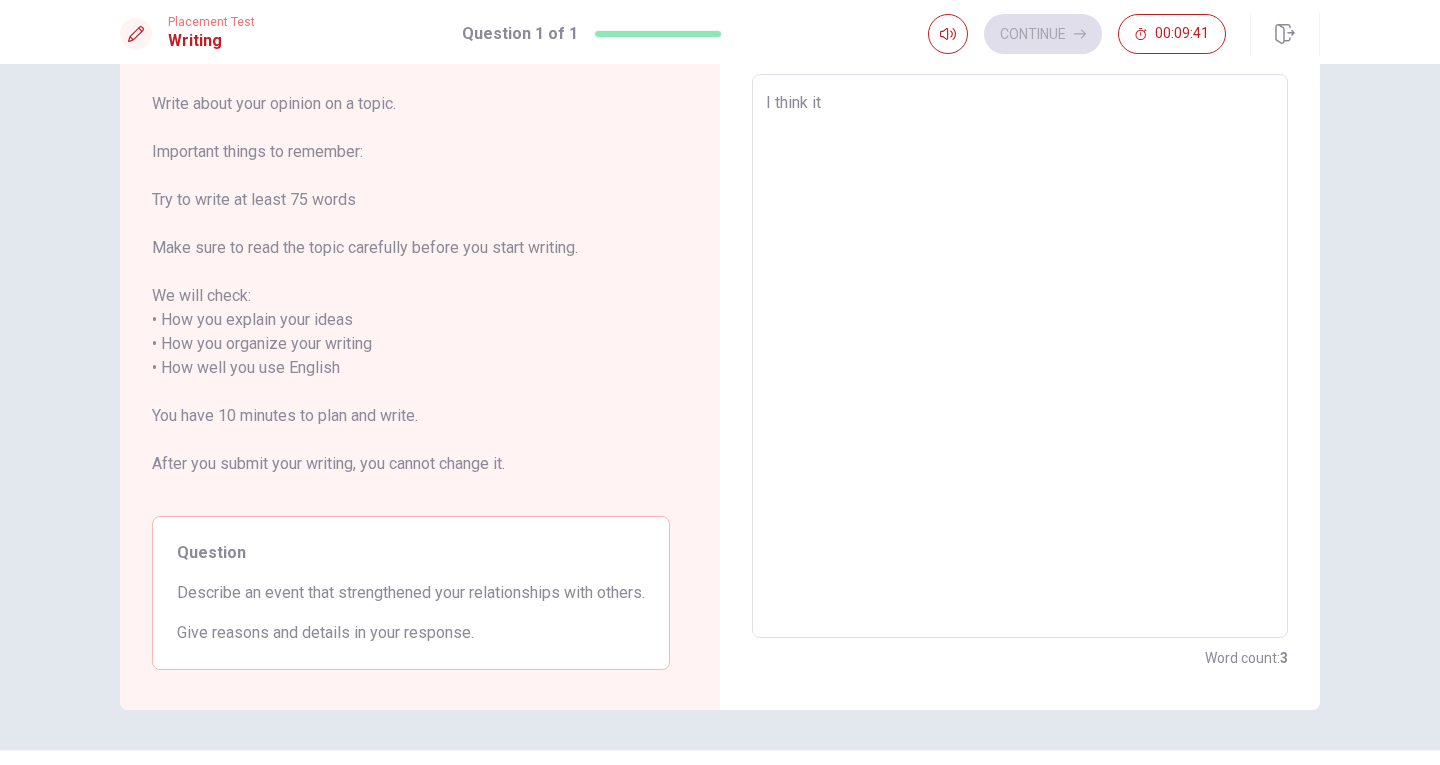 type on "x" 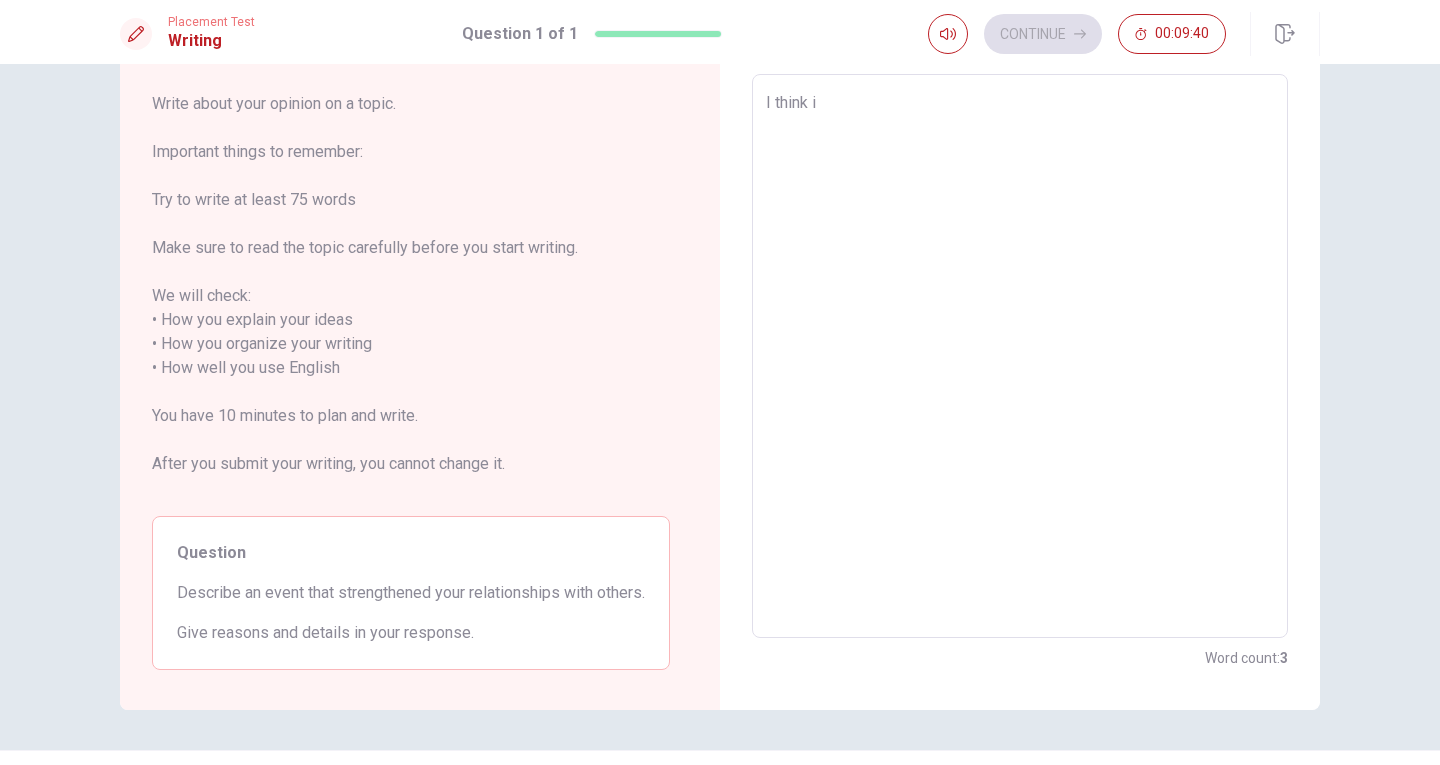 type on "x" 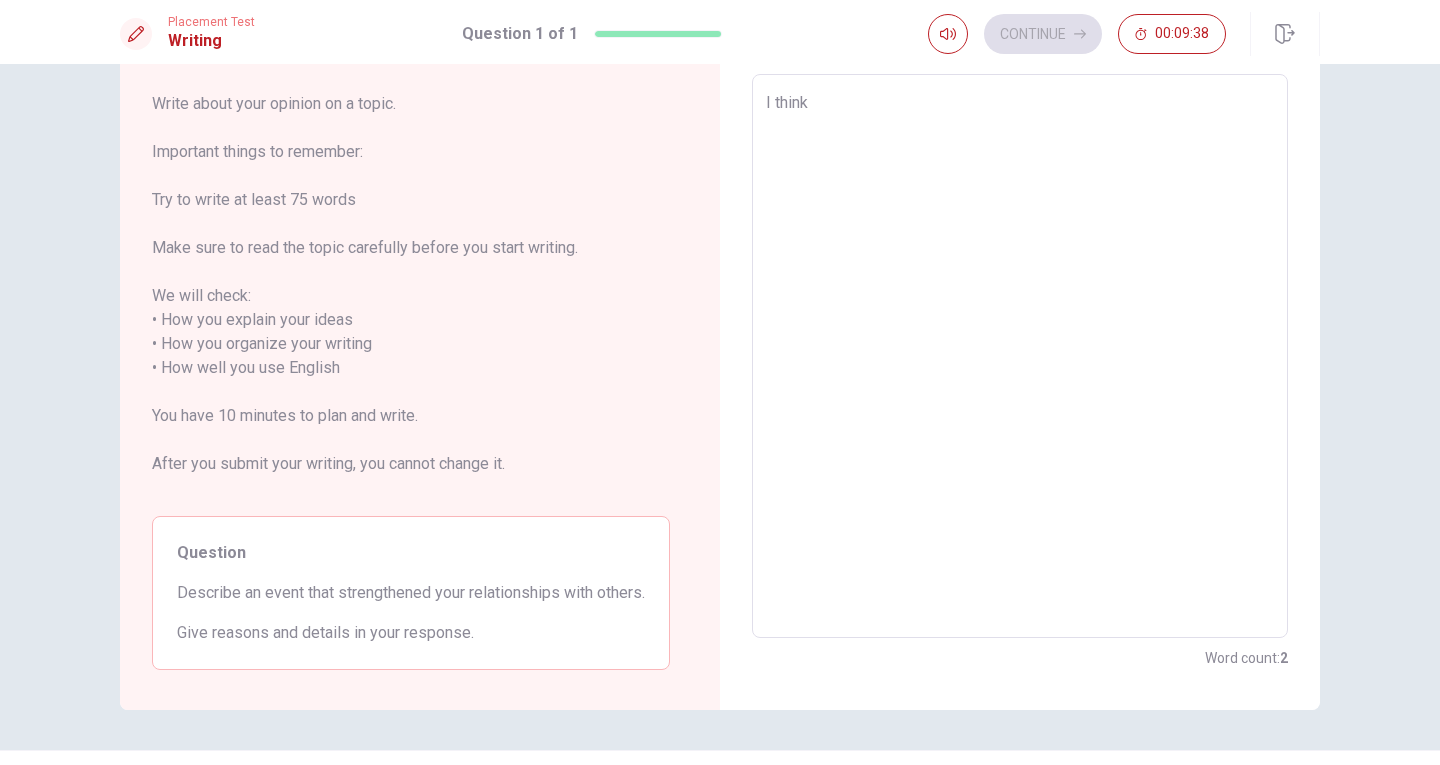 type on "x" 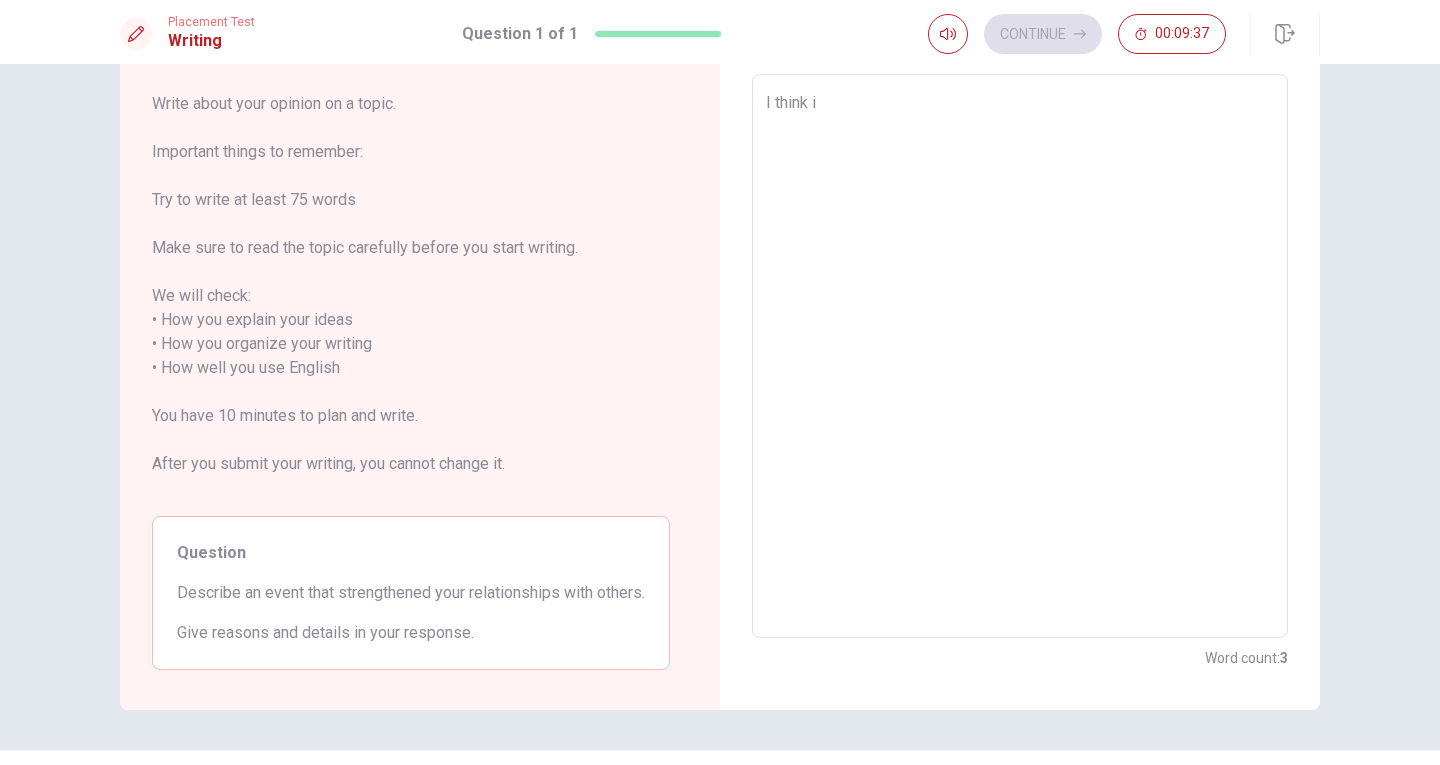 type on "x" 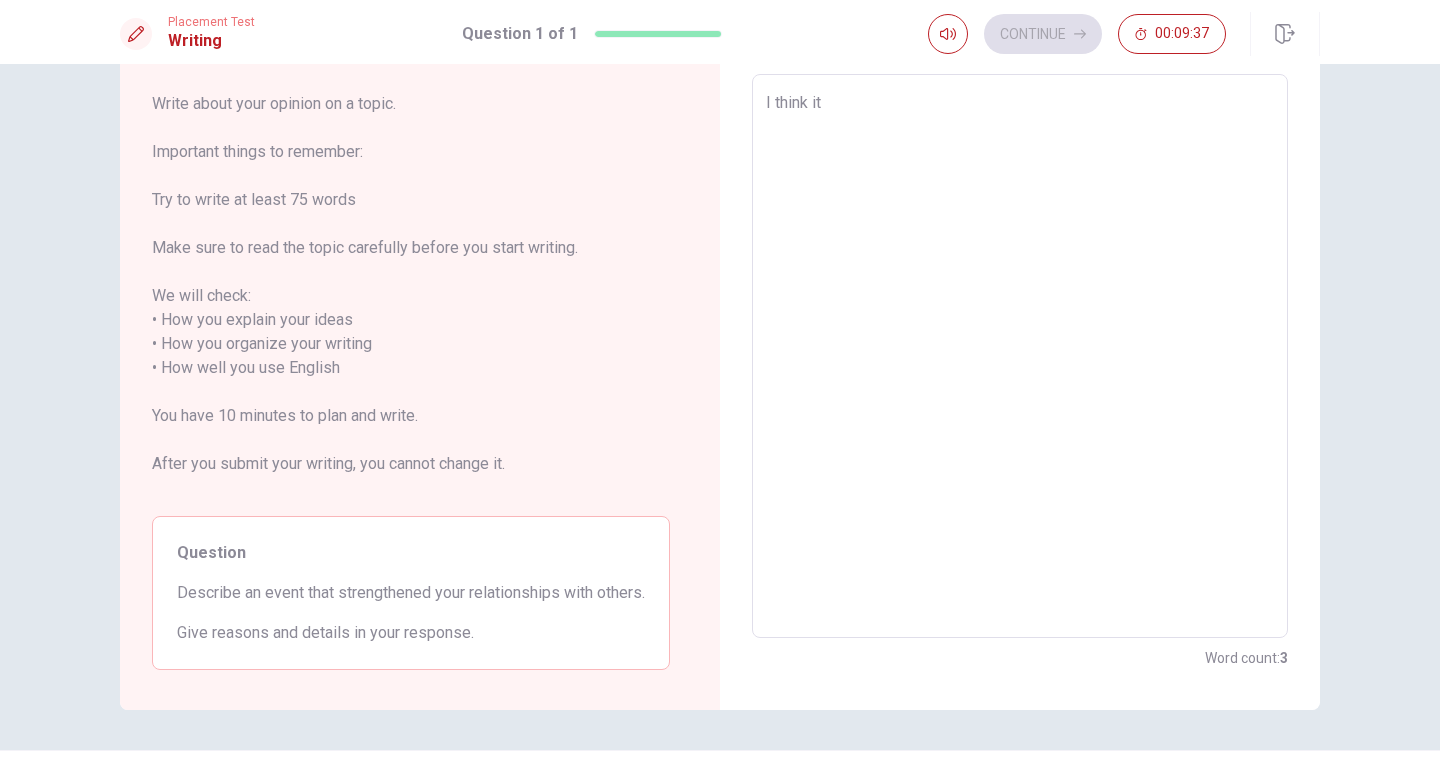 type on "x" 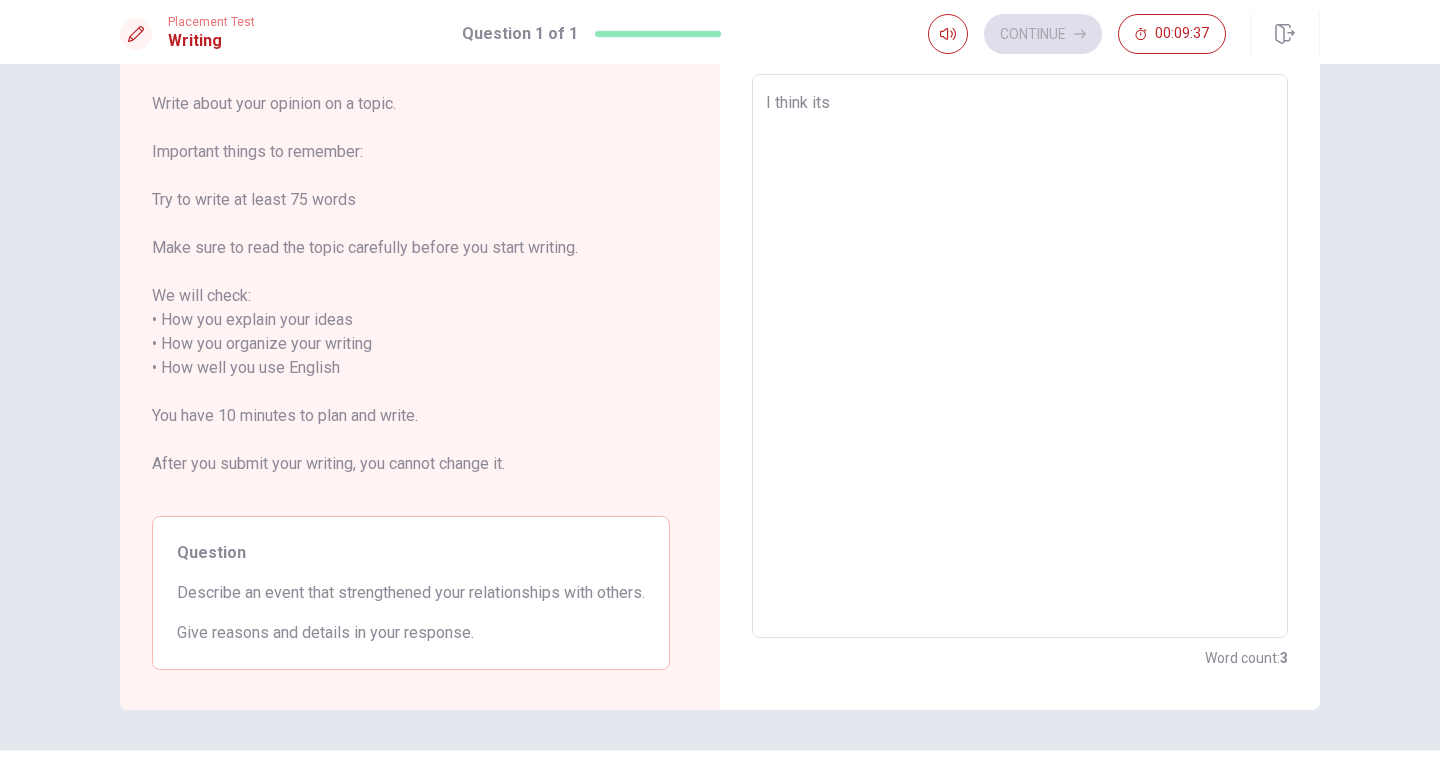 type on "x" 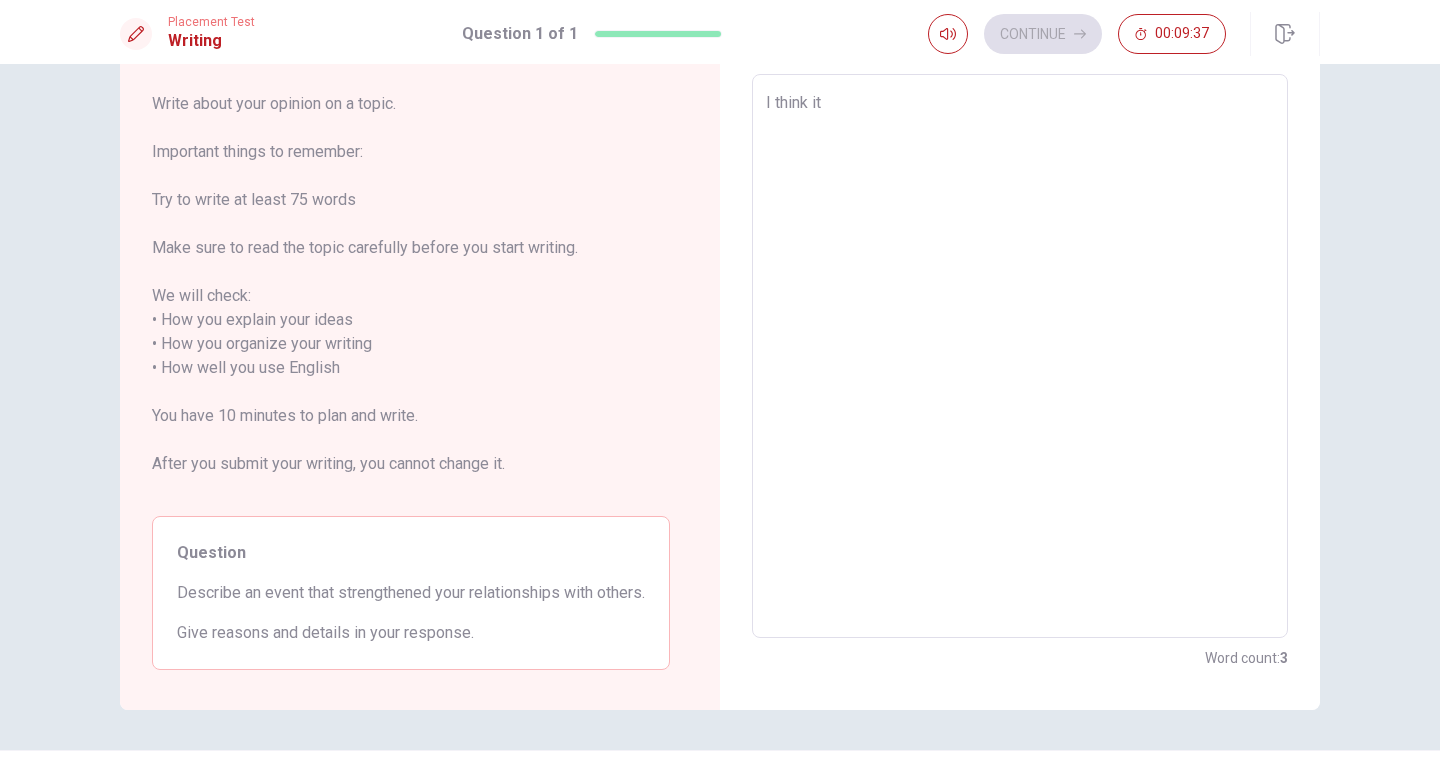 type on "x" 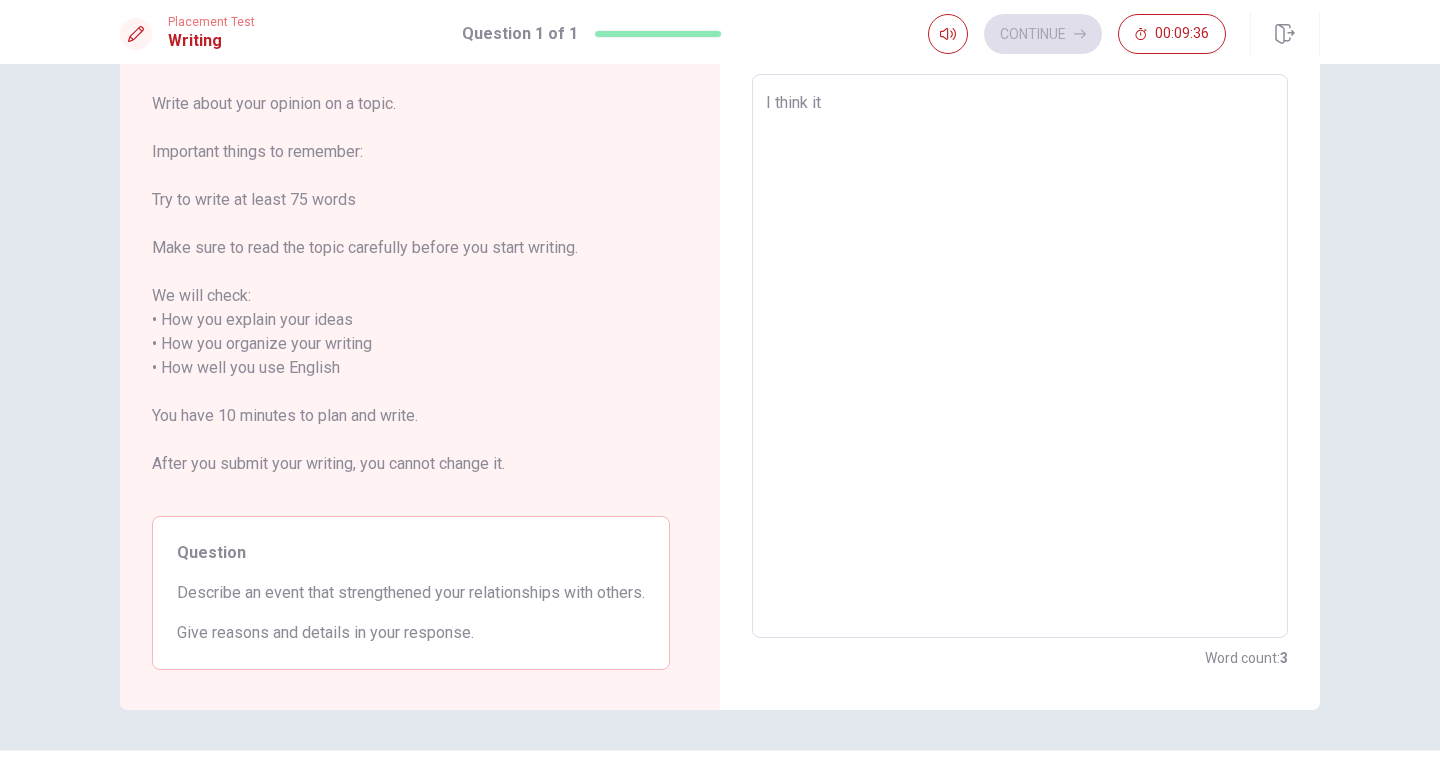 type on "I think it'" 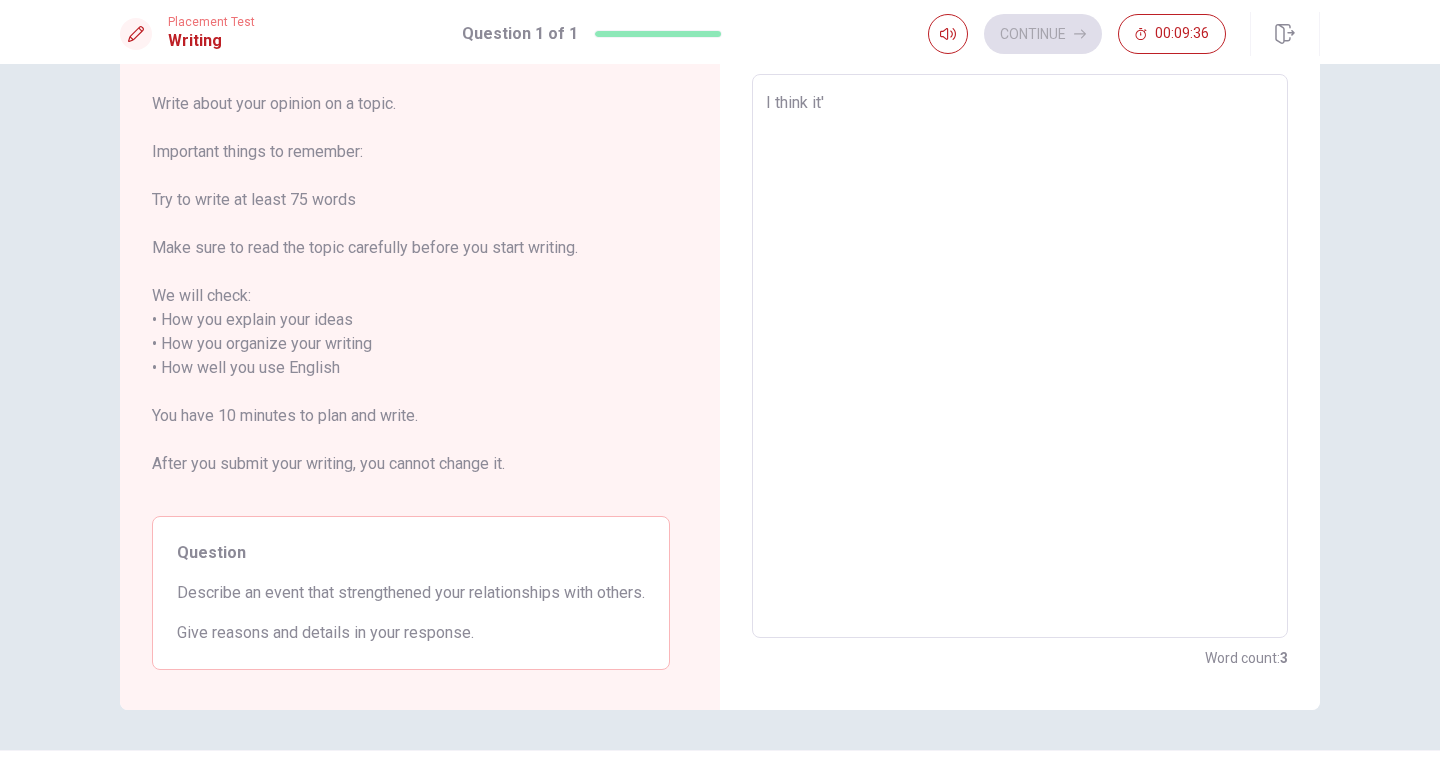 type on "x" 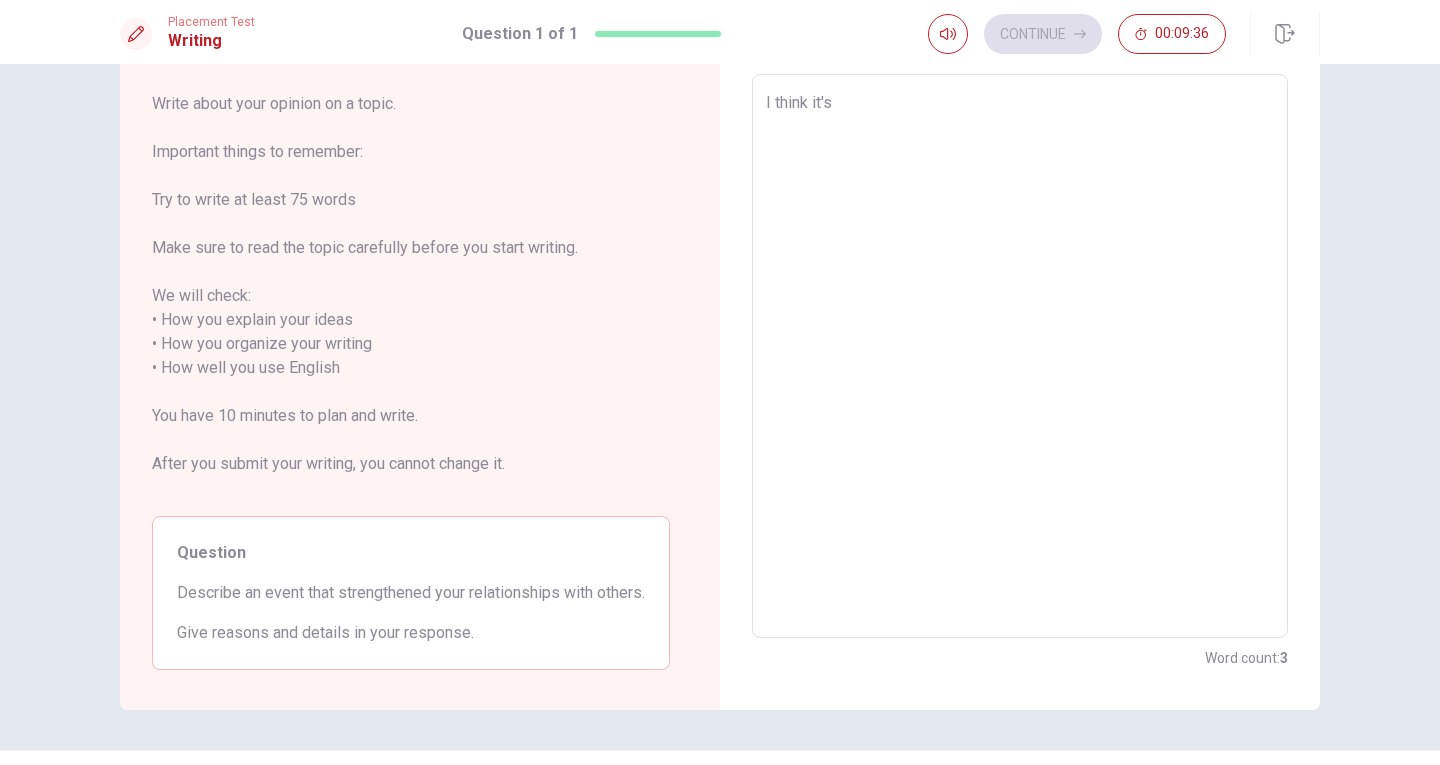 type on "x" 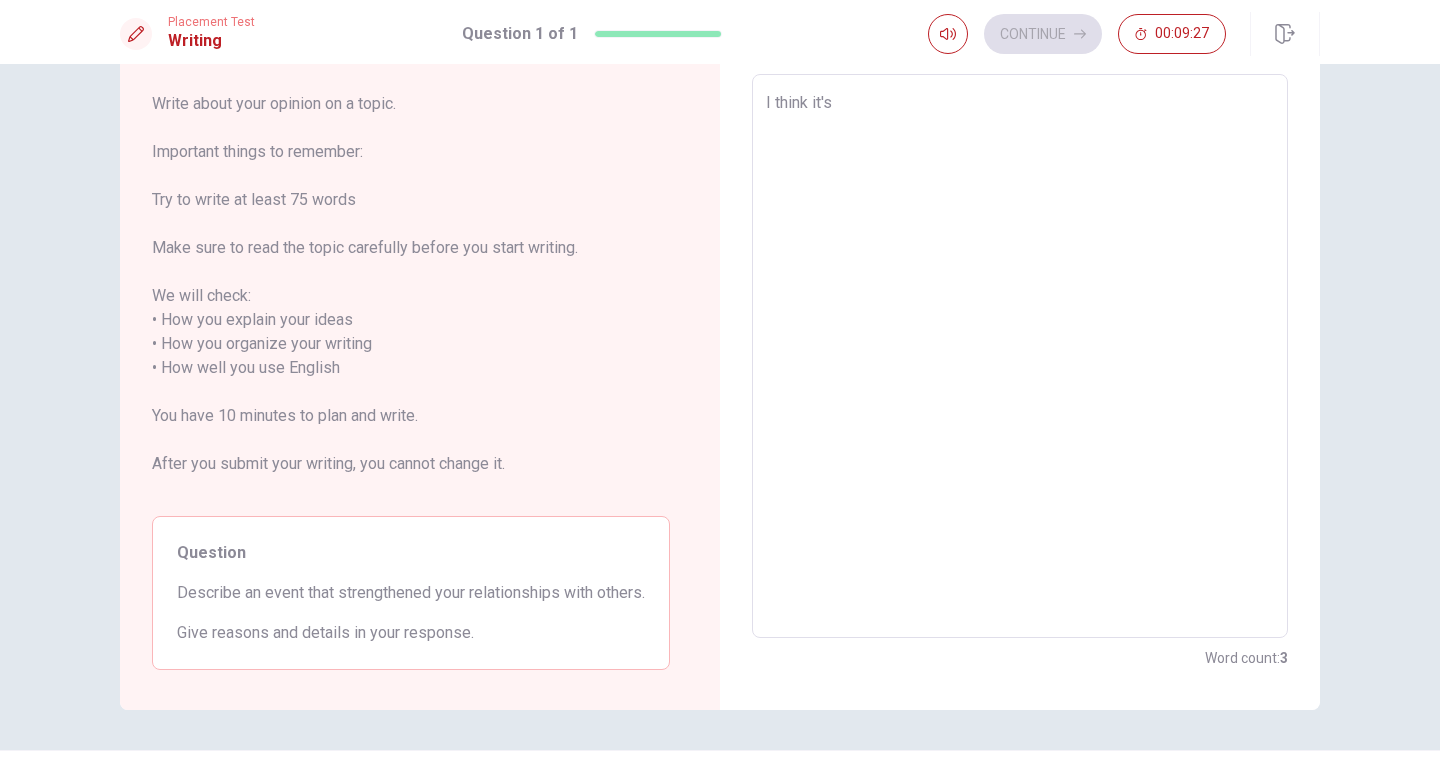 type on "x" 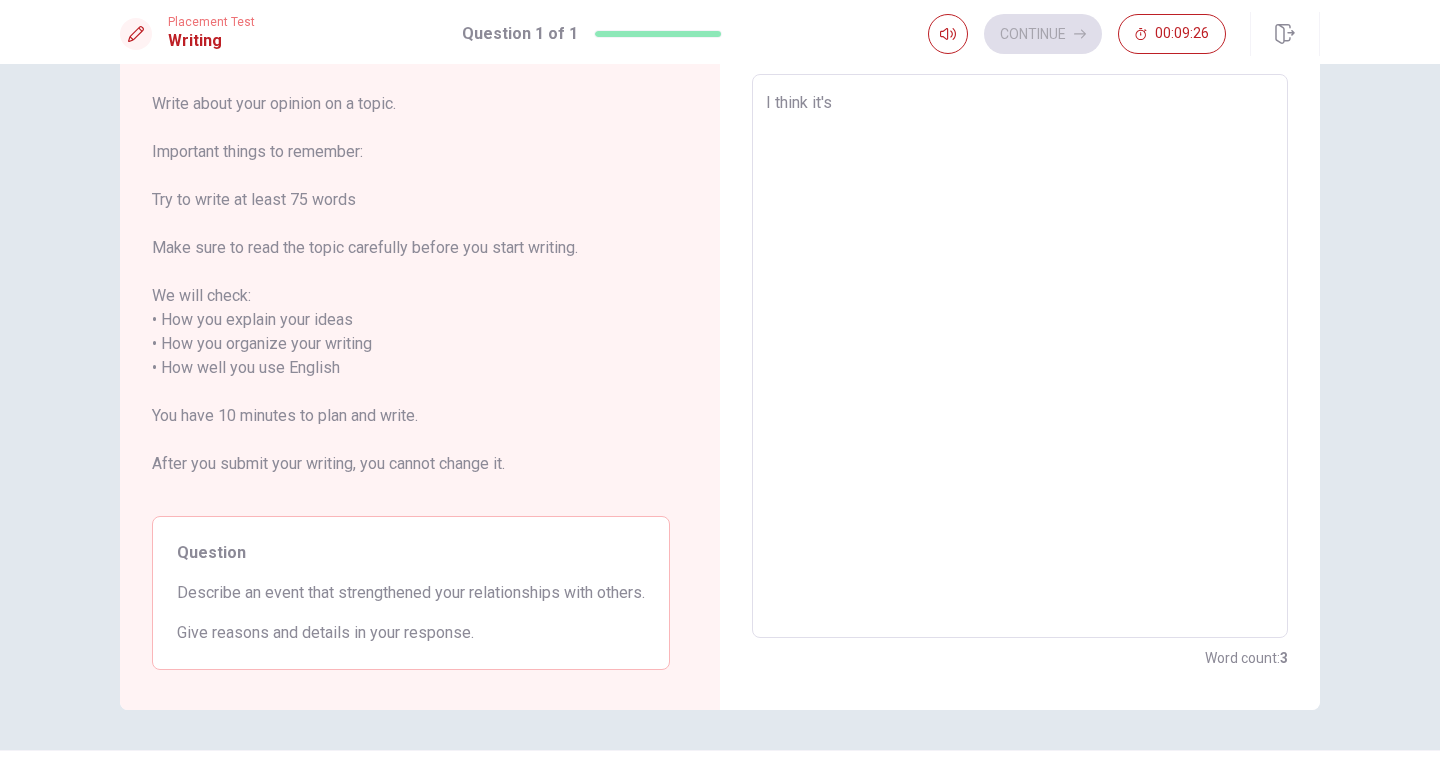 type on "I think it's -" 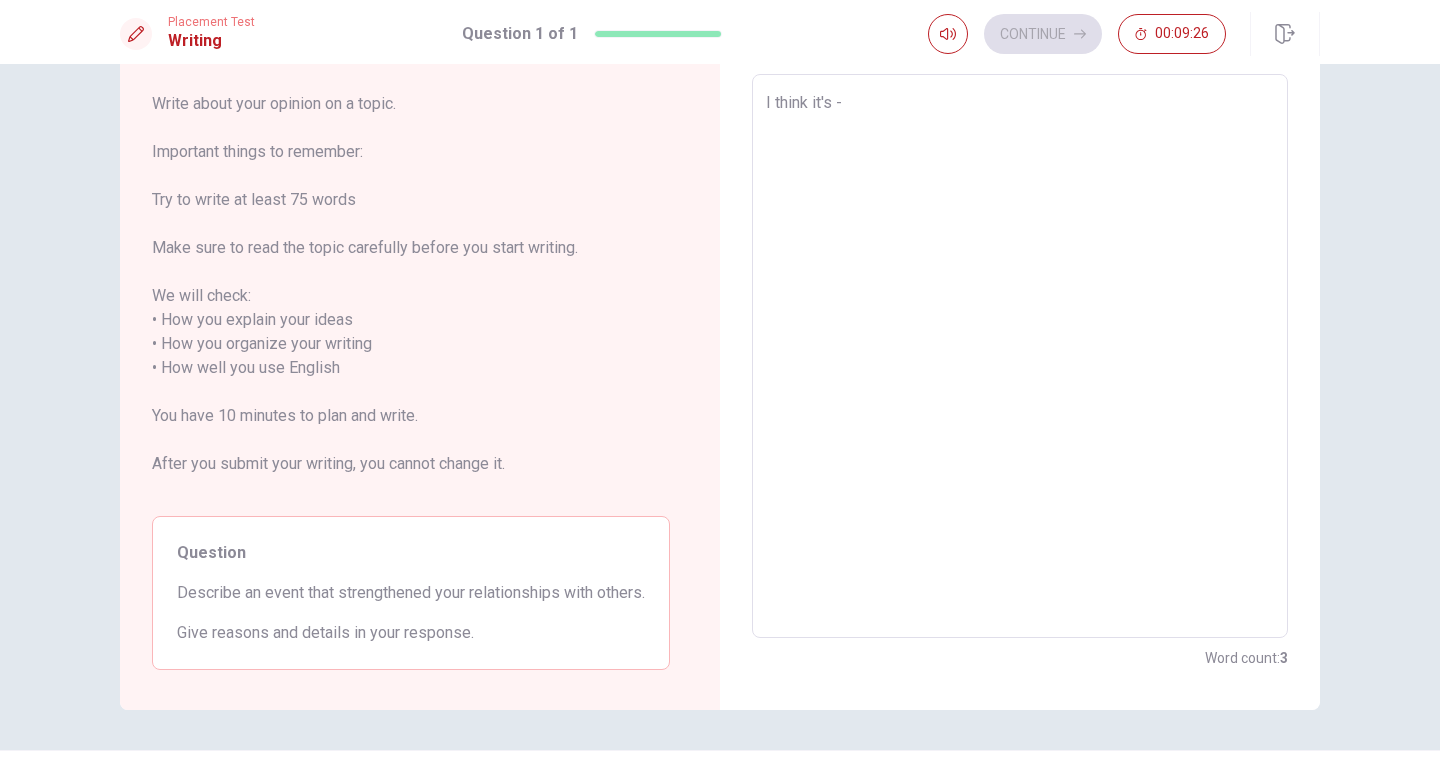 type on "x" 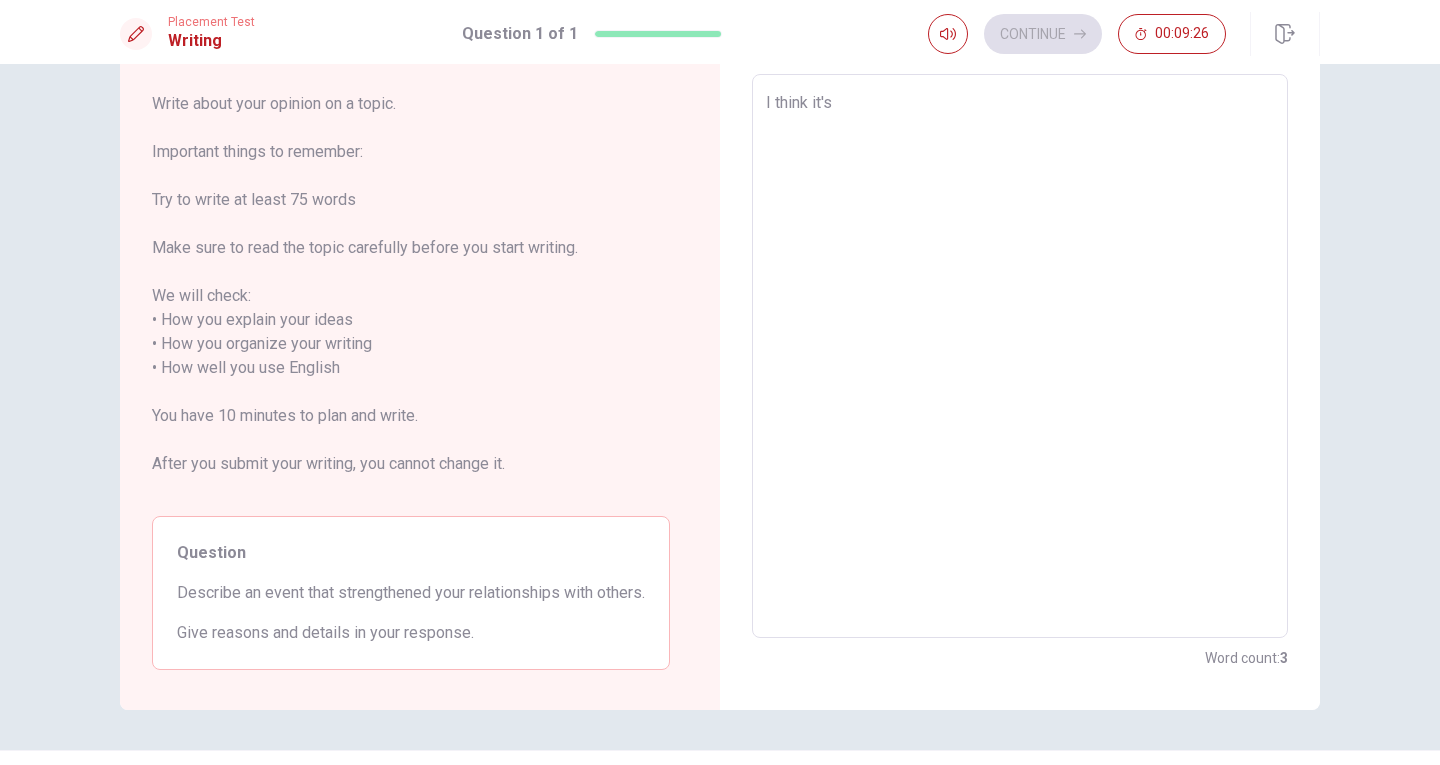 type on "x" 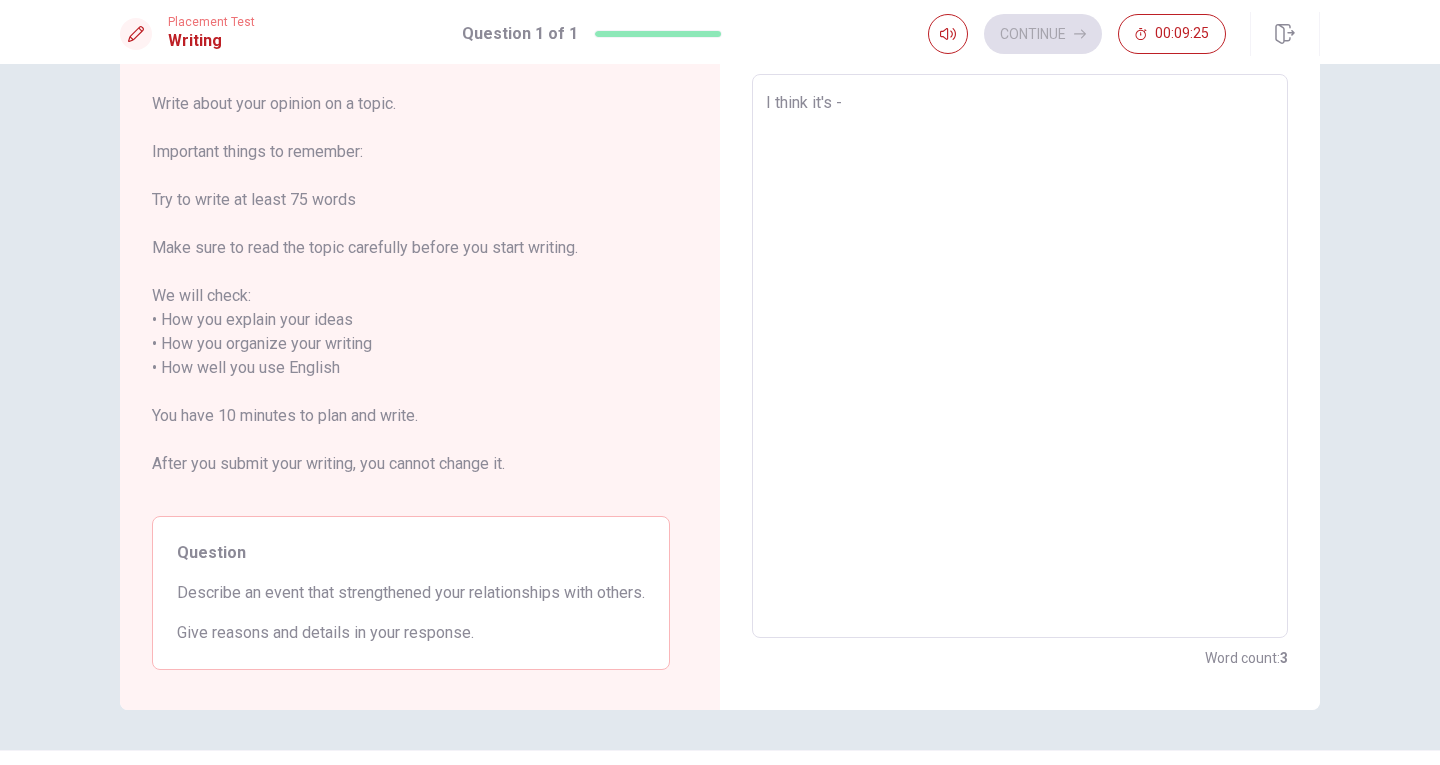 type on "I think it's --" 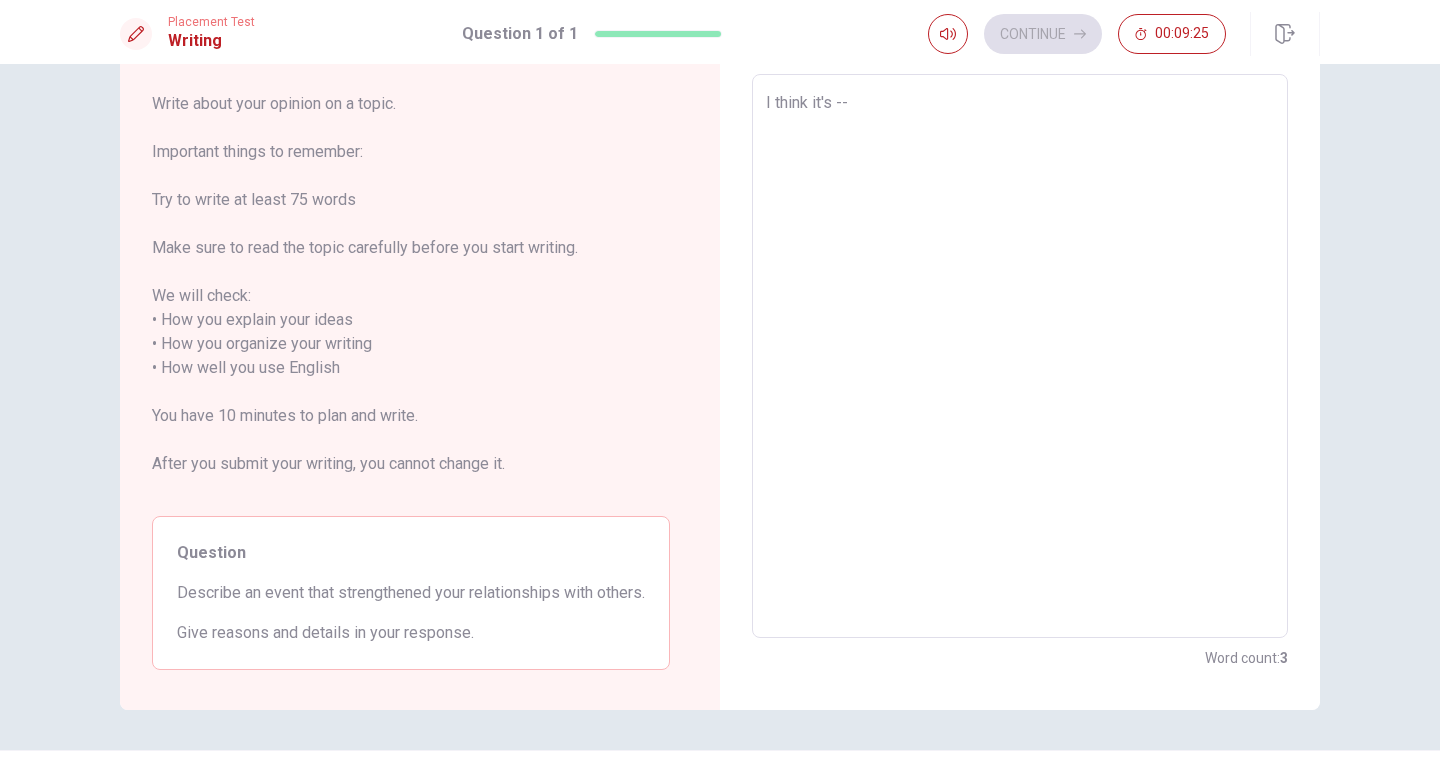 type on "I think it's ---" 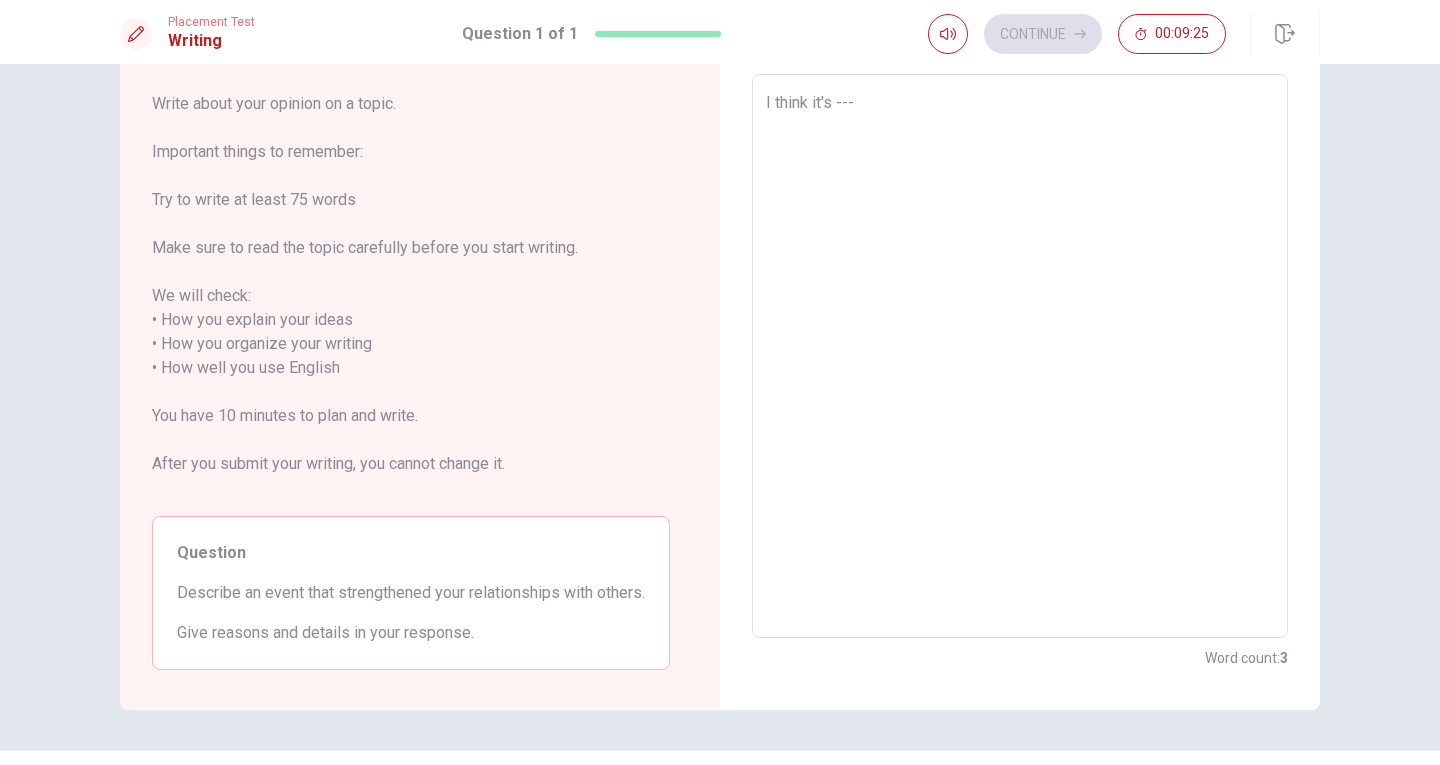 type on "I think it's --" 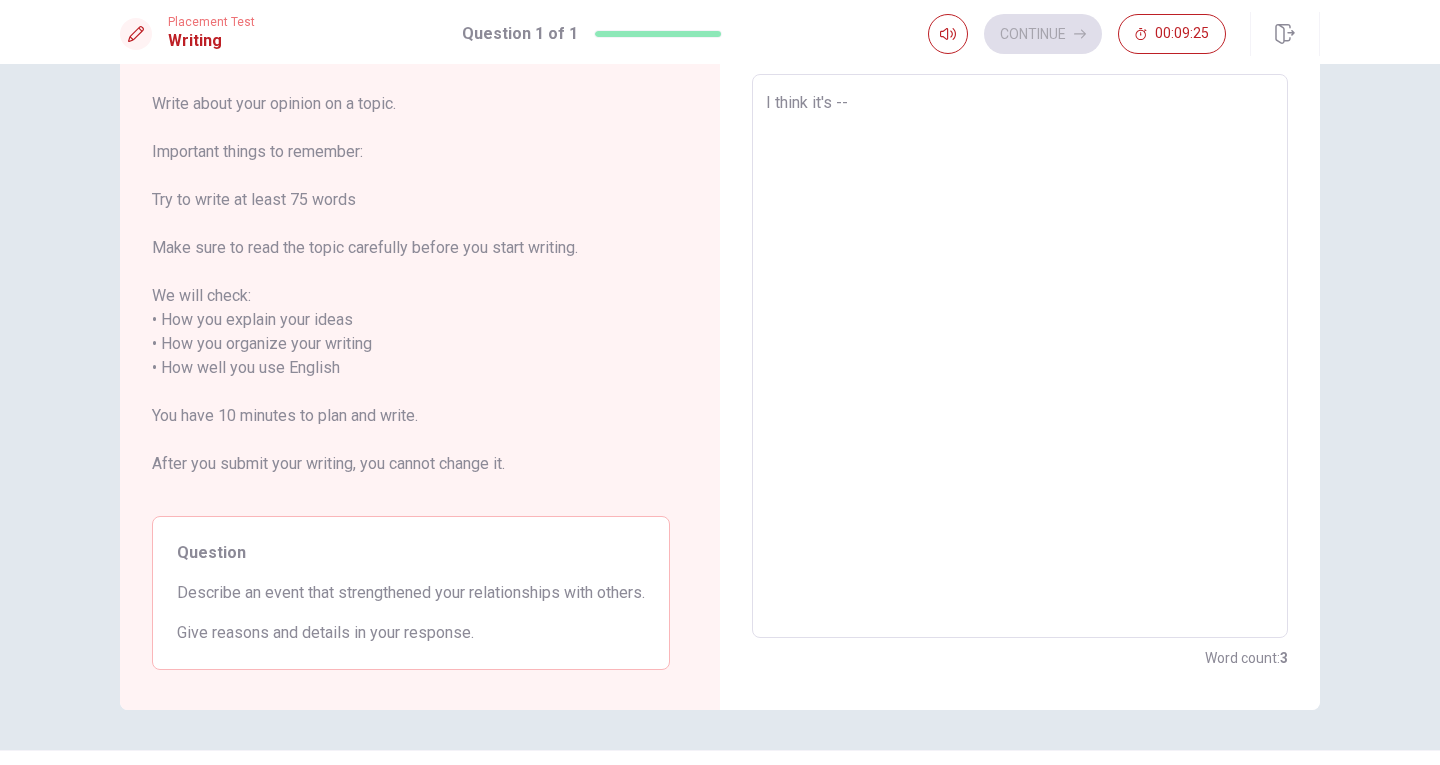 type on "x" 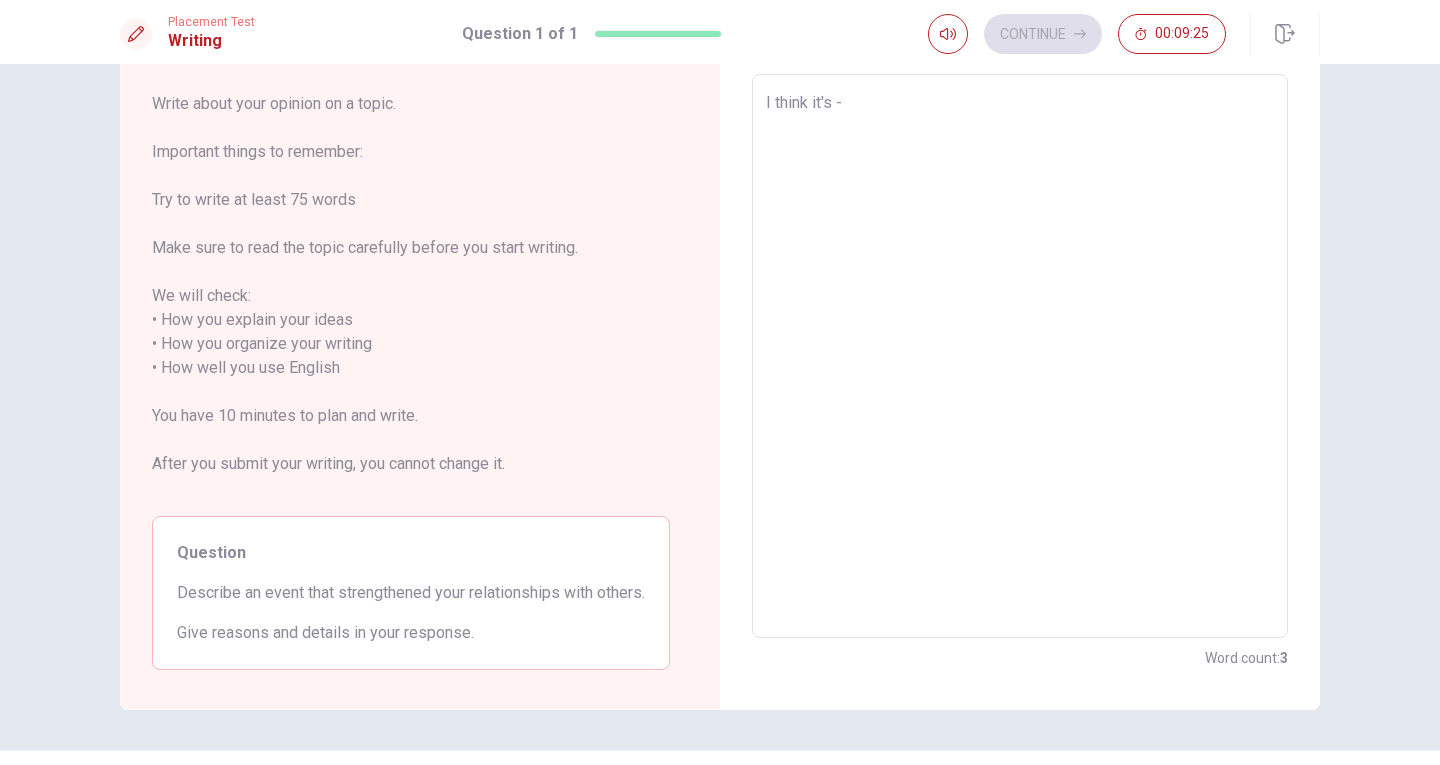 type on "x" 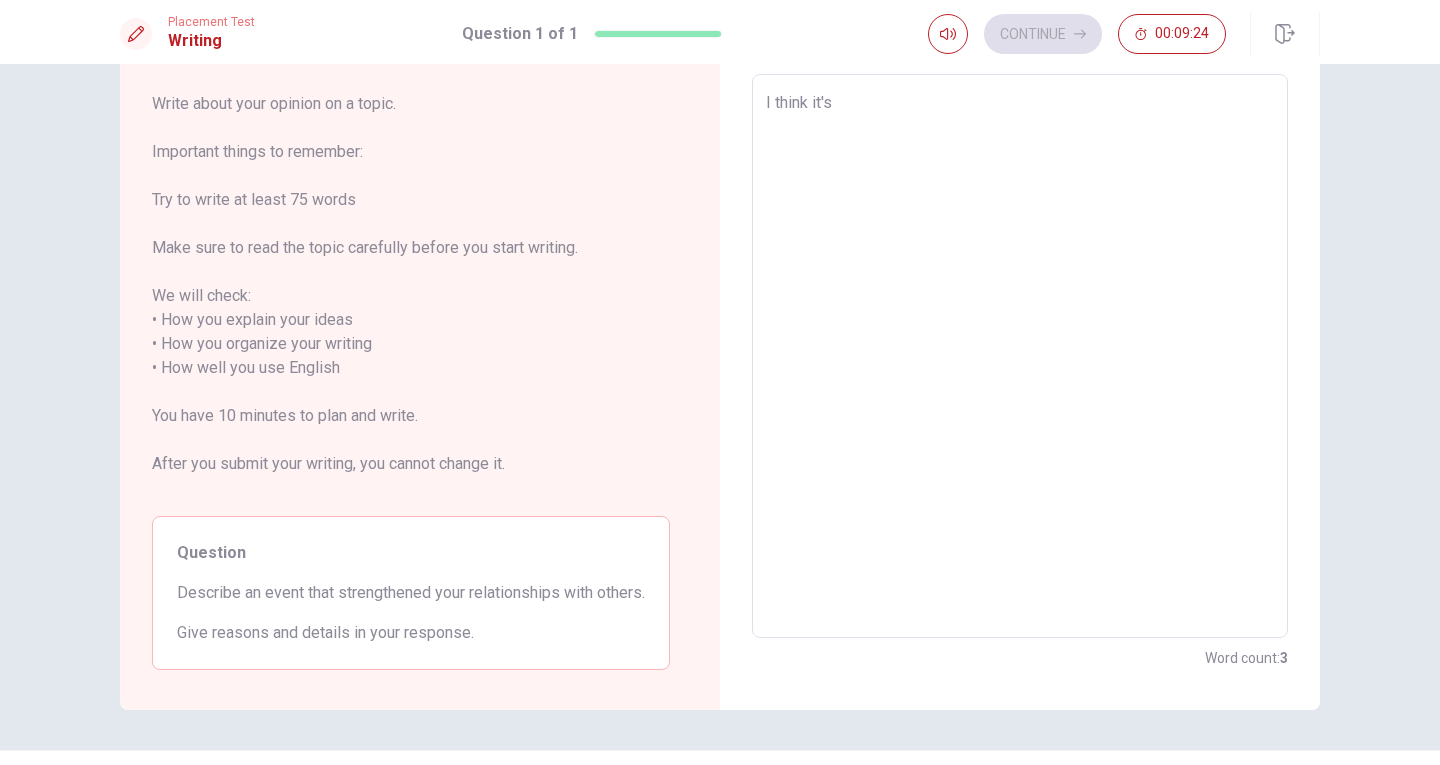 type on "I think it's" 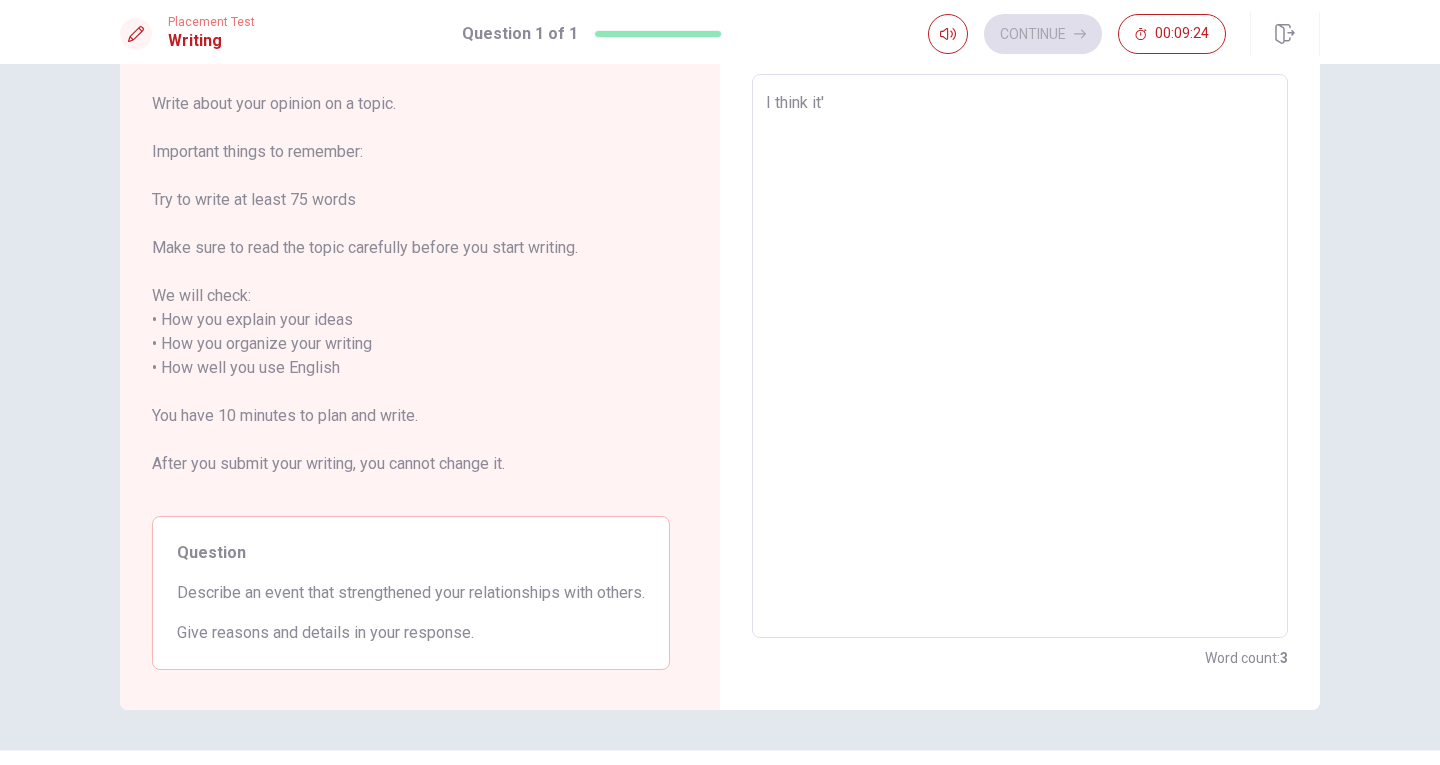 type on "I think it" 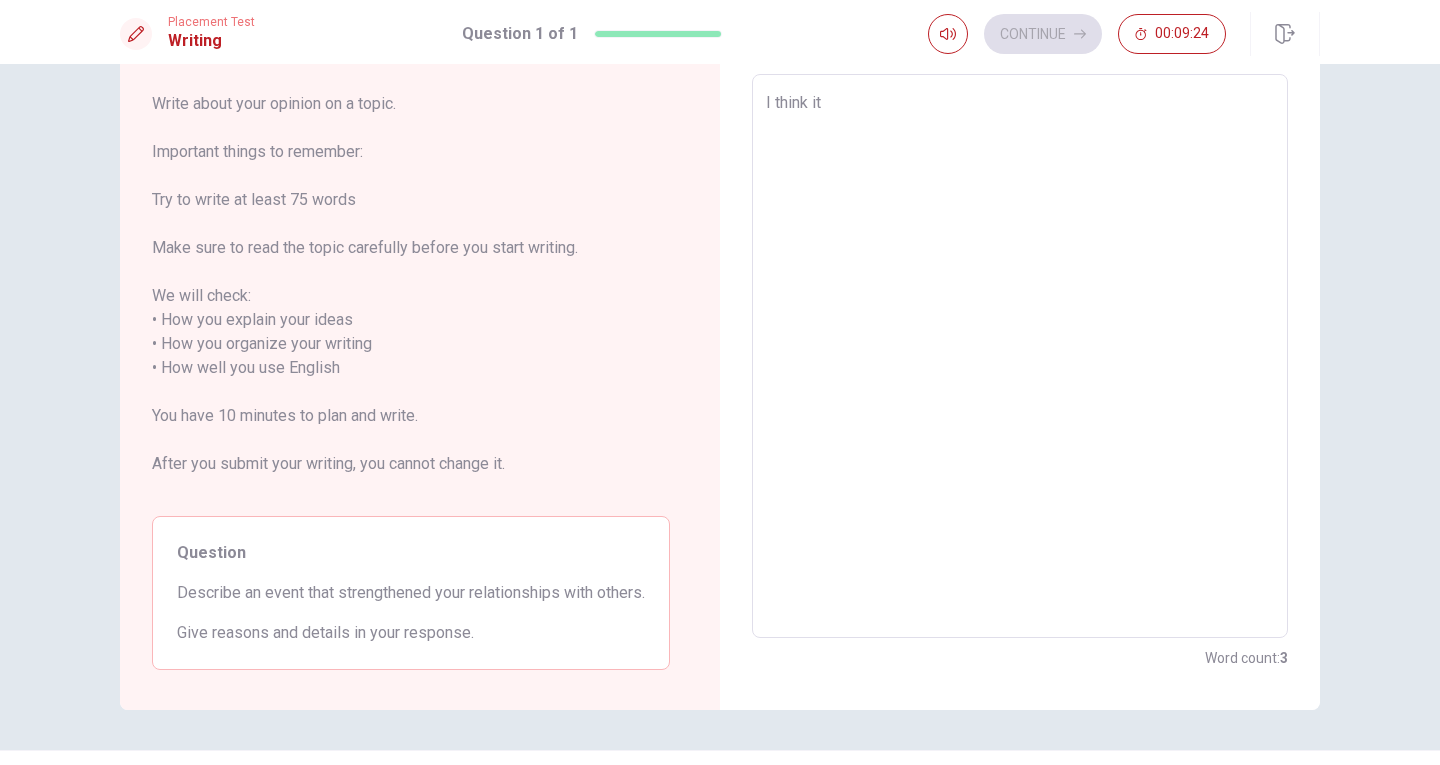 type on "x" 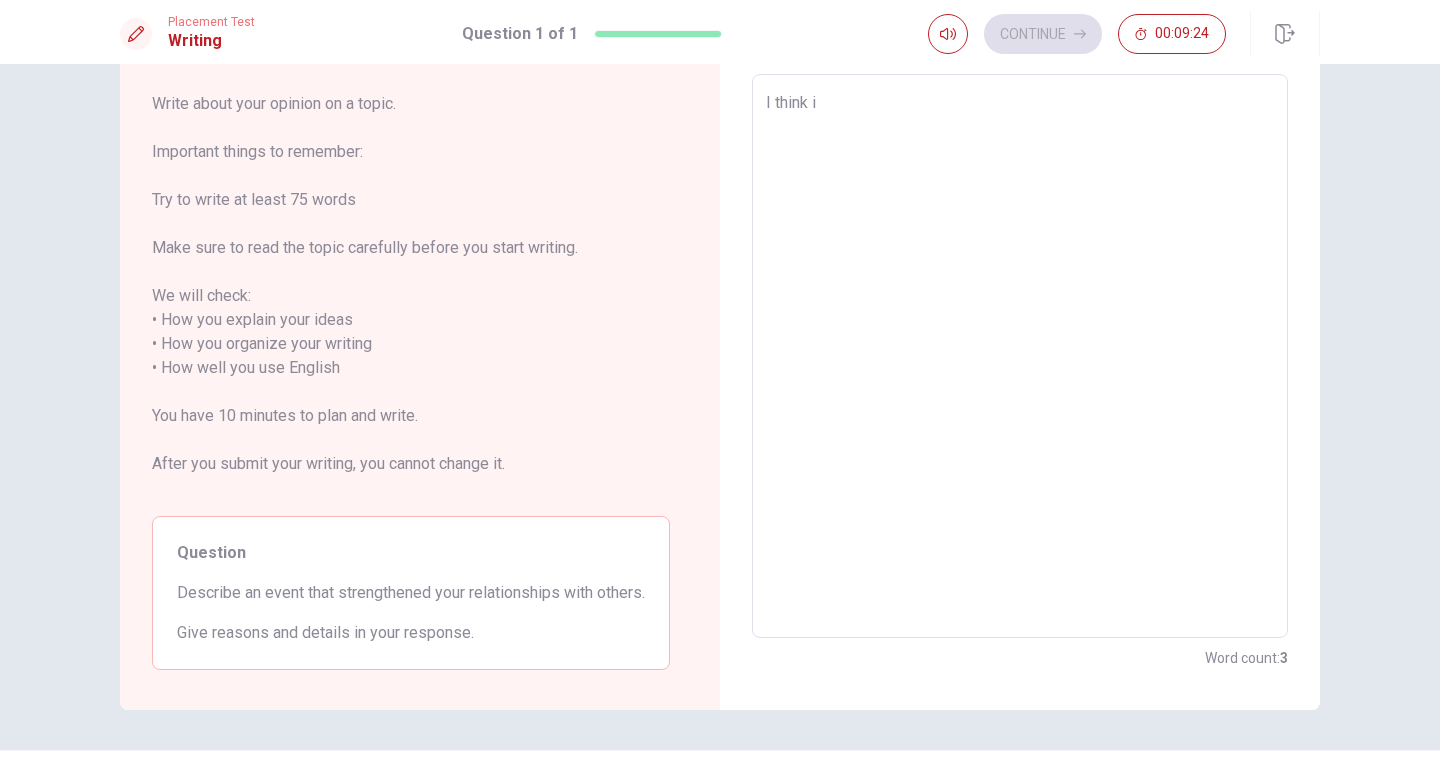 type on "x" 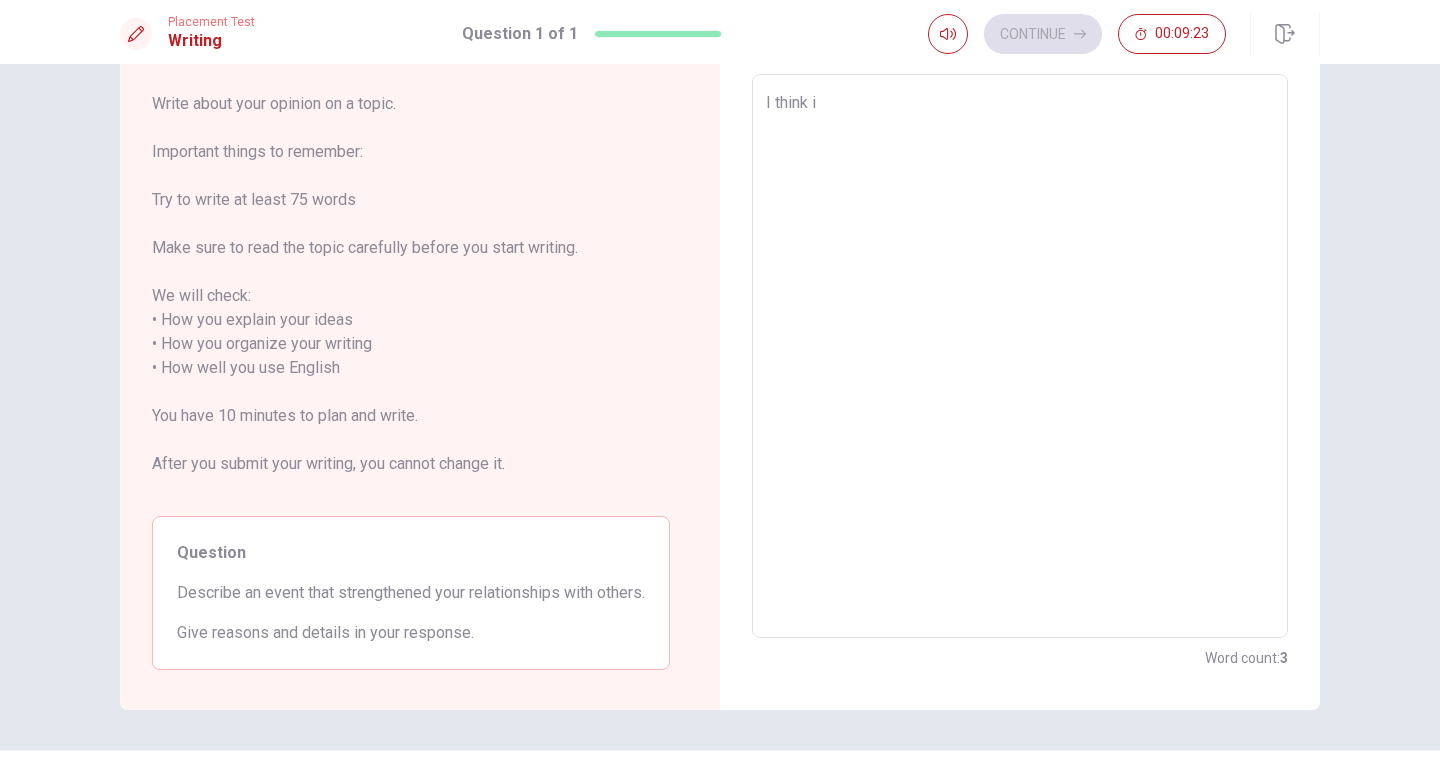type on "I think" 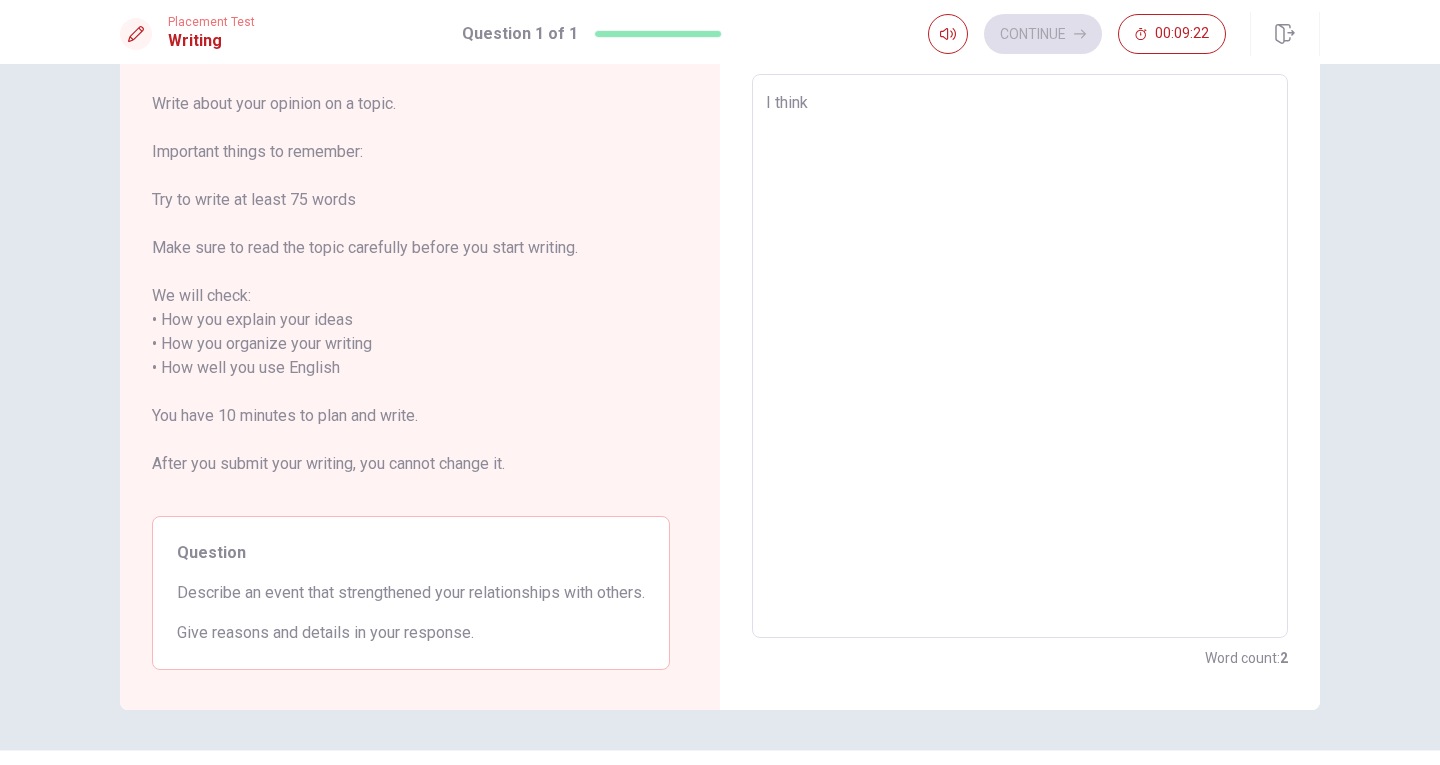 type on "x" 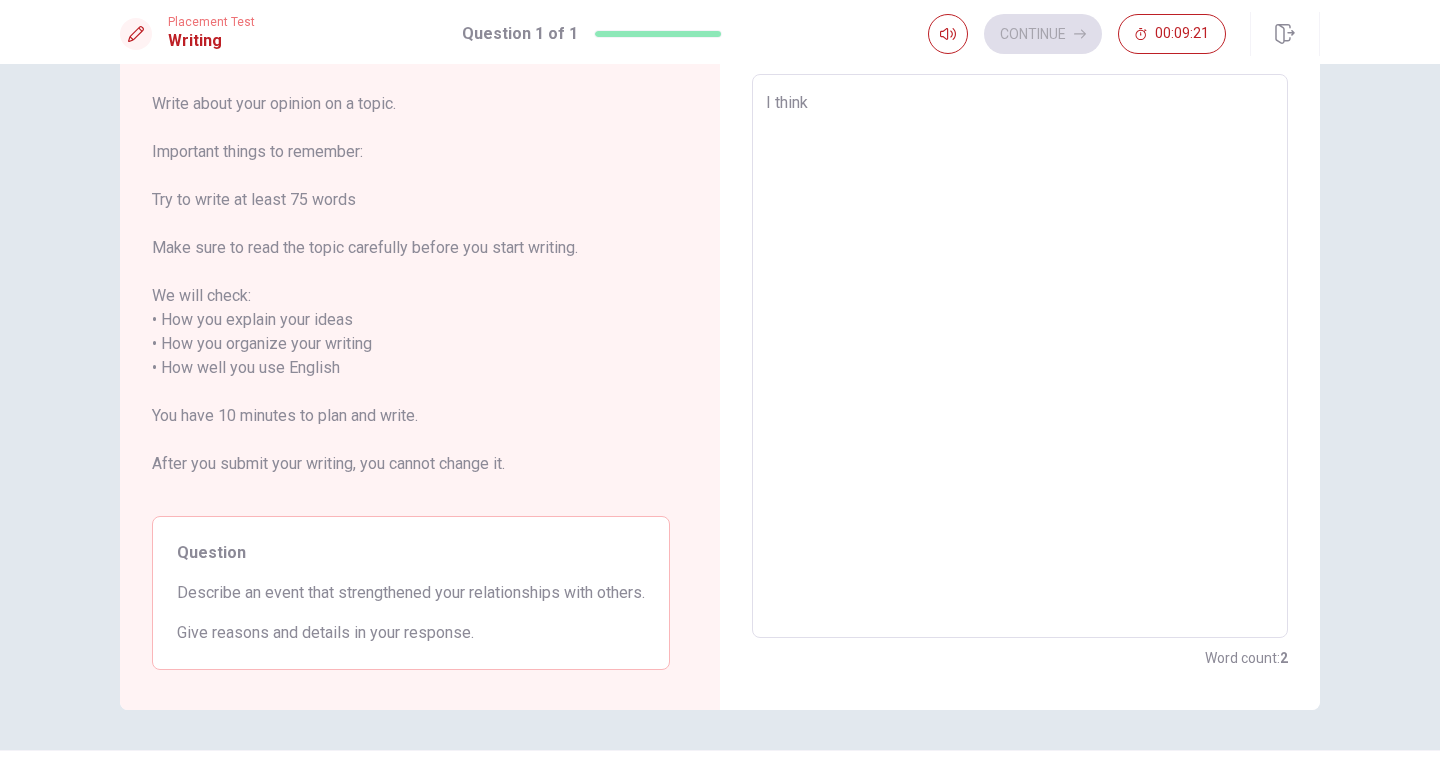 type on "I think i" 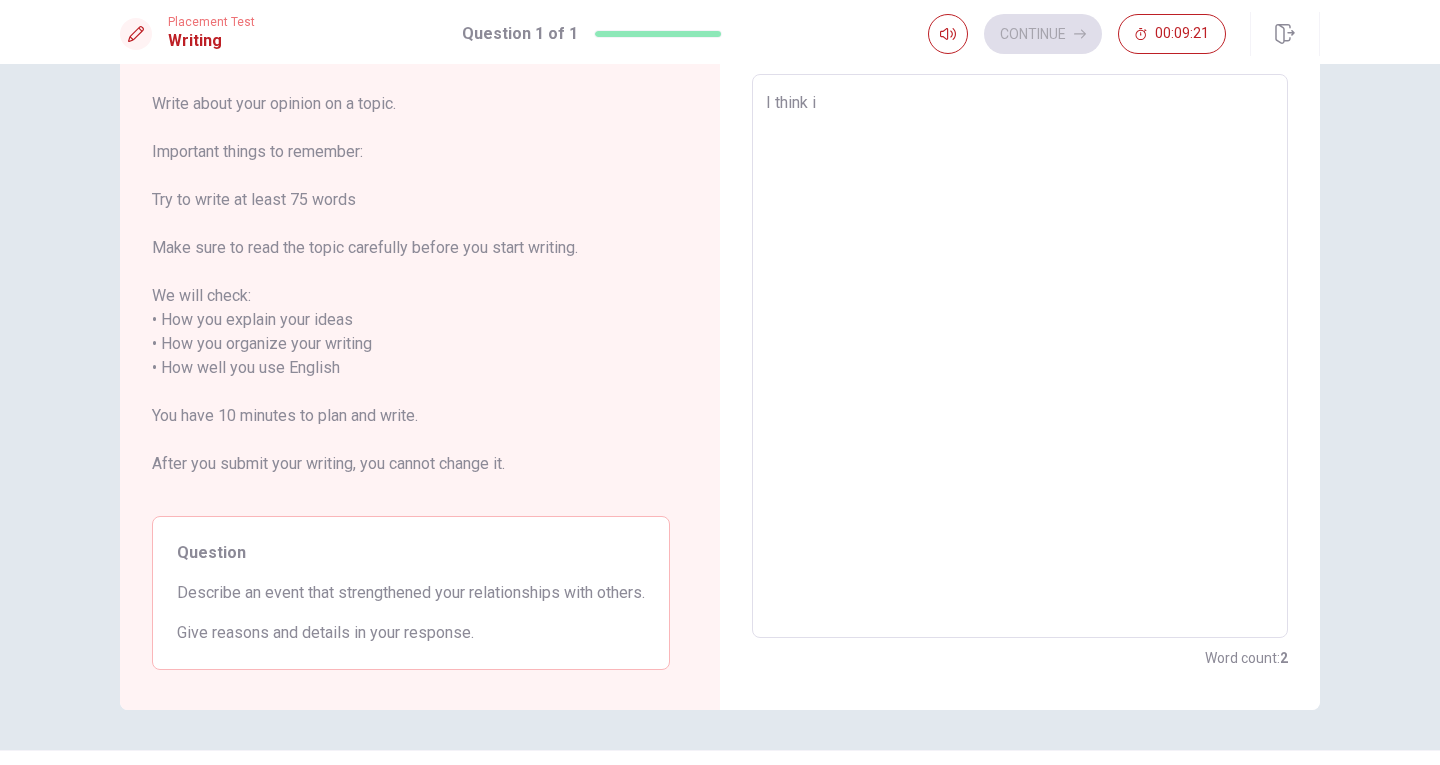 type on "x" 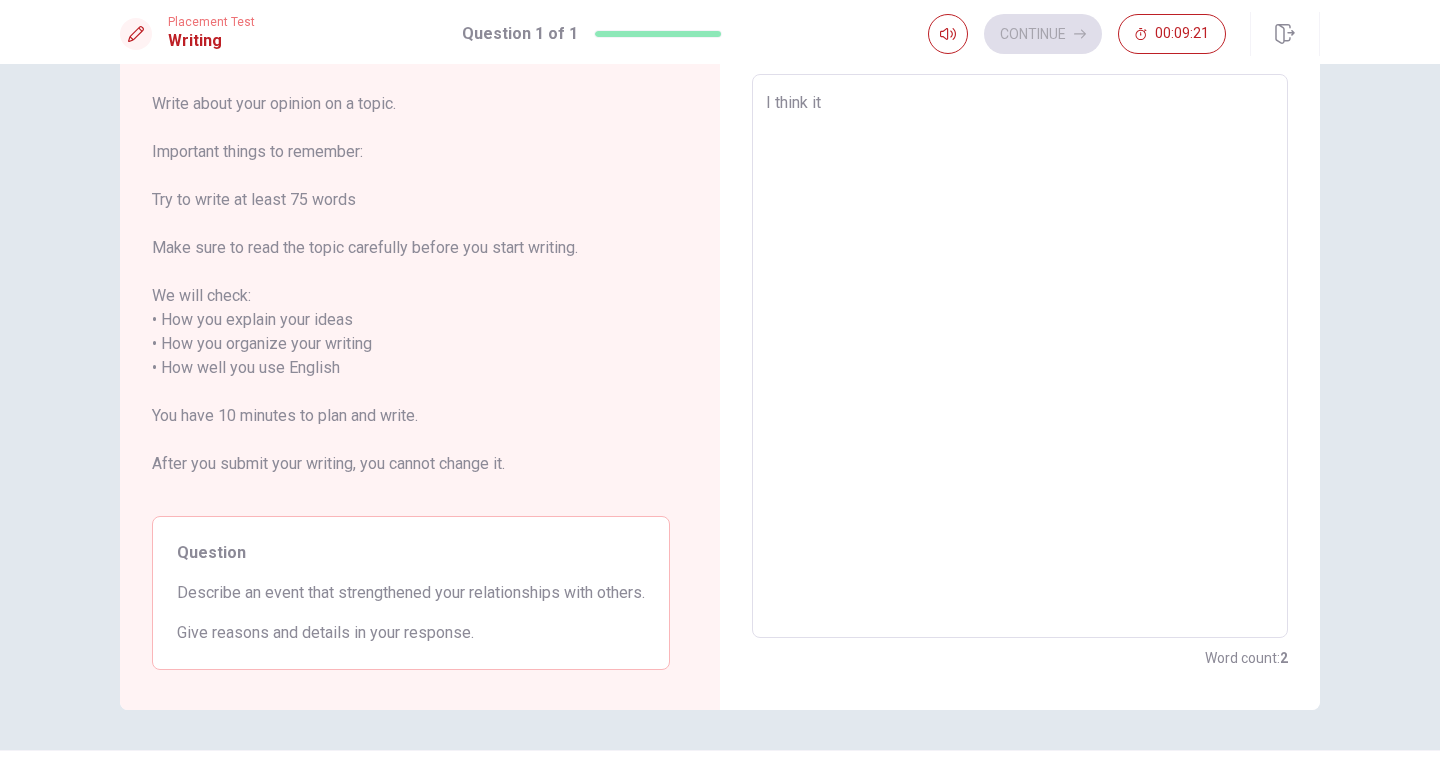 type on "x" 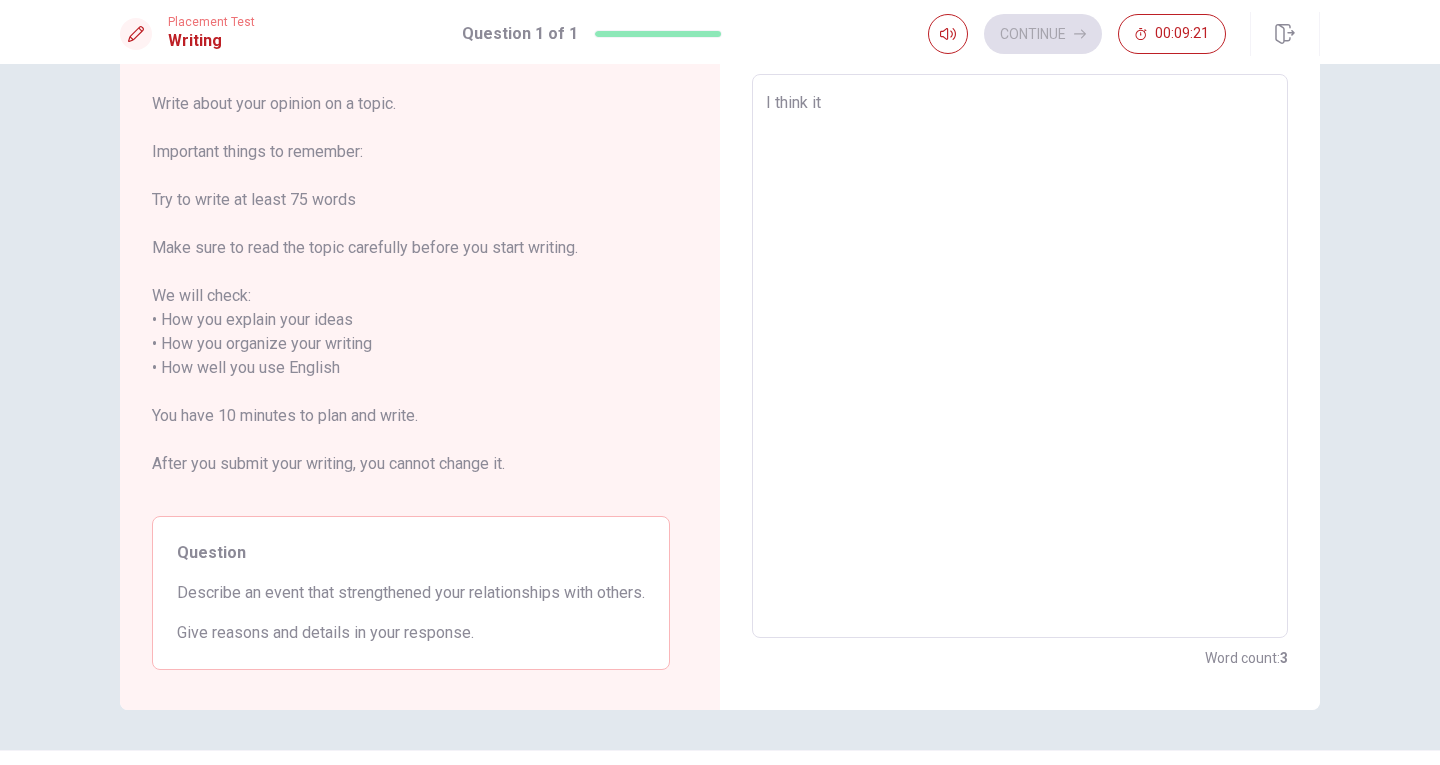 type on "I think it'" 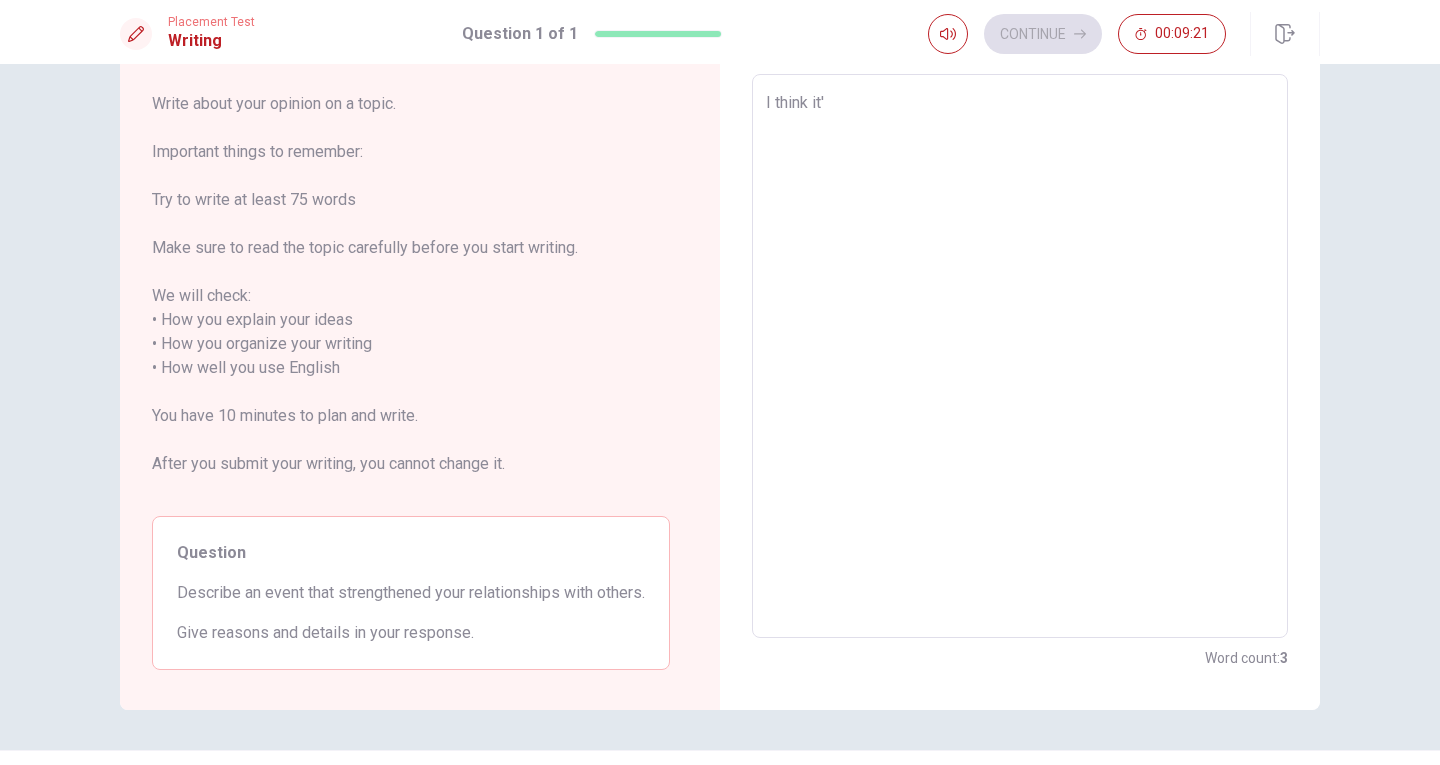 type on "x" 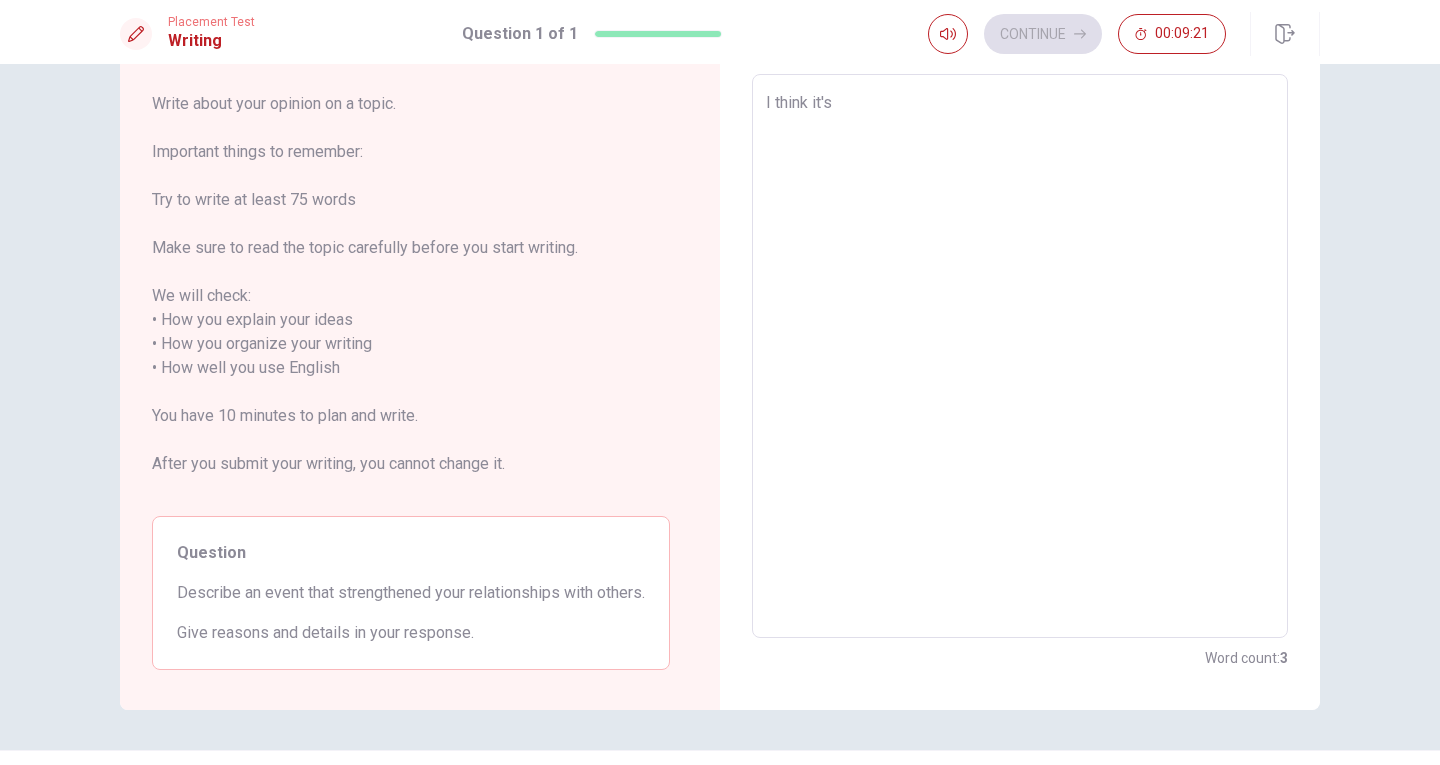 type on "x" 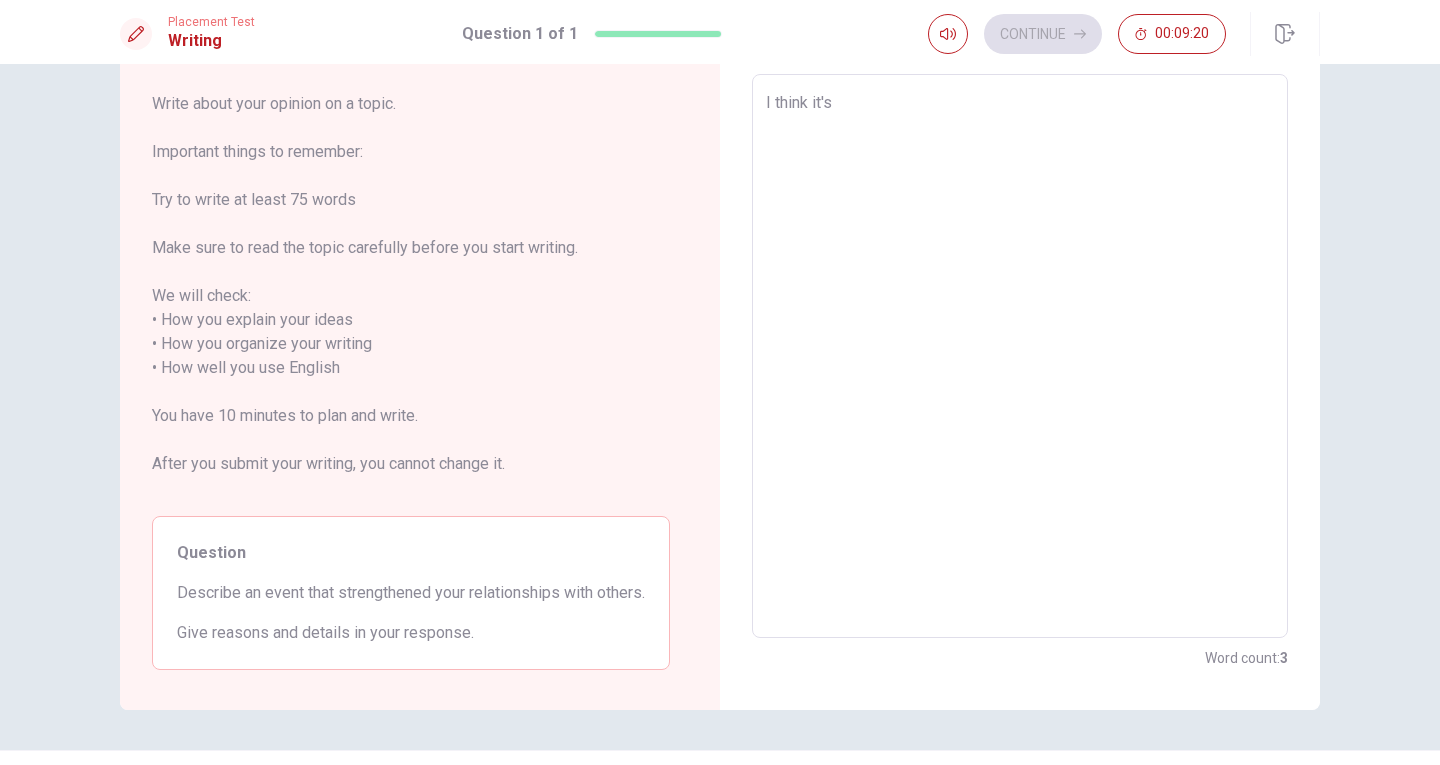 type on "I think it's t" 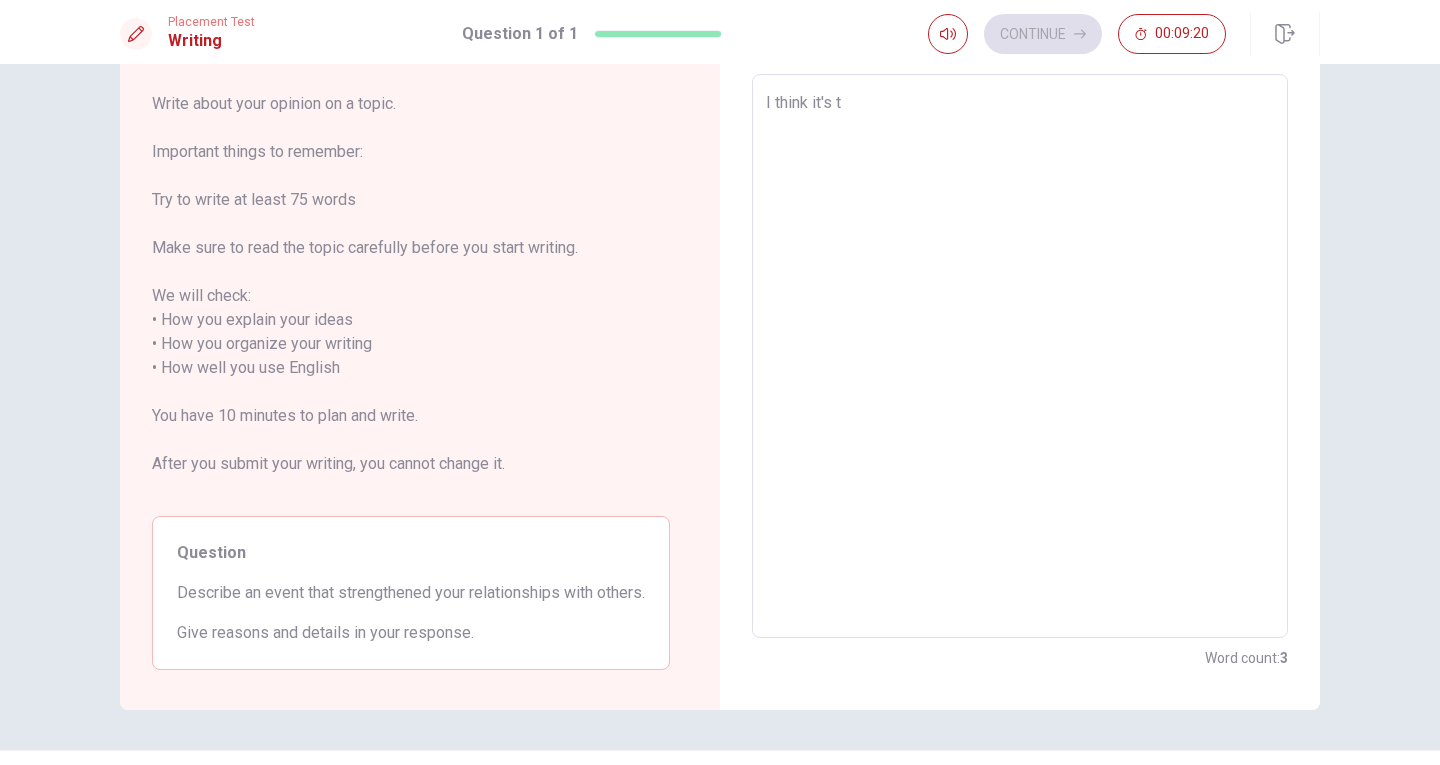 type on "x" 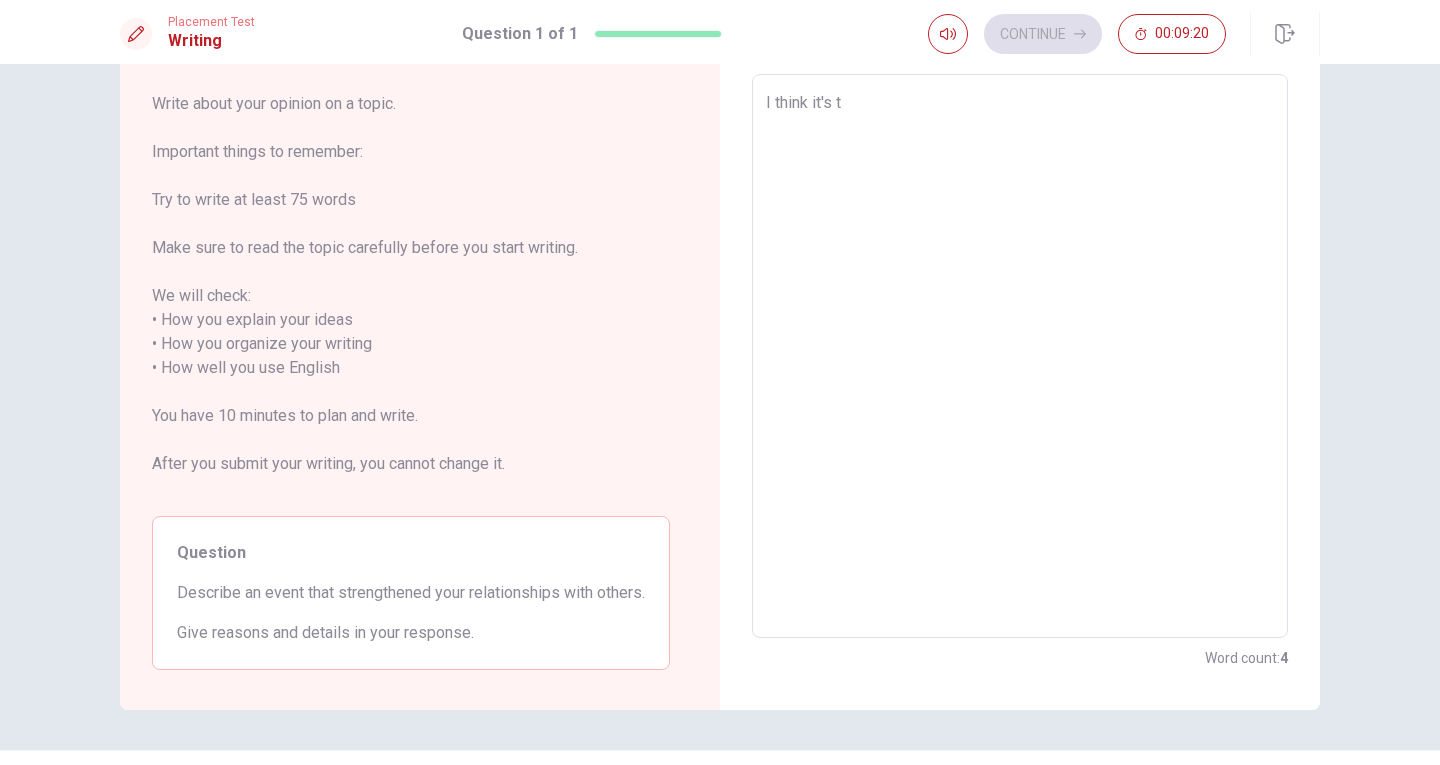 type on "I think it's tn" 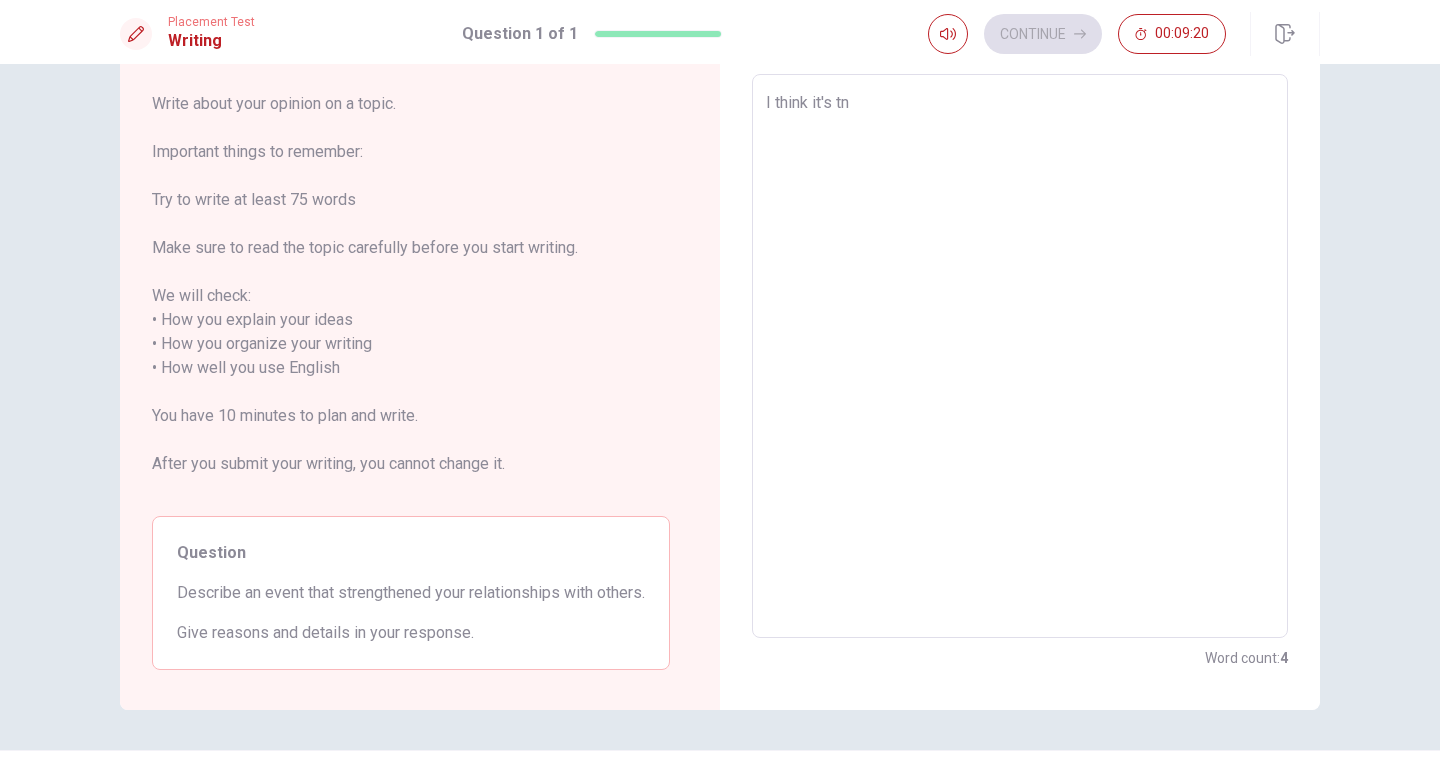 type on "x" 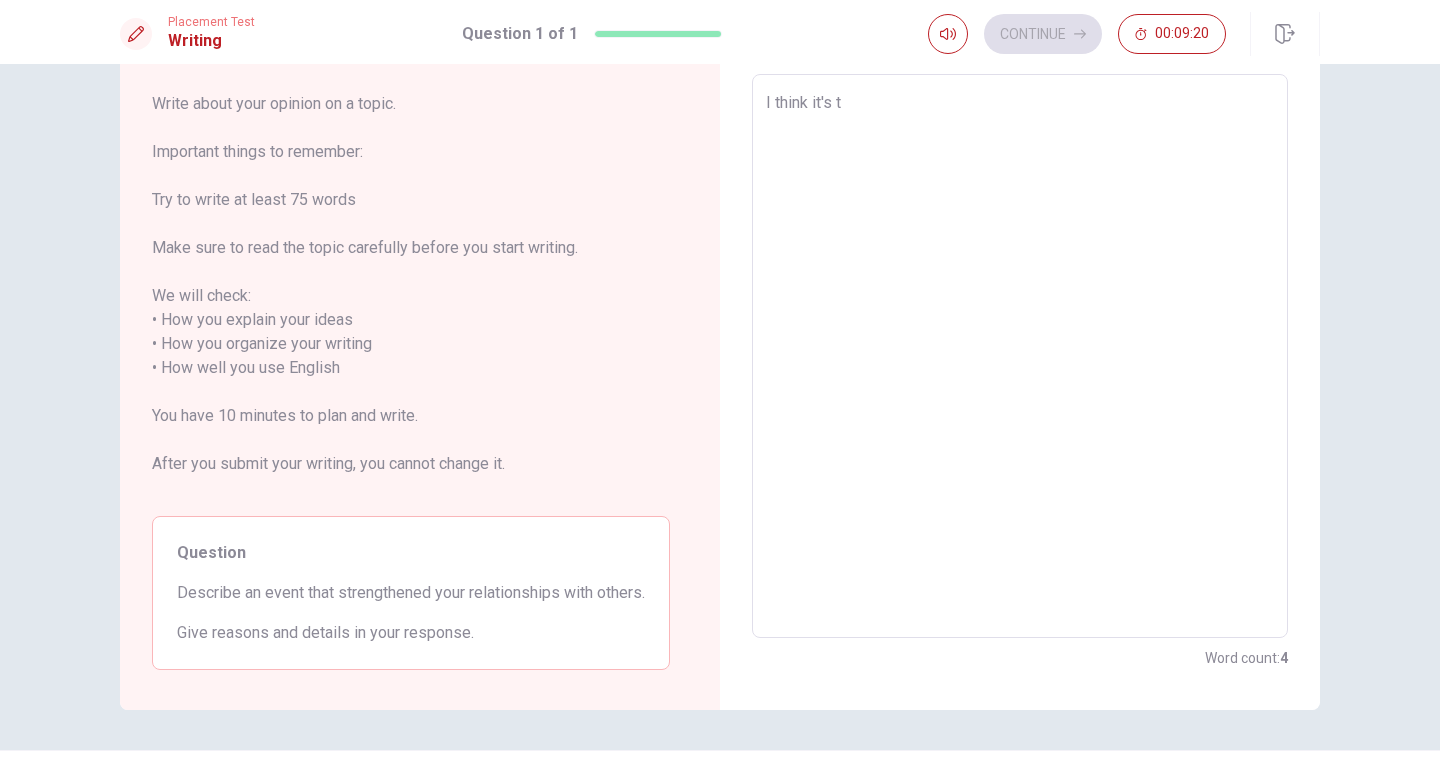 type on "x" 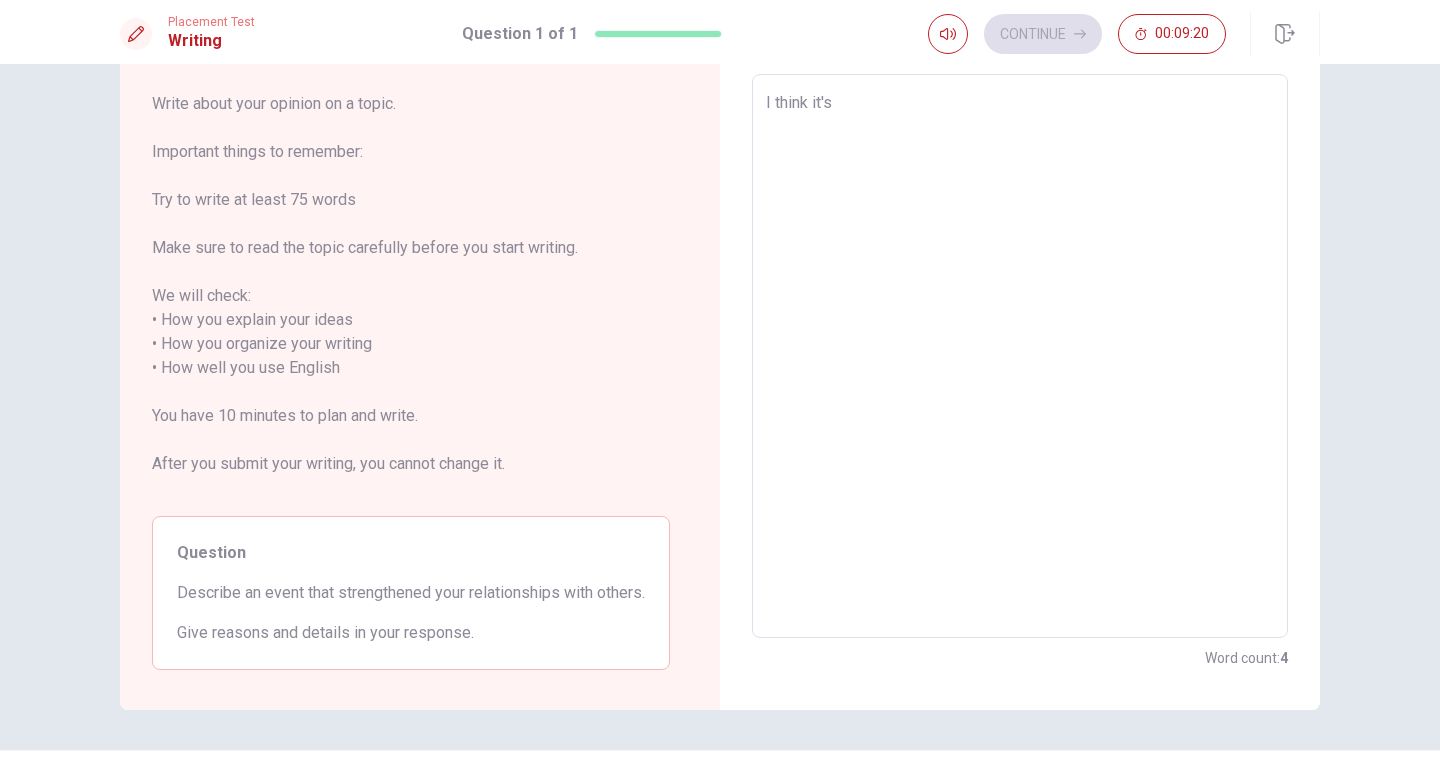 type on "I think it's n" 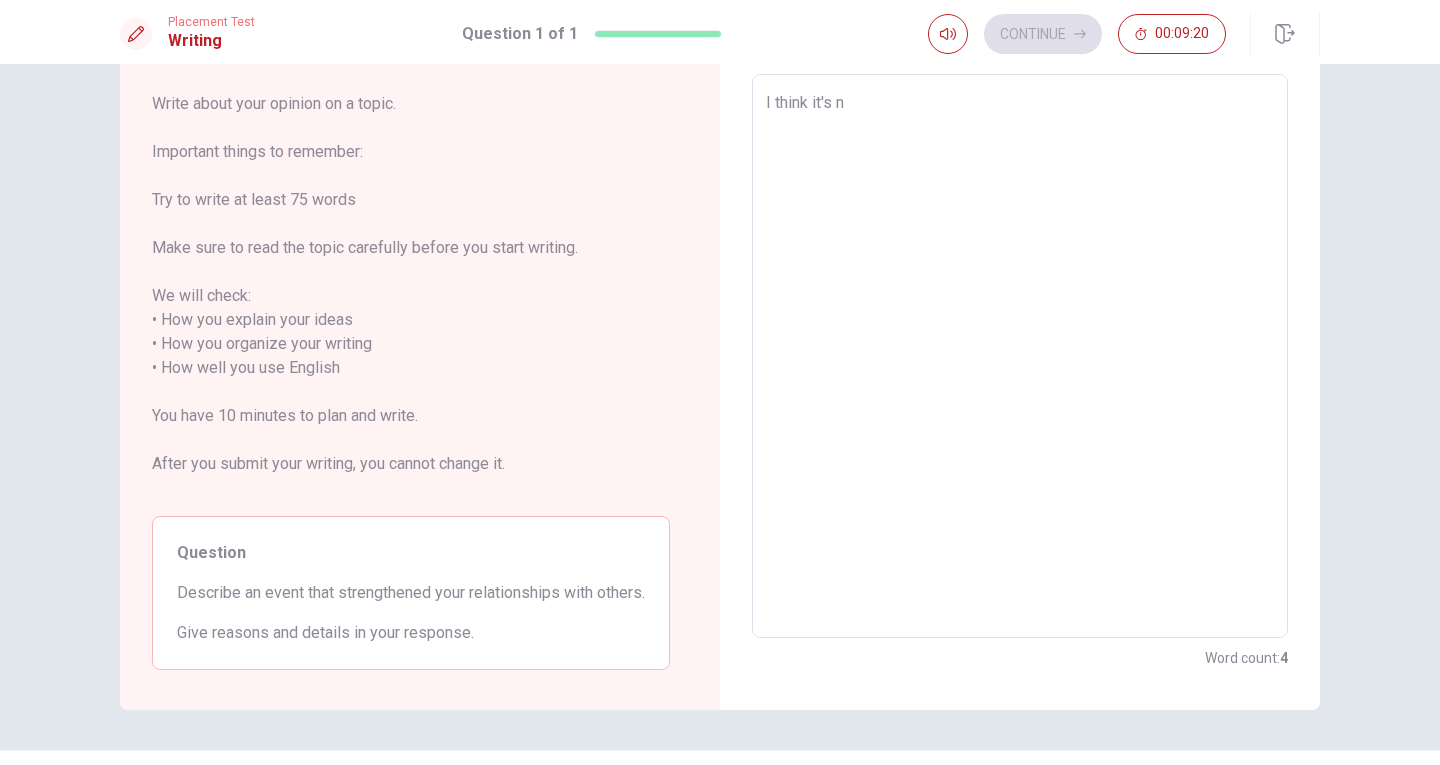 type on "x" 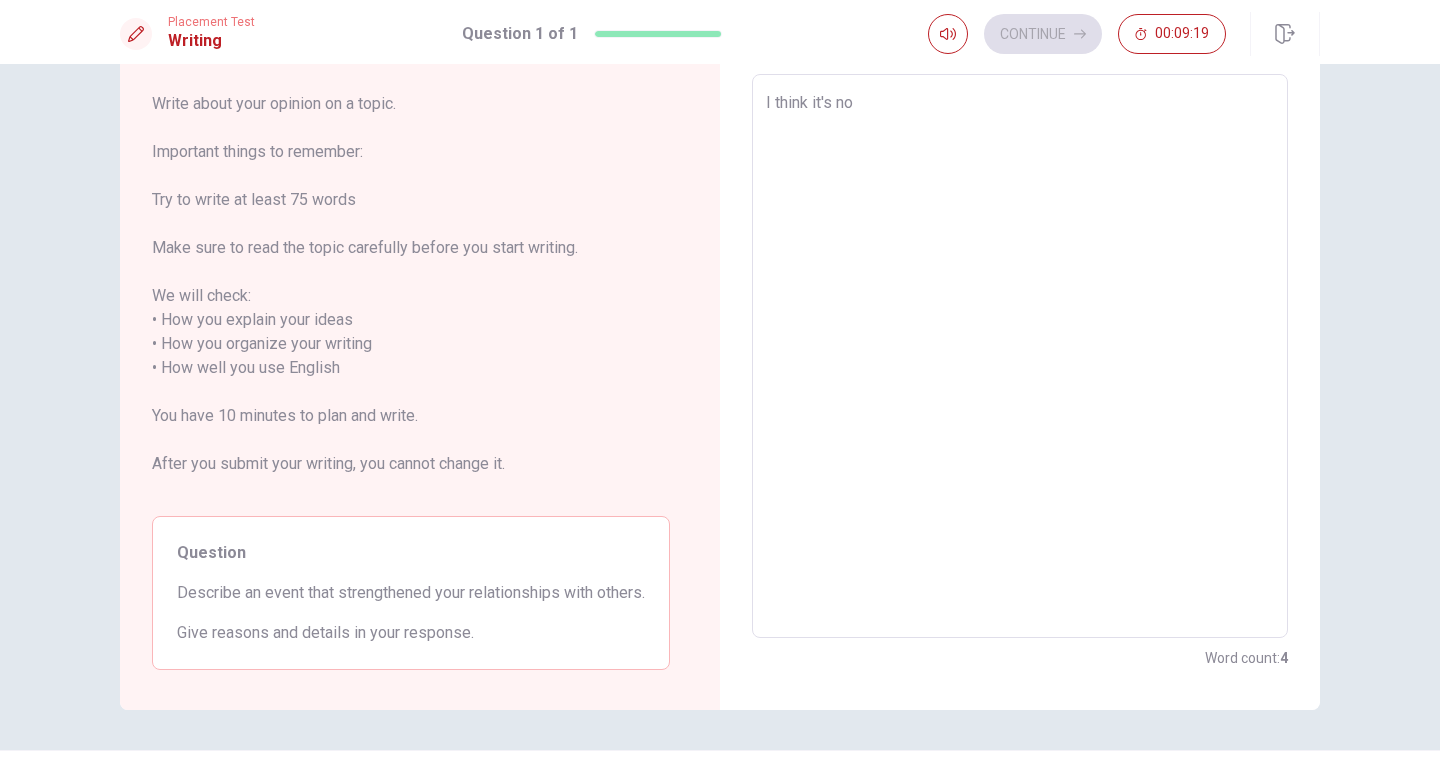 type on "x" 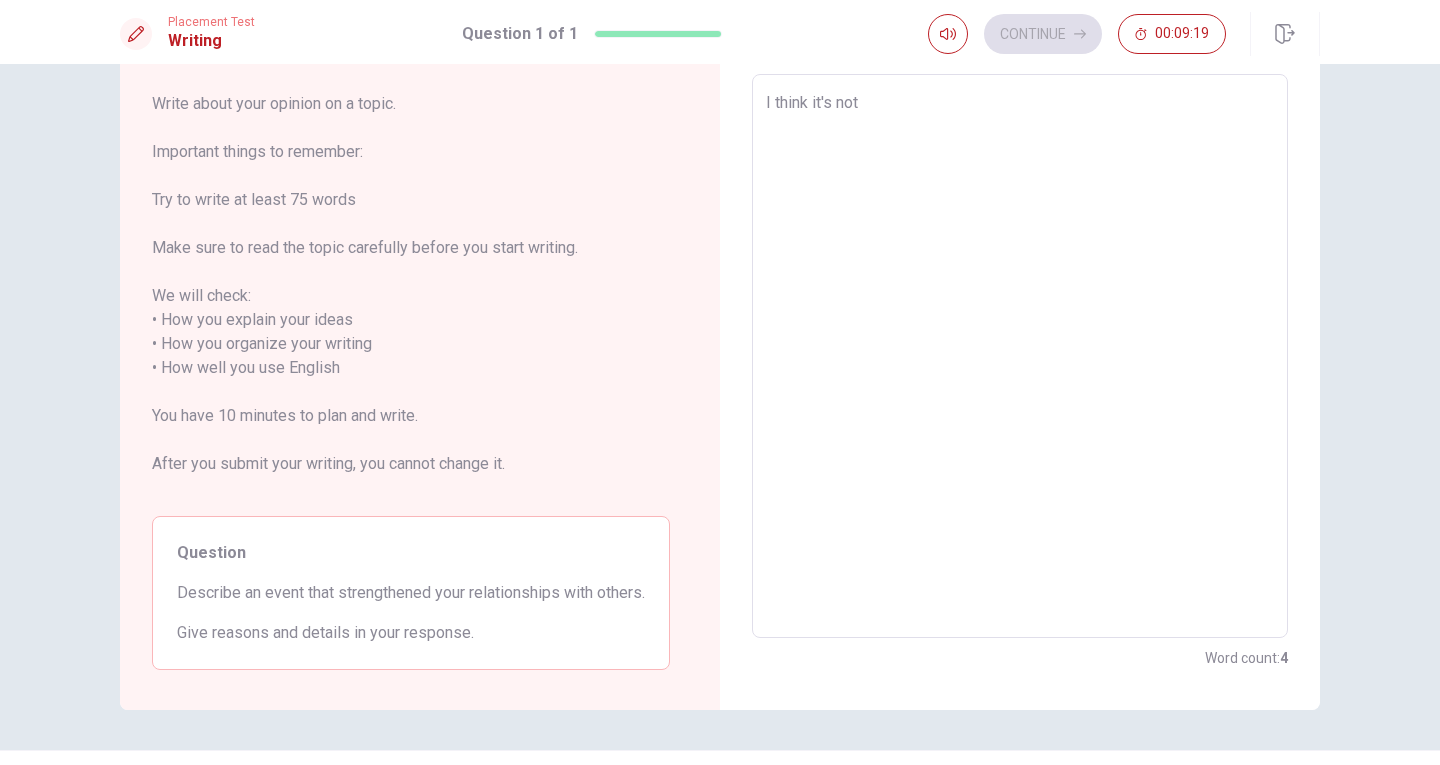 type on "x" 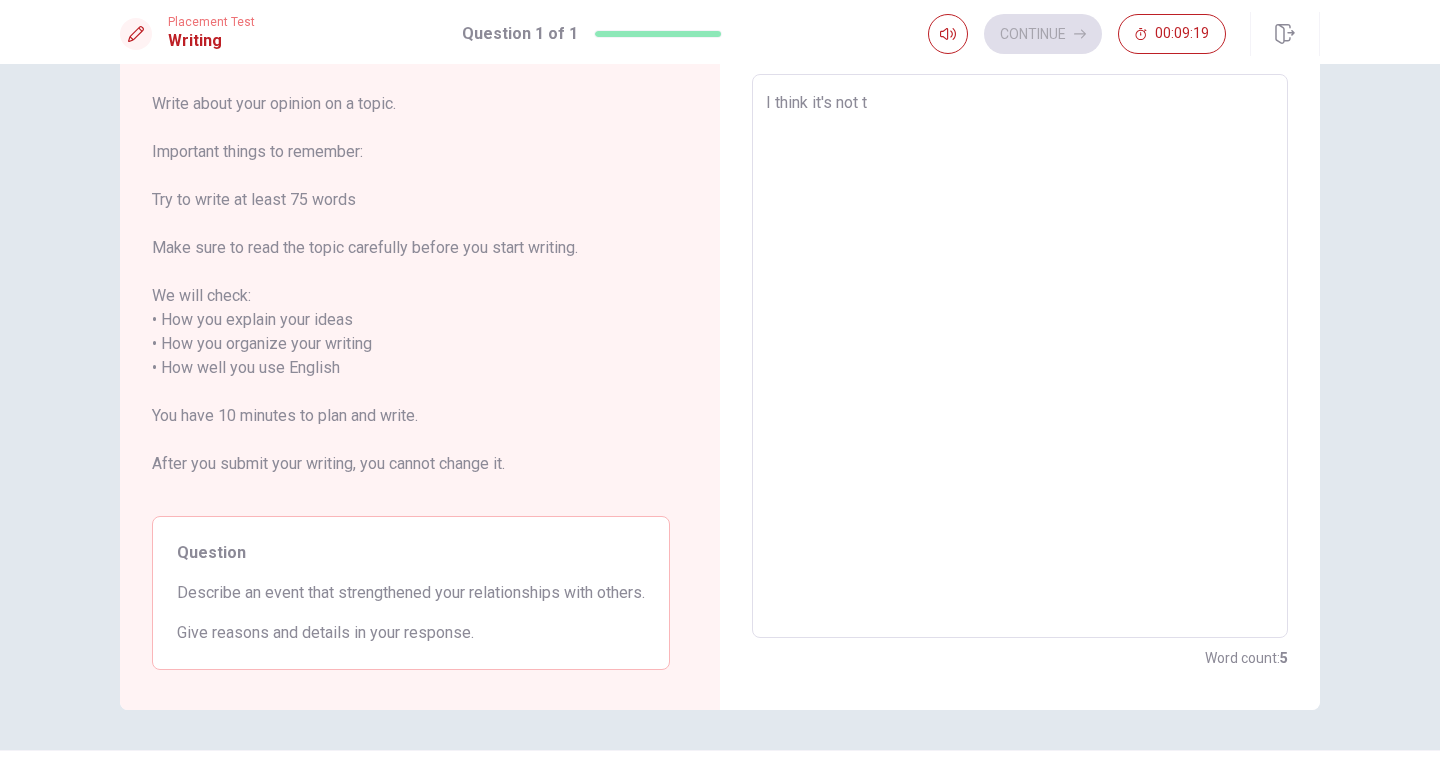 type on "x" 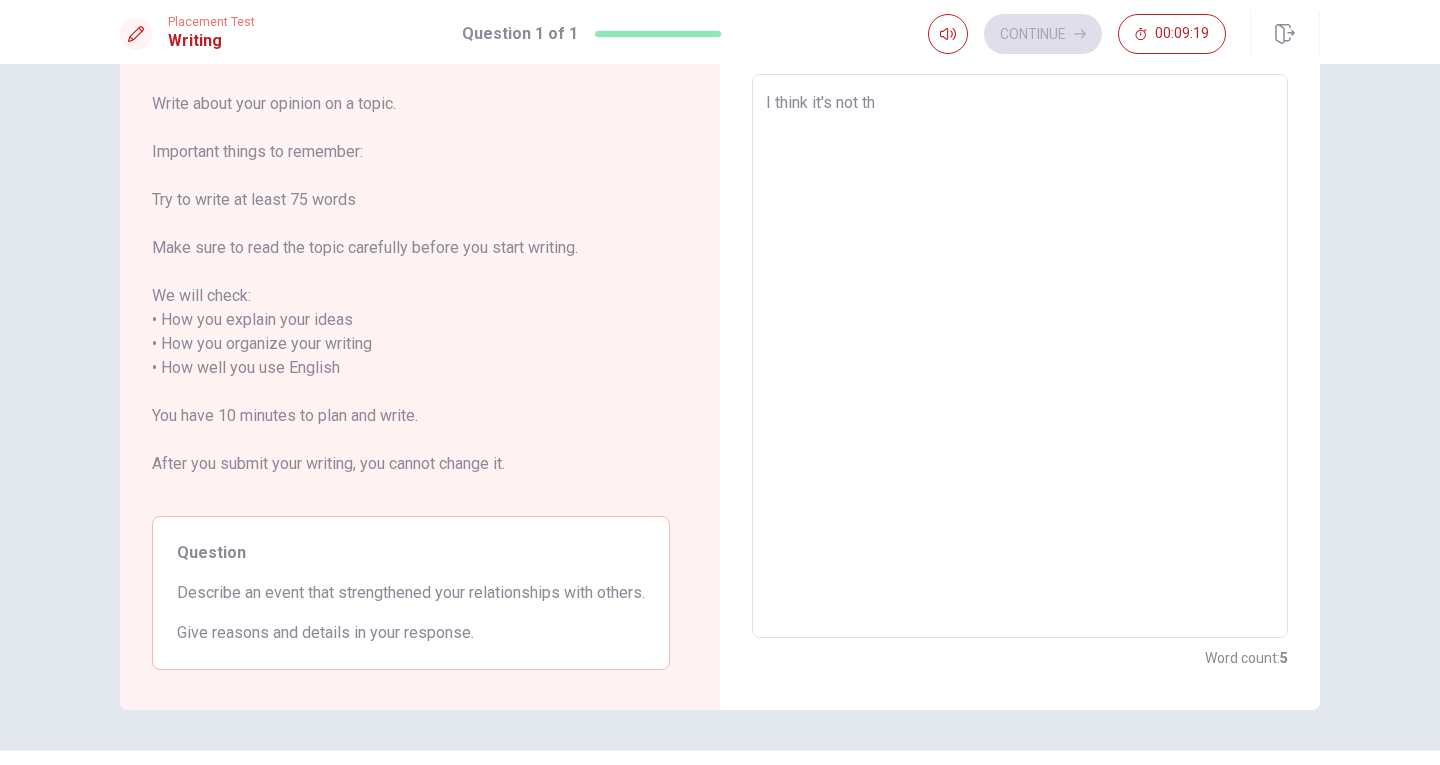 type on "x" 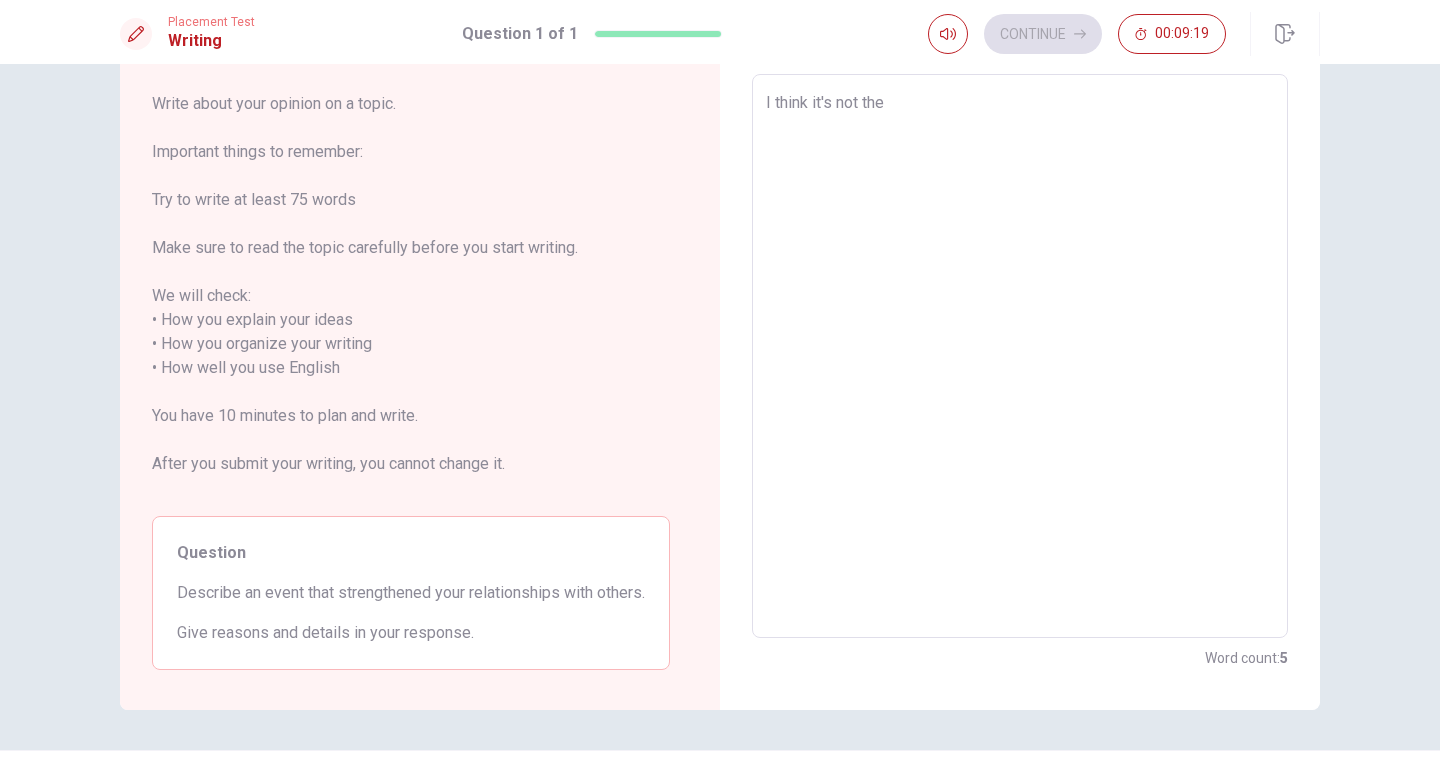 type on "x" 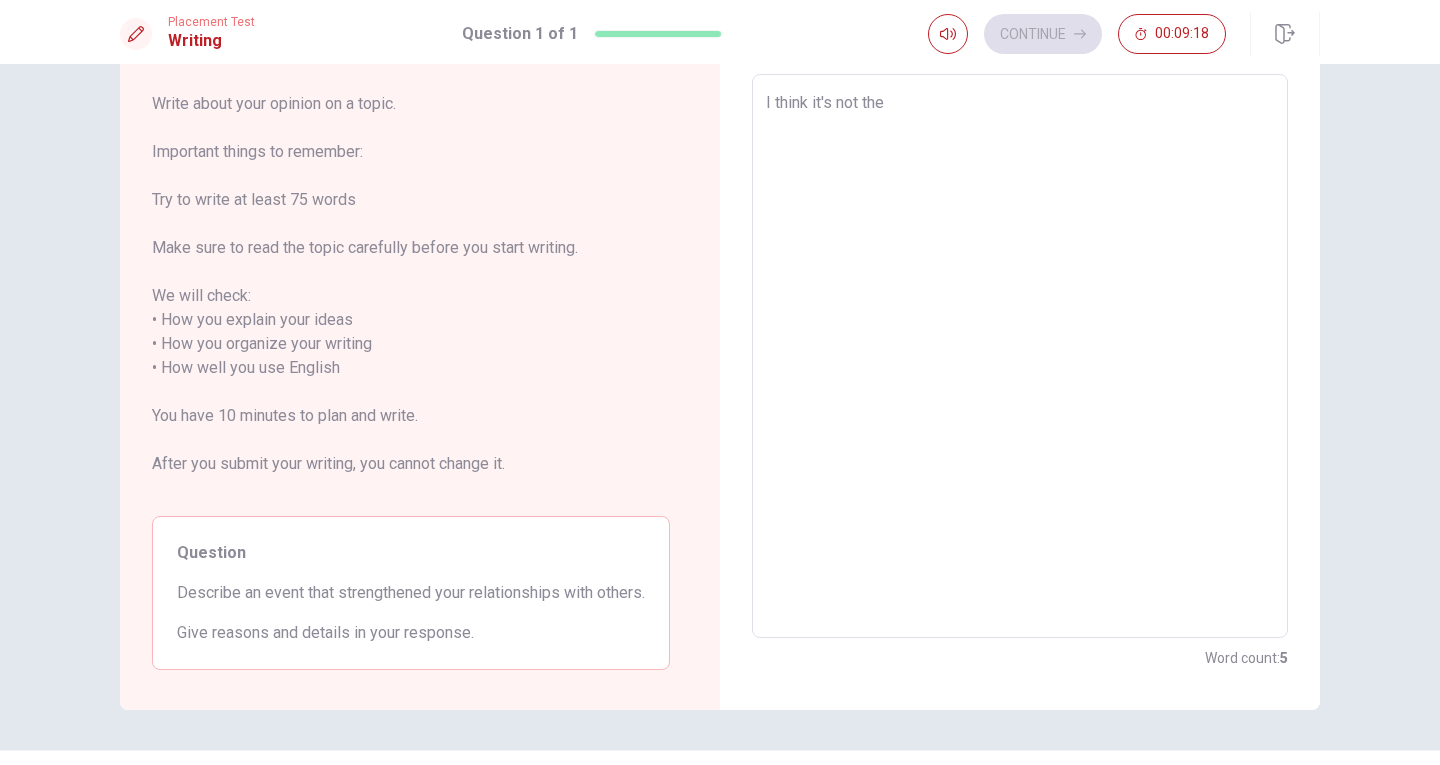 type on "I think it's not the" 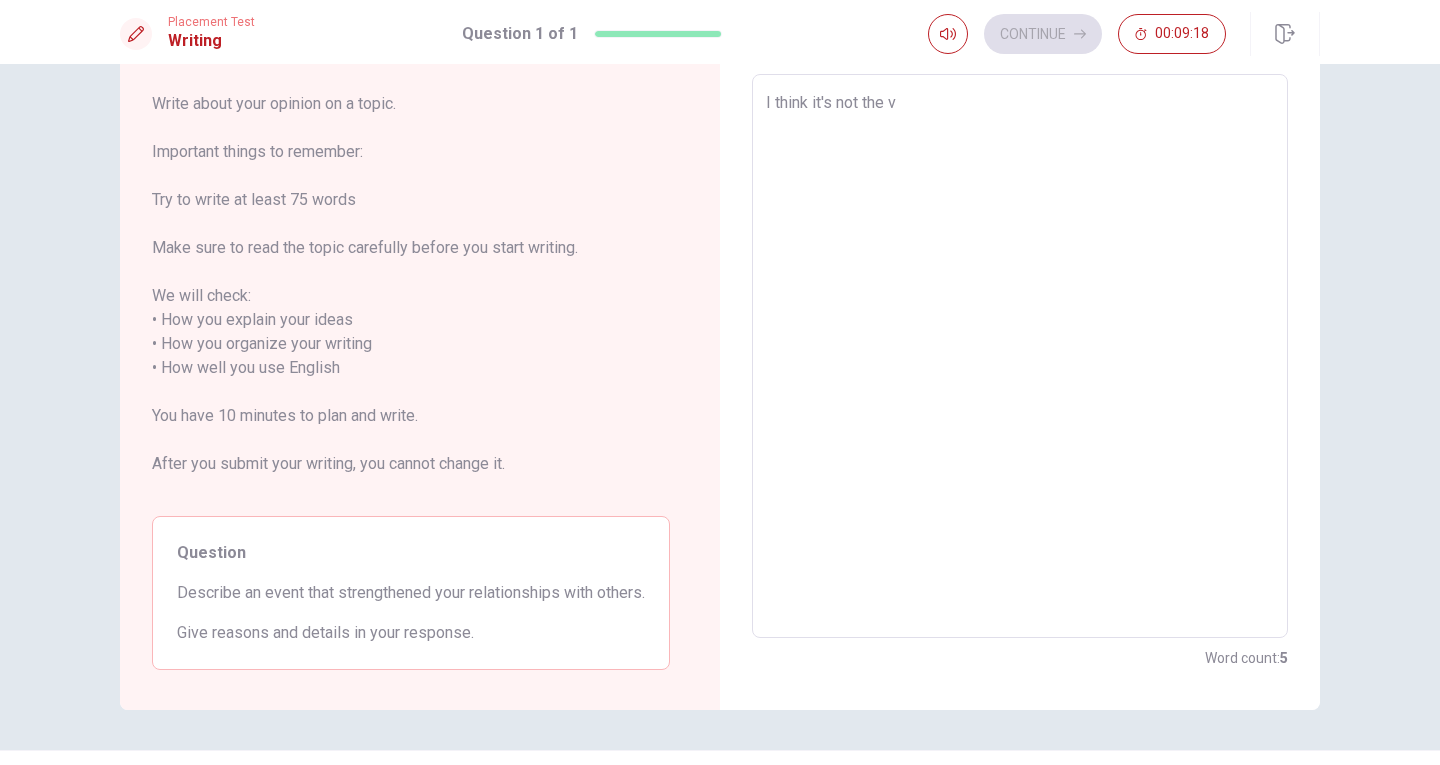 type on "x" 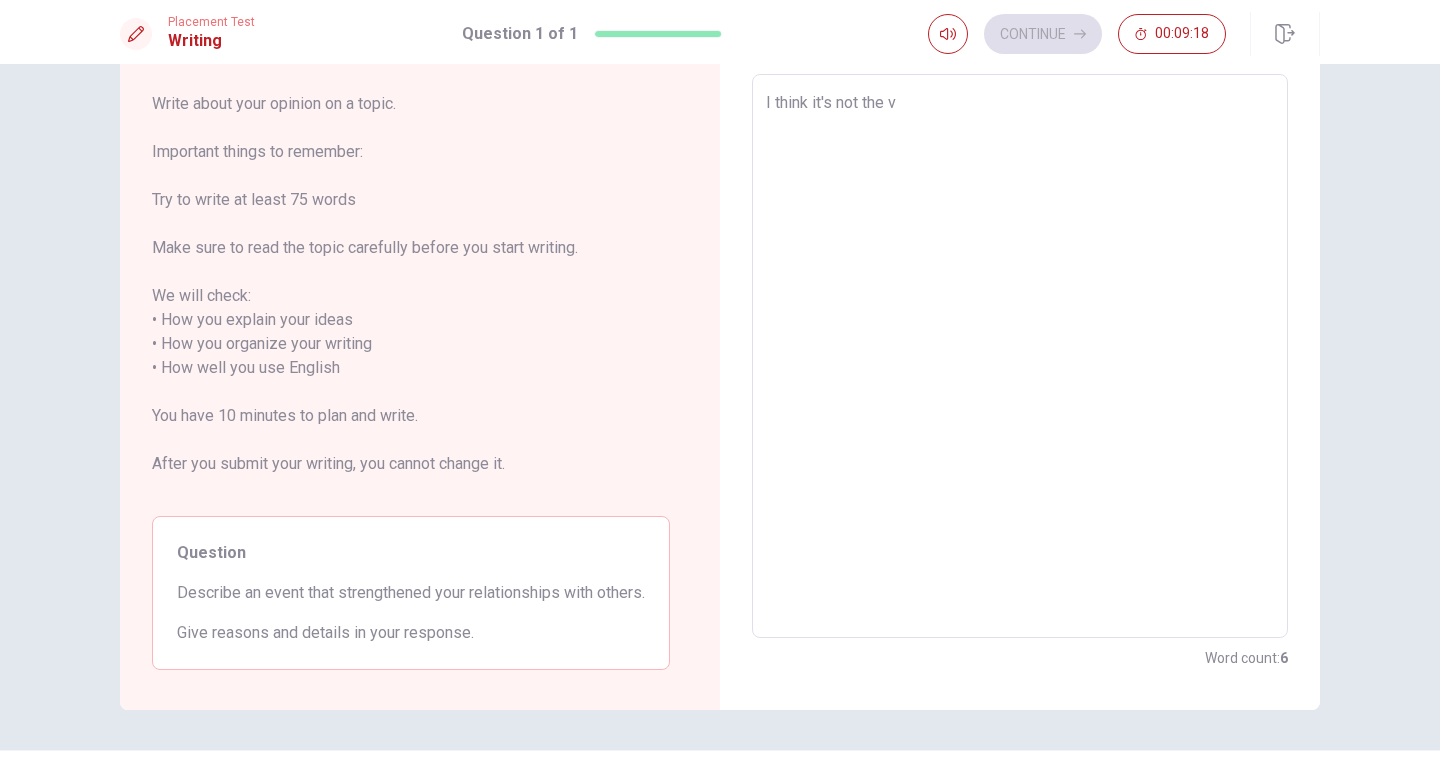 type on "I think it's not the ve" 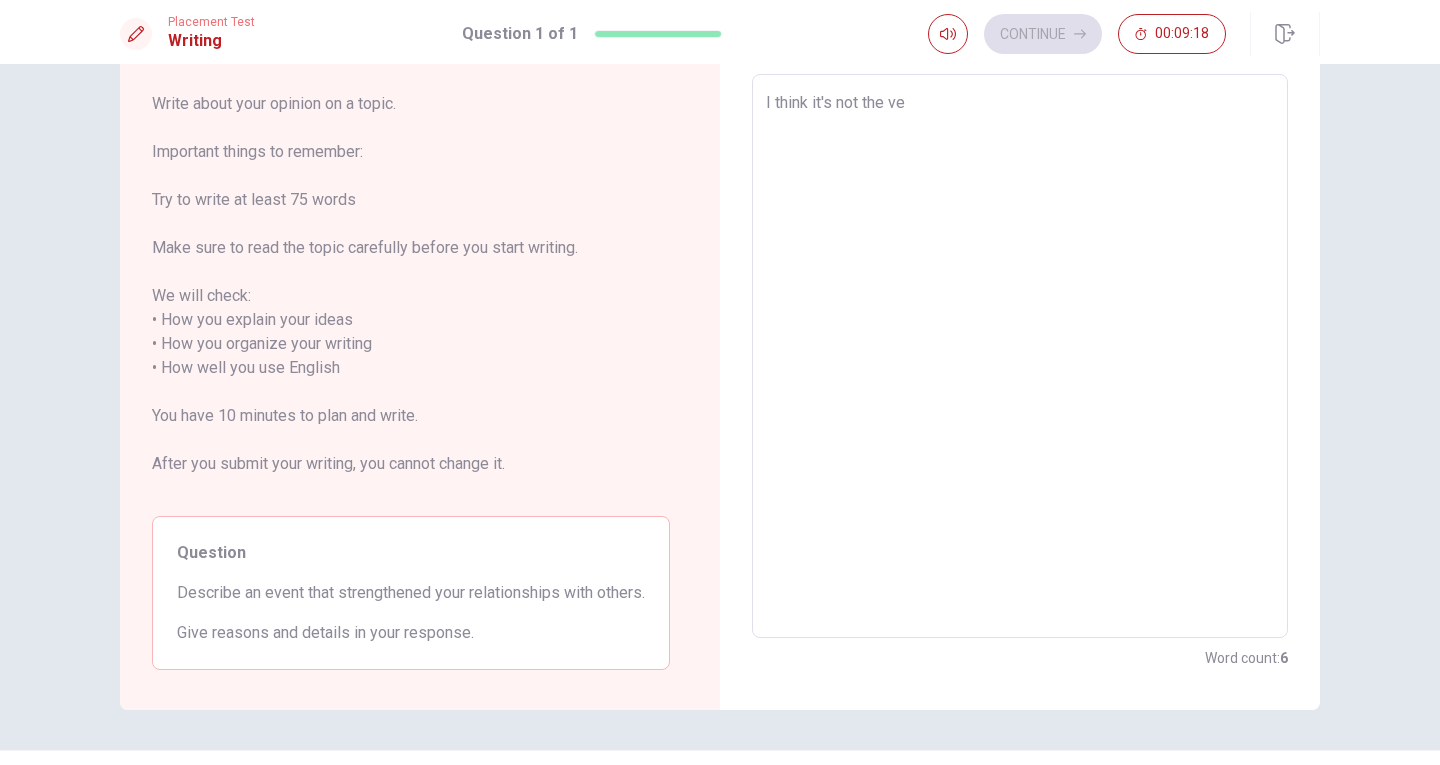 type on "x" 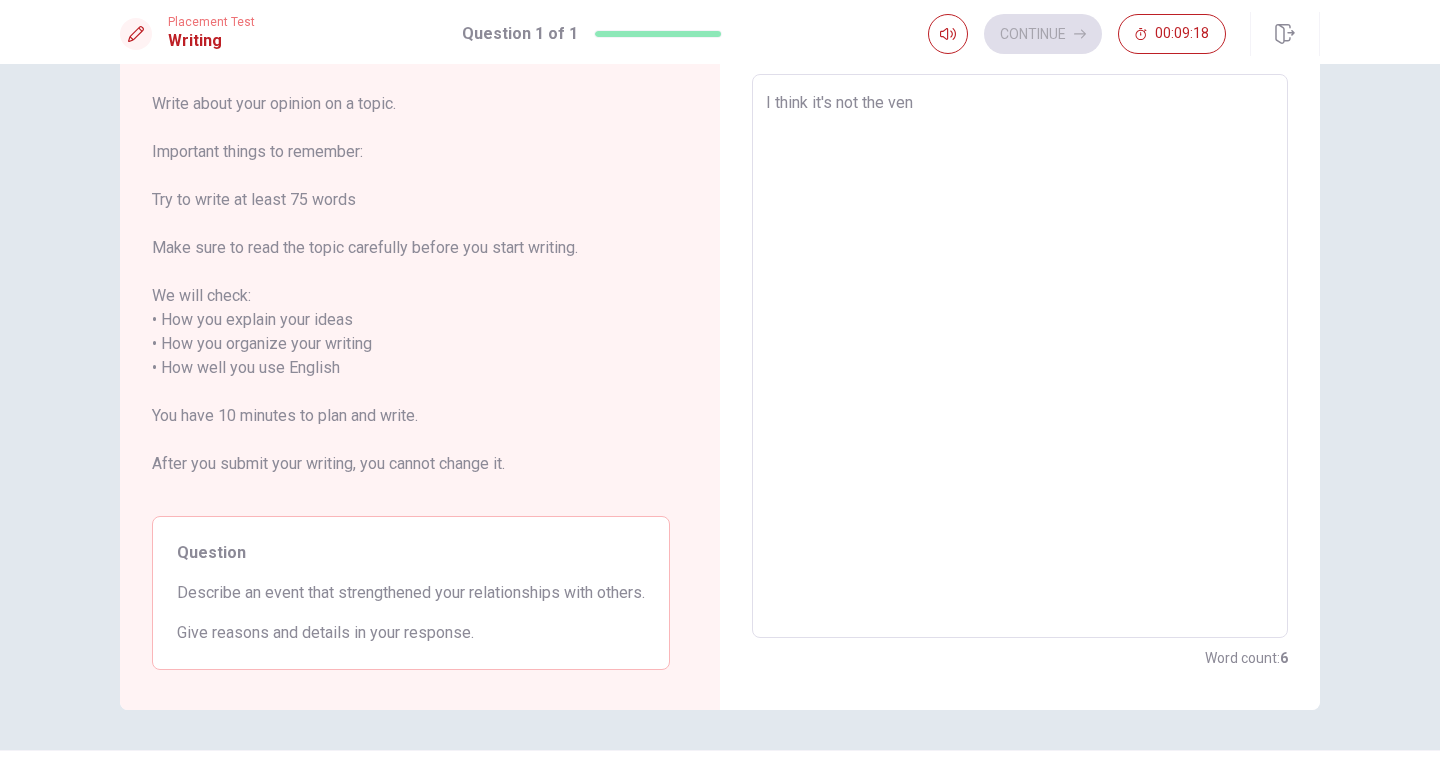 type on "x" 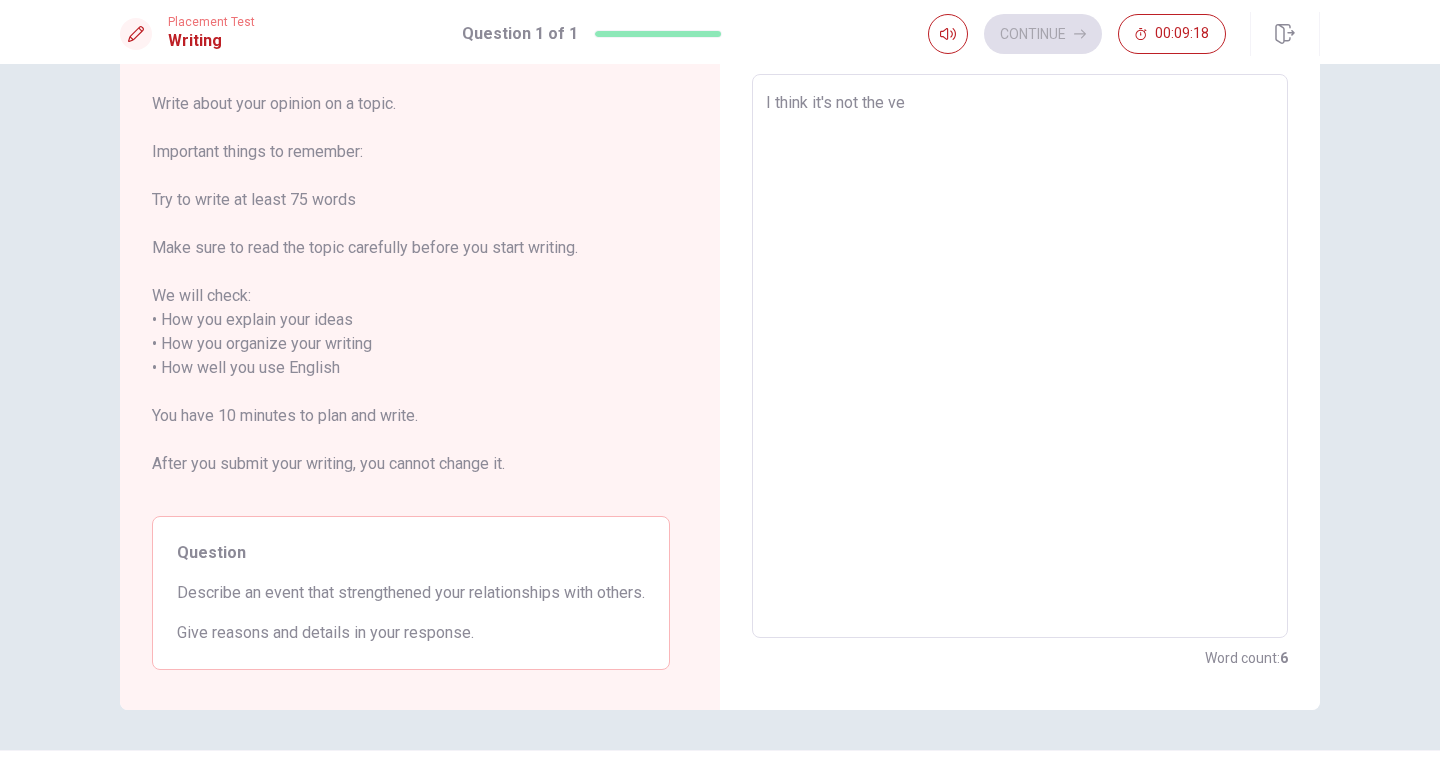 type on "x" 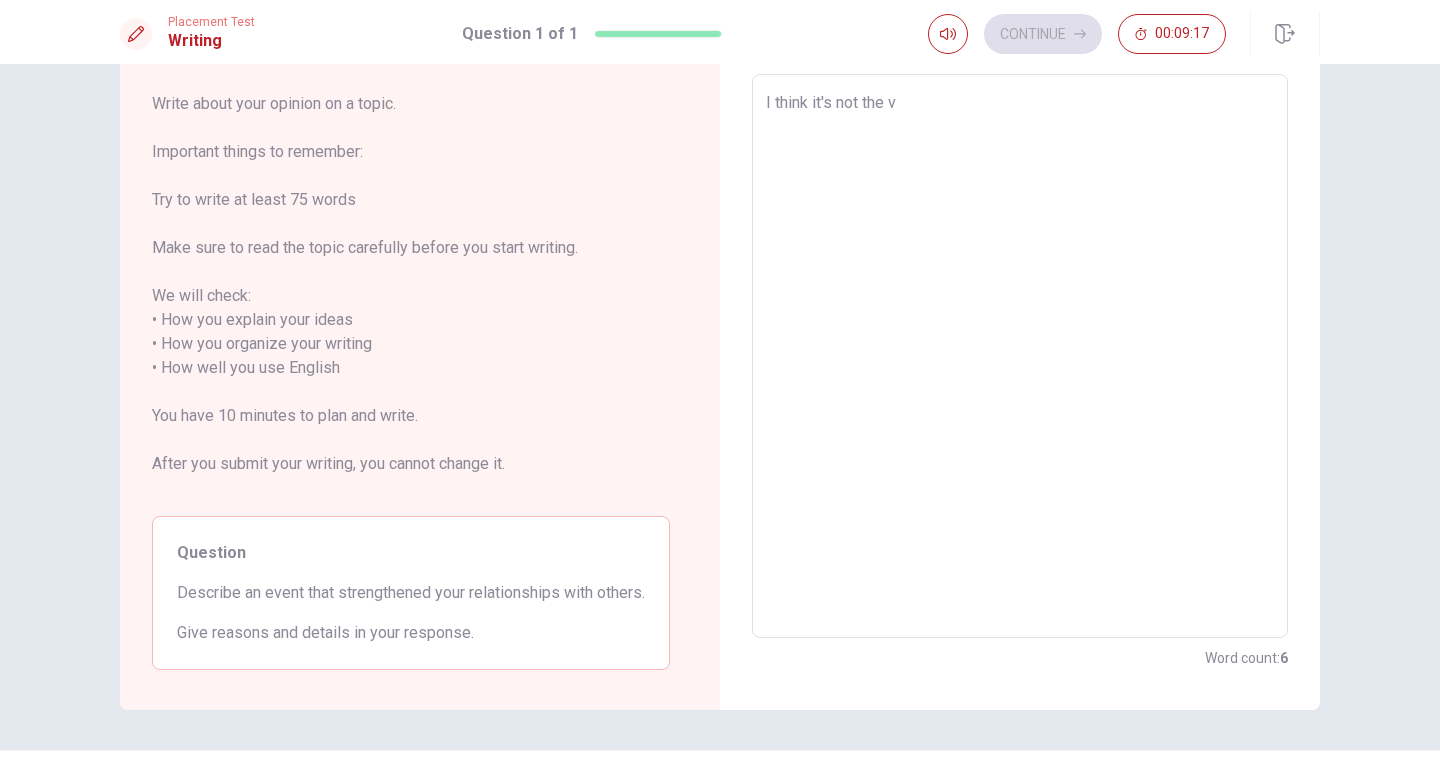 type on "I think it's not the" 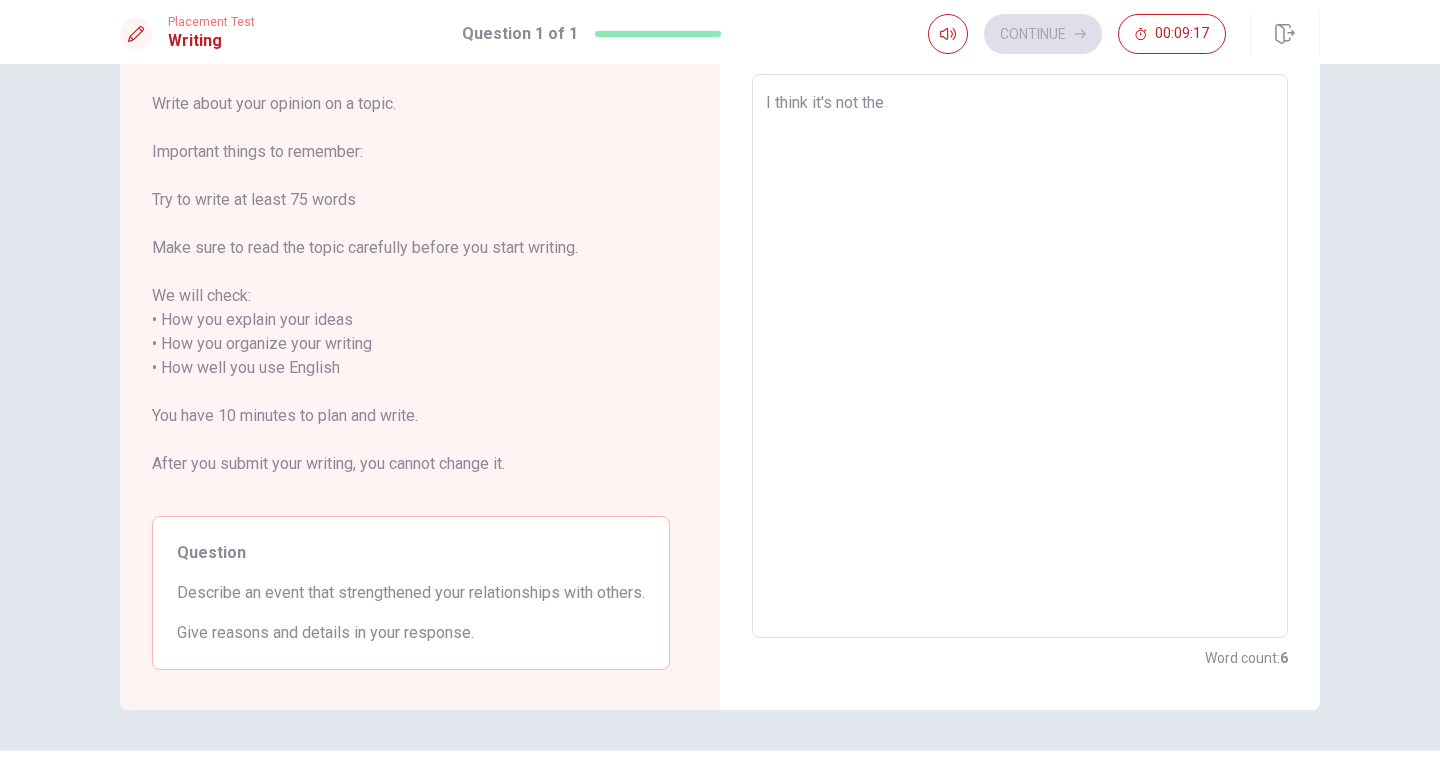 type on "x" 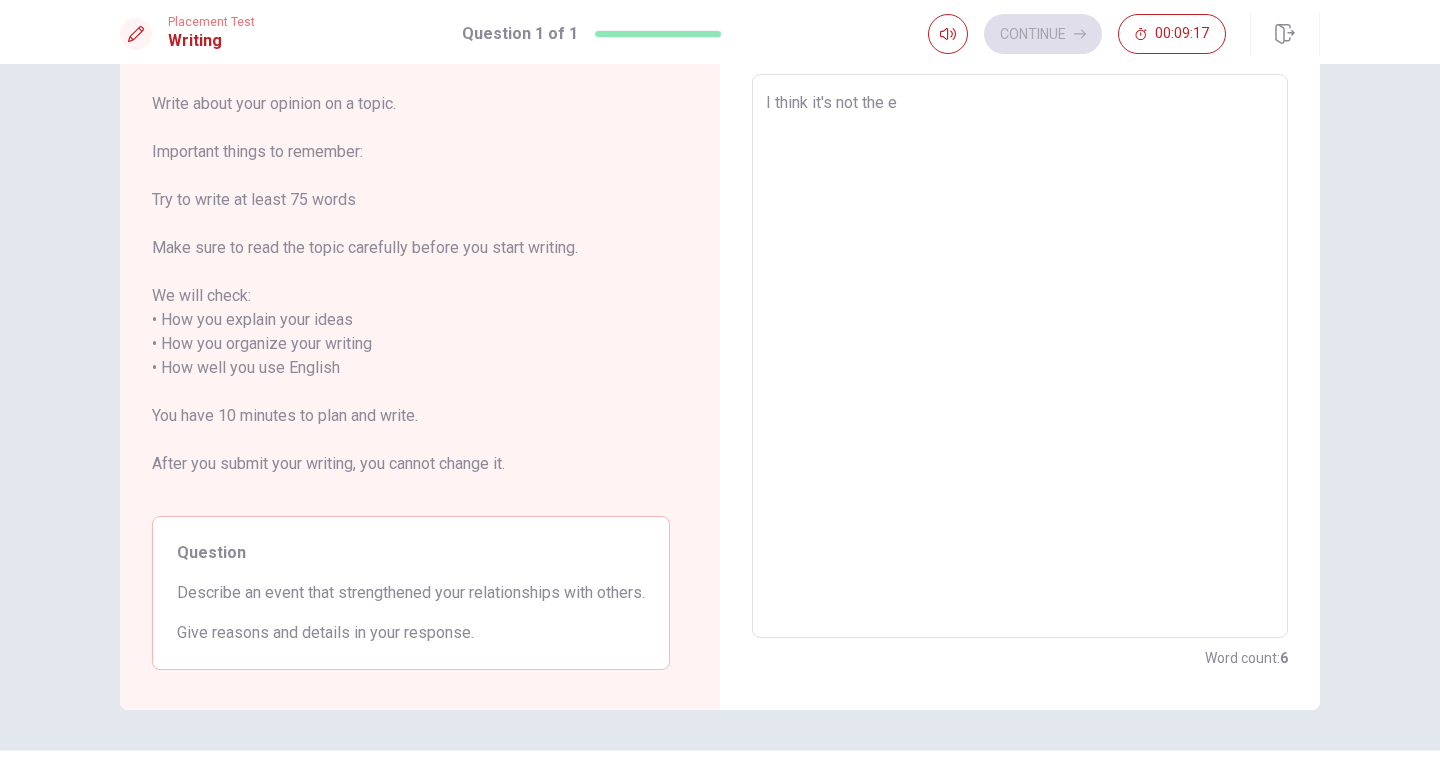 type on "x" 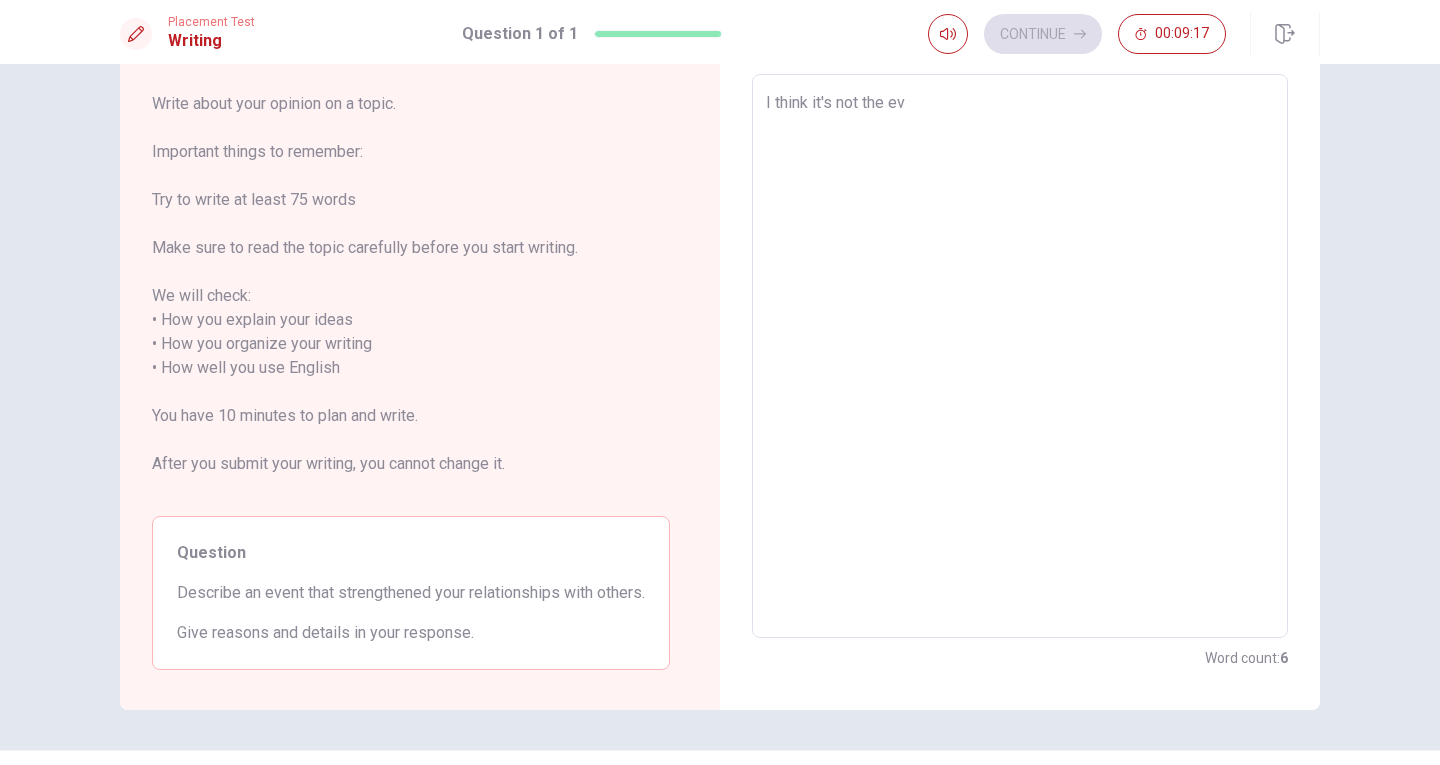 type on "x" 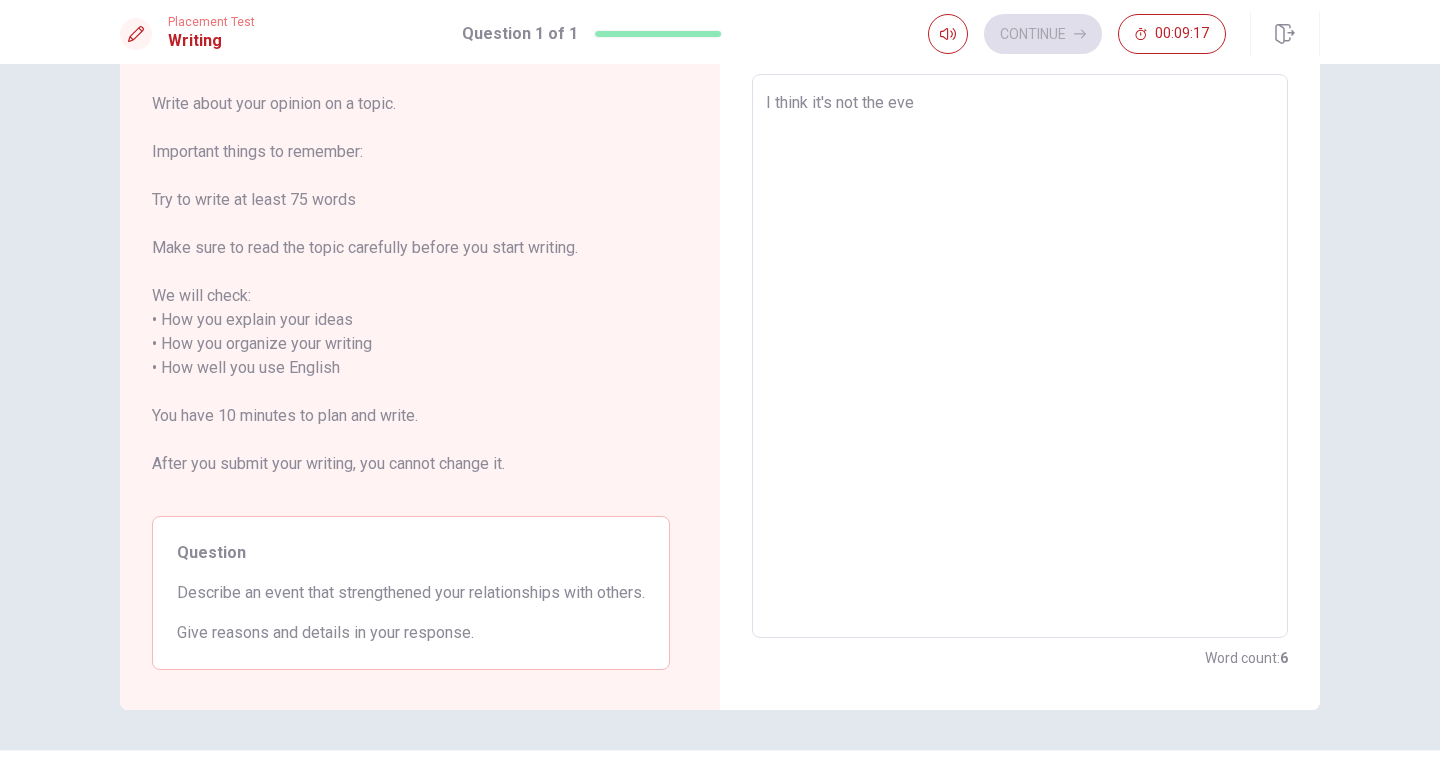 type on "x" 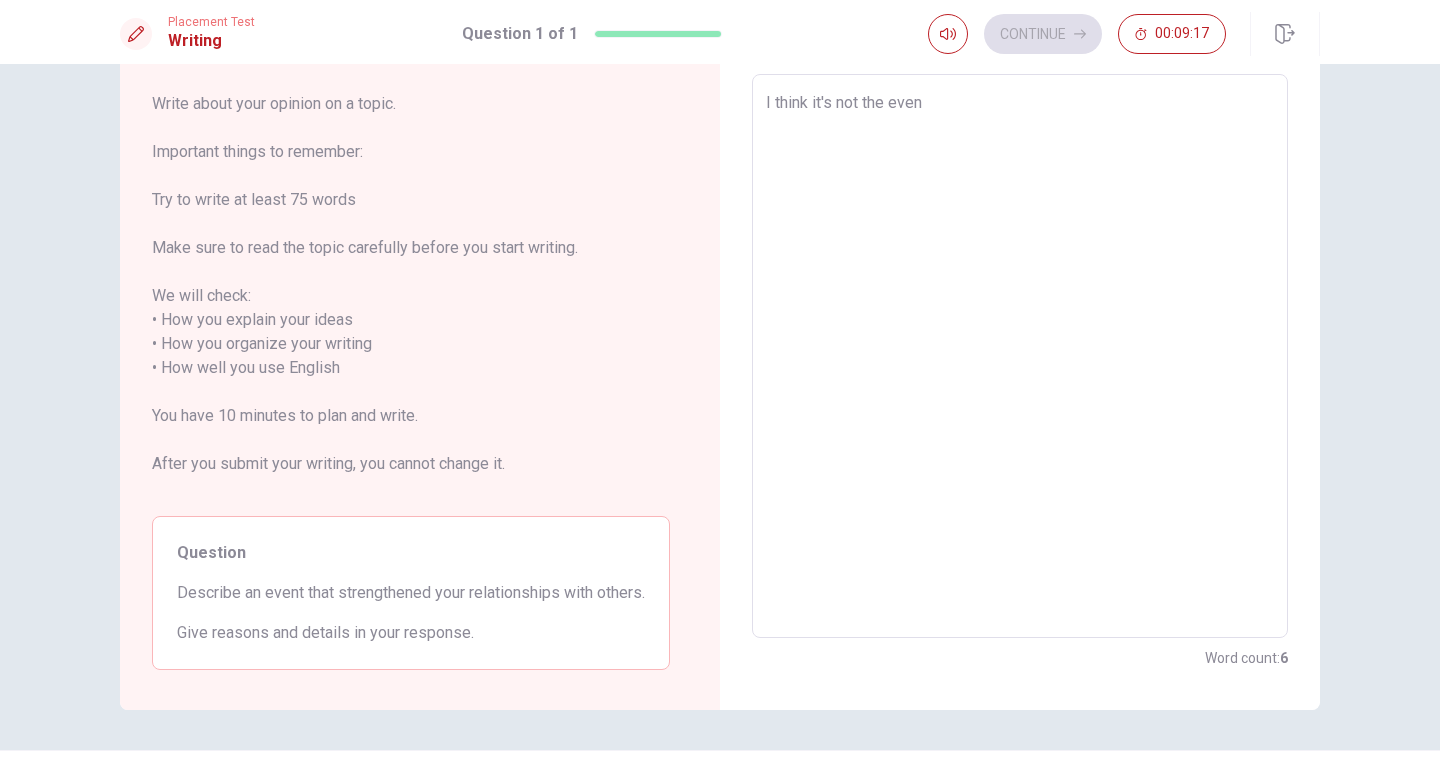 type on "x" 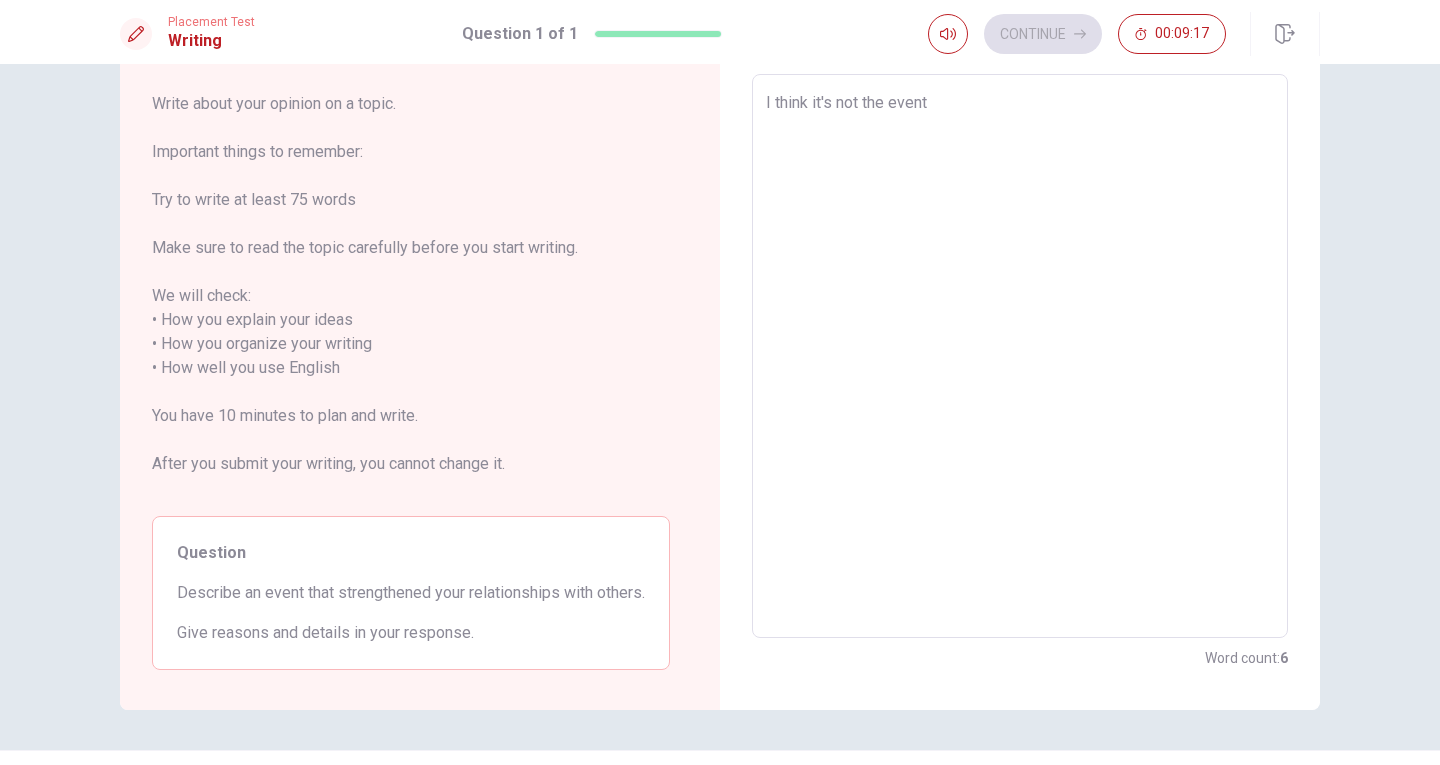 type on "I think it's not the event," 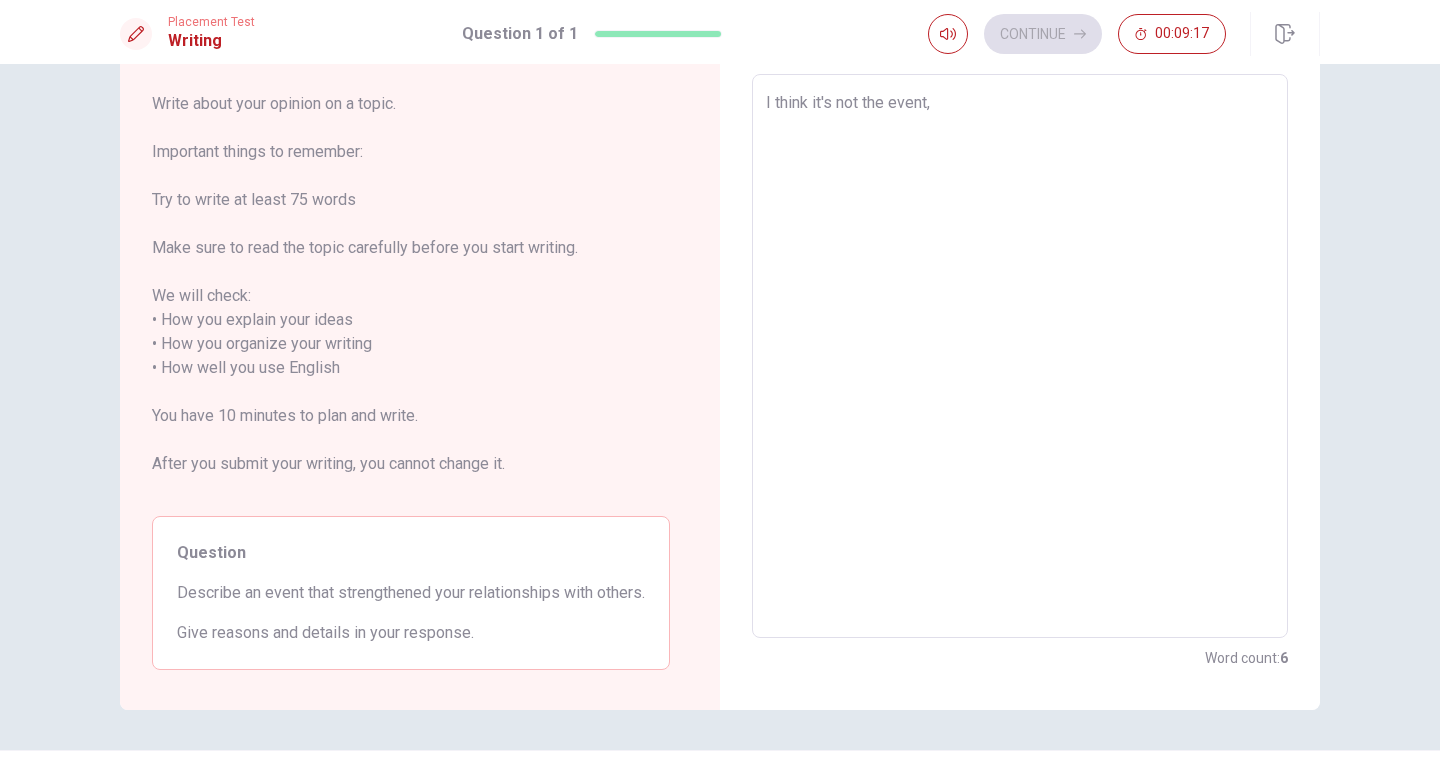 type on "x" 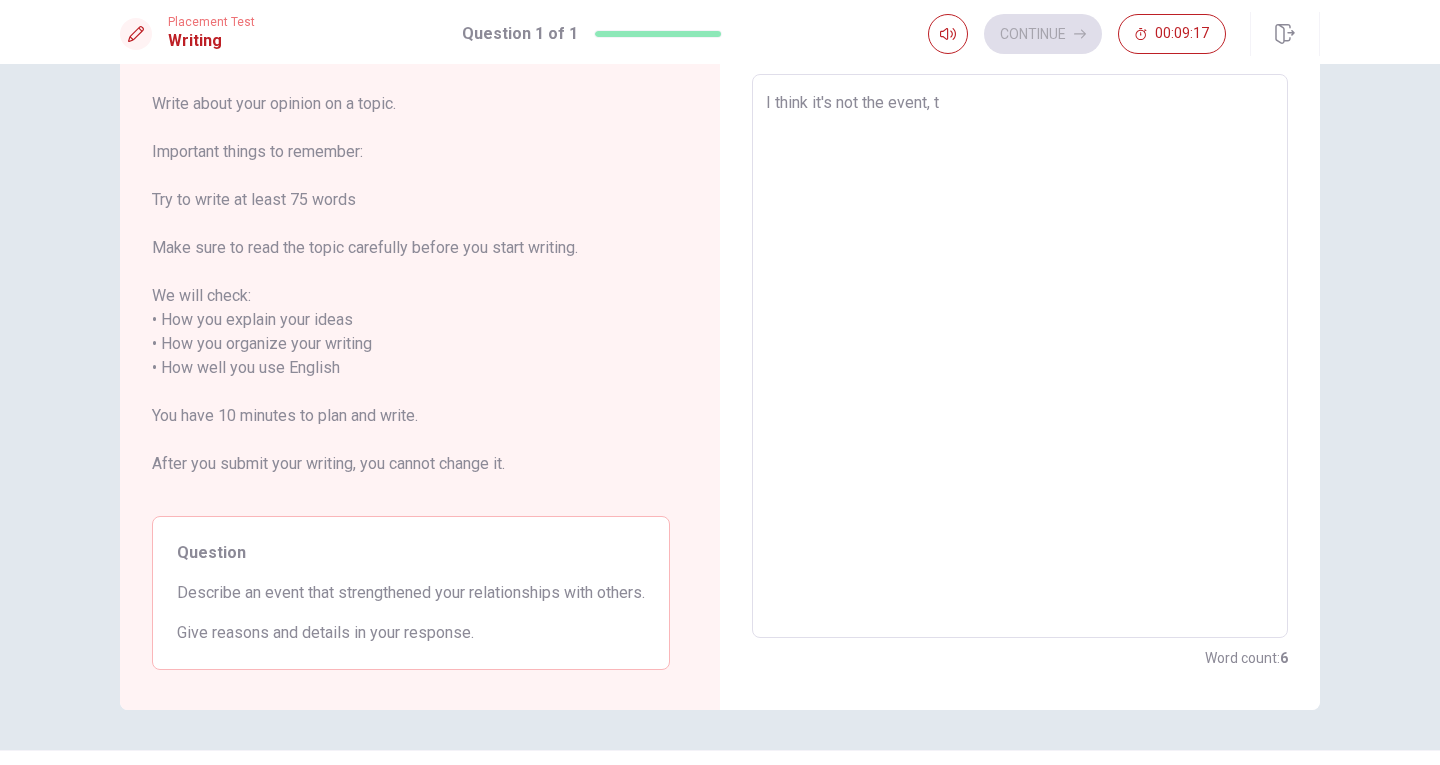 type on "x" 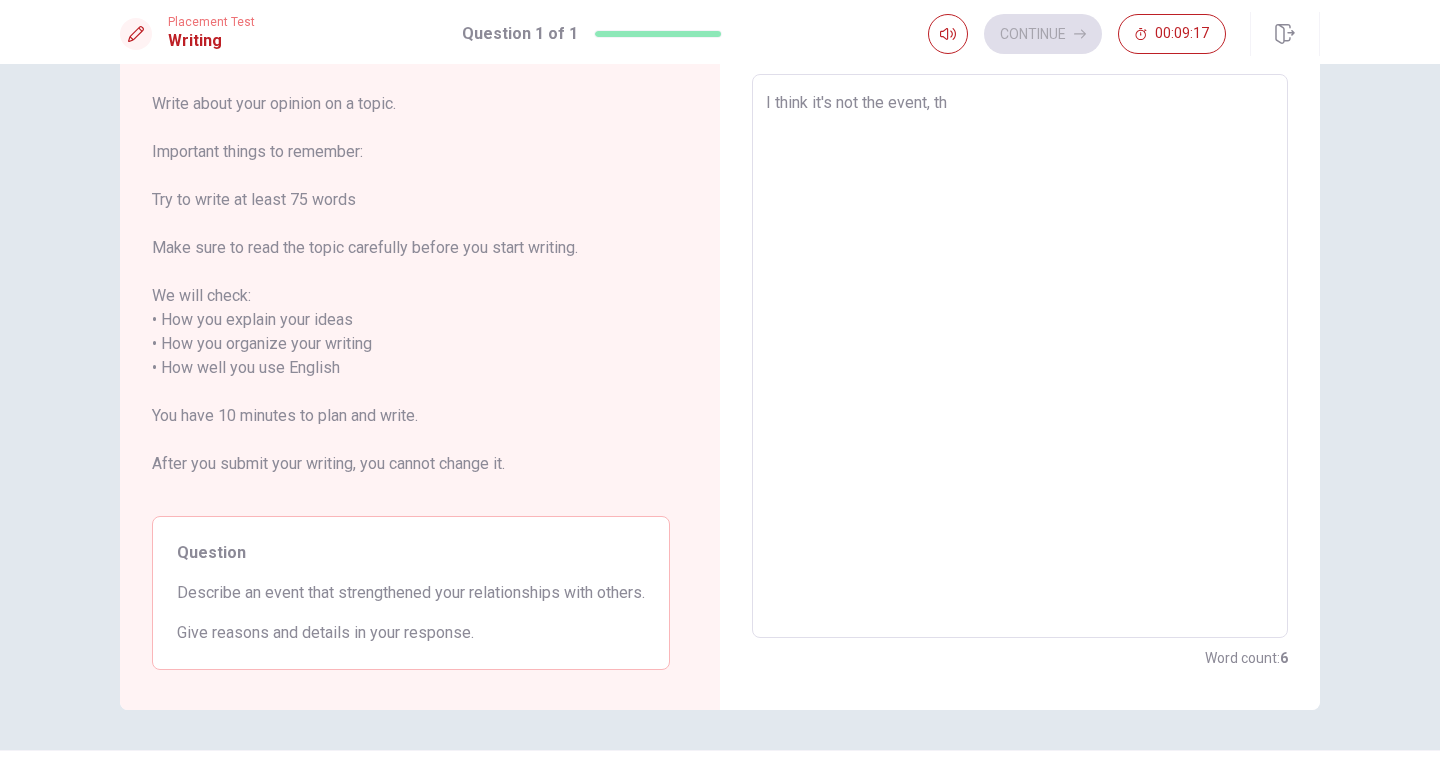 type on "x" 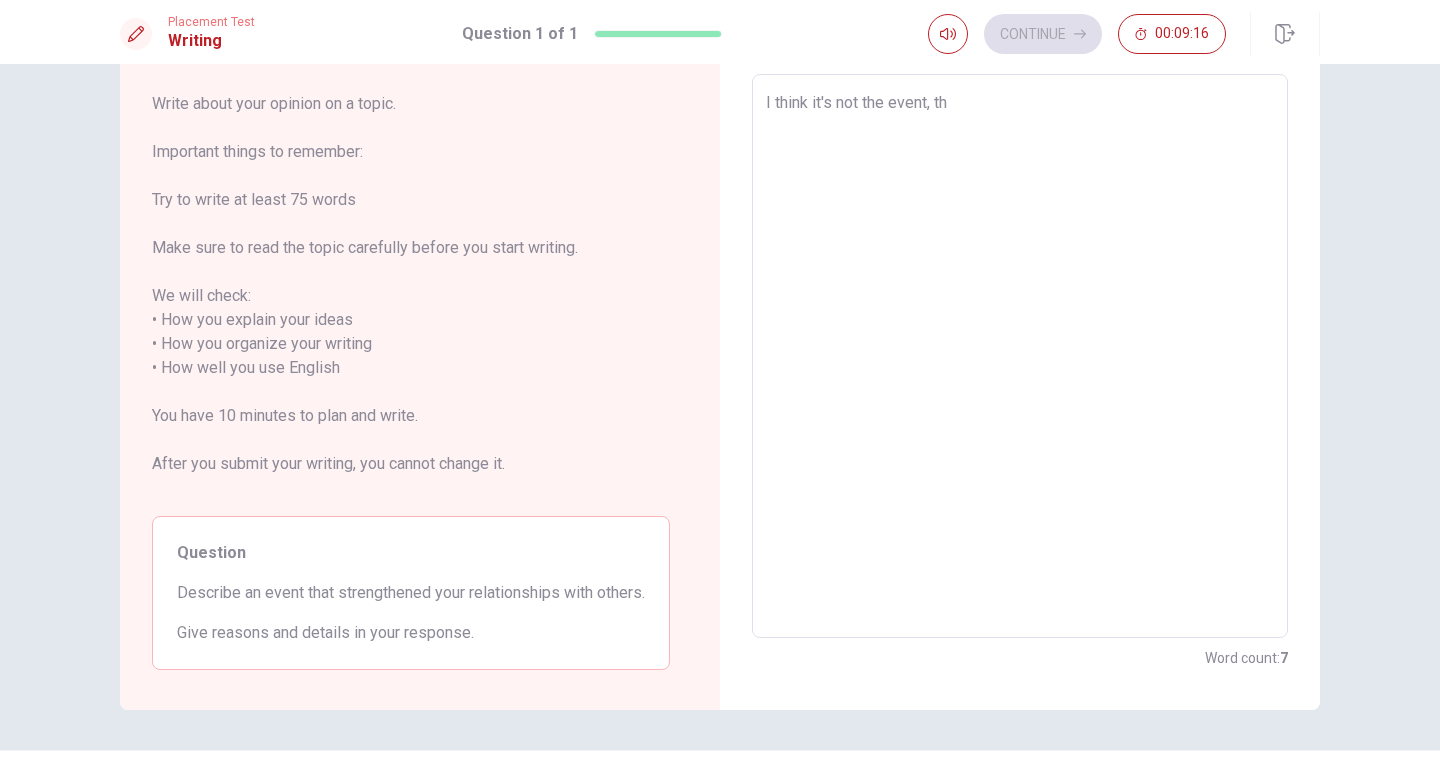 type on "I think it's not the event, t" 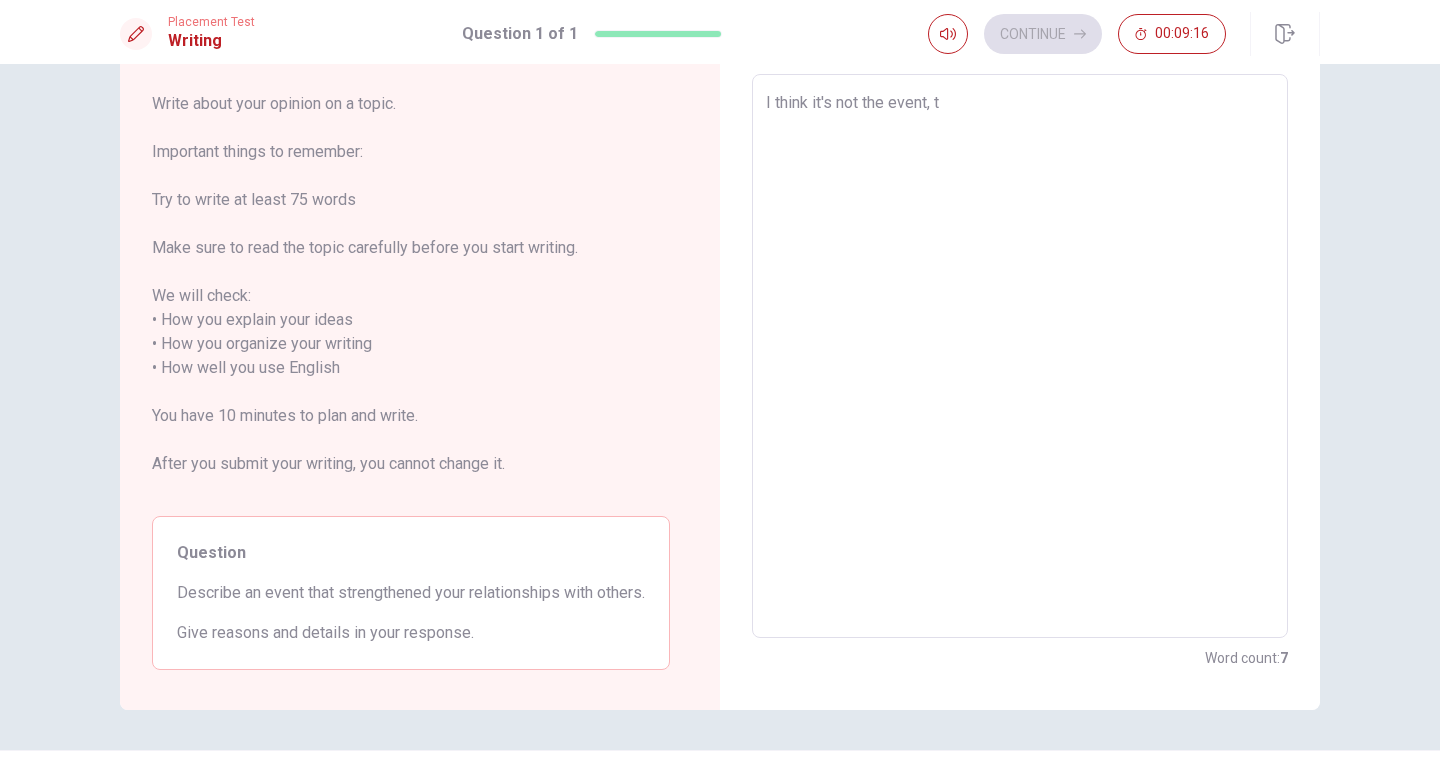 type on "x" 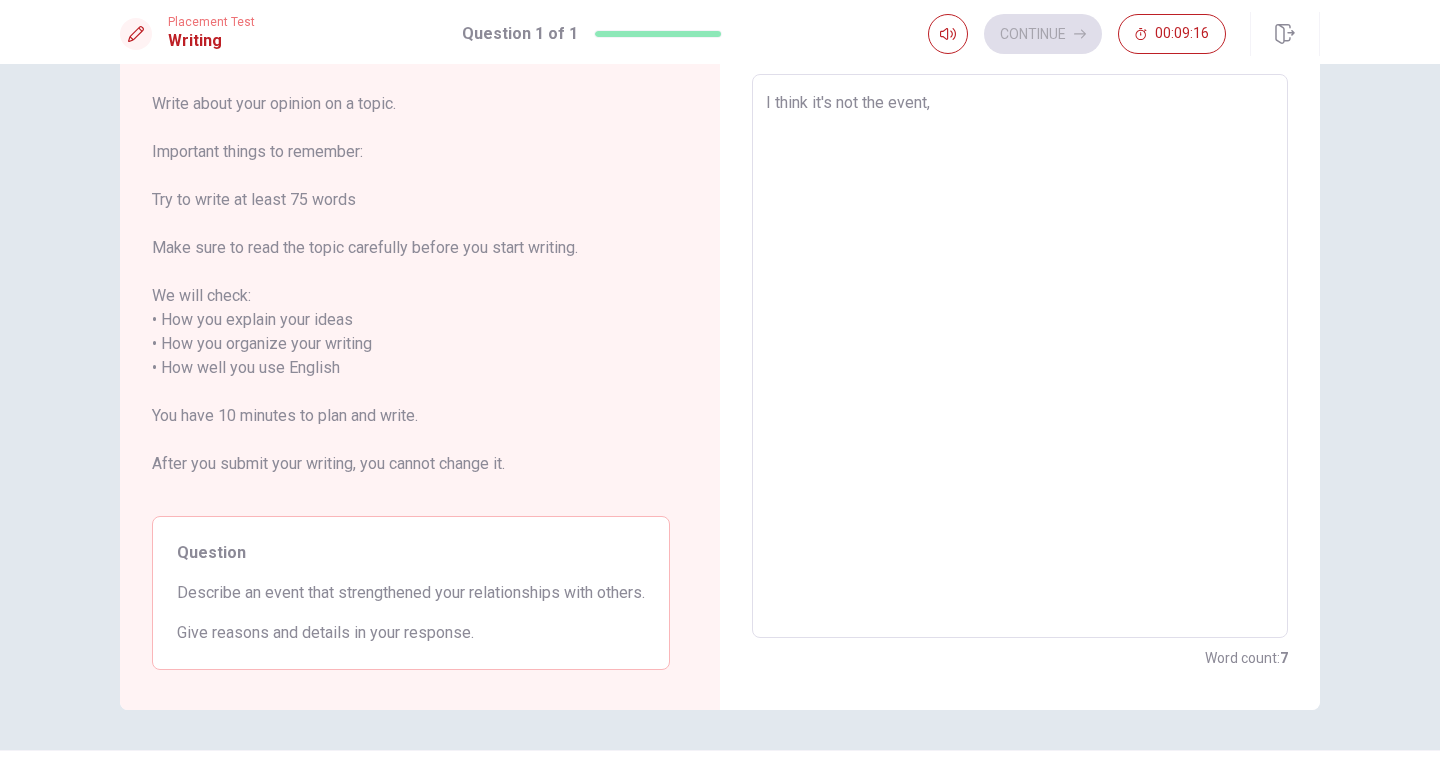 type on "x" 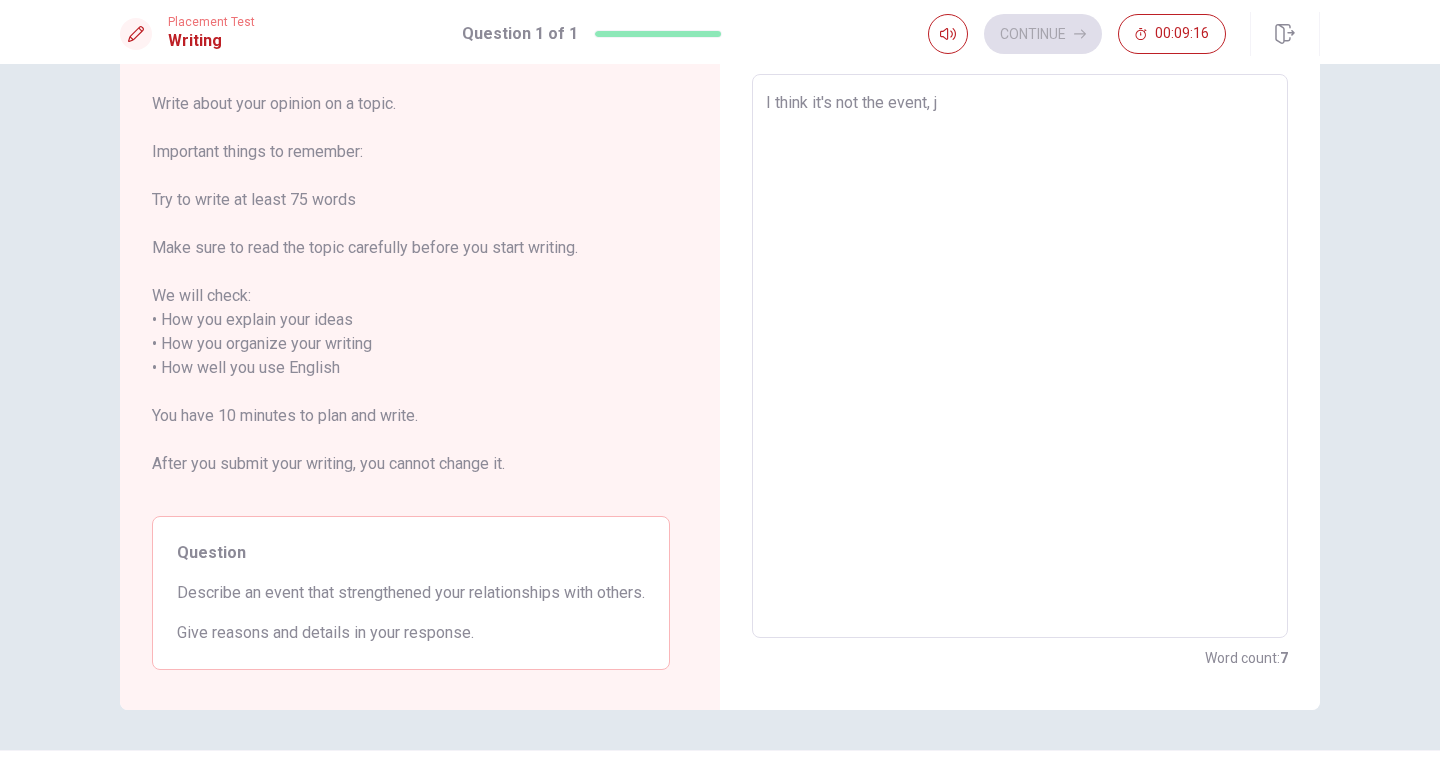 type on "x" 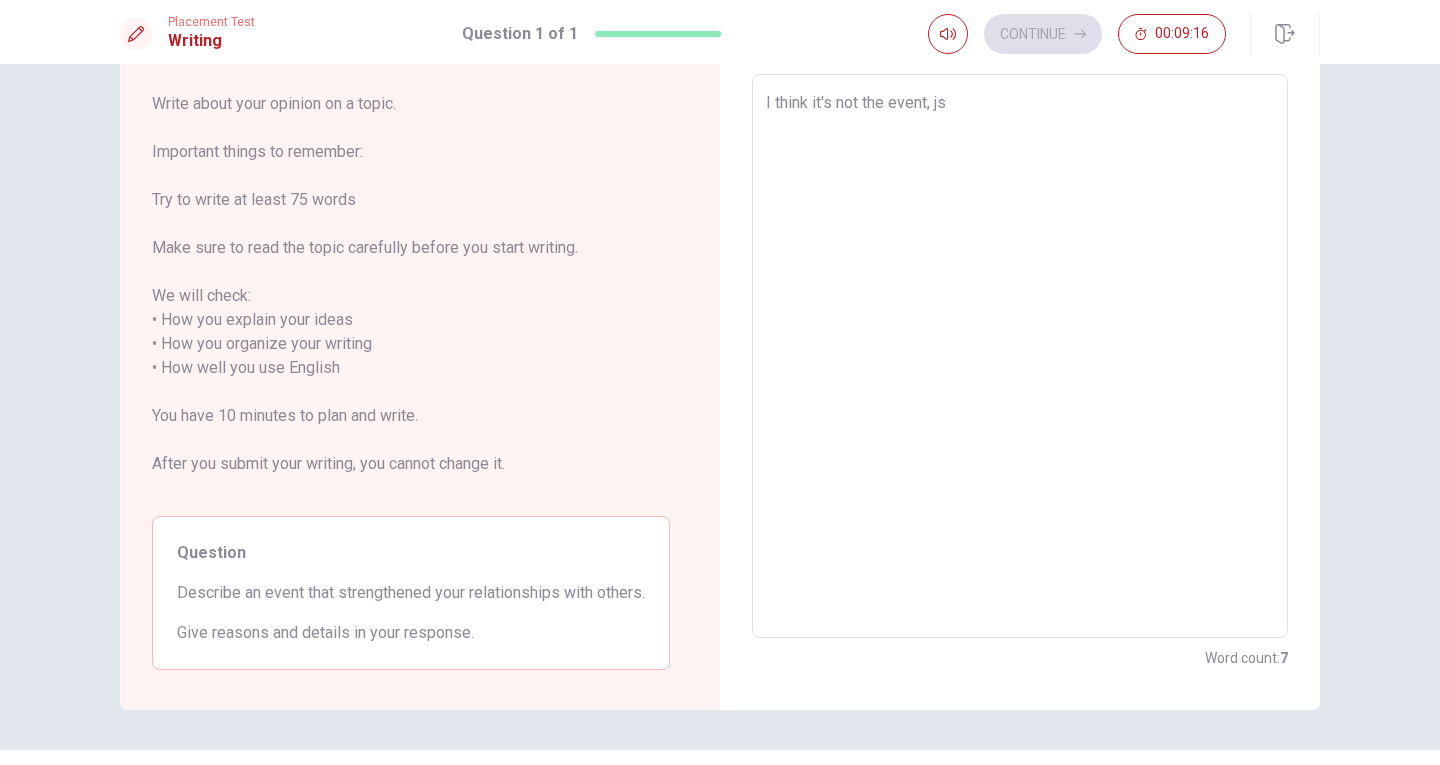 type on "I think it's not the event, jsi" 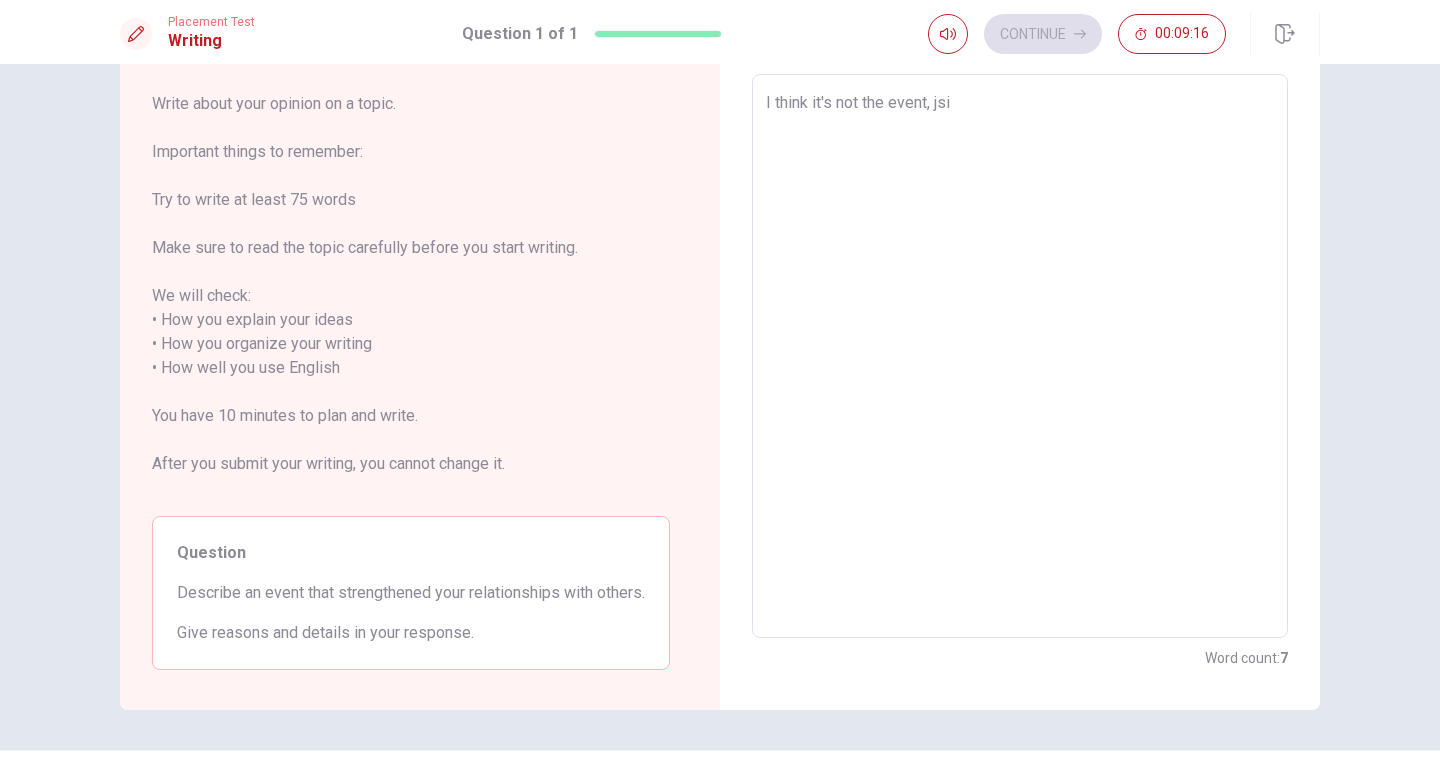 type on "x" 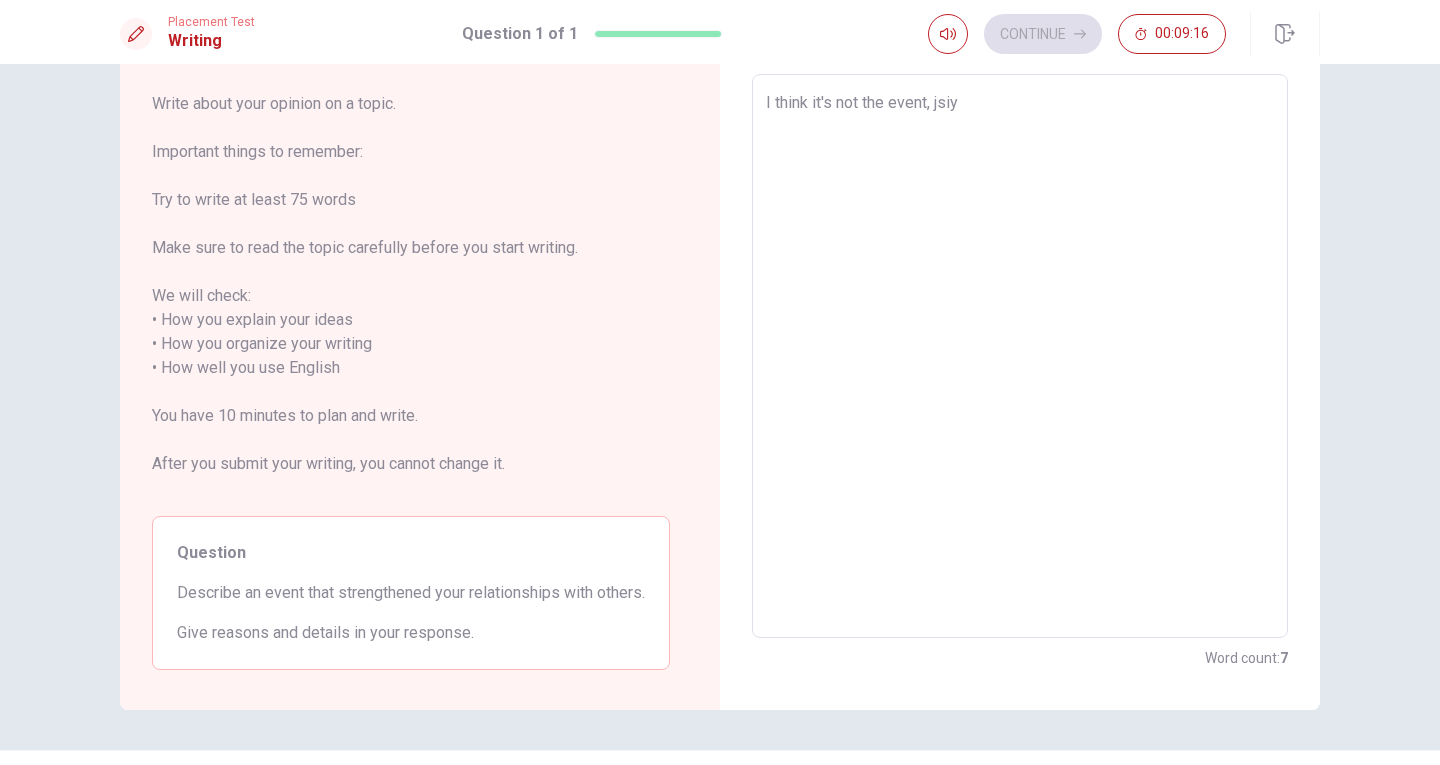 type on "I think it's not the event, jsiy" 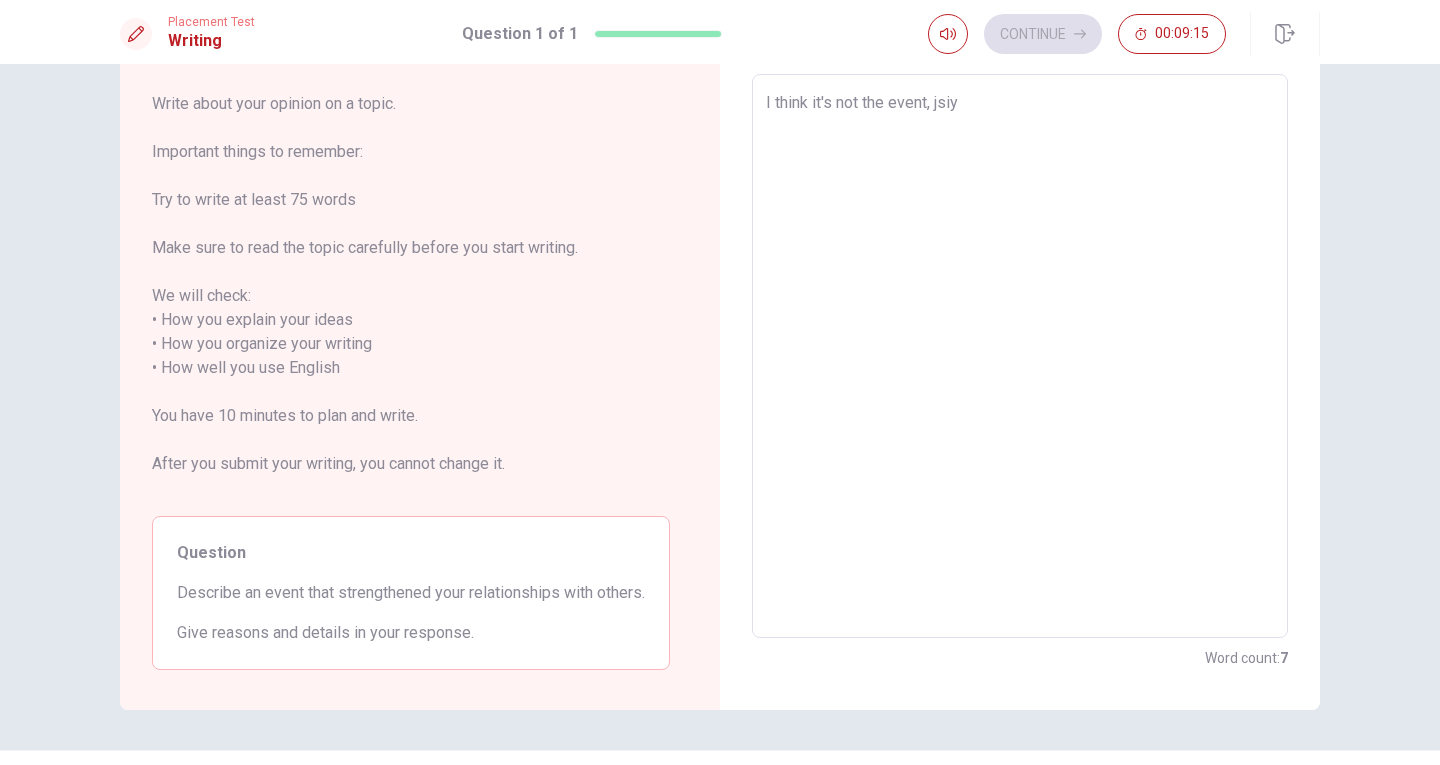 type on "I think it's not the event, jsiy" 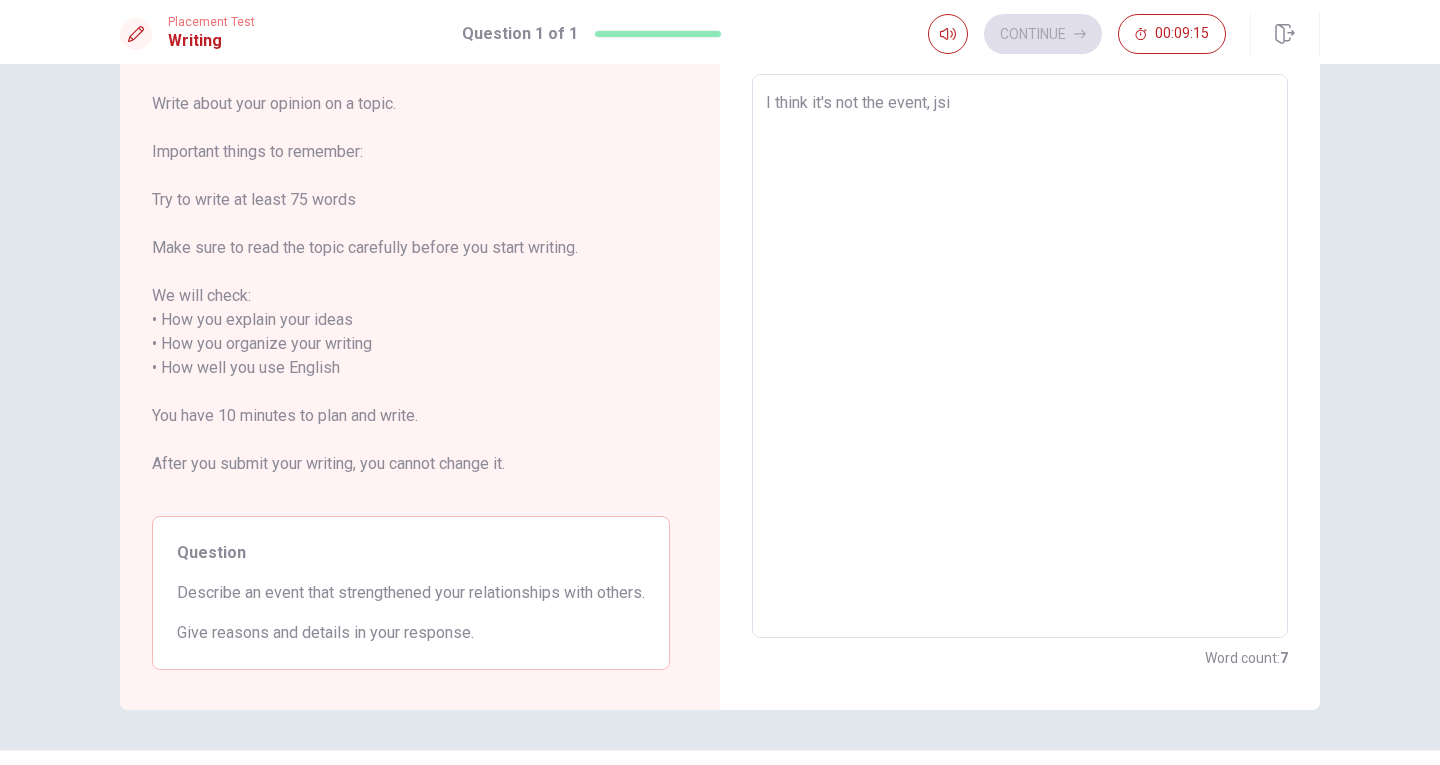 type on "x" 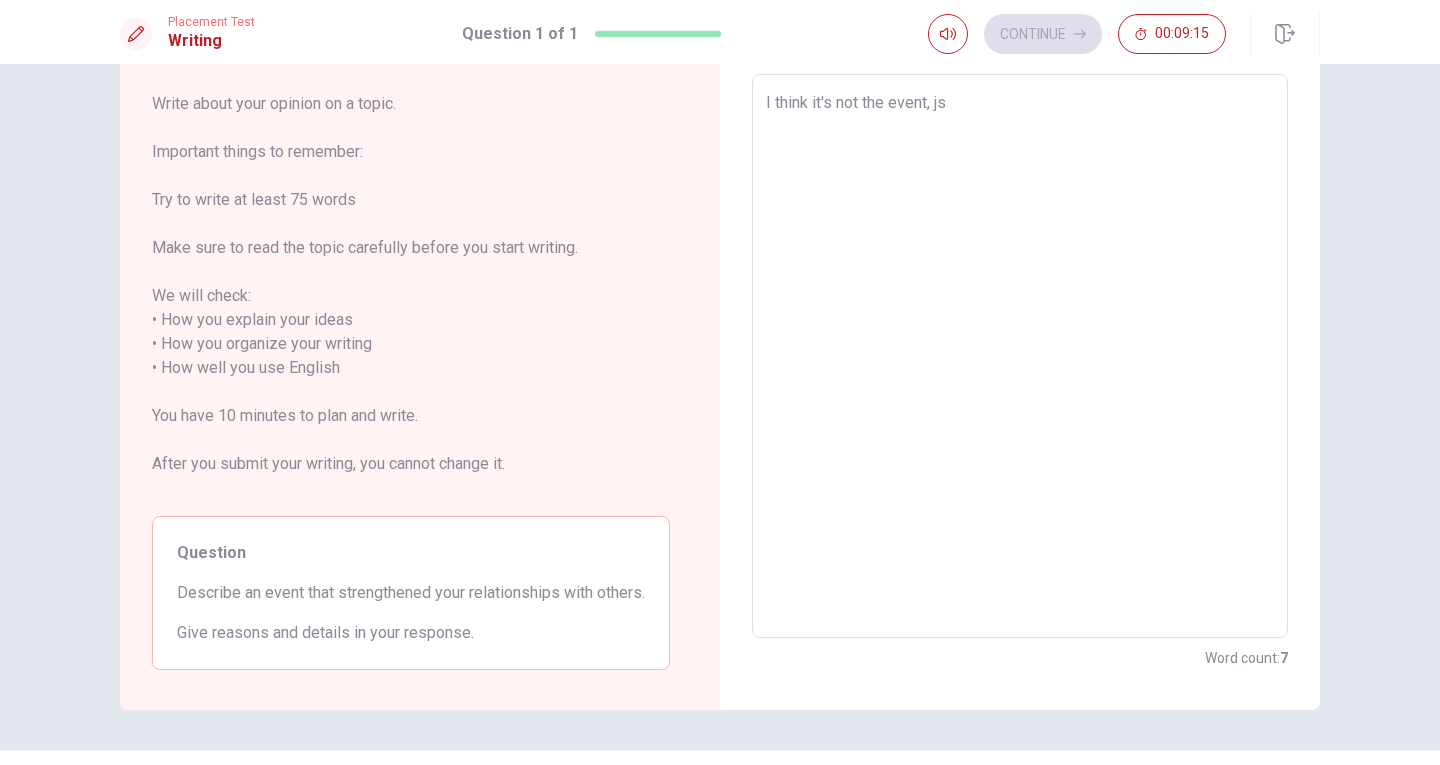 type on "I think it's not the event, j" 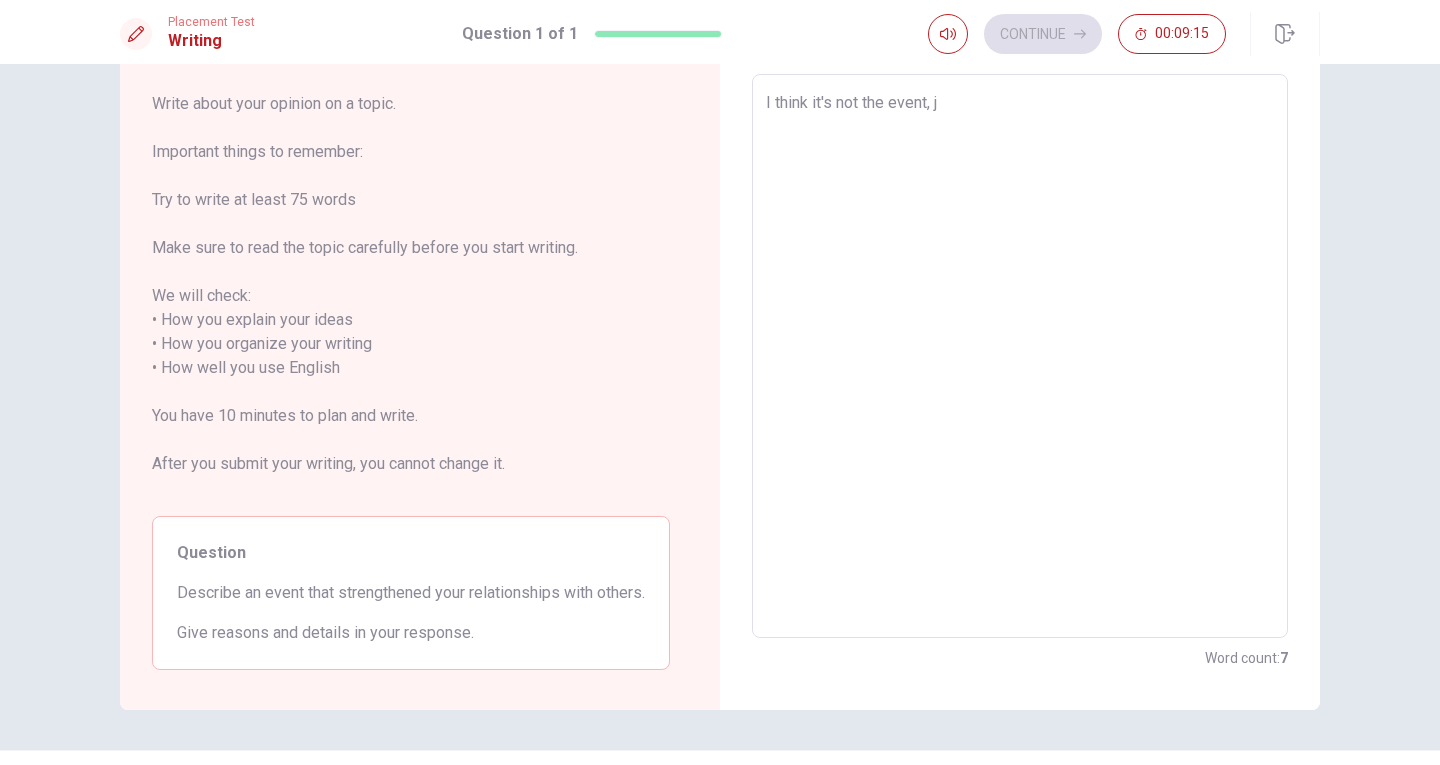 type on "x" 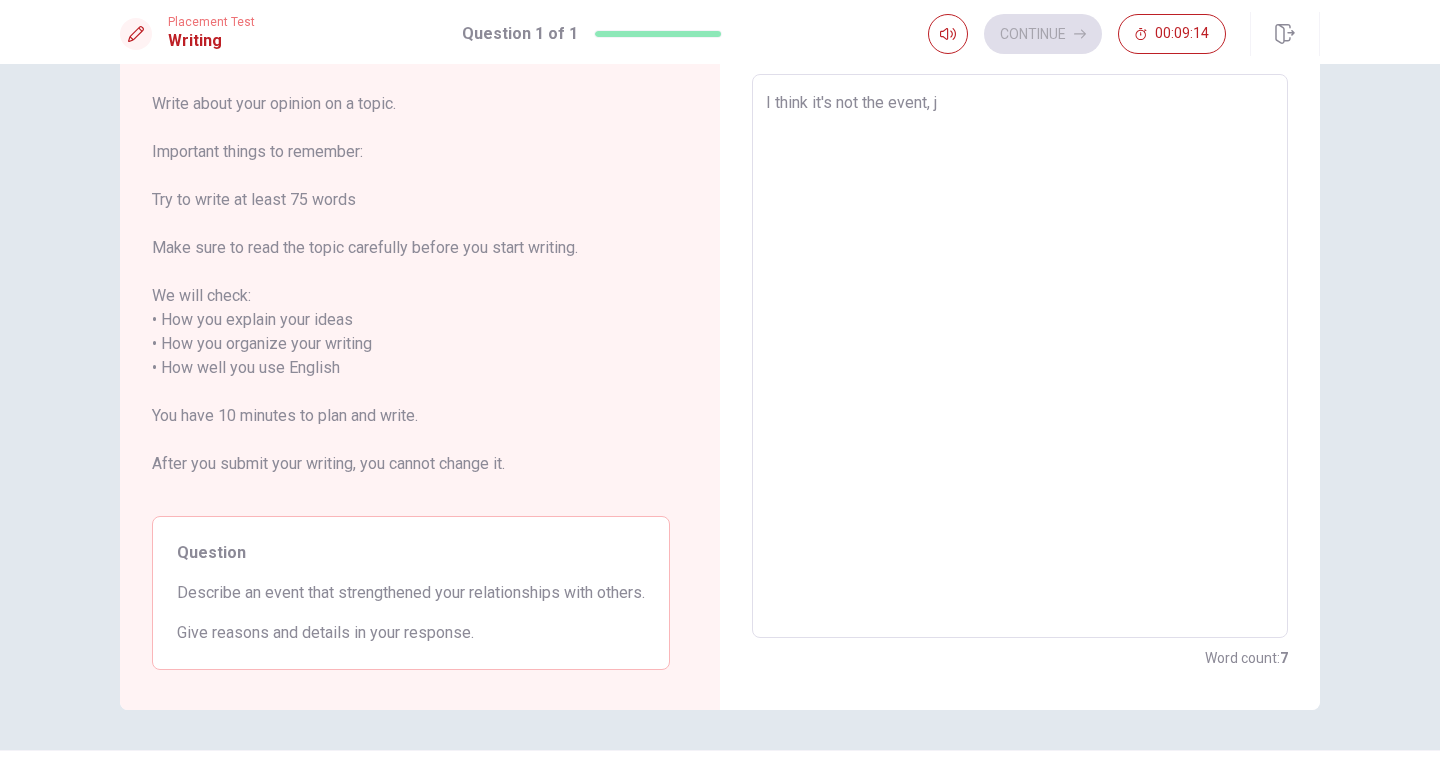 type on "I think it's not the event, ju" 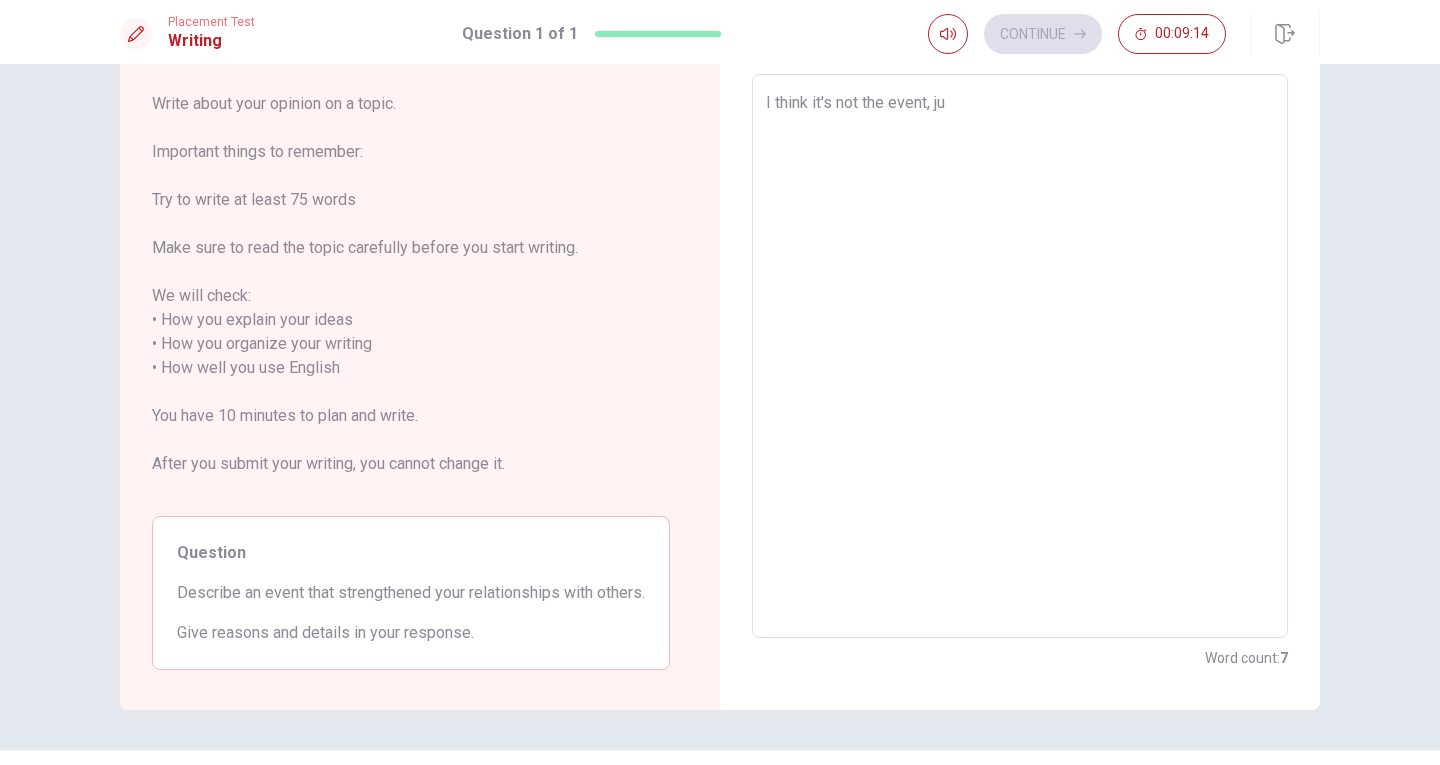 type on "x" 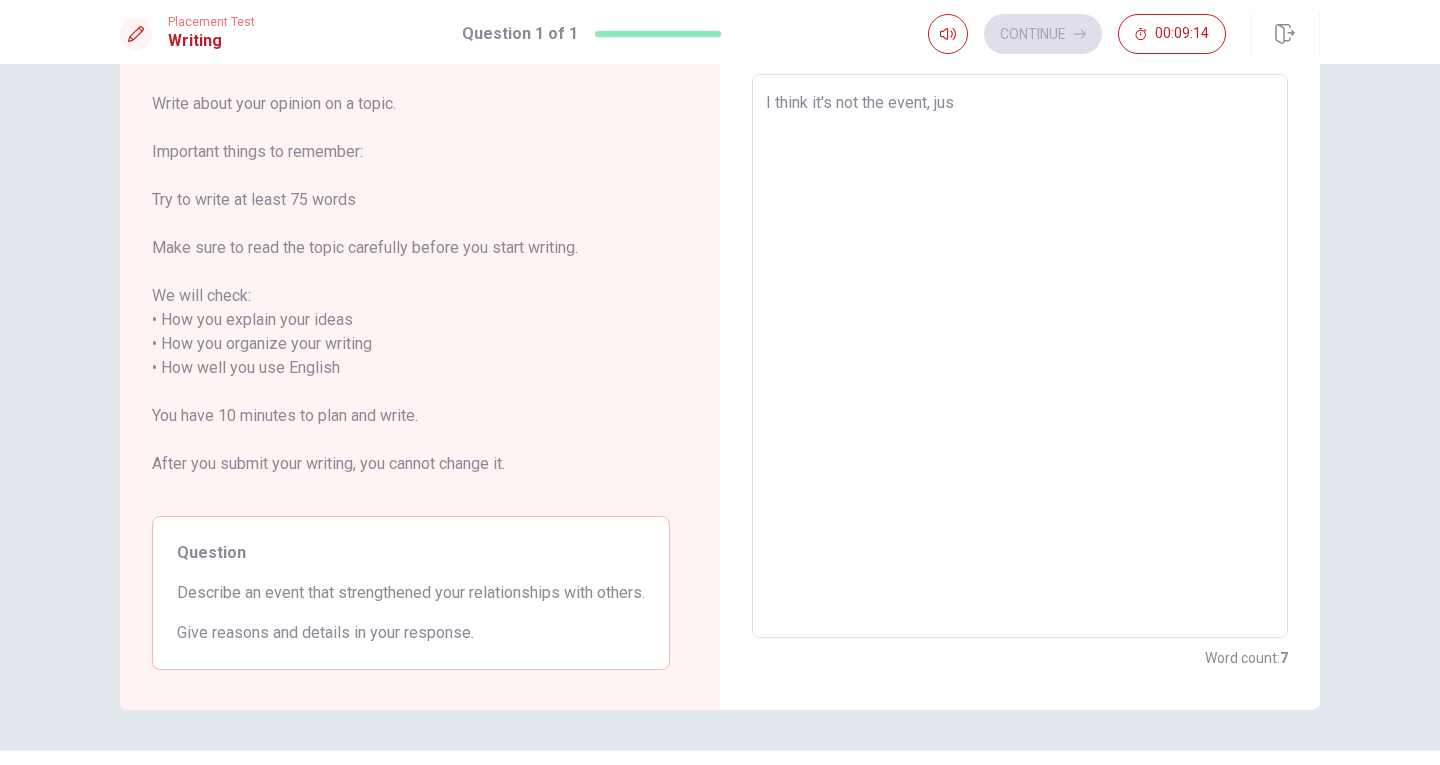 type on "x" 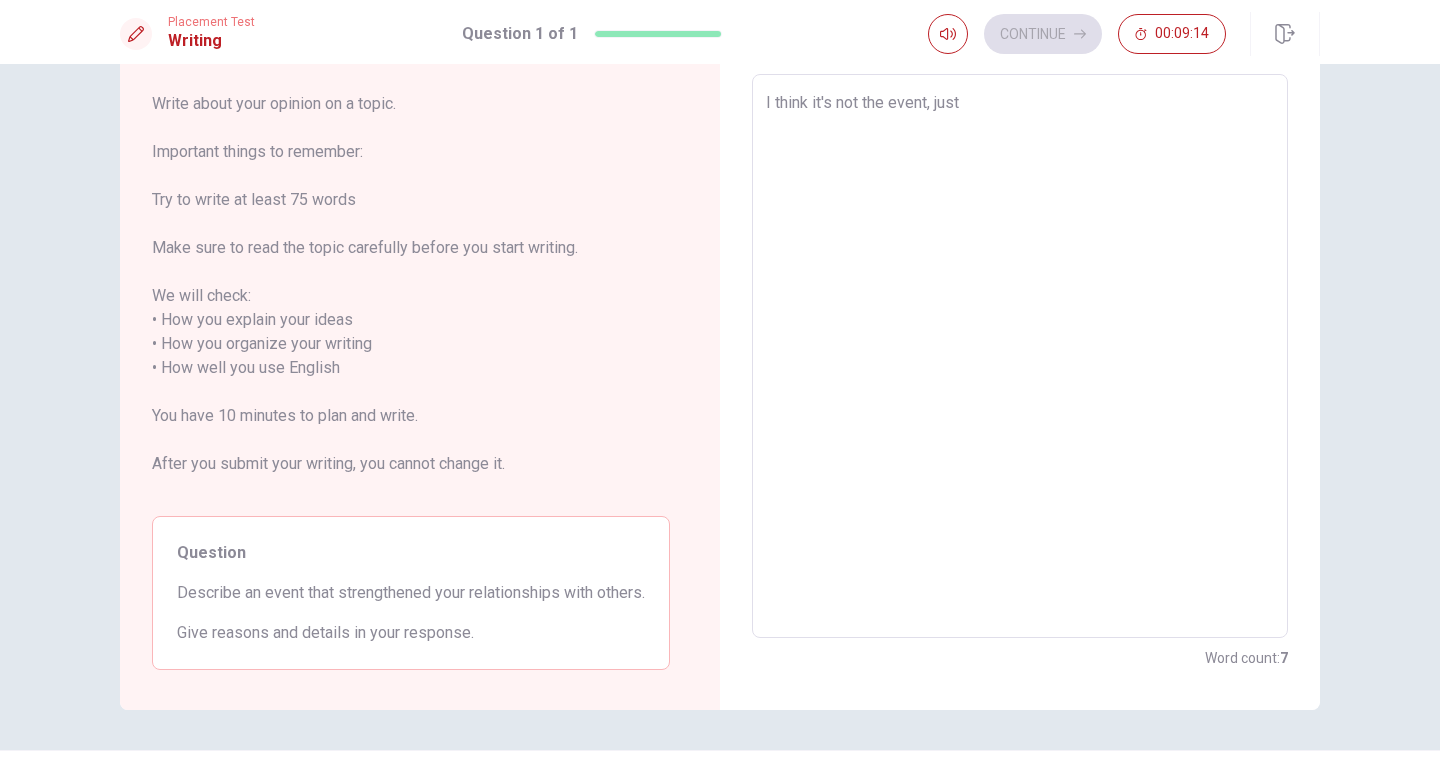 type on "x" 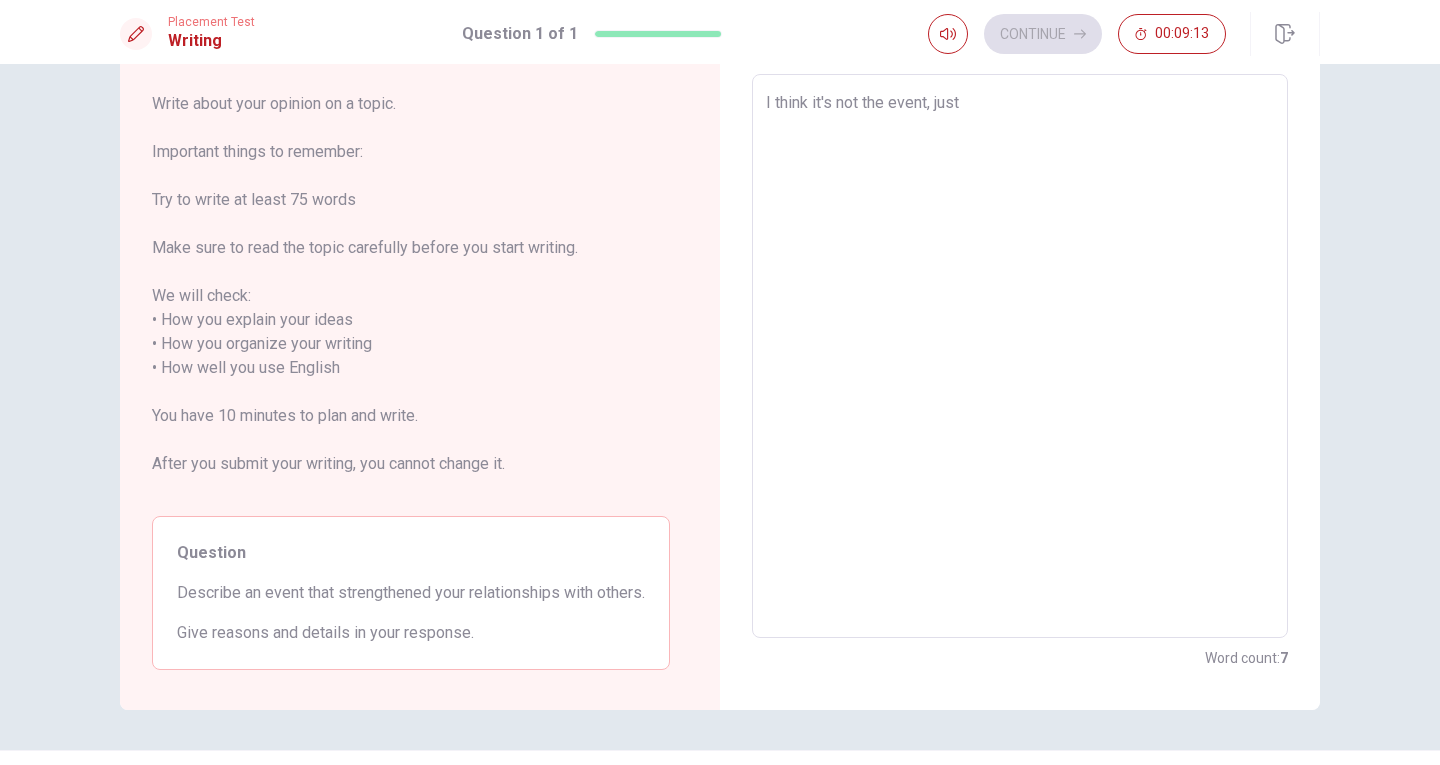 type on "I think it's not the event, just" 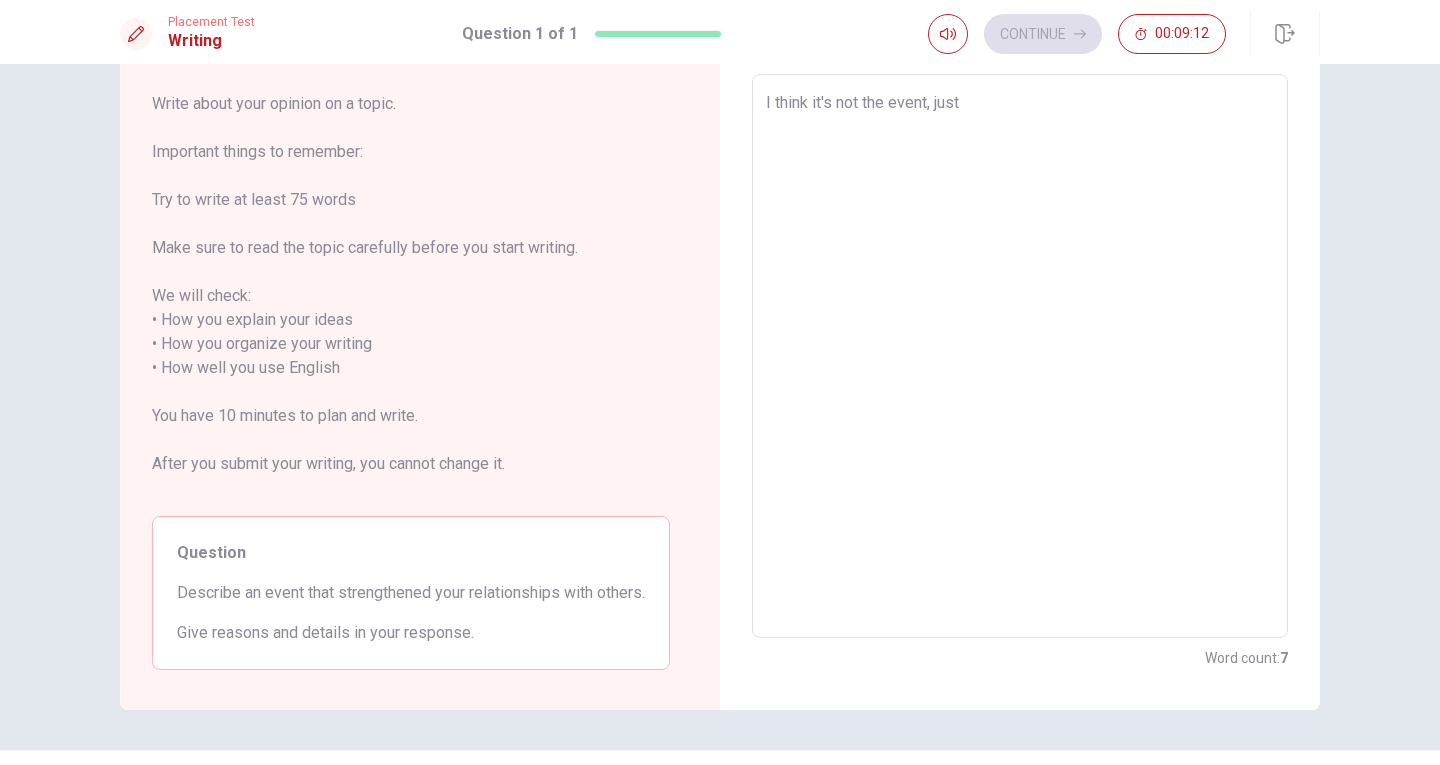 type on "I think it's not the event, just s" 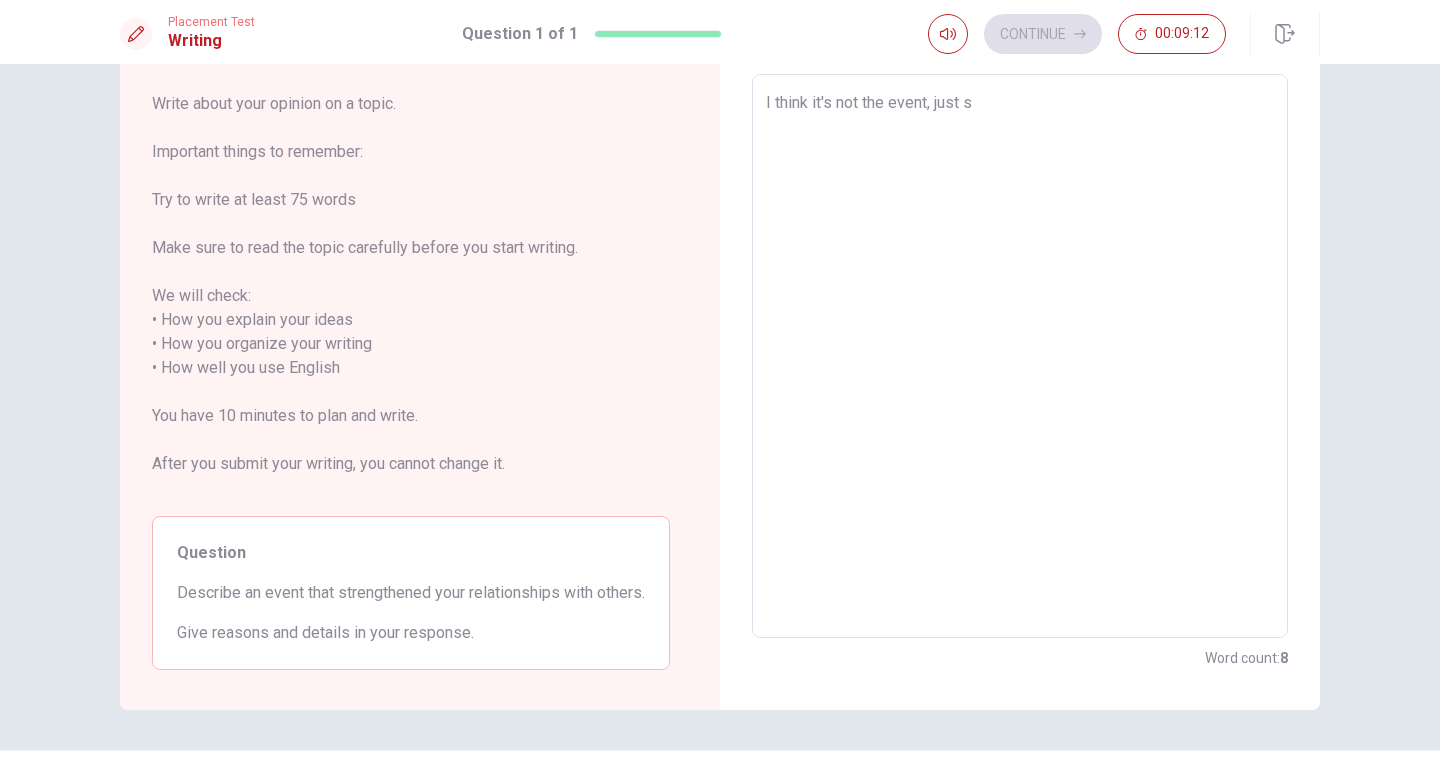 type on "x" 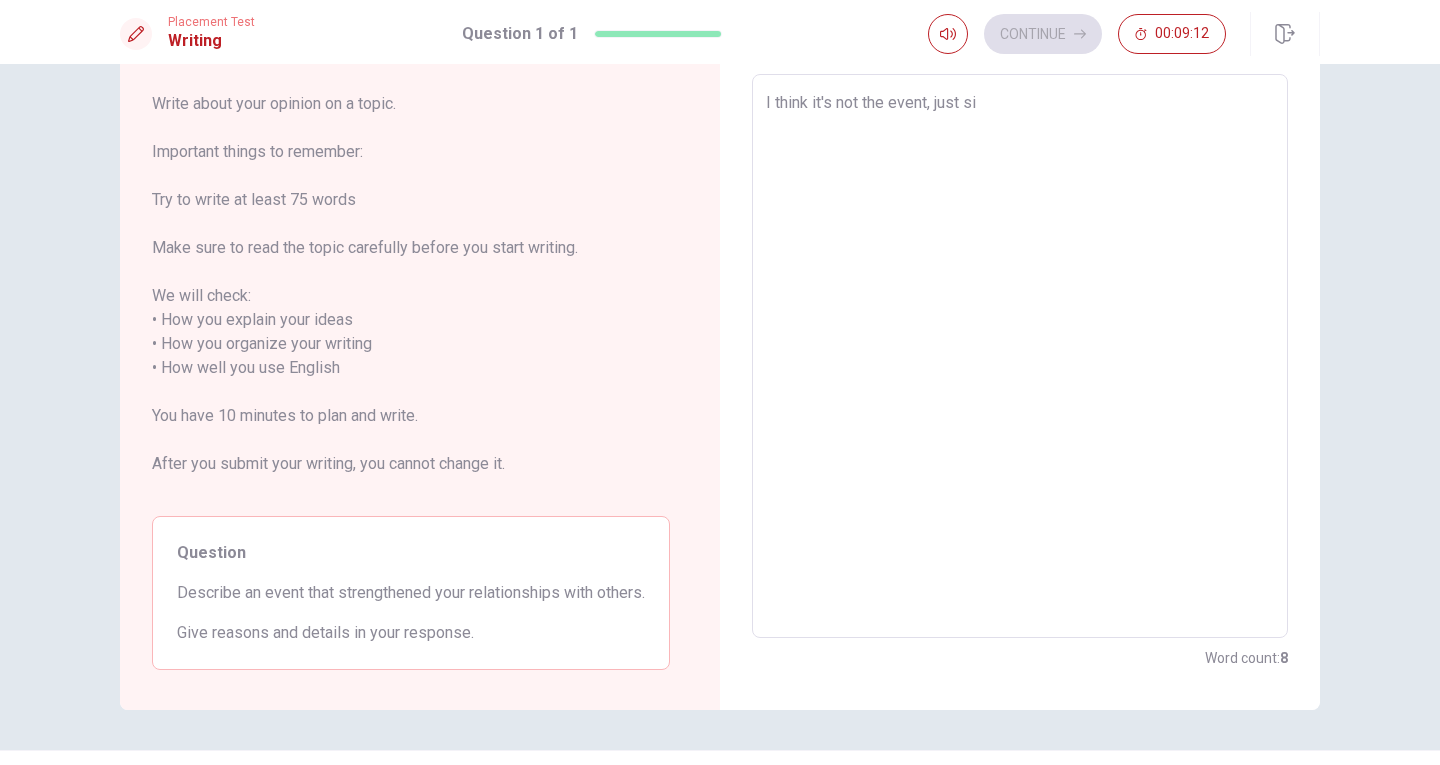 type on "x" 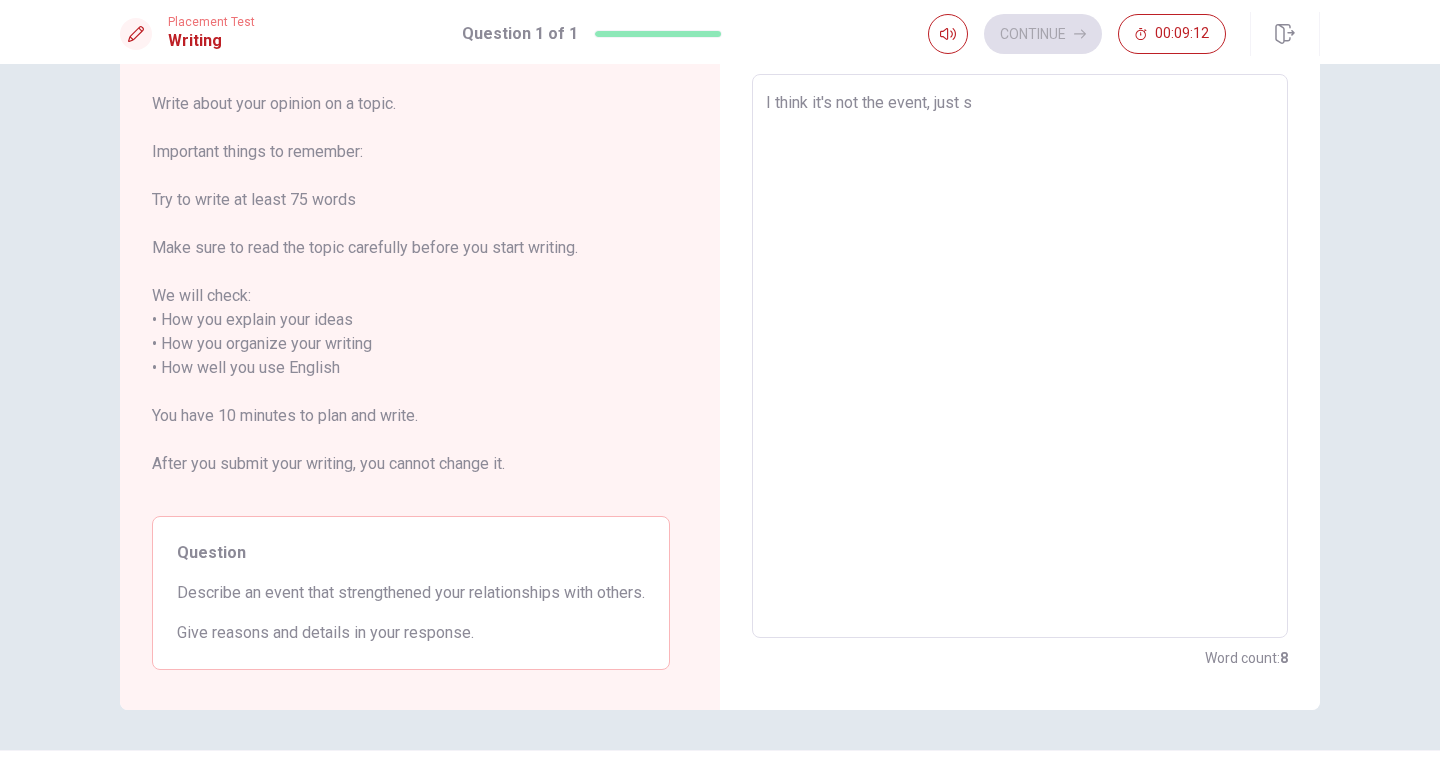 type on "x" 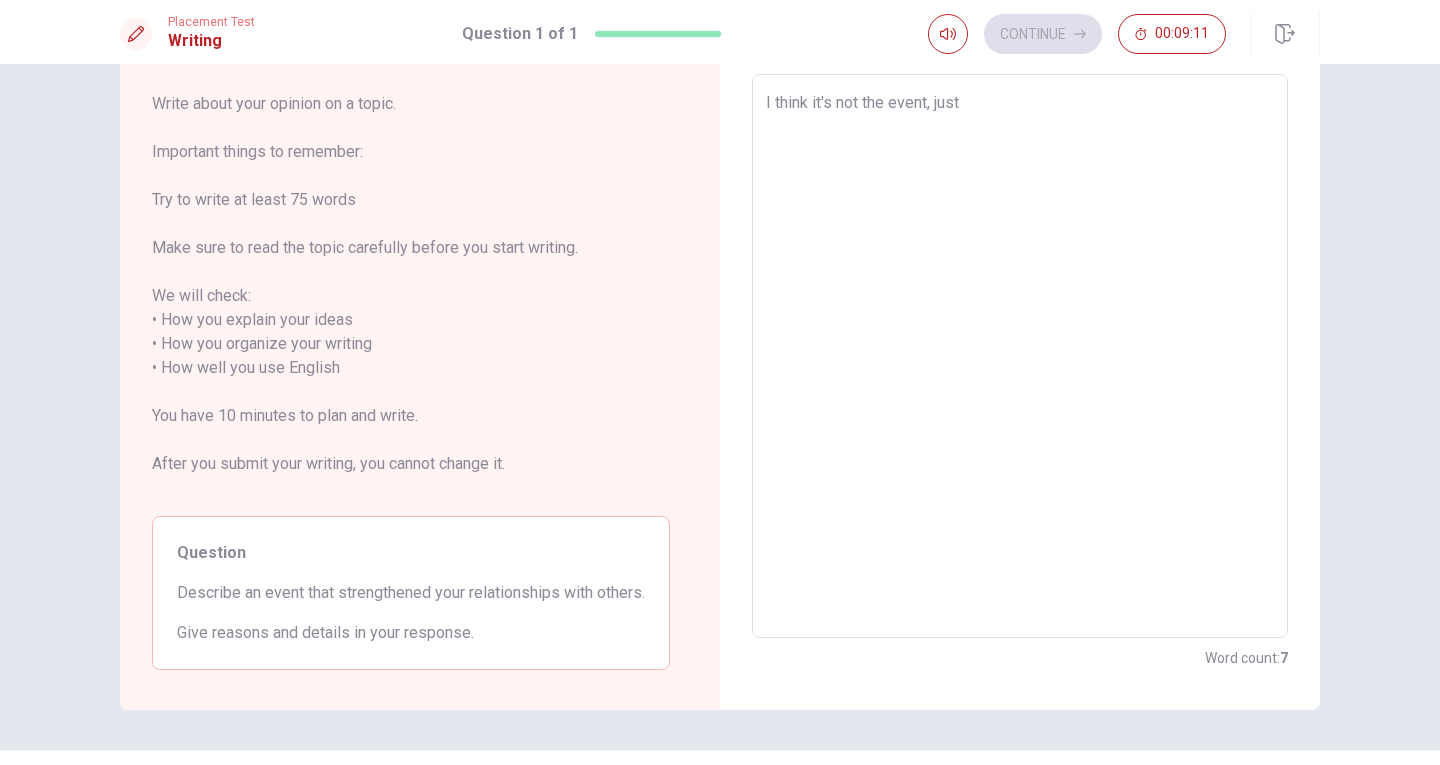 type on "I think it's not the event, just t" 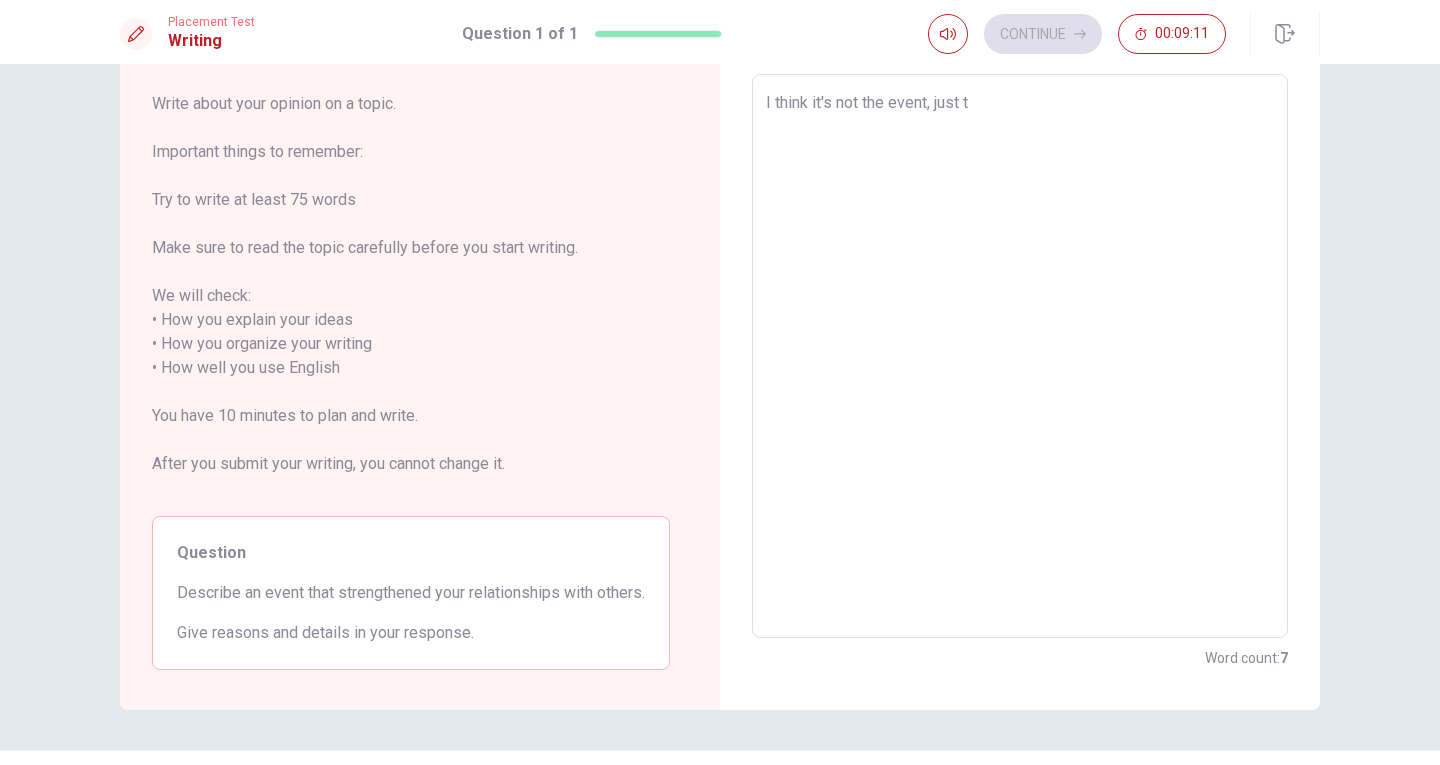 type on "x" 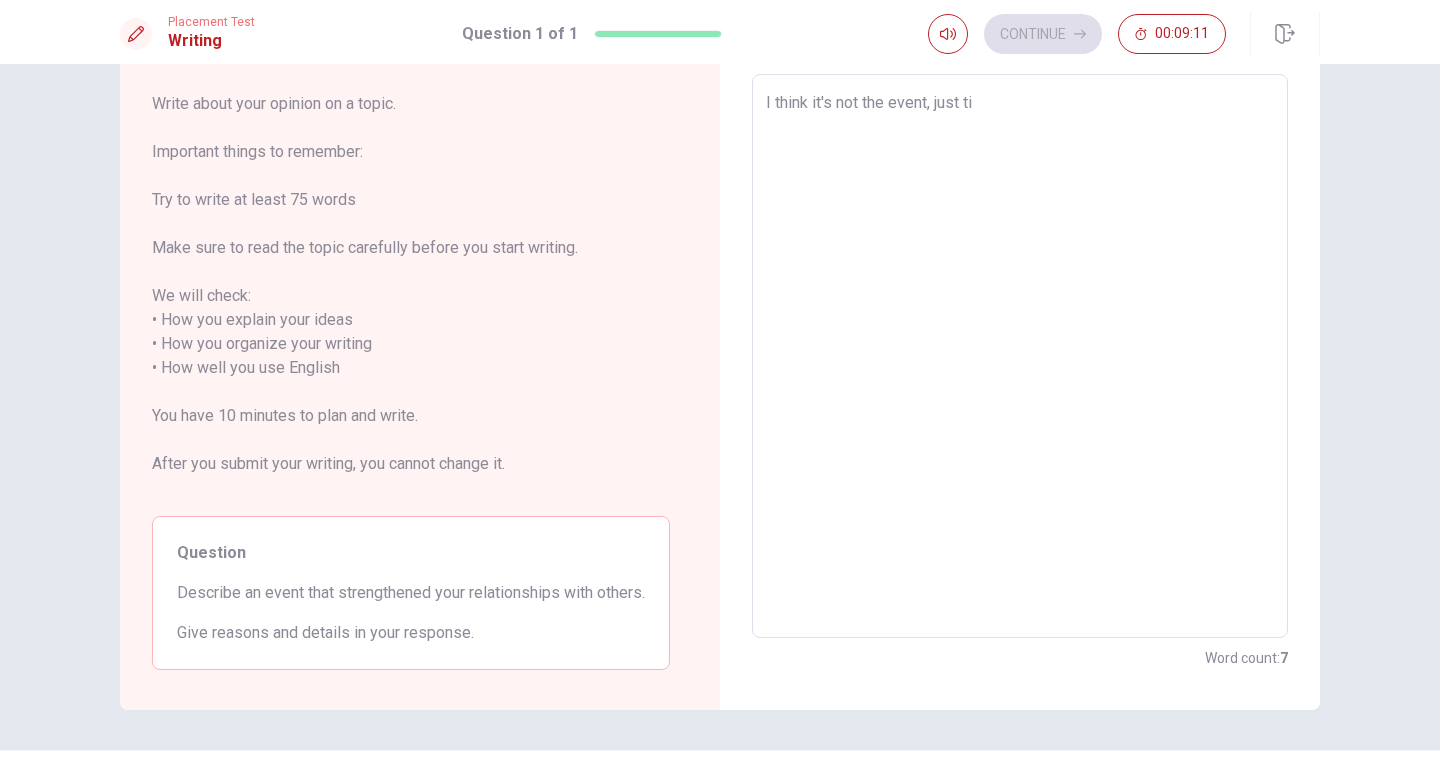 type on "x" 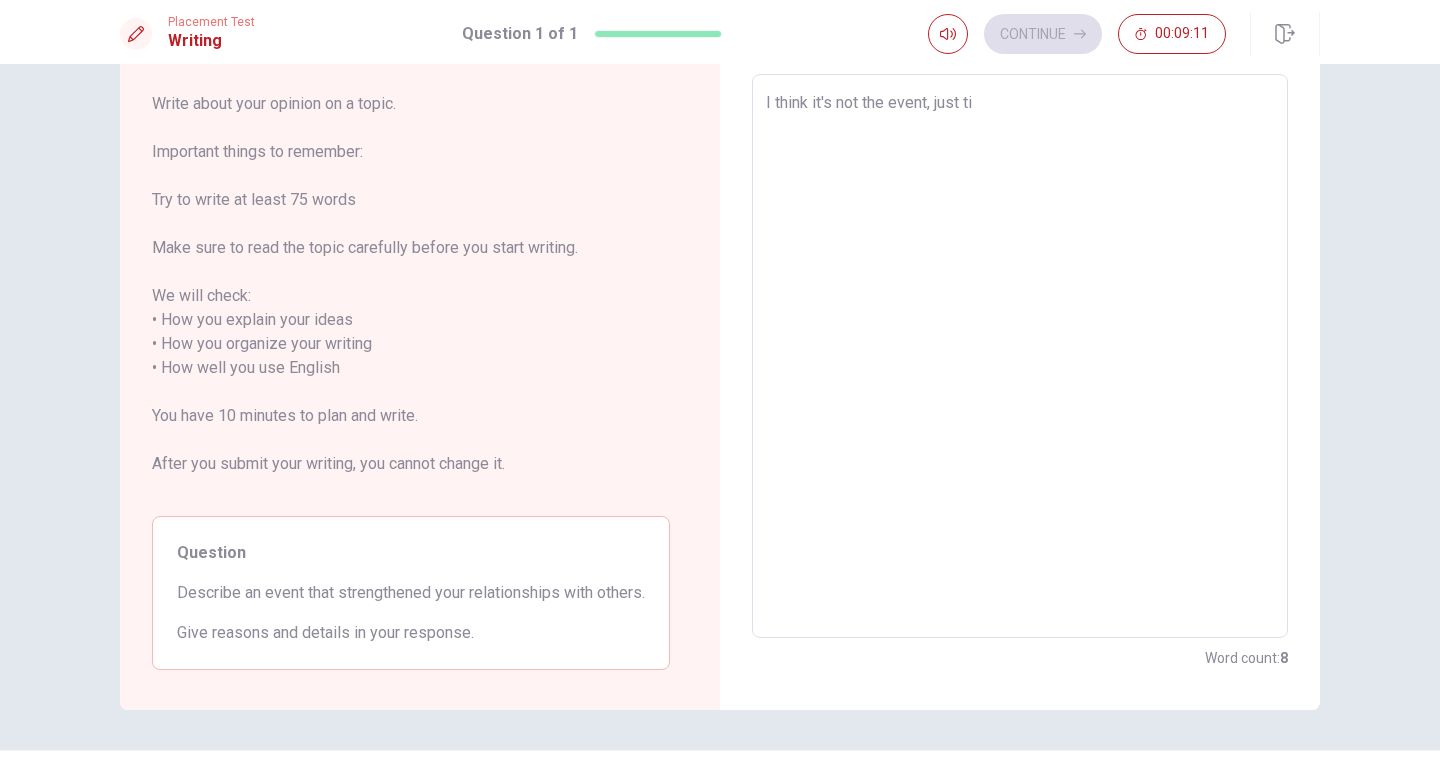 type on "I think it's not the event, just [PERSON_NAME]" 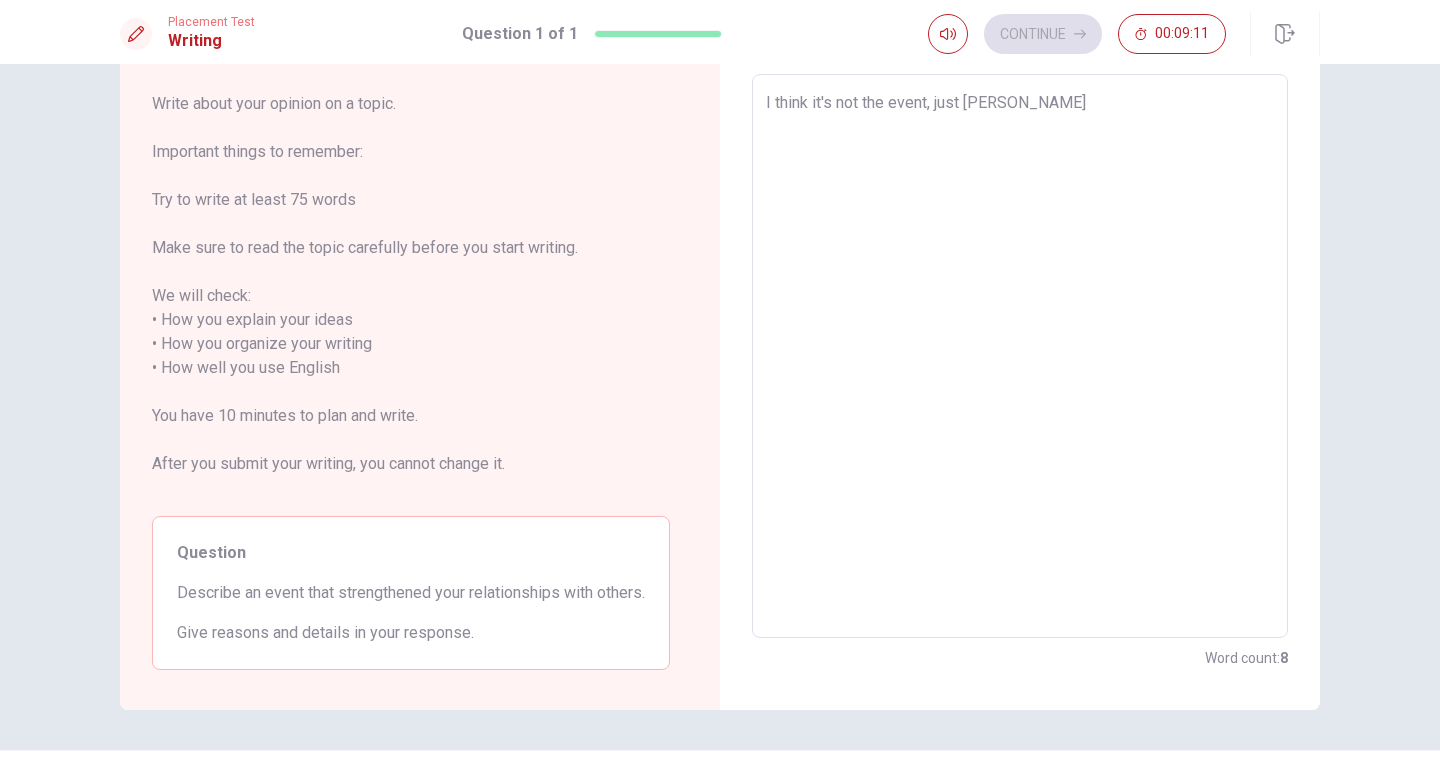type on "x" 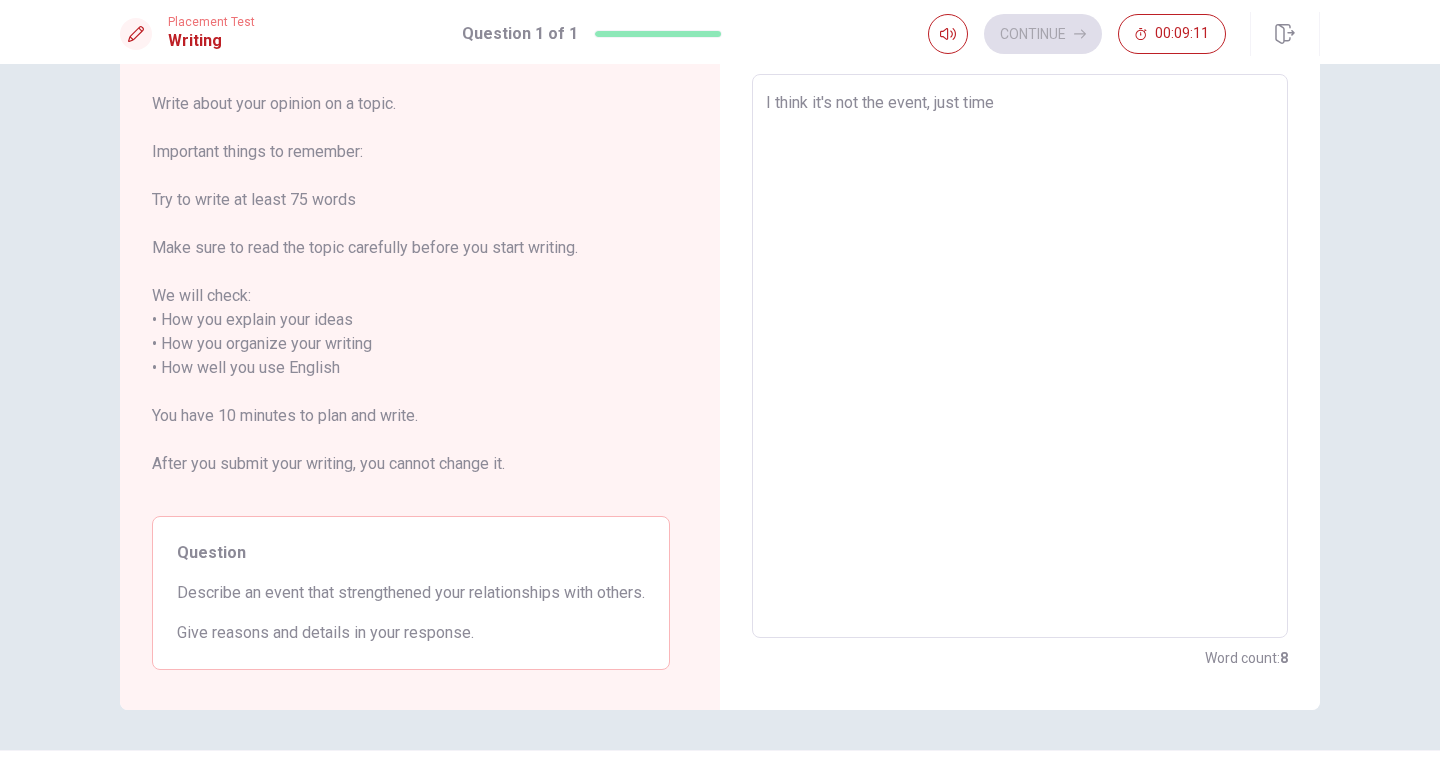 type on "x" 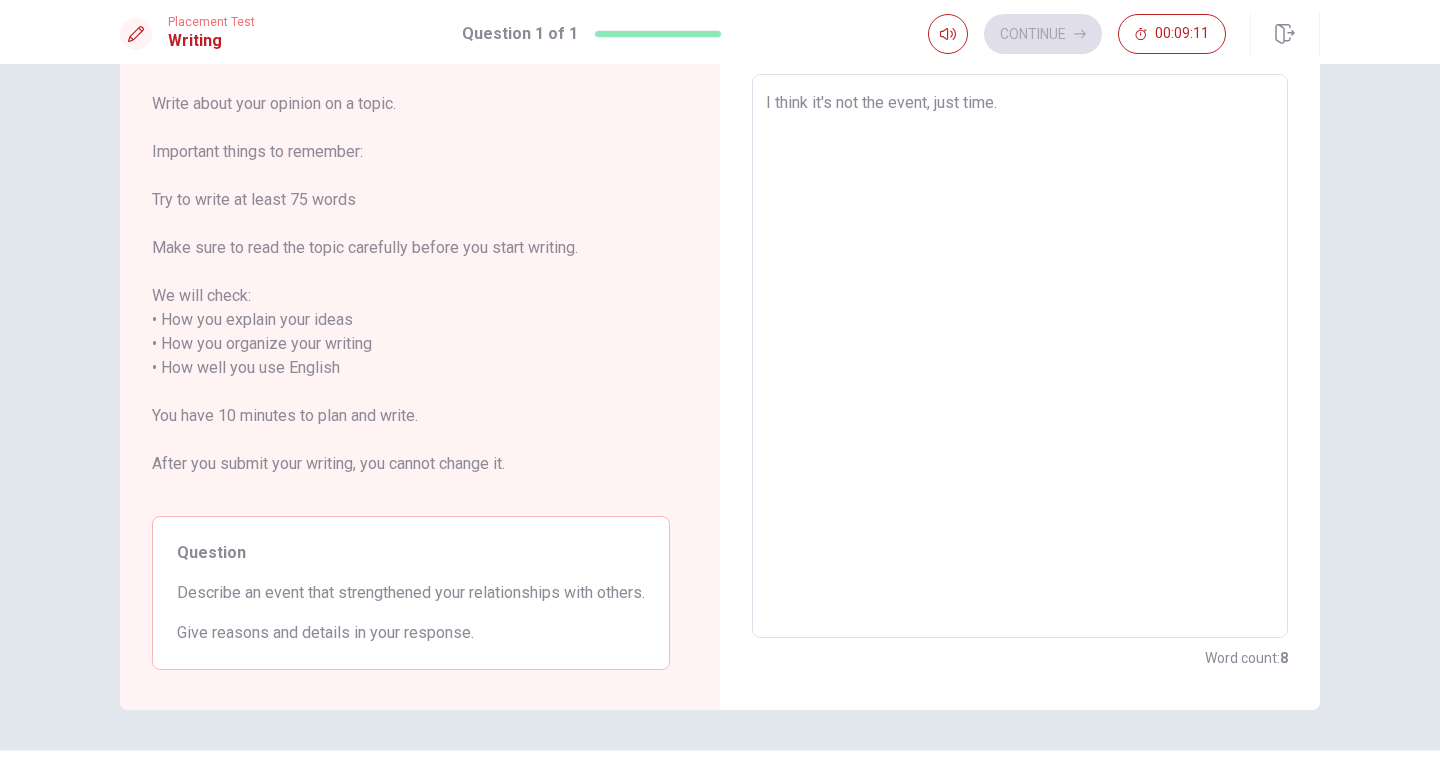 type on "x" 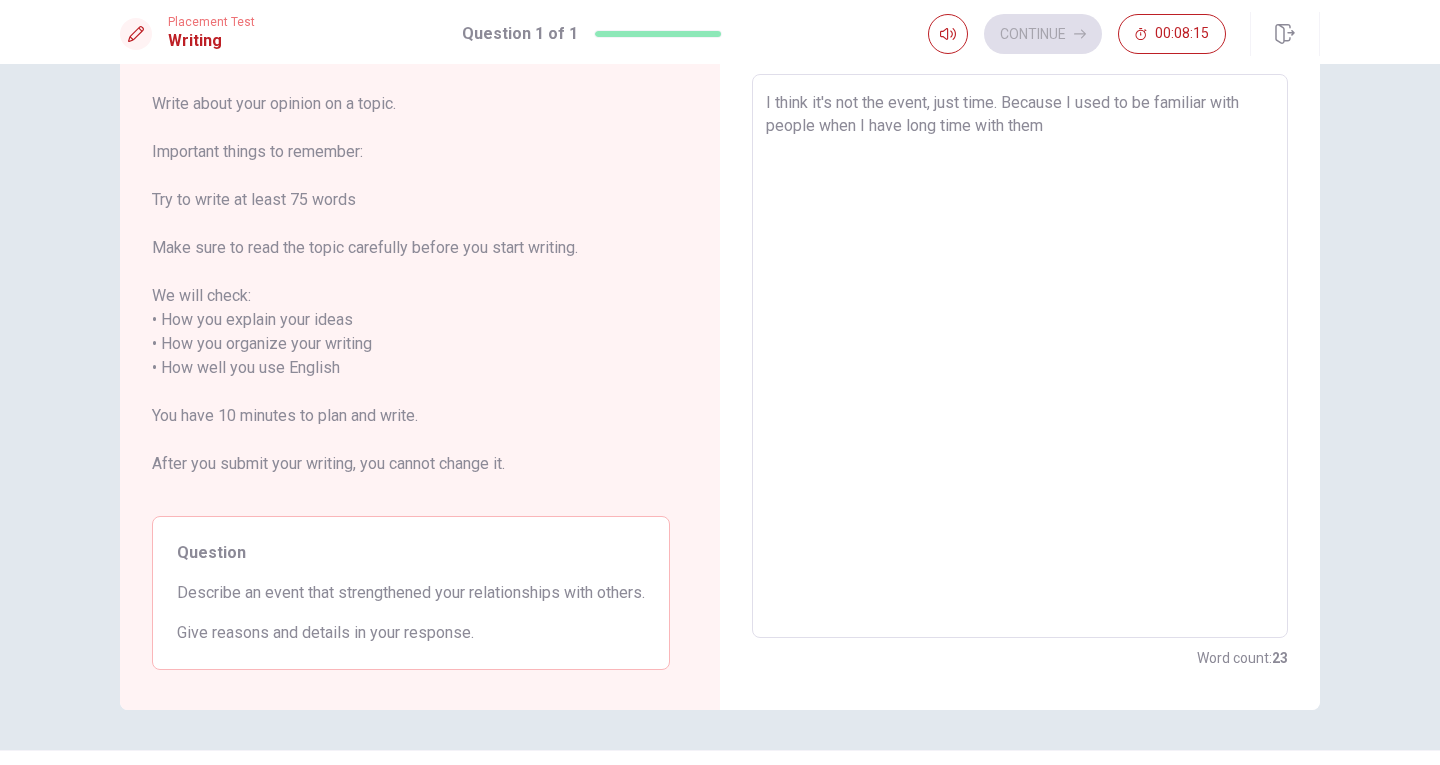 click on "I think it's not the event, just time. Because I used to be familiar with people when I have long time with them" at bounding box center [1020, 356] 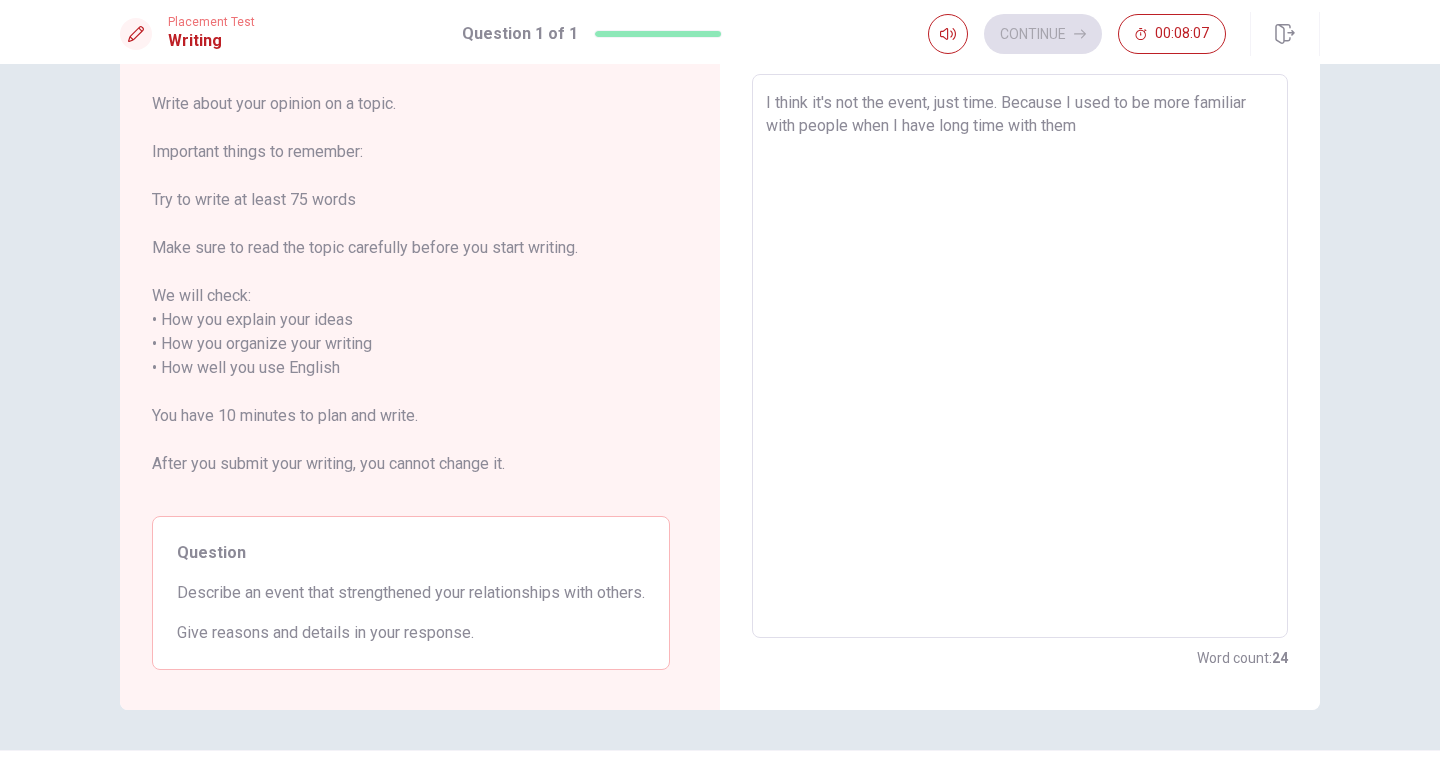 click on "I think it's not the event, just time. Because I used to be more familiar with people when I have long time with them" at bounding box center (1020, 356) 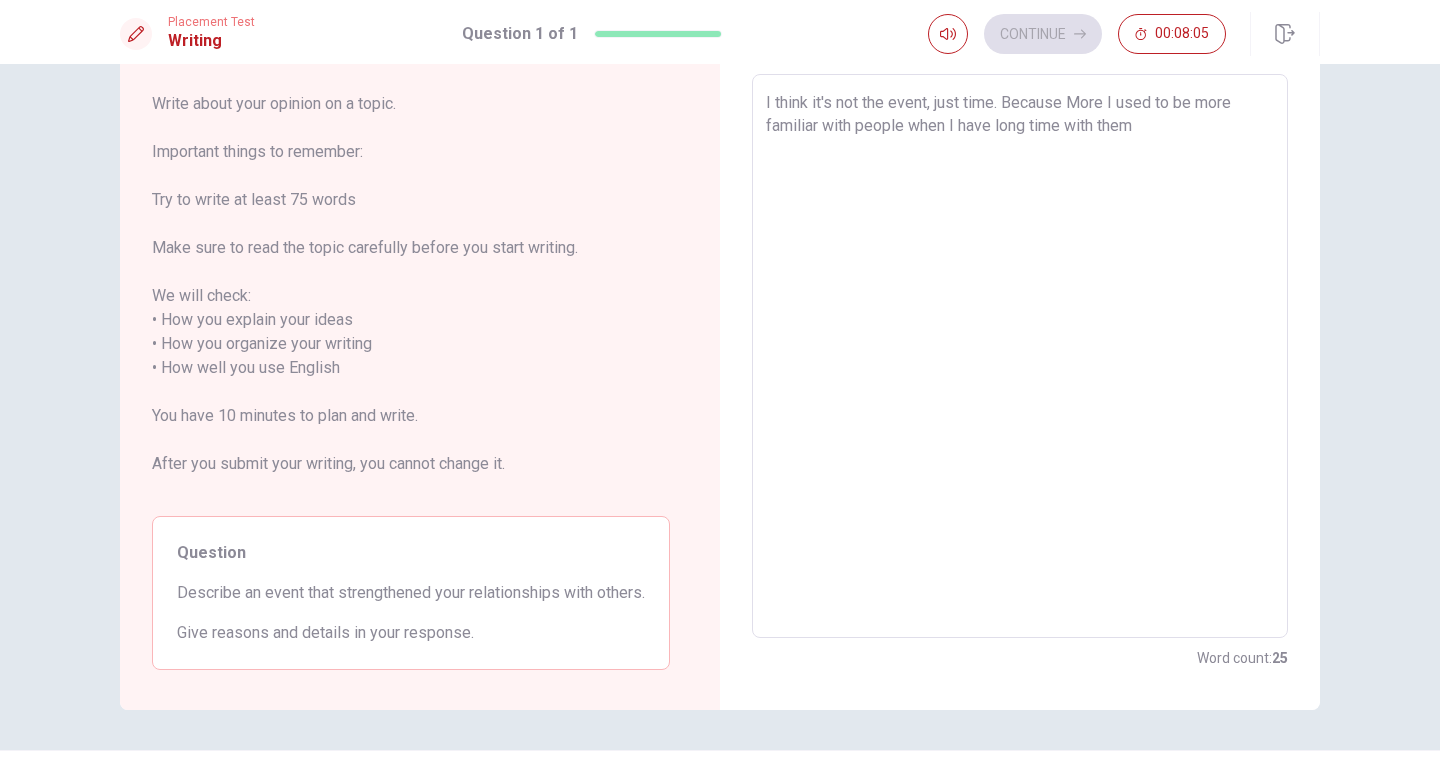click on "I think it's not the event, just time. Because More I used to be more familiar with people when I have long time with them" at bounding box center (1020, 356) 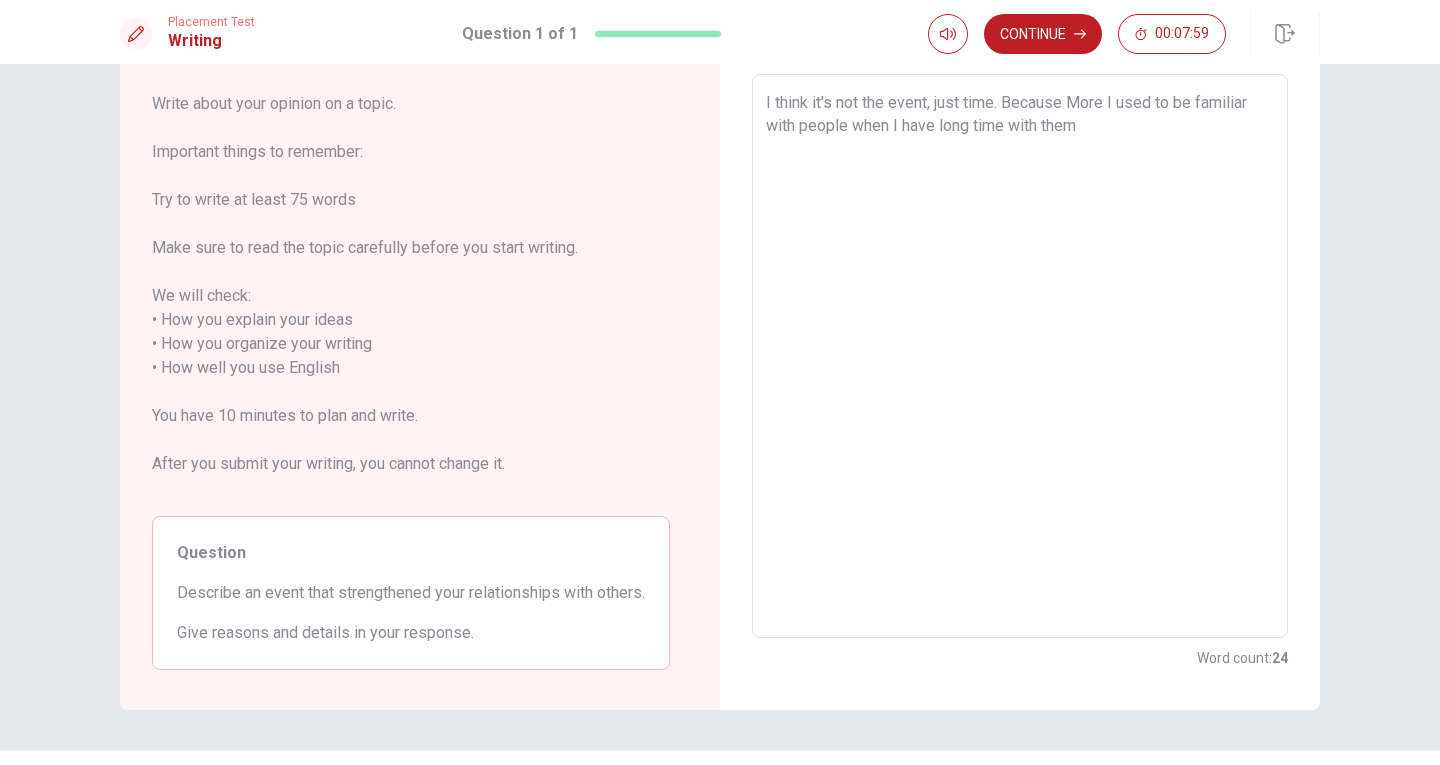 click on "I think it's not the event, just time. Because More I used to be familiar with people when I have long time with them" at bounding box center [1020, 356] 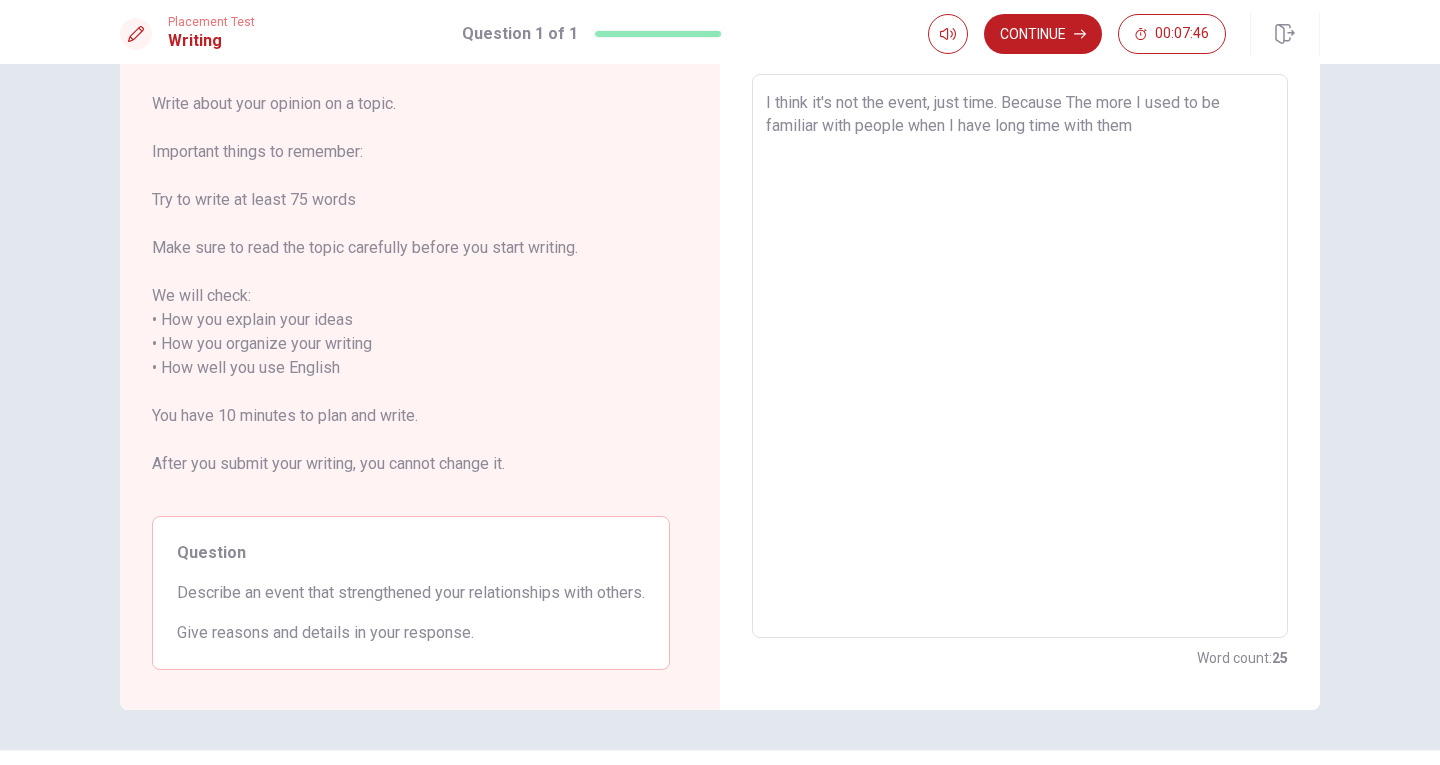 click on "I think it's not the event, just time. Because The more I used to be familiar with people when I have long time with them" at bounding box center (1020, 356) 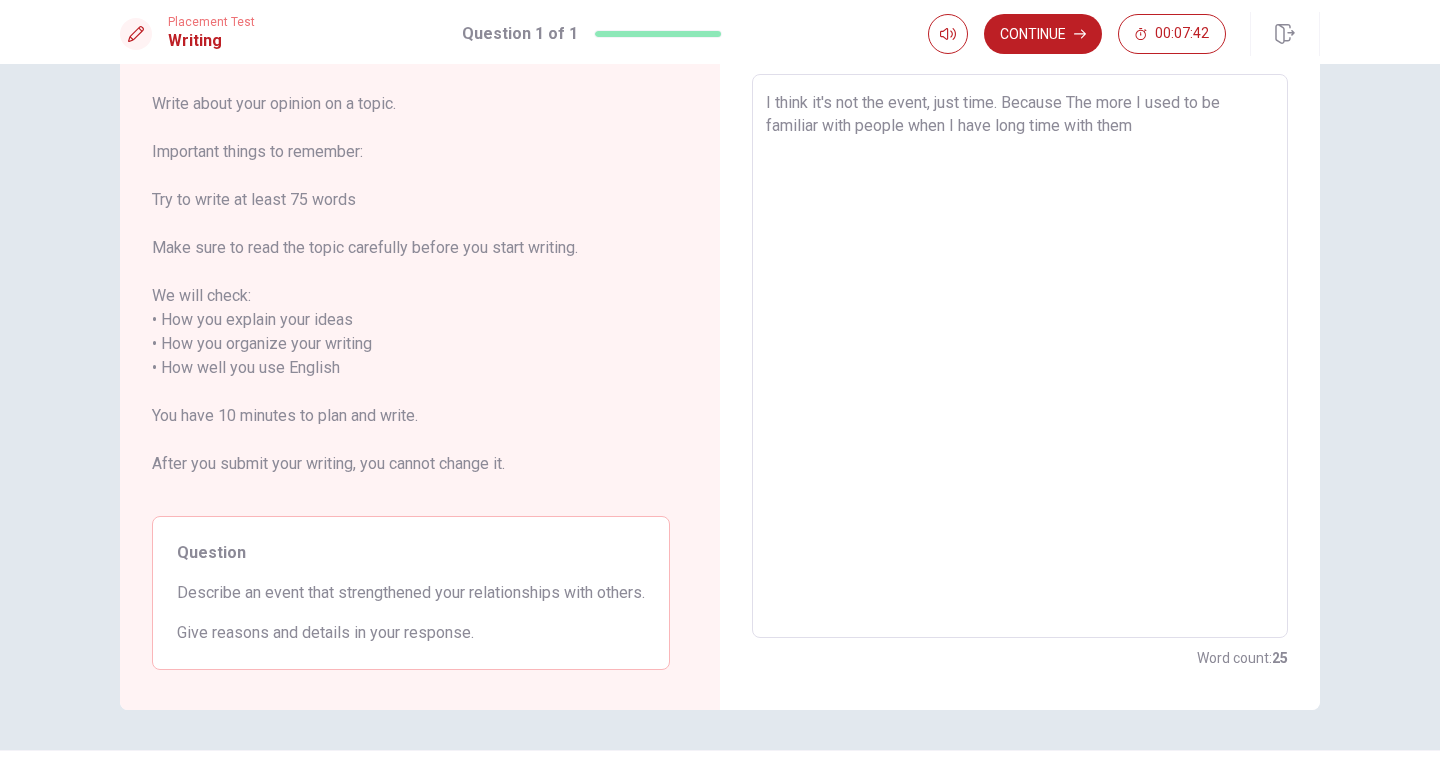click on "I think it's not the event, just time. Because The more I used to be familiar with people when I have long time with them" at bounding box center [1020, 356] 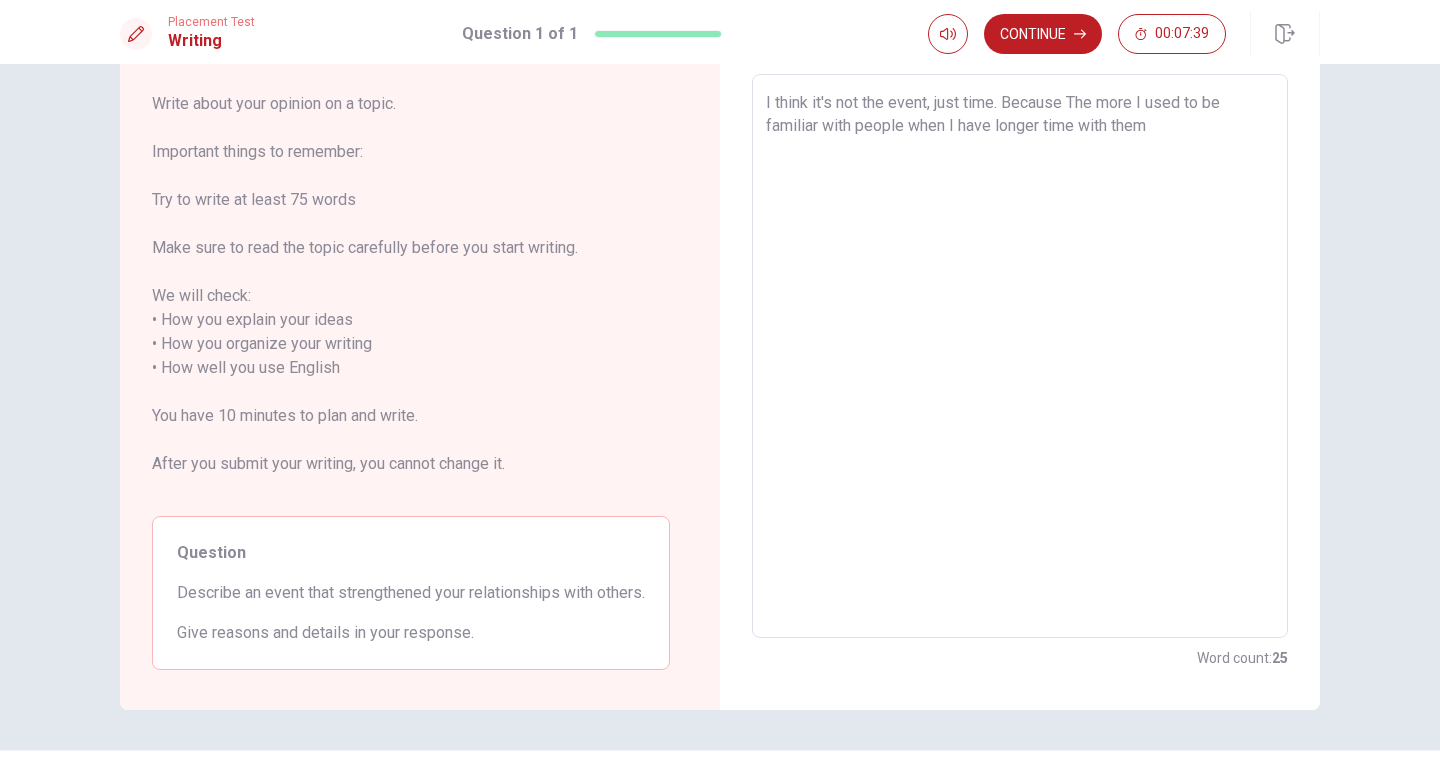 click on "I think it's not the event, just time. Because The more I used to be familiar with people when I have longer time with them" at bounding box center (1020, 356) 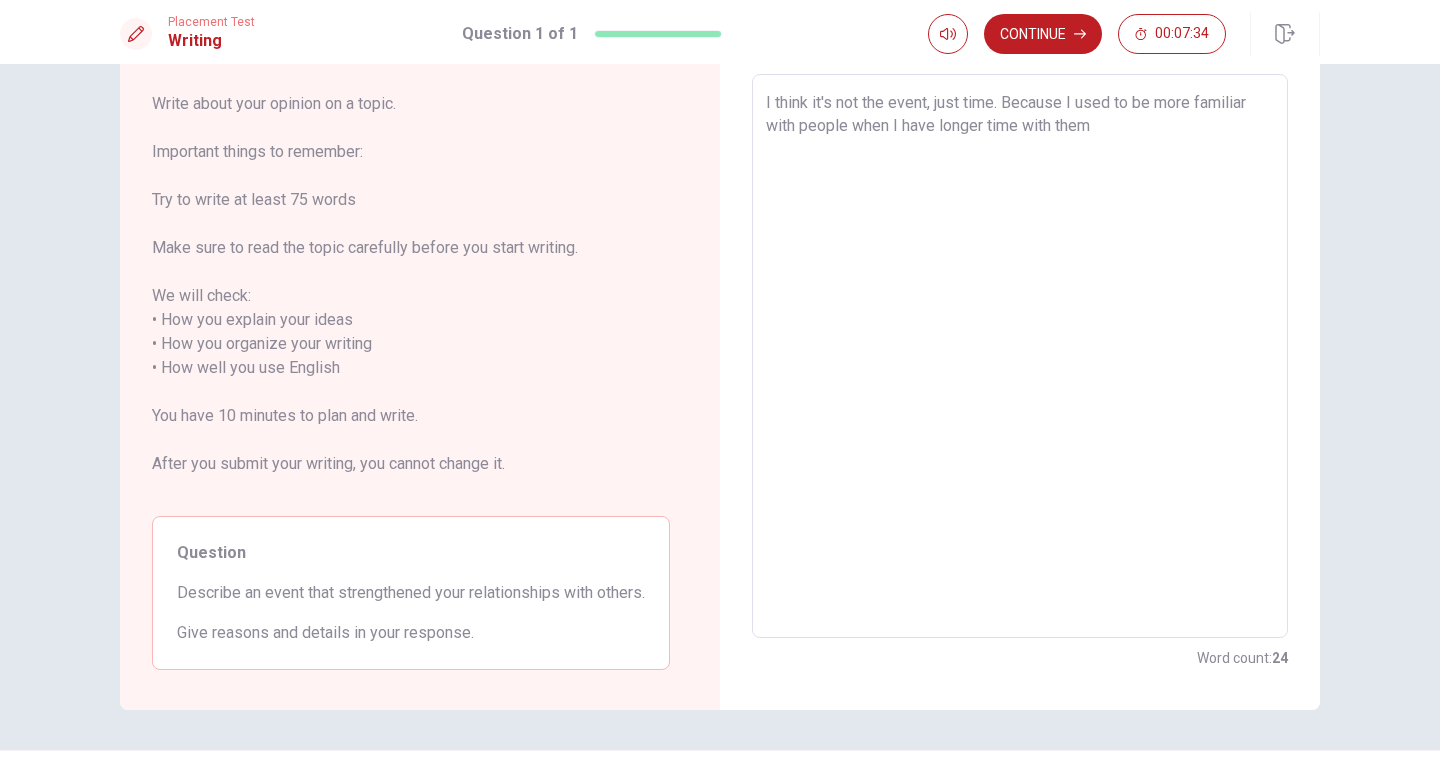 click on "I think it's not the event, just time. Because I used to be more familiar with people when I have longer time with them" at bounding box center [1020, 356] 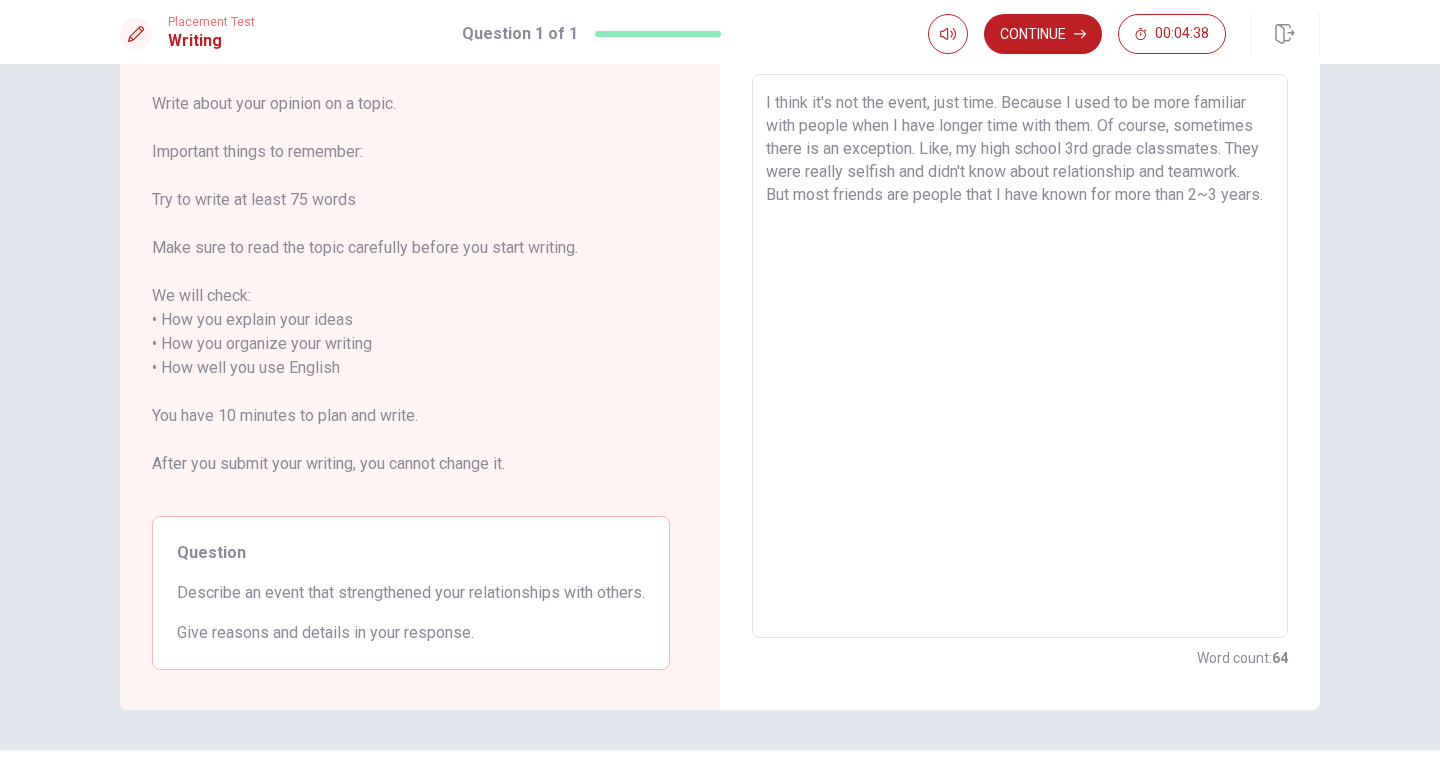 click on "I think it's not the event, just time. Because I used to be more familiar with people when I have longer time with them. Of course, sometimes there is an exception. Like, my high school 3rd grade classmates. They were really selfish and didn't know about relationship and teamwork. But most friends are people that I have known for more than 2~3 years." at bounding box center (1020, 356) 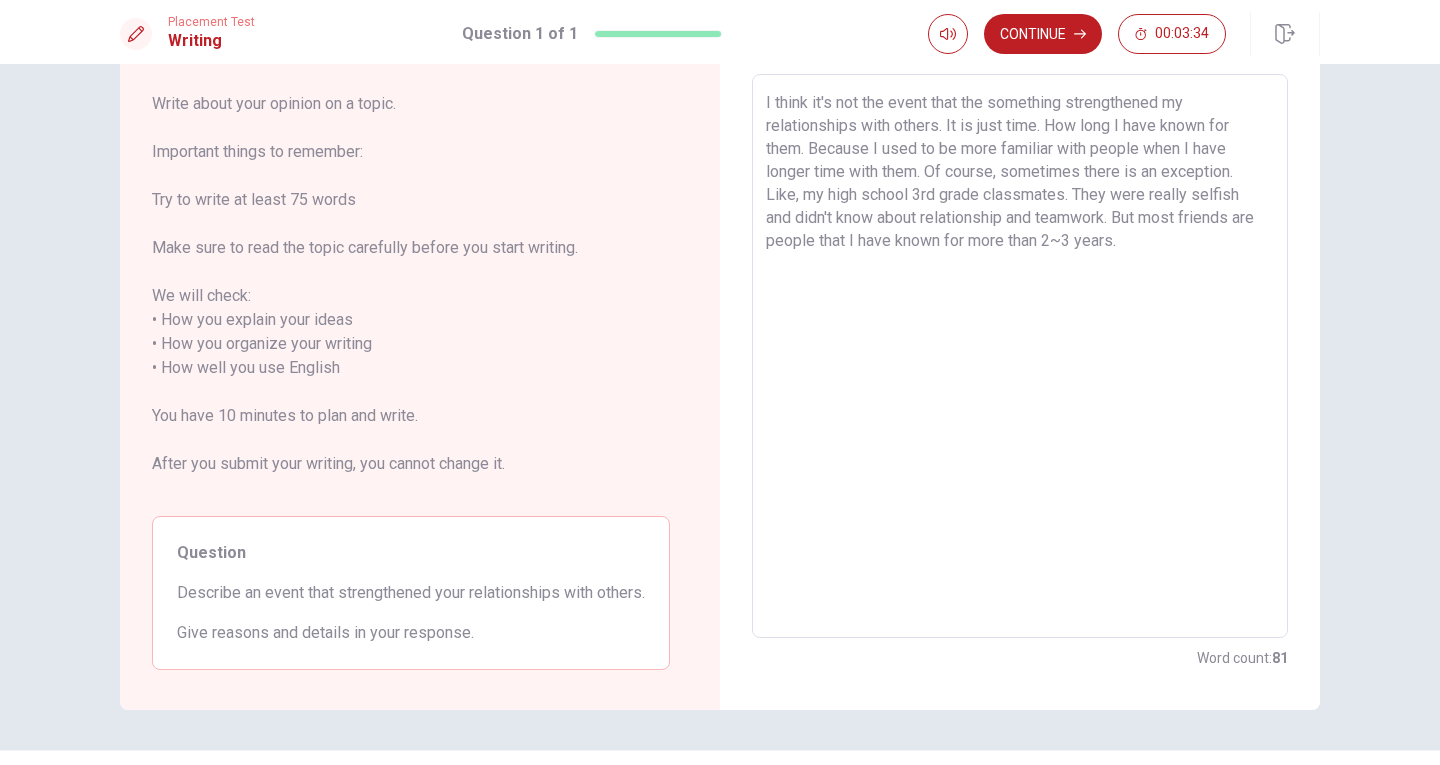 click on "I think it's not the event that the something strengthened my relationships with others. It is just time. How long I have known for them. Because I used to be more familiar with people when I have longer time with them. Of course, sometimes there is an exception. Like, my high school 3rd grade classmates. They were really selfish and didn't know about relationship and teamwork. But most friends are people that I have known for more than 2~3 years." at bounding box center (1020, 356) 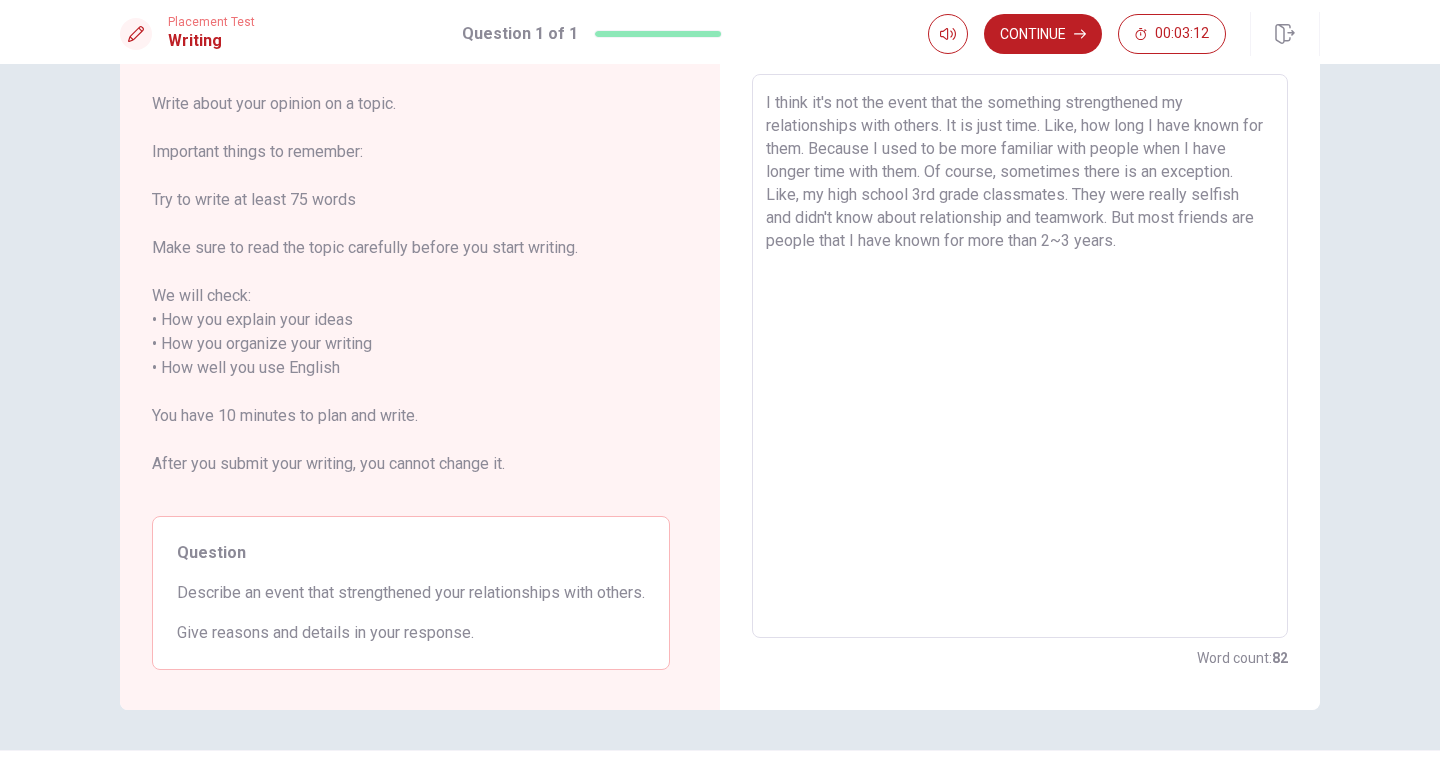 click on "I think it's not the event that the something strengthened my relationships with others. It is just time. Like, how long I have known for them. Because I used to be more familiar with people when I have longer time with them. Of course, sometimes there is an exception. Like, my high school 3rd grade classmates. They were really selfish and didn't know about relationship and teamwork. But most friends are people that I have known for more than 2~3 years." at bounding box center (1020, 356) 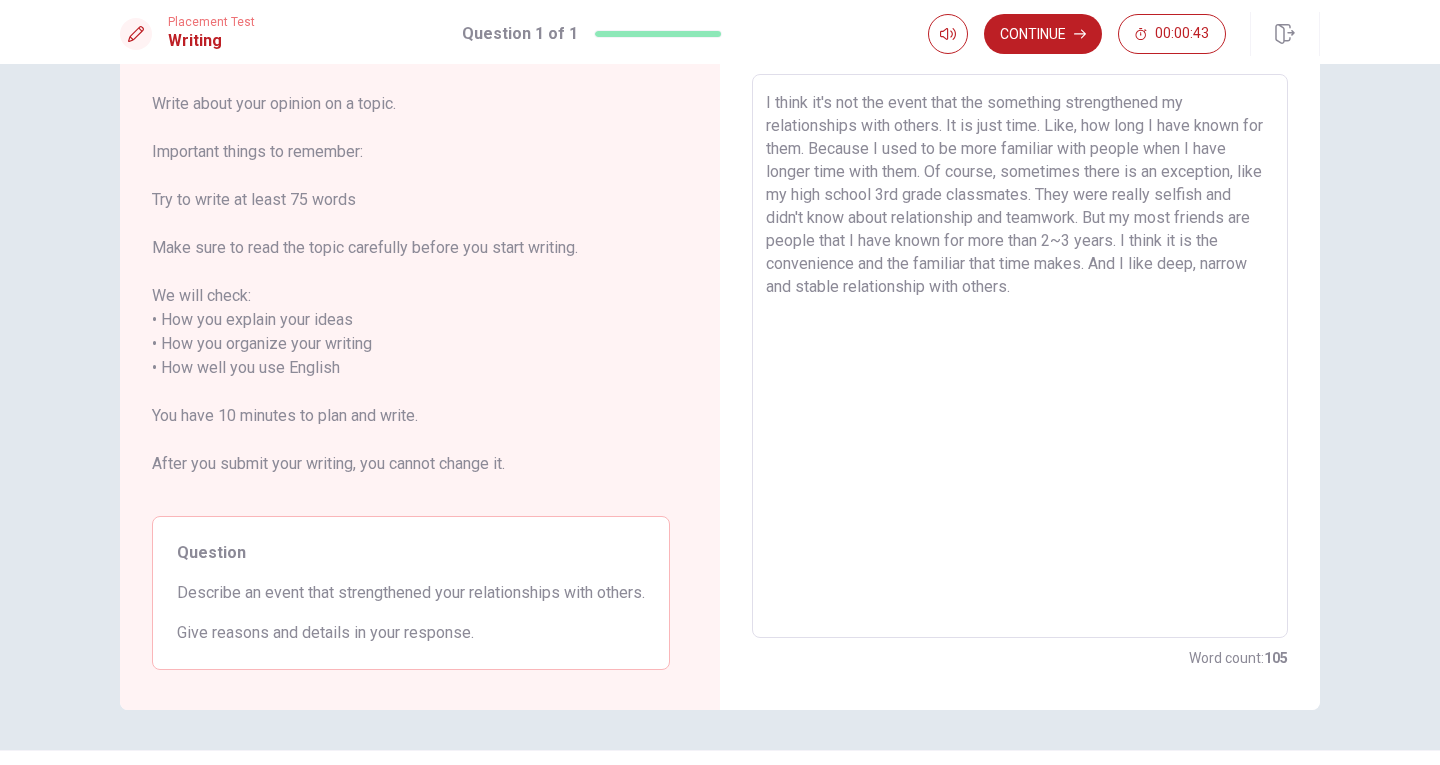 click on "I think it's not the event that the something strengthened my relationships with others. It is just time. Like, how long I have known for them. Because I used to be more familiar with people when I have longer time with them. Of course, sometimes there is an exception, like my high school 3rd grade classmates. They were really selfish and didn't know about relationship and teamwork. But my most friends are people that I have known for more than 2~3 years. I think it is the convenience and the familiar that time makes. And I like deep, narrow and stable relationship with others." at bounding box center [1020, 356] 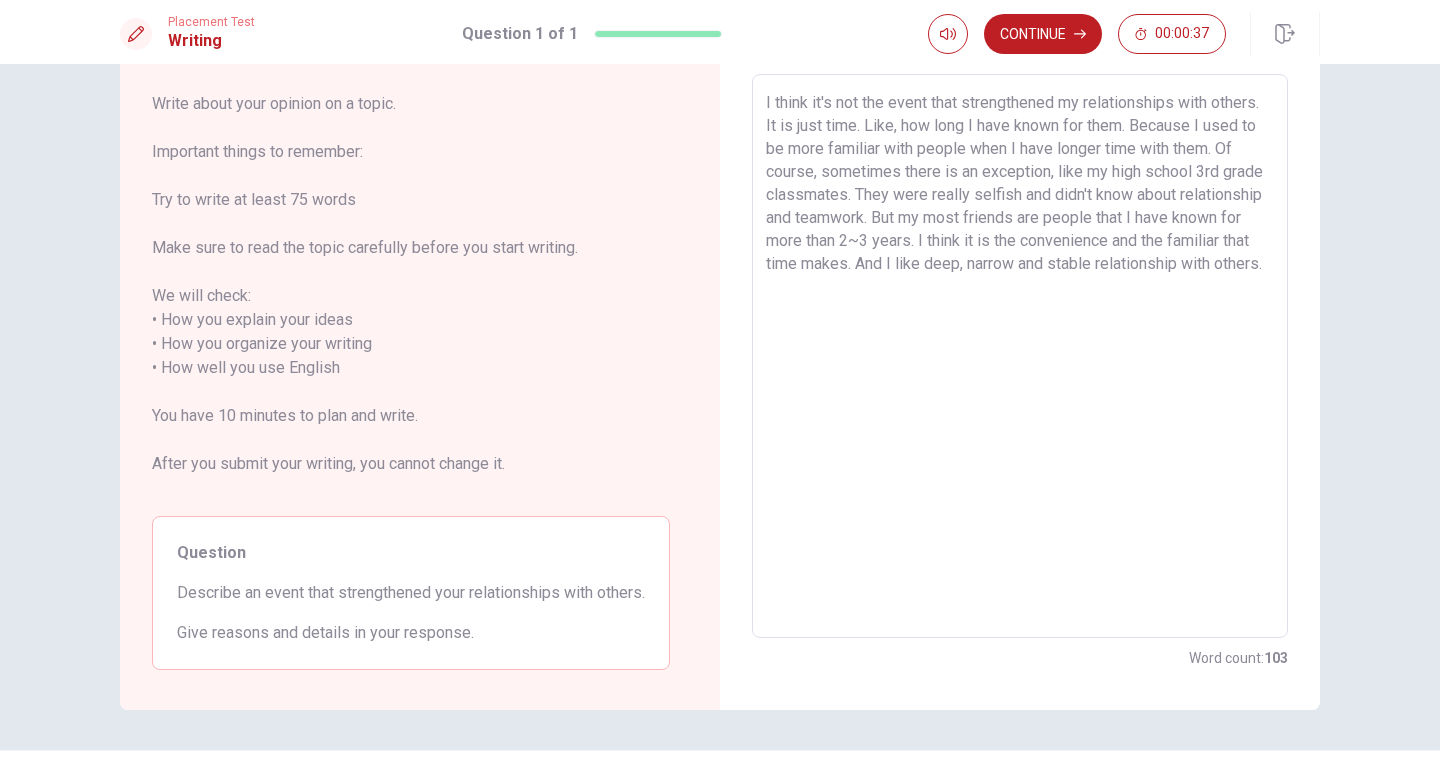 click on "I think it's not the event that strengthened my relationships with others. It is just time. Like, how long I have known for them. Because I used to be more familiar with people when I have longer time with them. Of course, sometimes there is an exception, like my high school 3rd grade classmates. They were really selfish and didn't know about relationship and teamwork. But my most friends are people that I have known for more than 2~3 years. I think it is the convenience and the familiar that time makes. And I like deep, narrow and stable relationship with others." at bounding box center [1020, 356] 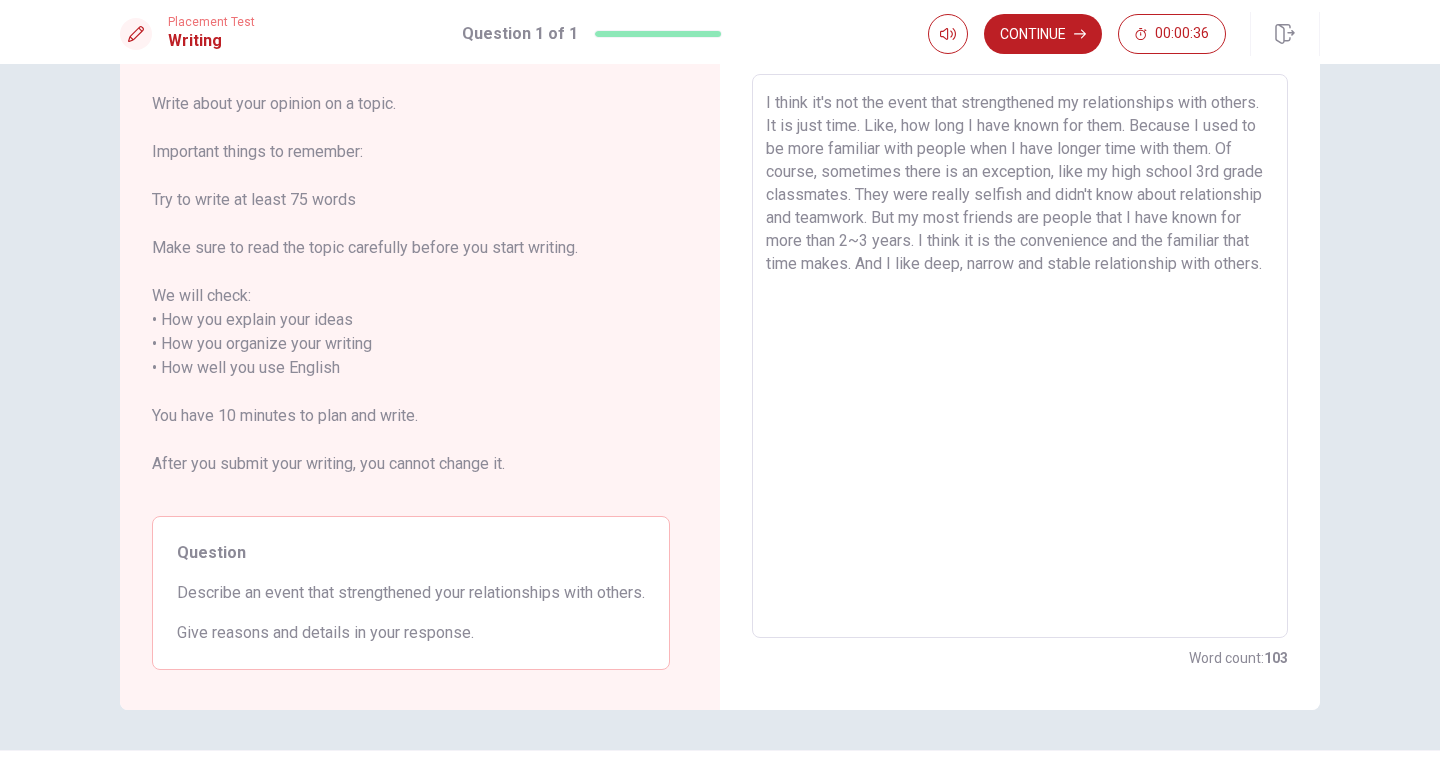 click on "I think it's not the event that strengthened my relationships with others. It is just time. Like, how long I have known for them. Because I used to be more familiar with people when I have longer time with them. Of course, sometimes there is an exception, like my high school 3rd grade classmates. They were really selfish and didn't know about relationship and teamwork. But my most friends are people that I have known for more than 2~3 years. I think it is the convenience and the familiar that time makes. And I like deep, narrow and stable relationship with others." at bounding box center [1020, 356] 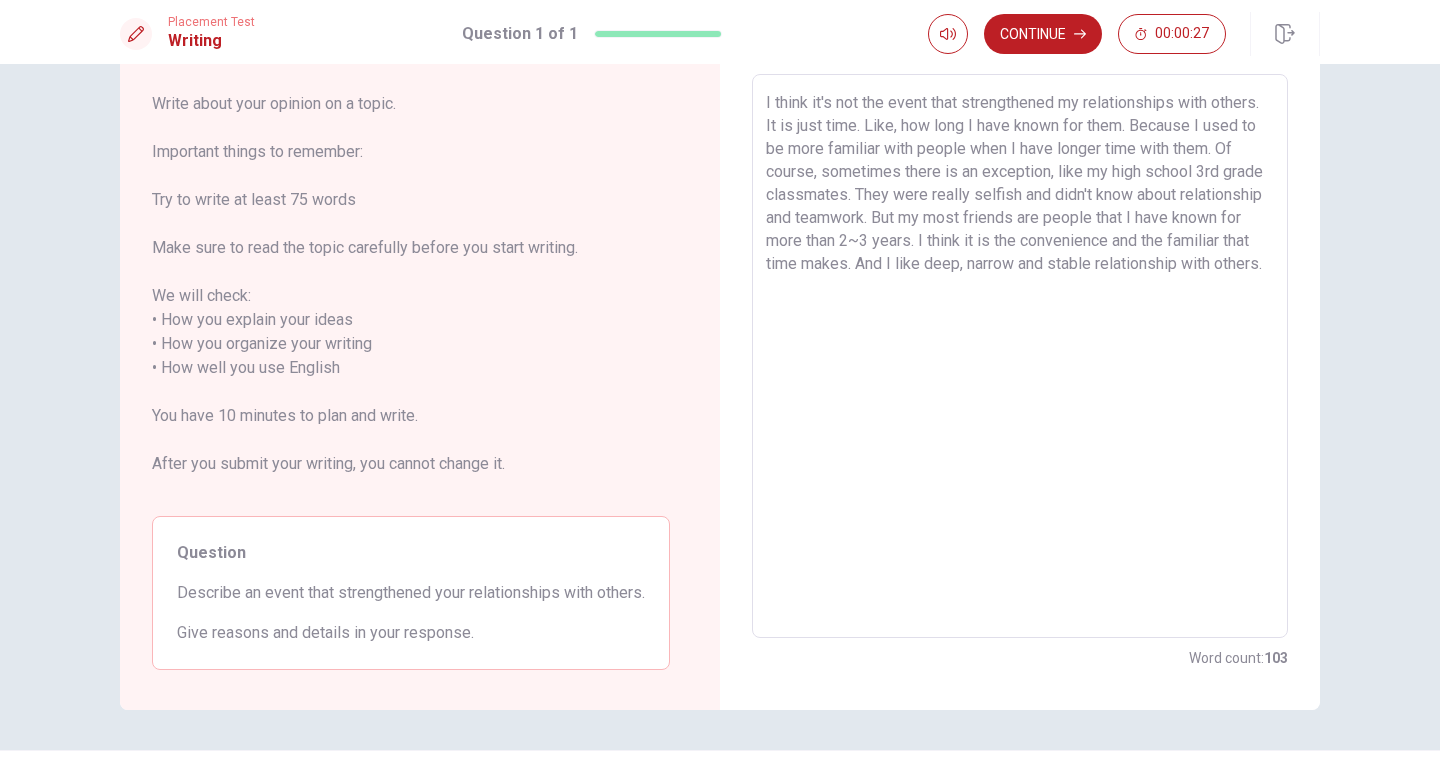 click on "I think it's not the event that strengthened my relationships with others. It is just time. Like, how long I have known for them. Because I used to be more familiar with people when I have longer time with them. Of course, sometimes there is an exception, like my high school 3rd grade classmates. They were really selfish and didn't know about relationship and teamwork. But my most friends are people that I have known for more than 2~3 years. I think it is the convenience and the familiar that time makes. And I like deep, narrow and stable relationship with others." at bounding box center (1020, 356) 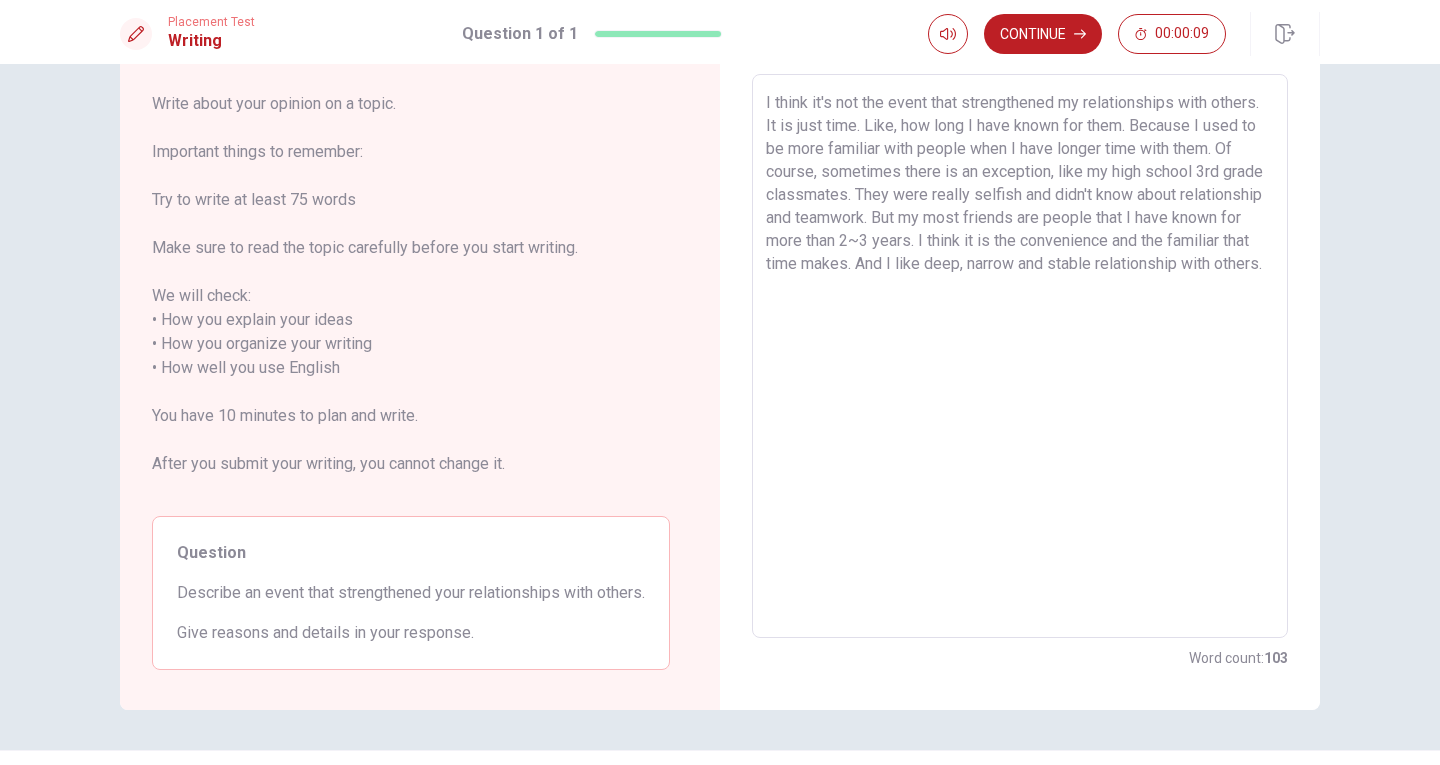 click on "I think it's not the event that strengthened my relationships with others. It is just time. Like, how long I have known for them. Because I used to be more familiar with people when I have longer time with them. Of course, sometimes there is an exception, like my high school 3rd grade classmates. They were really selfish and didn't know about relationship and teamwork. But my most friends are people that I have known for more than 2~3 years. I think it is the convenience and the familiar that time makes. And I like deep, narrow and stable relationship with others." at bounding box center (1020, 356) 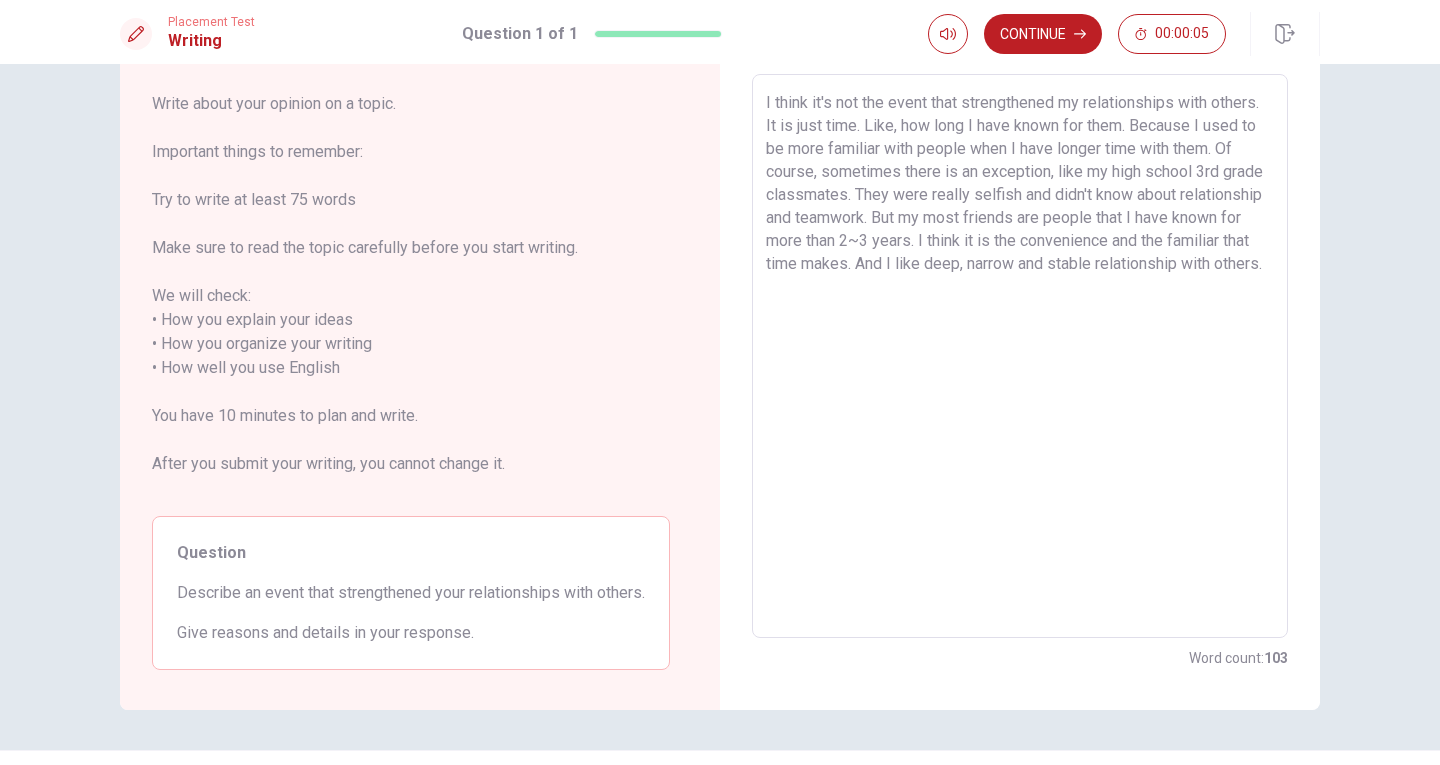 drag, startPoint x: 986, startPoint y: 237, endPoint x: 973, endPoint y: 263, distance: 29.068884 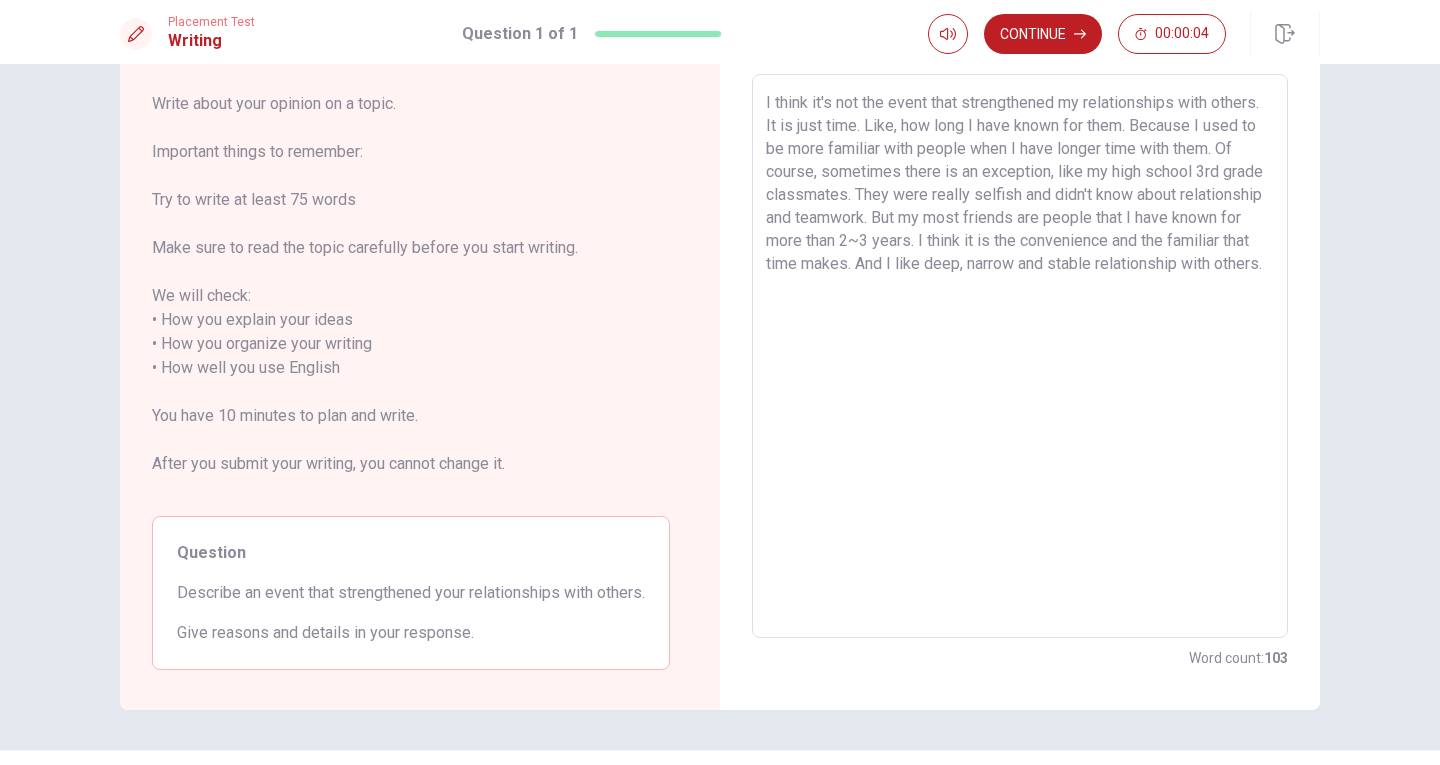 click on "I think it's not the event that strengthened my relationships with others. It is just time. Like, how long I have known for them. Because I used to be more familiar with people when I have longer time with them. Of course, sometimes there is an exception, like my high school 3rd grade classmates. They were really selfish and didn't know about relationship and teamwork. But my most friends are people that I have known for more than 2~3 years. I think it is the convenience and the familiar that time makes. And I like deep, narrow and stable relationship with others." at bounding box center (1020, 356) 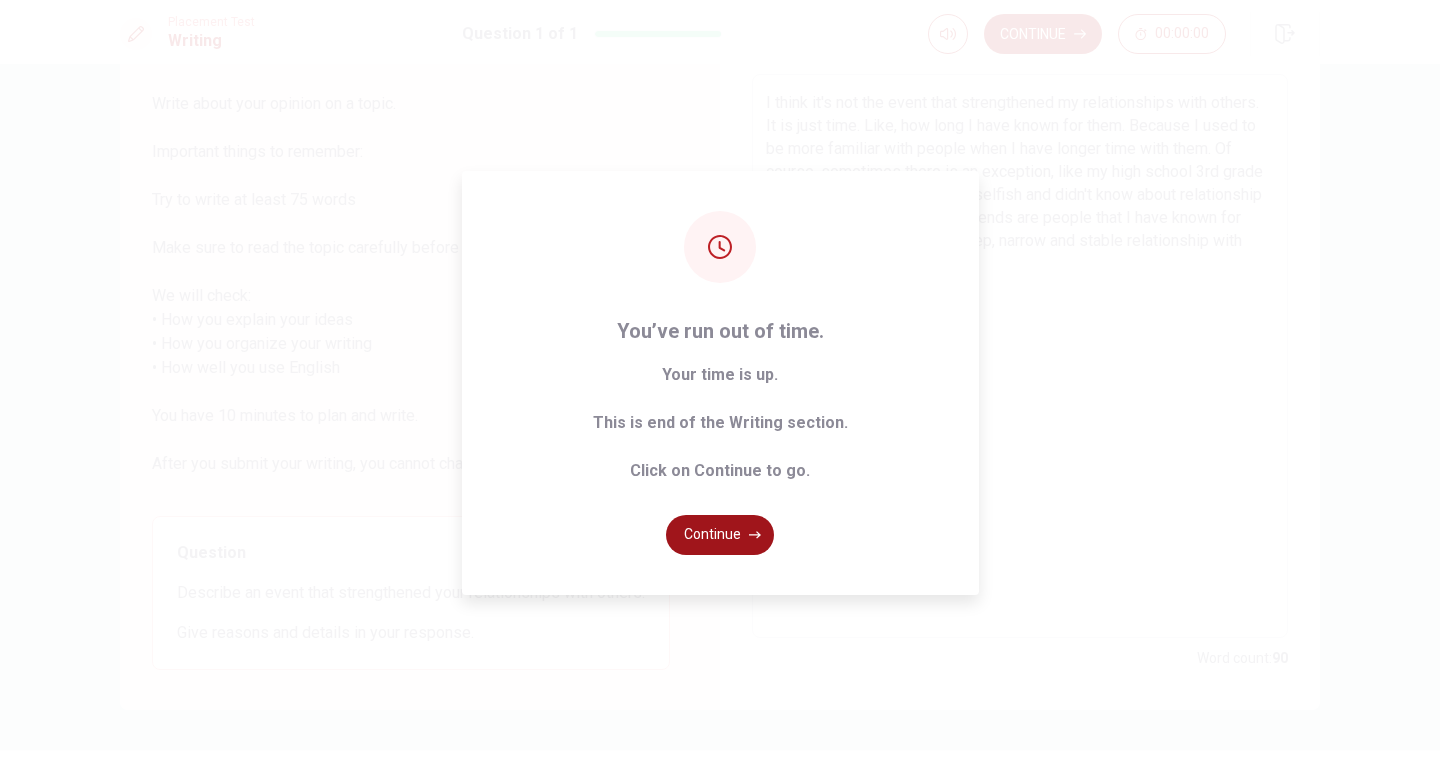 click on "Continue" at bounding box center (720, 535) 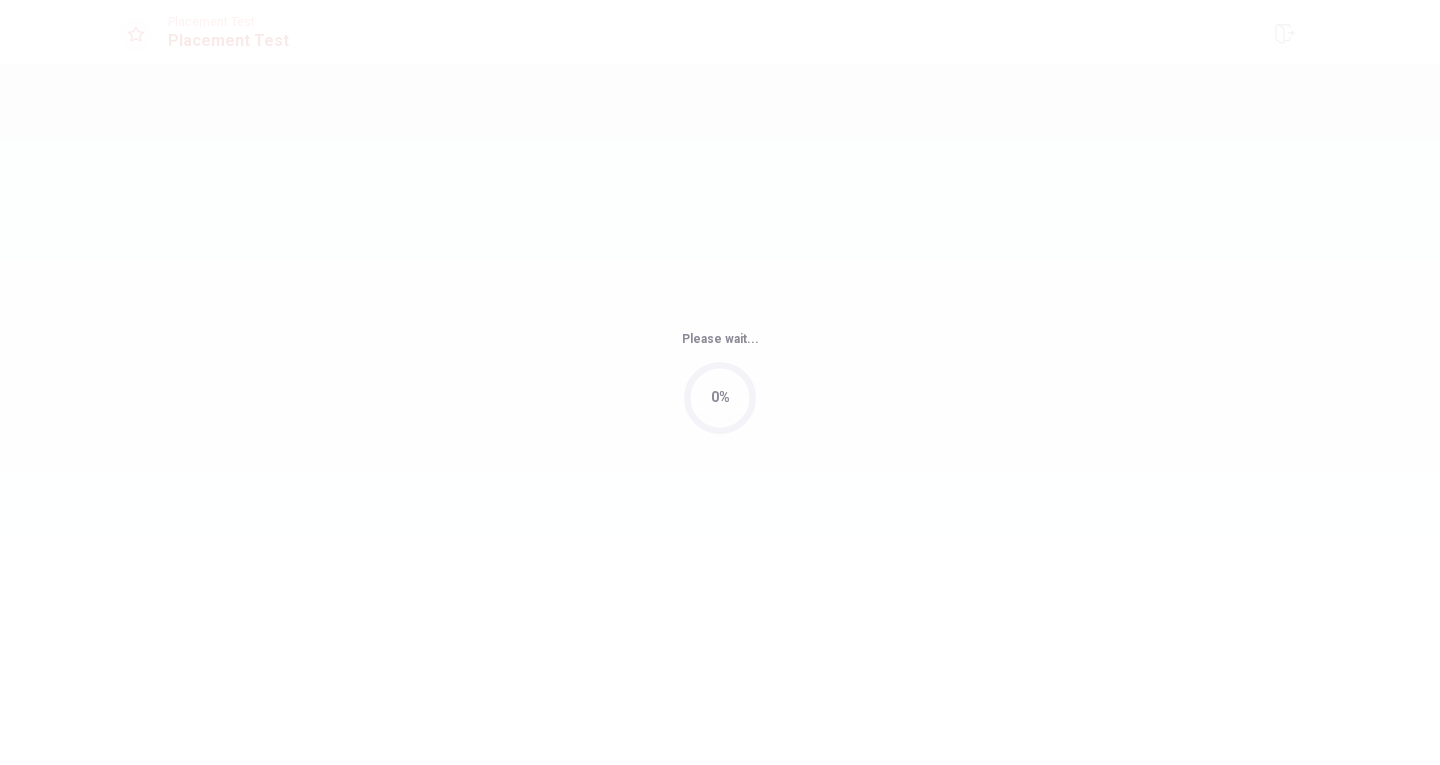 scroll, scrollTop: 0, scrollLeft: 0, axis: both 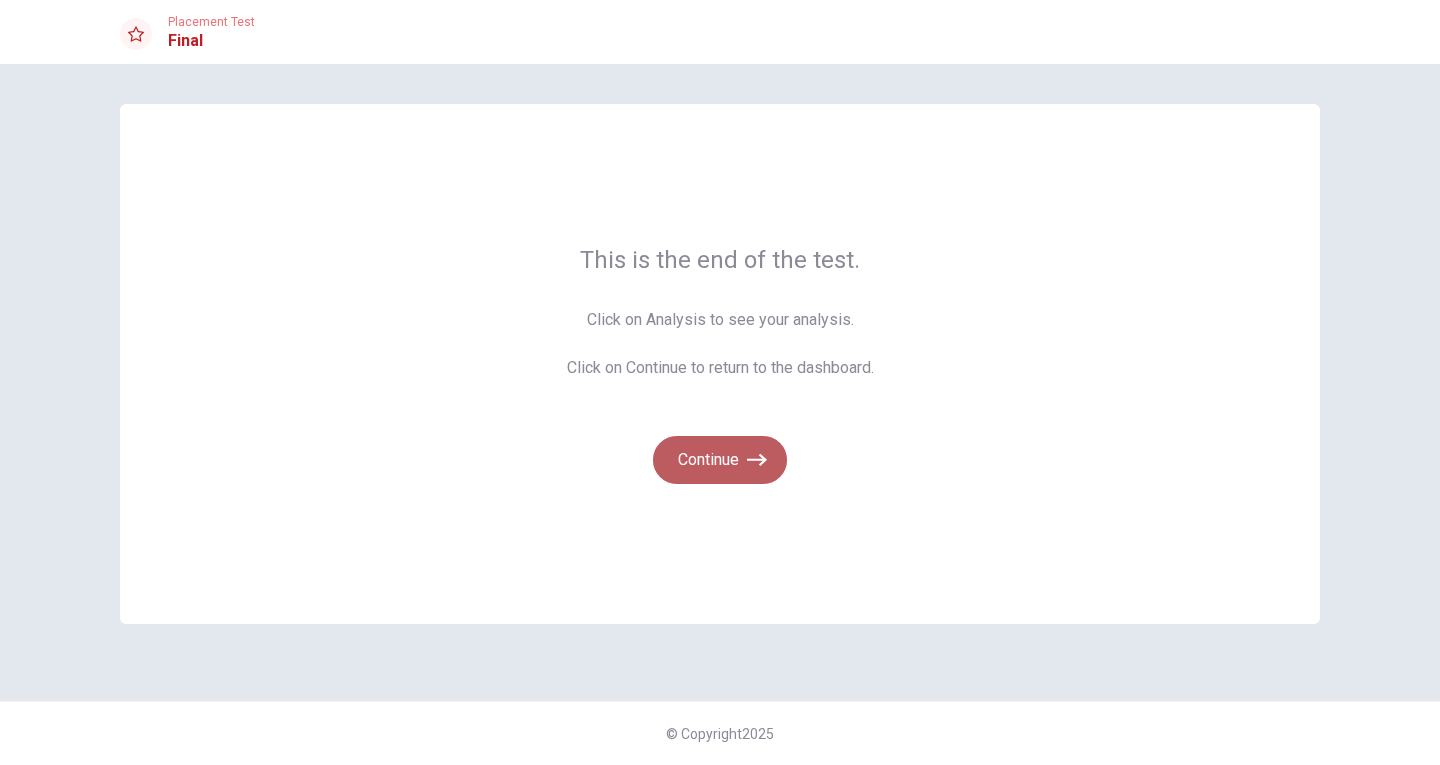 click on "Continue" at bounding box center (720, 460) 